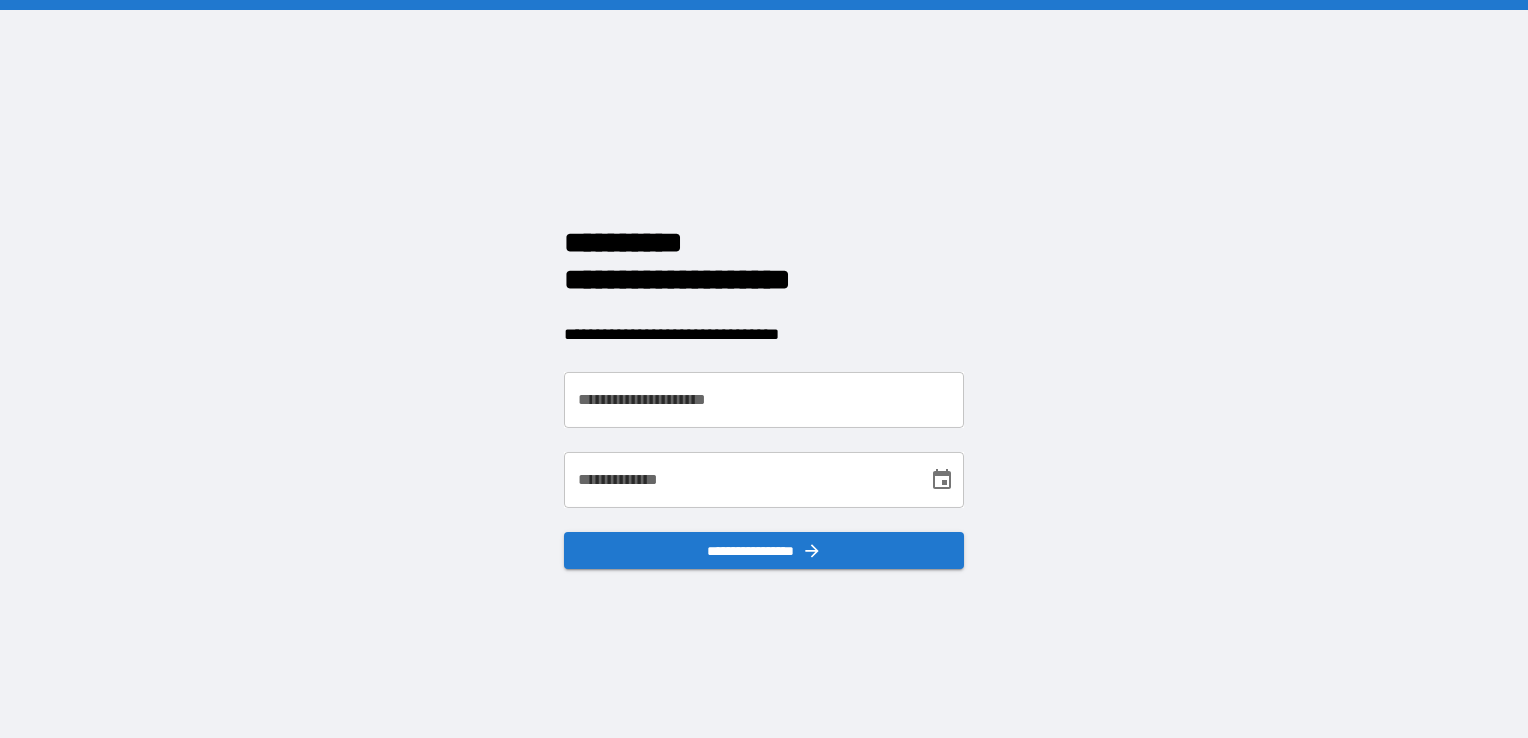 scroll, scrollTop: 0, scrollLeft: 0, axis: both 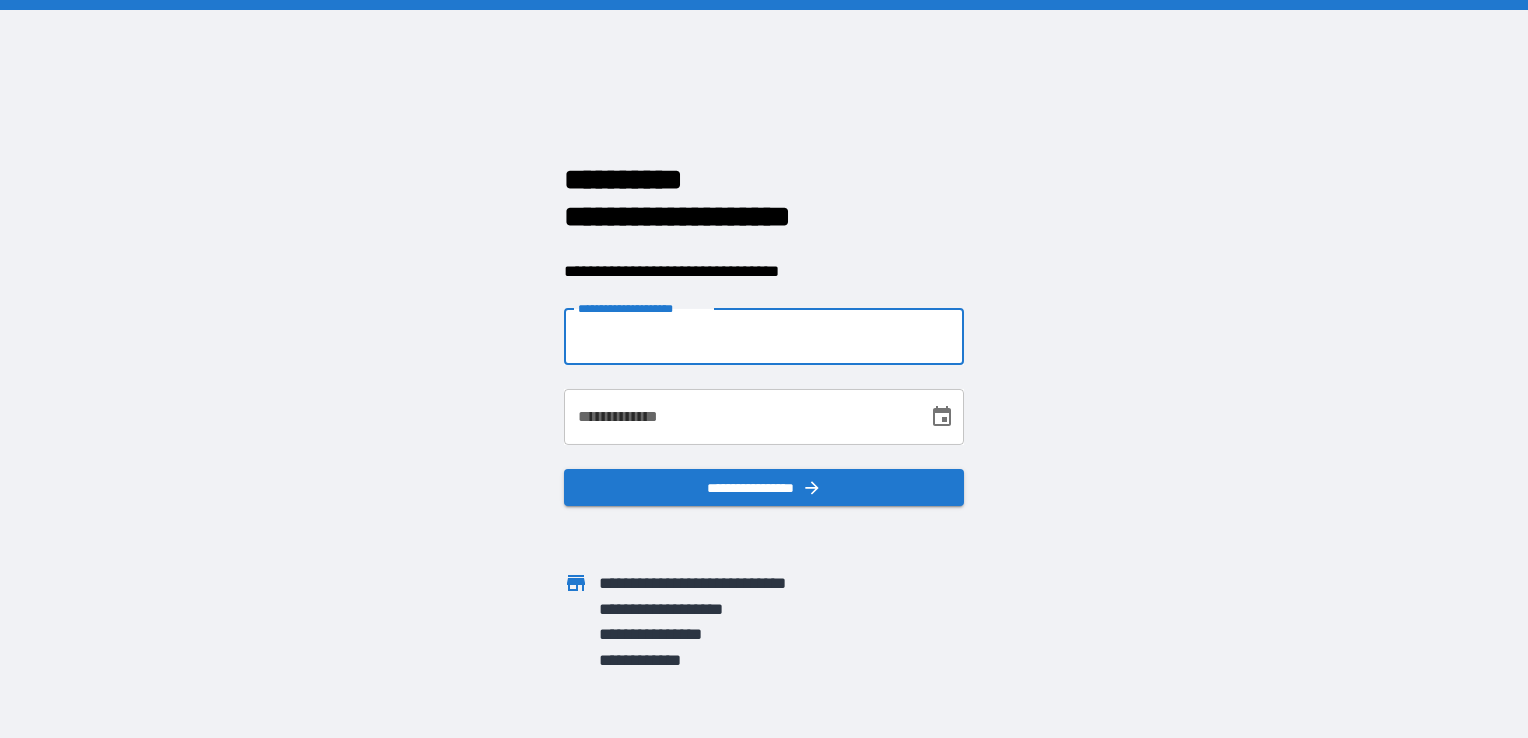 click on "**********" at bounding box center (764, 337) 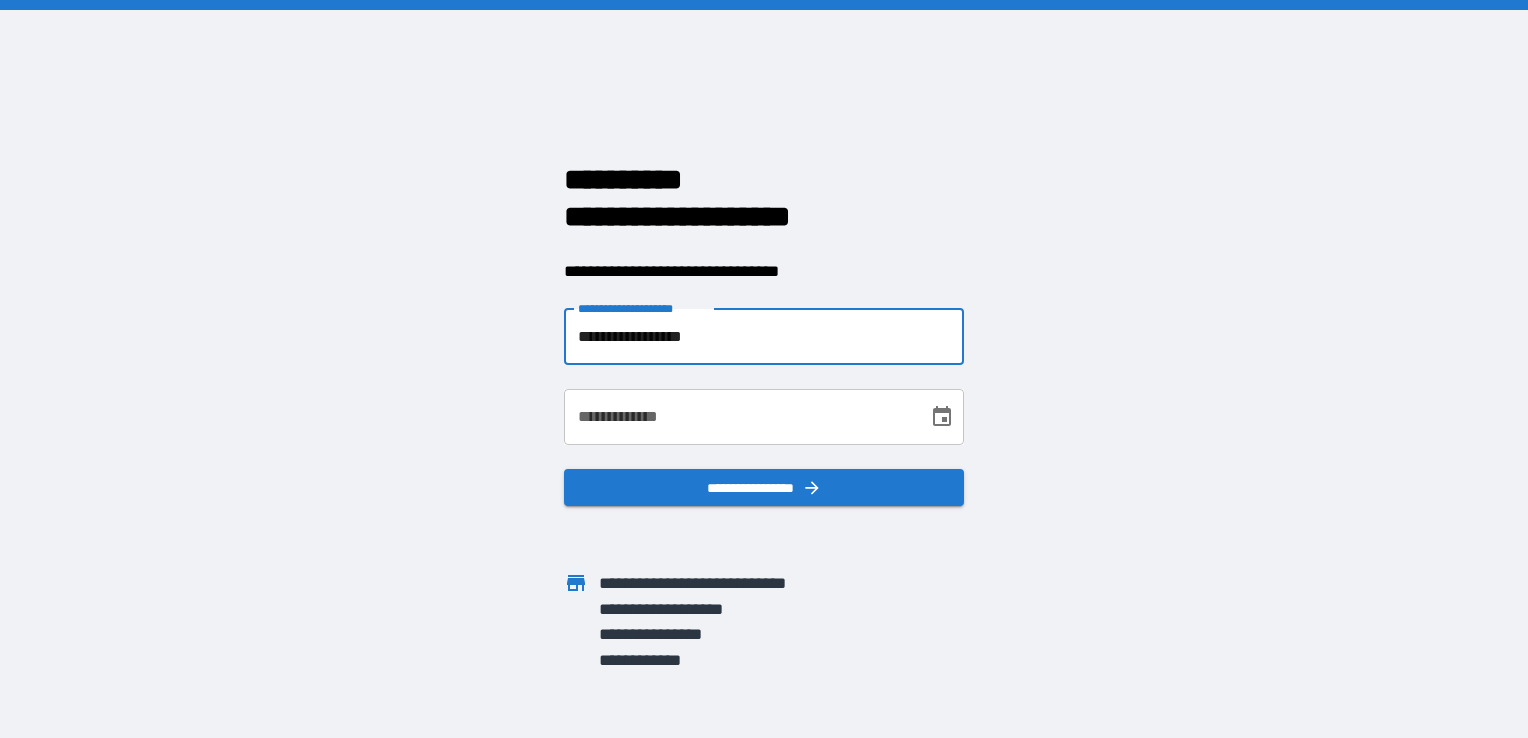 type on "**********" 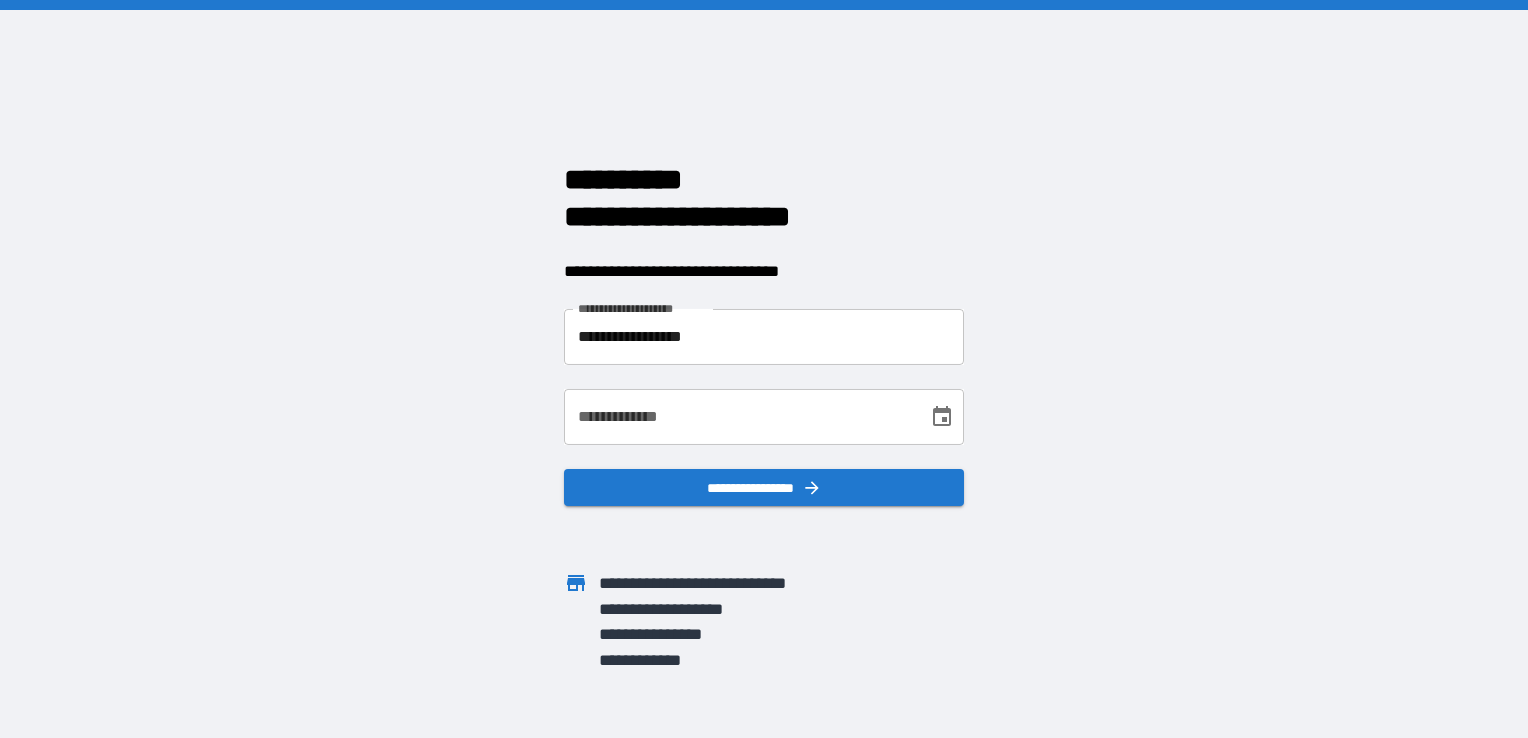 drag, startPoint x: 1129, startPoint y: 282, endPoint x: 1083, endPoint y: 341, distance: 74.8131 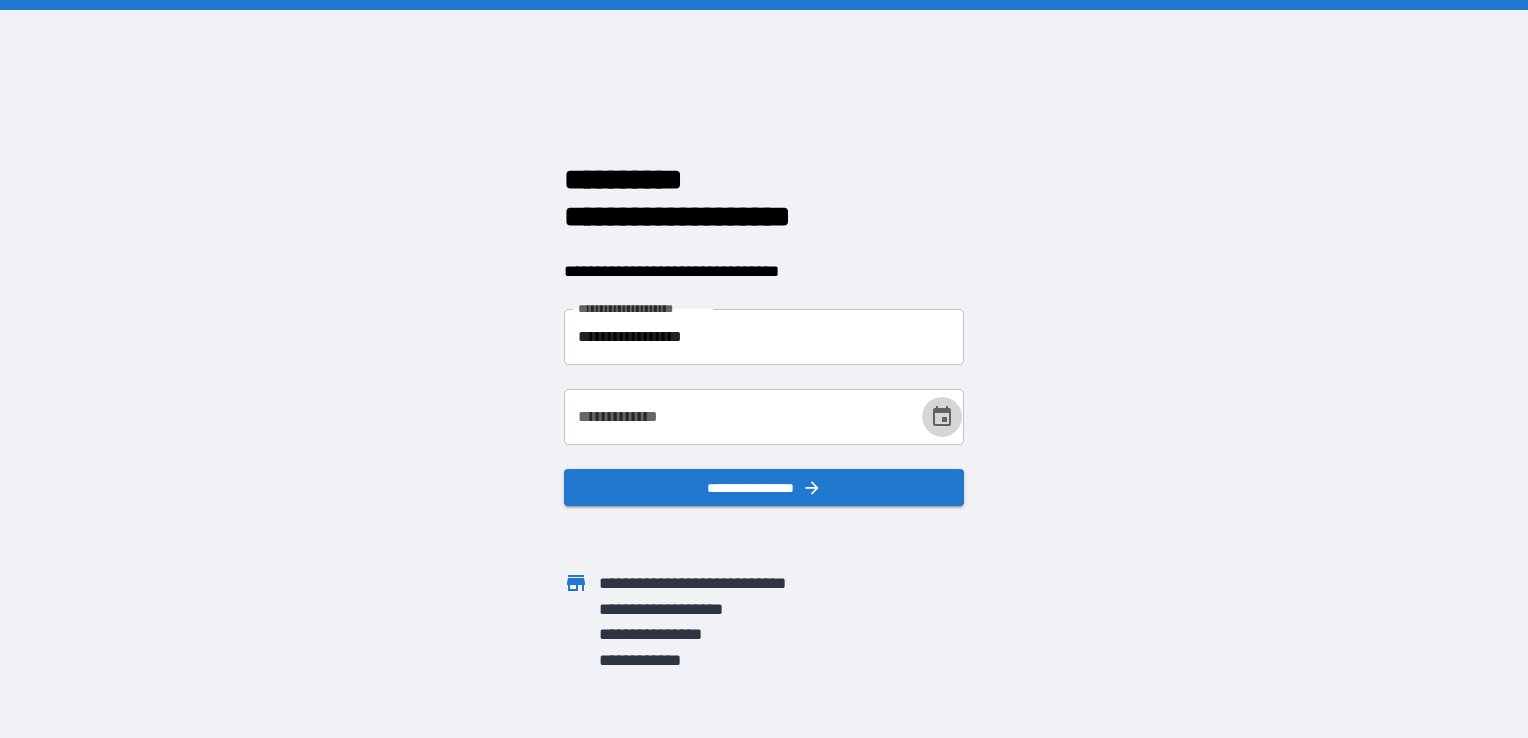 click 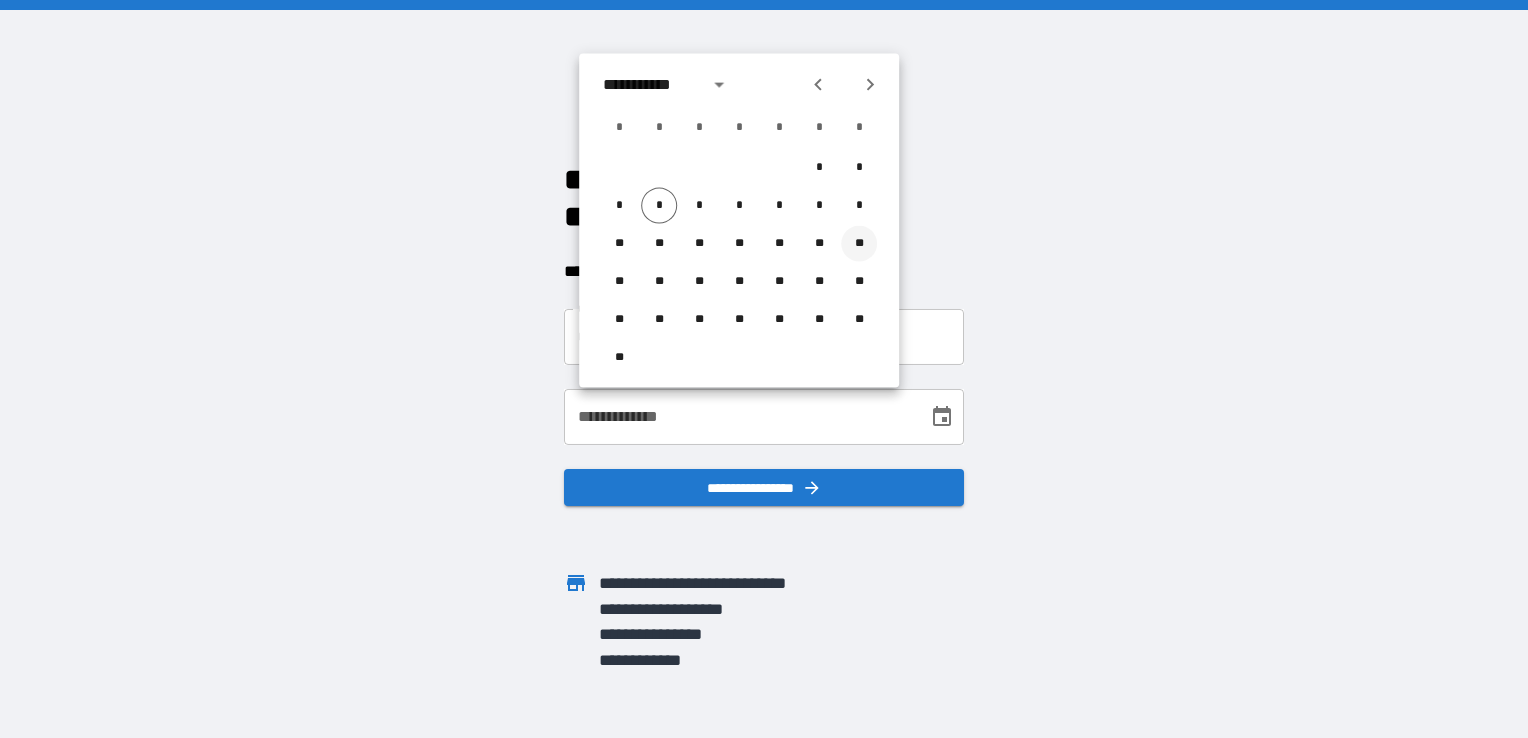 click on "**" at bounding box center [859, 244] 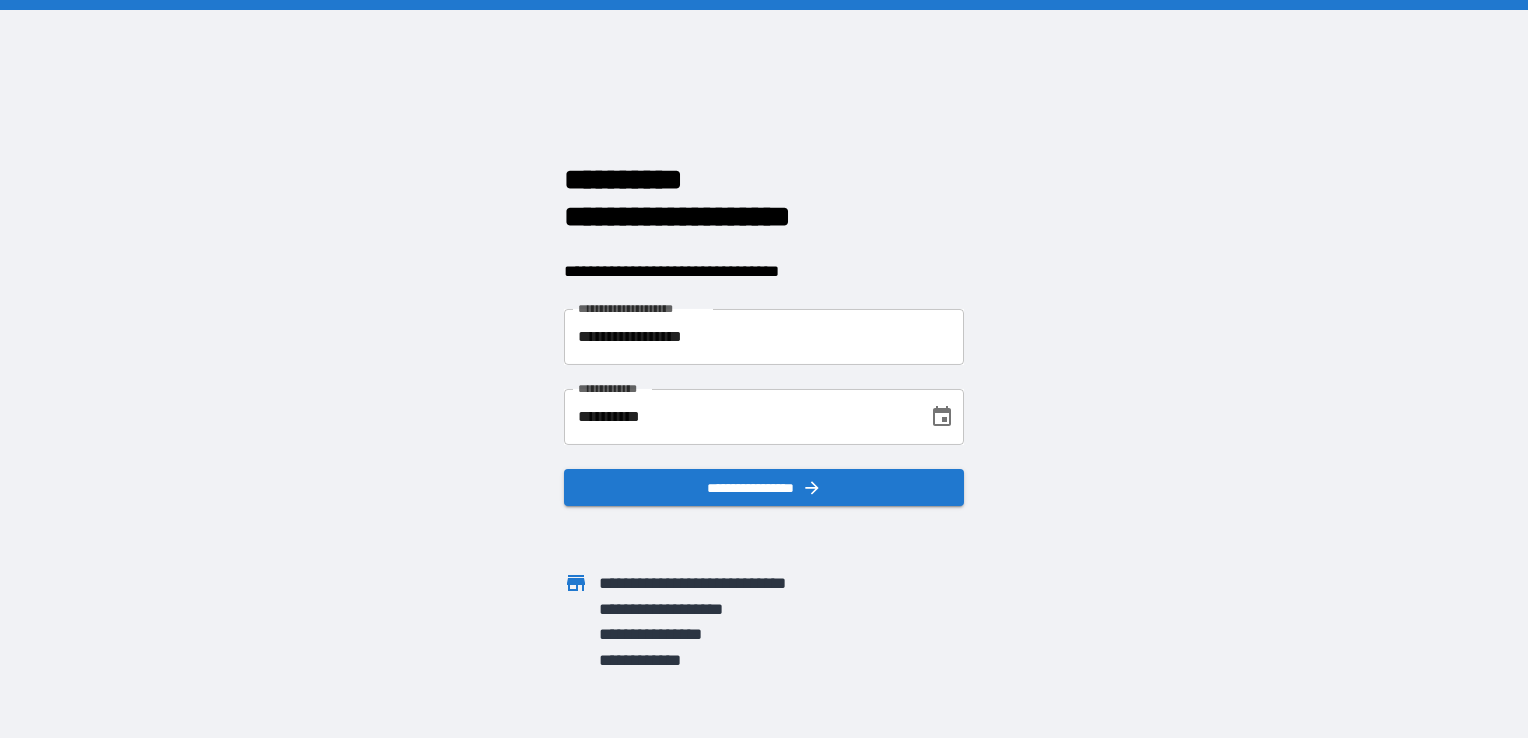 click 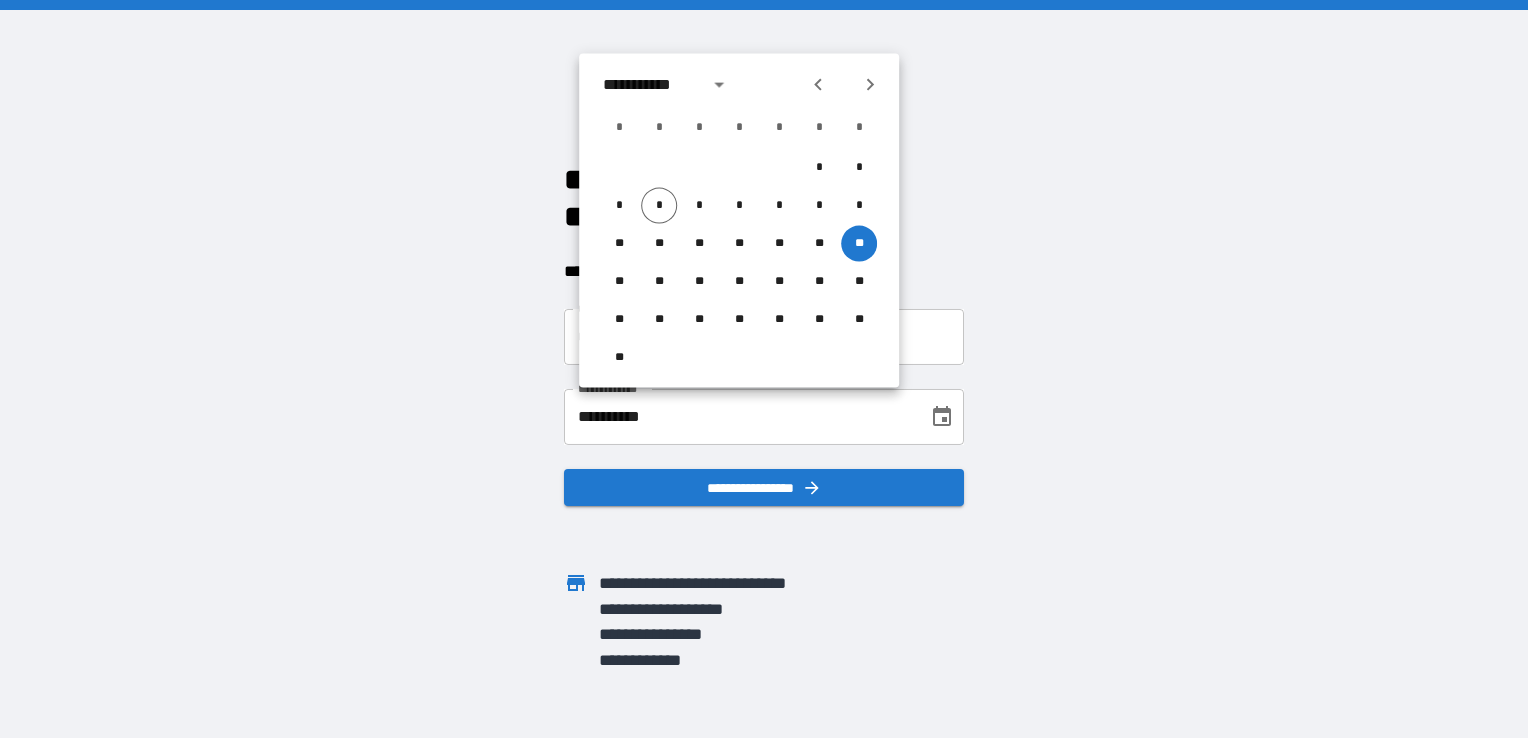 click 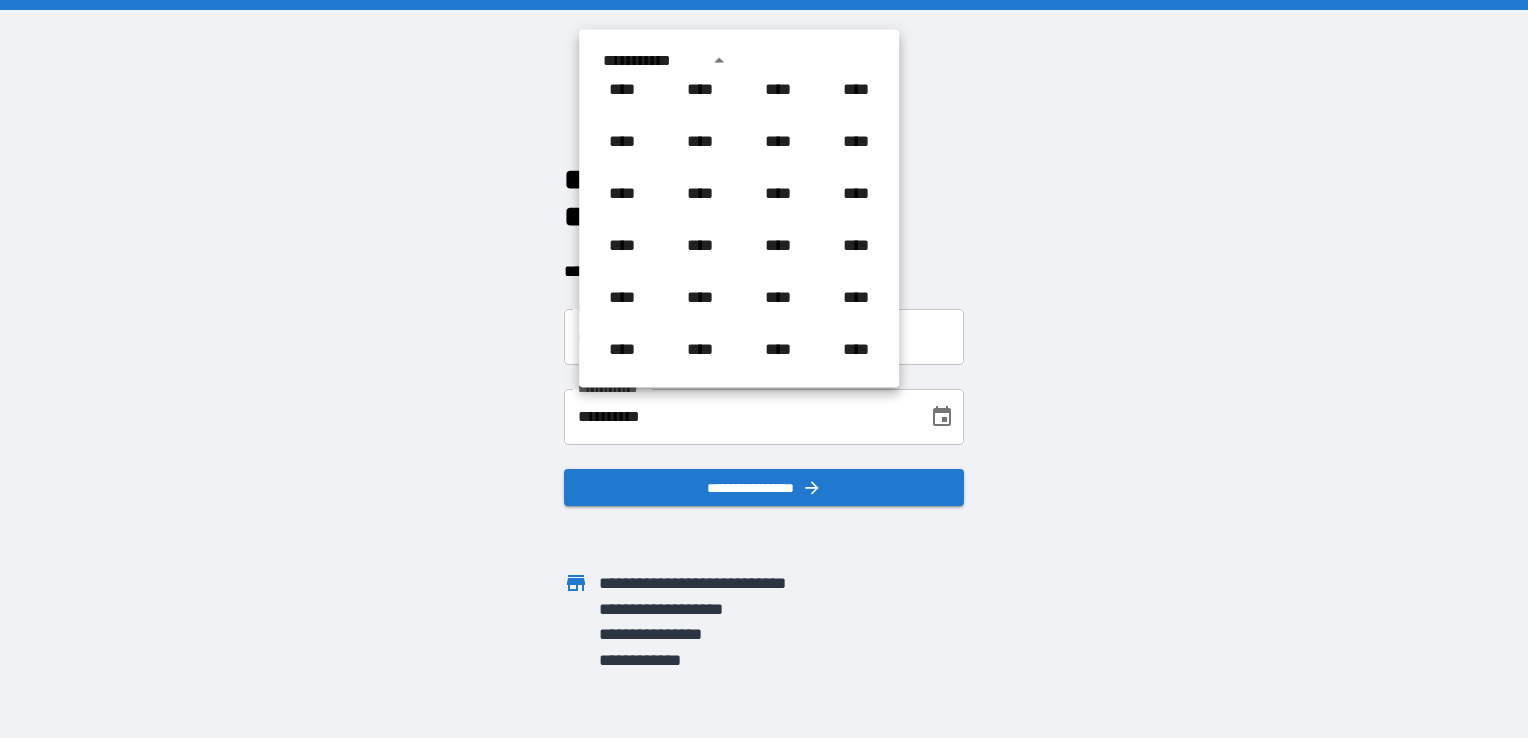 scroll, scrollTop: 986, scrollLeft: 0, axis: vertical 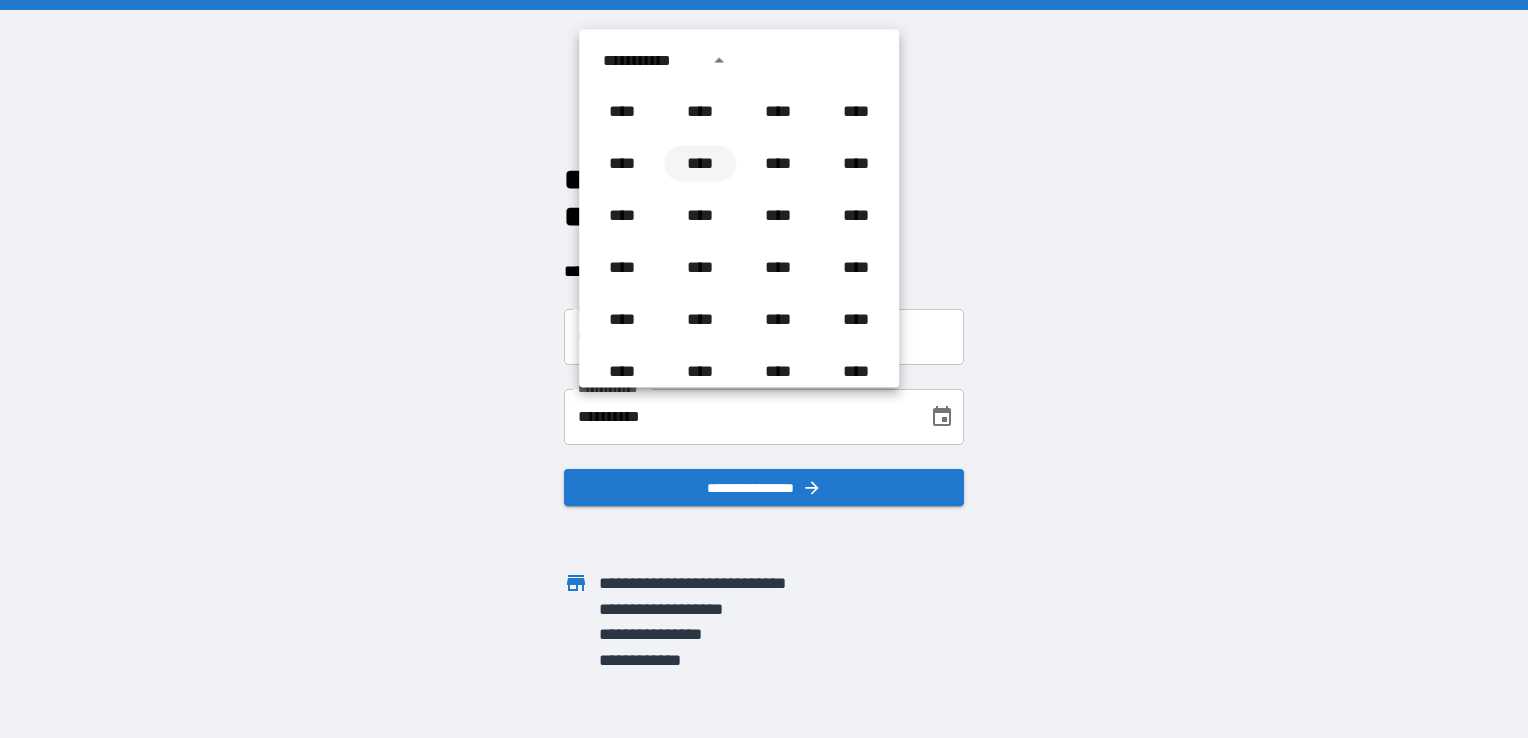click on "****" at bounding box center [700, 164] 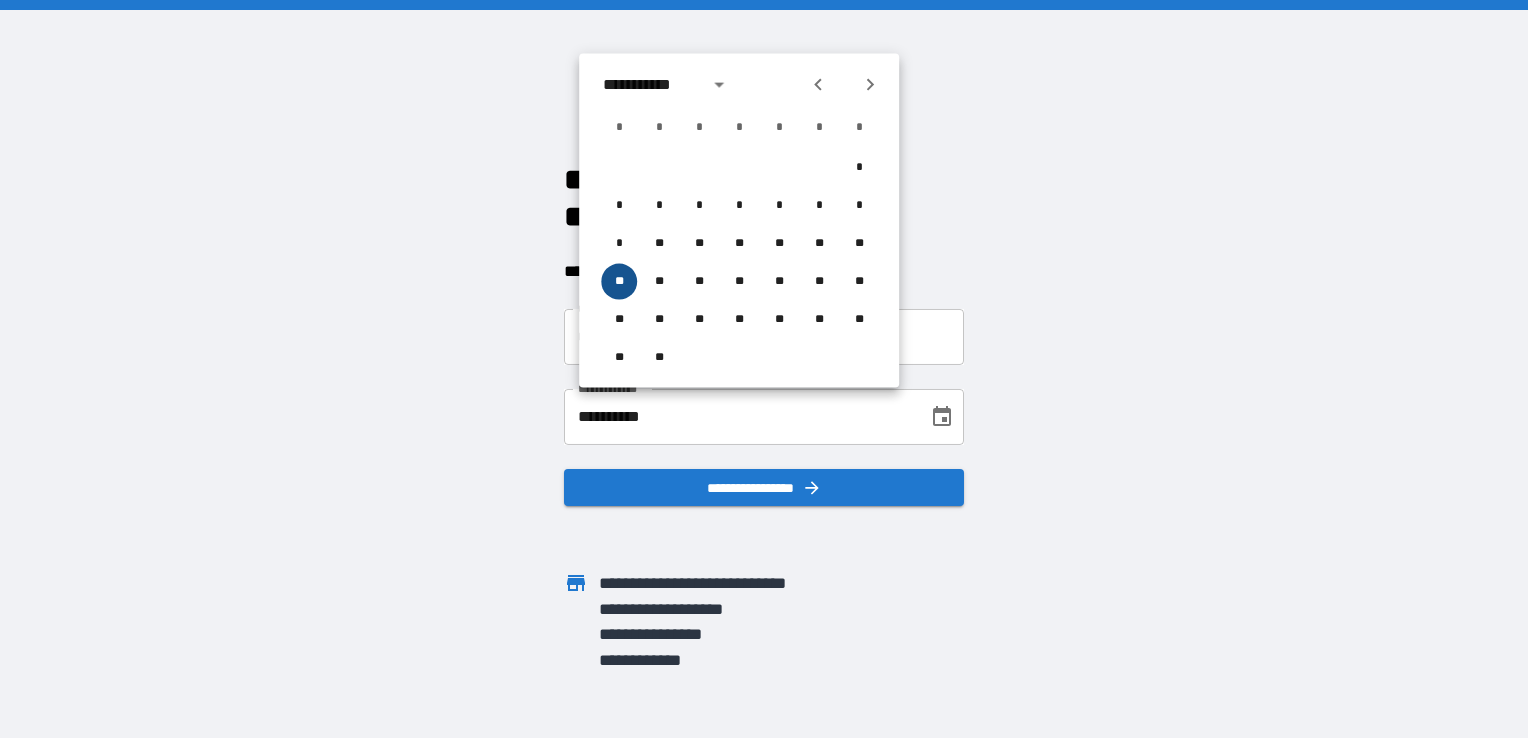 click on "**" at bounding box center [619, 282] 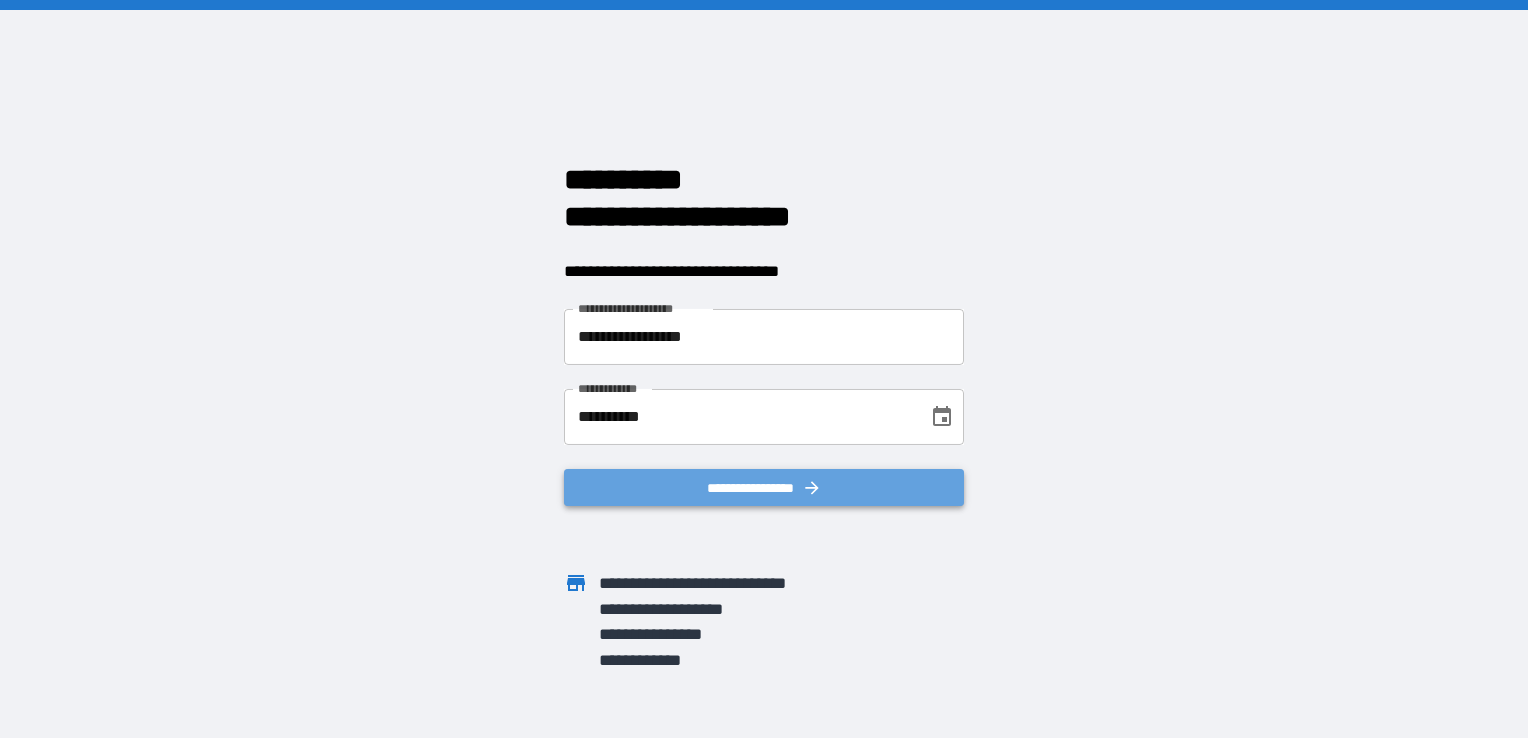 click on "**********" at bounding box center (764, 488) 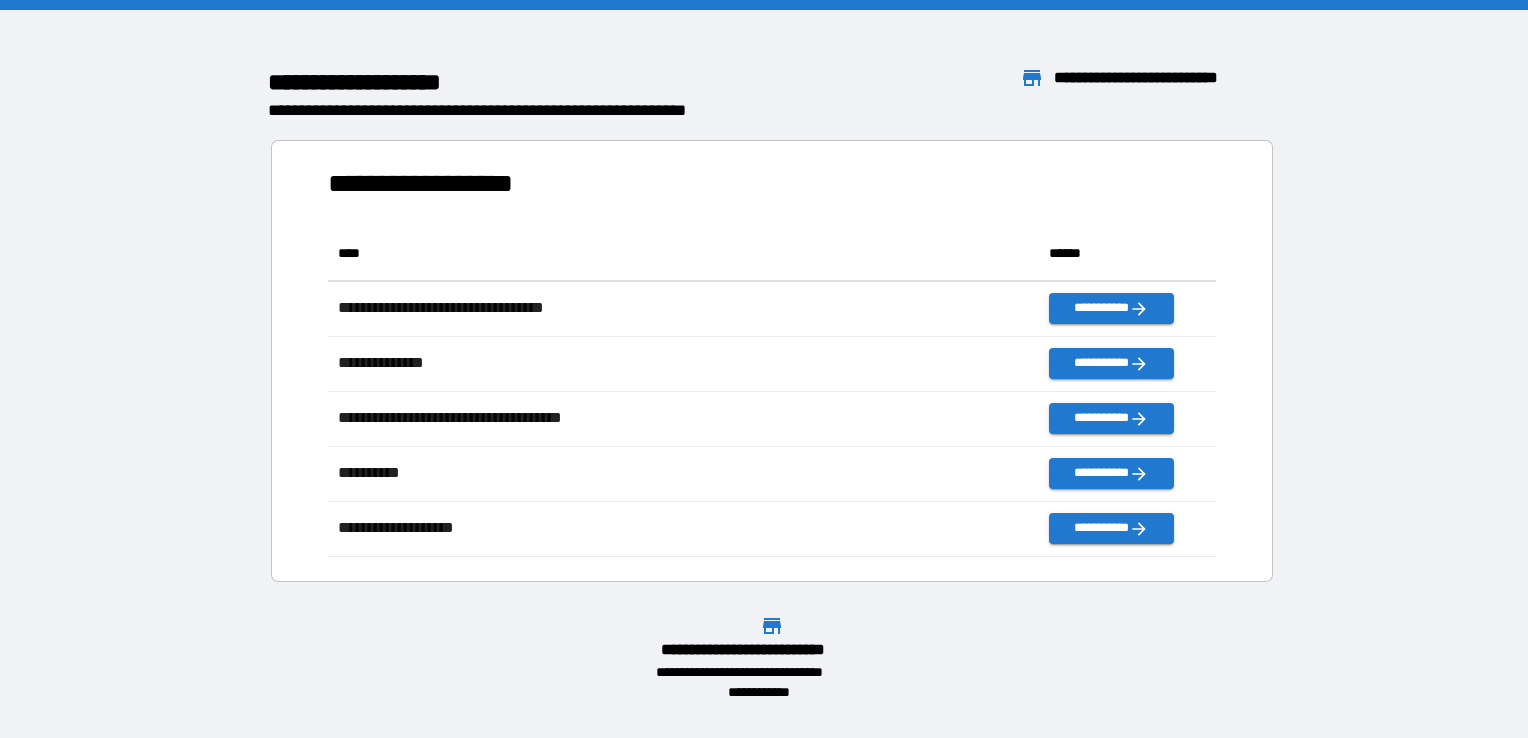 scroll, scrollTop: 16, scrollLeft: 16, axis: both 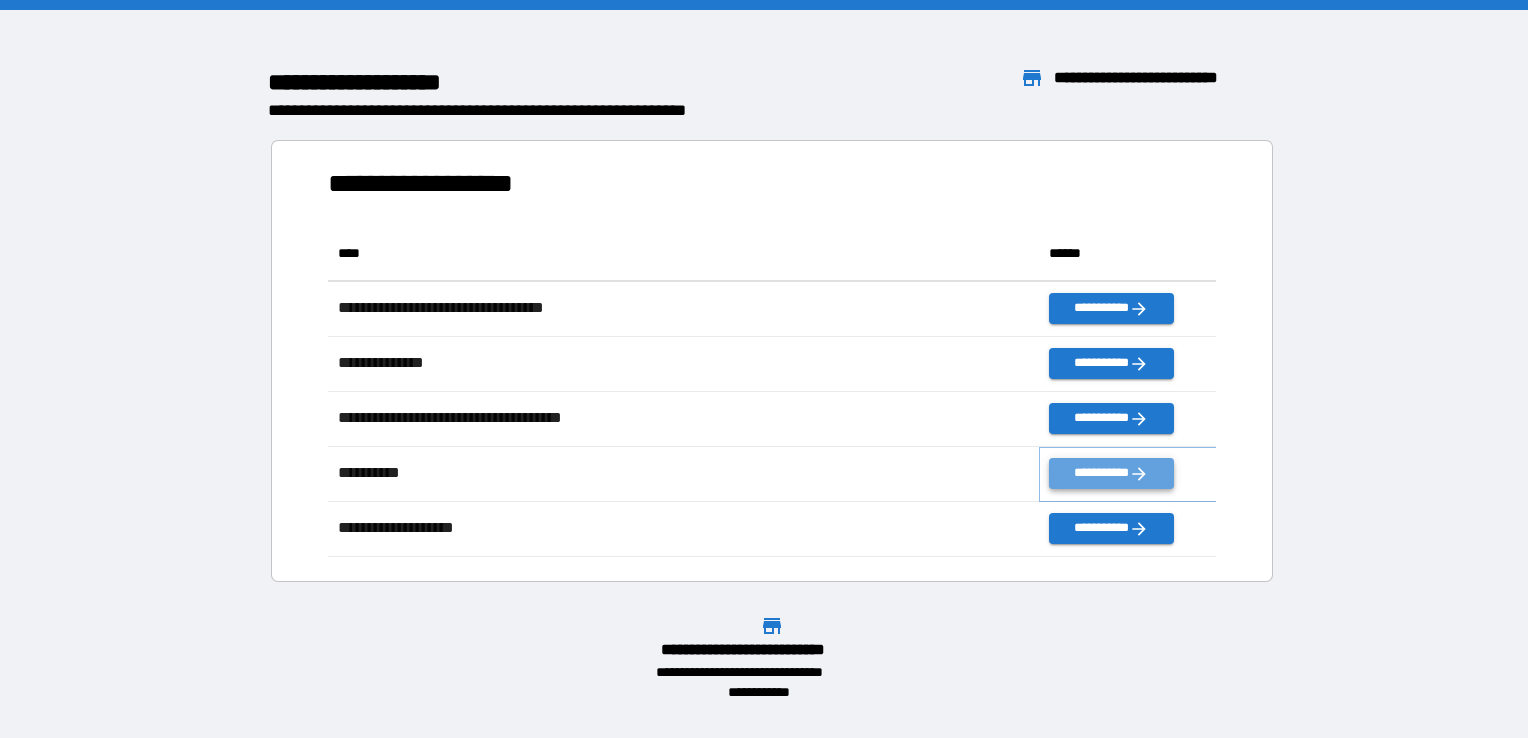 click on "**********" at bounding box center (1111, 473) 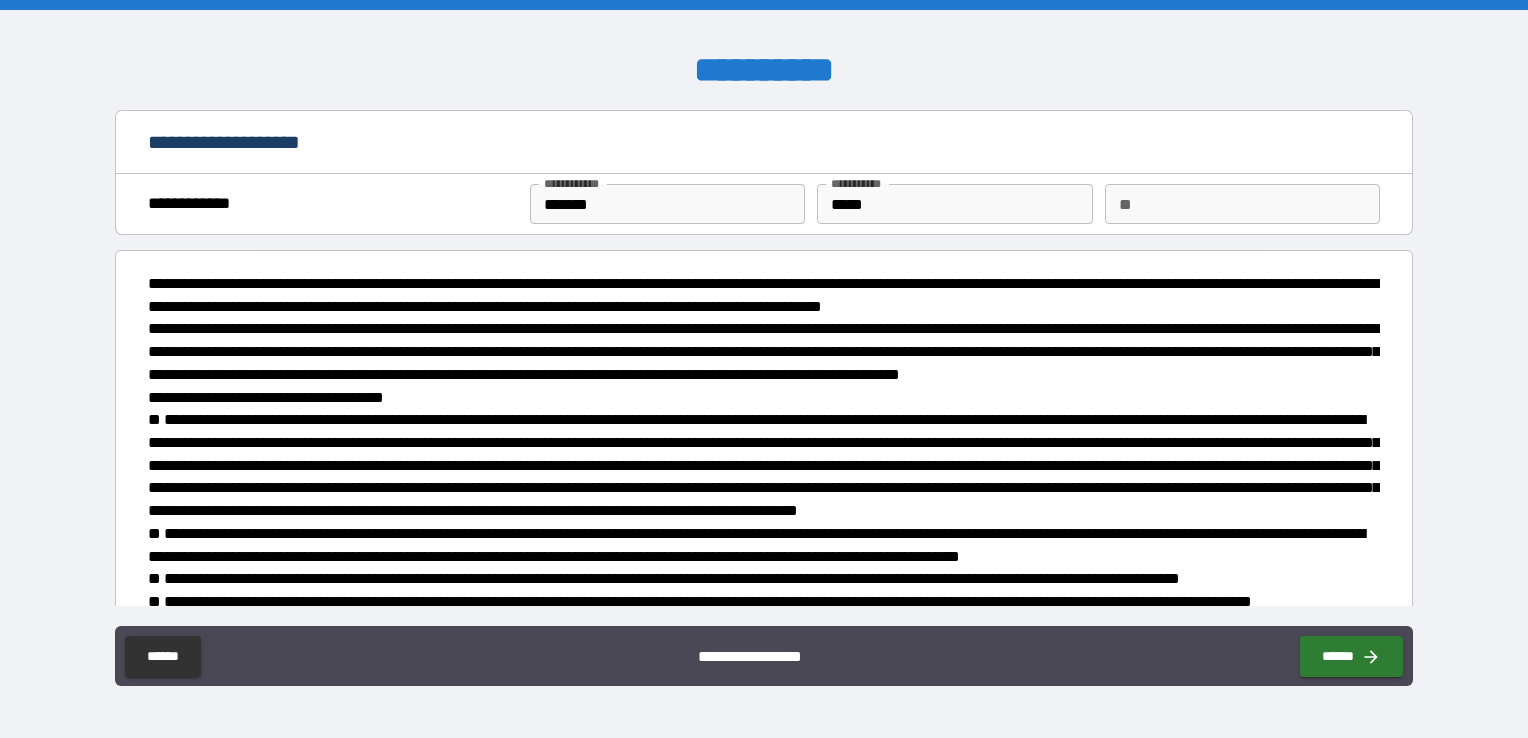 type on "*" 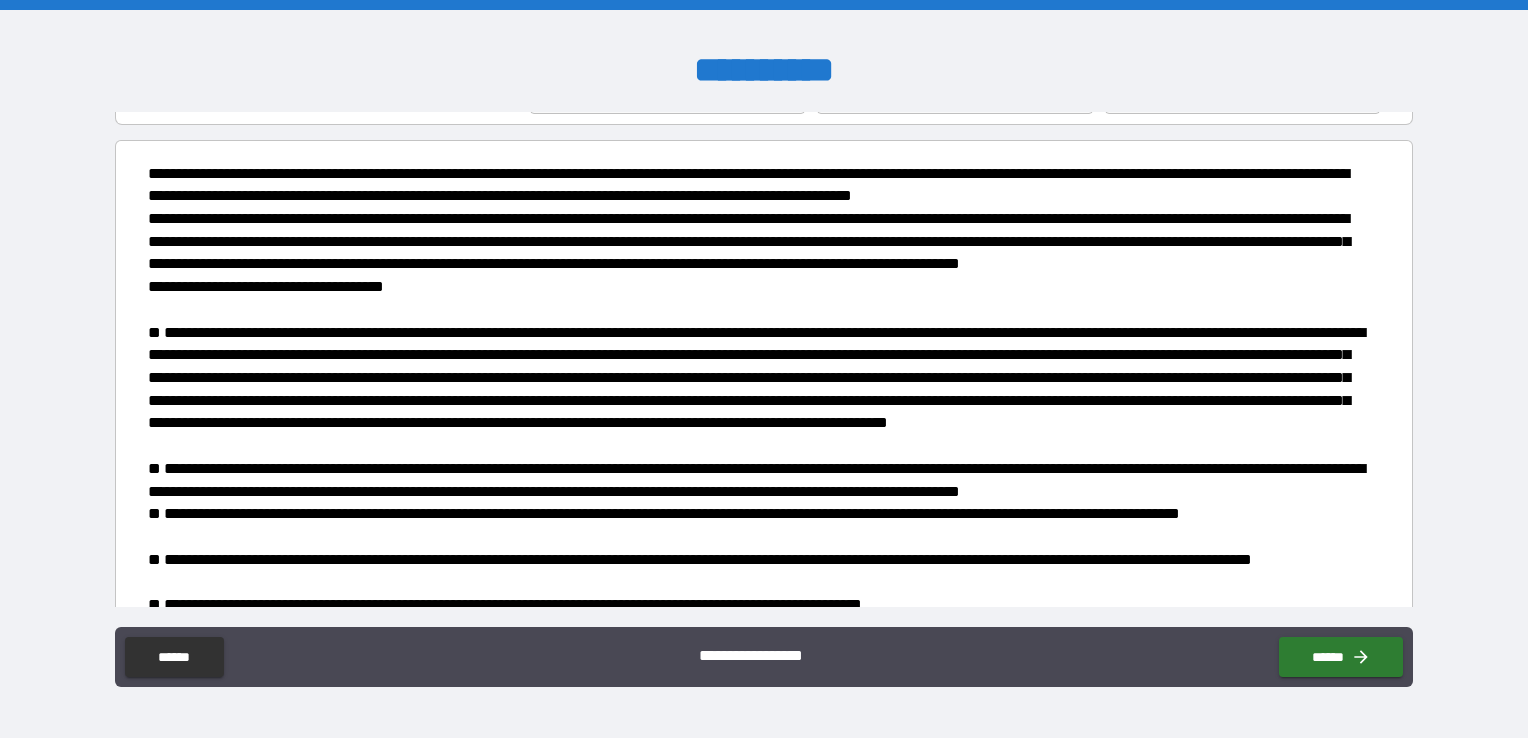 scroll, scrollTop: 0, scrollLeft: 0, axis: both 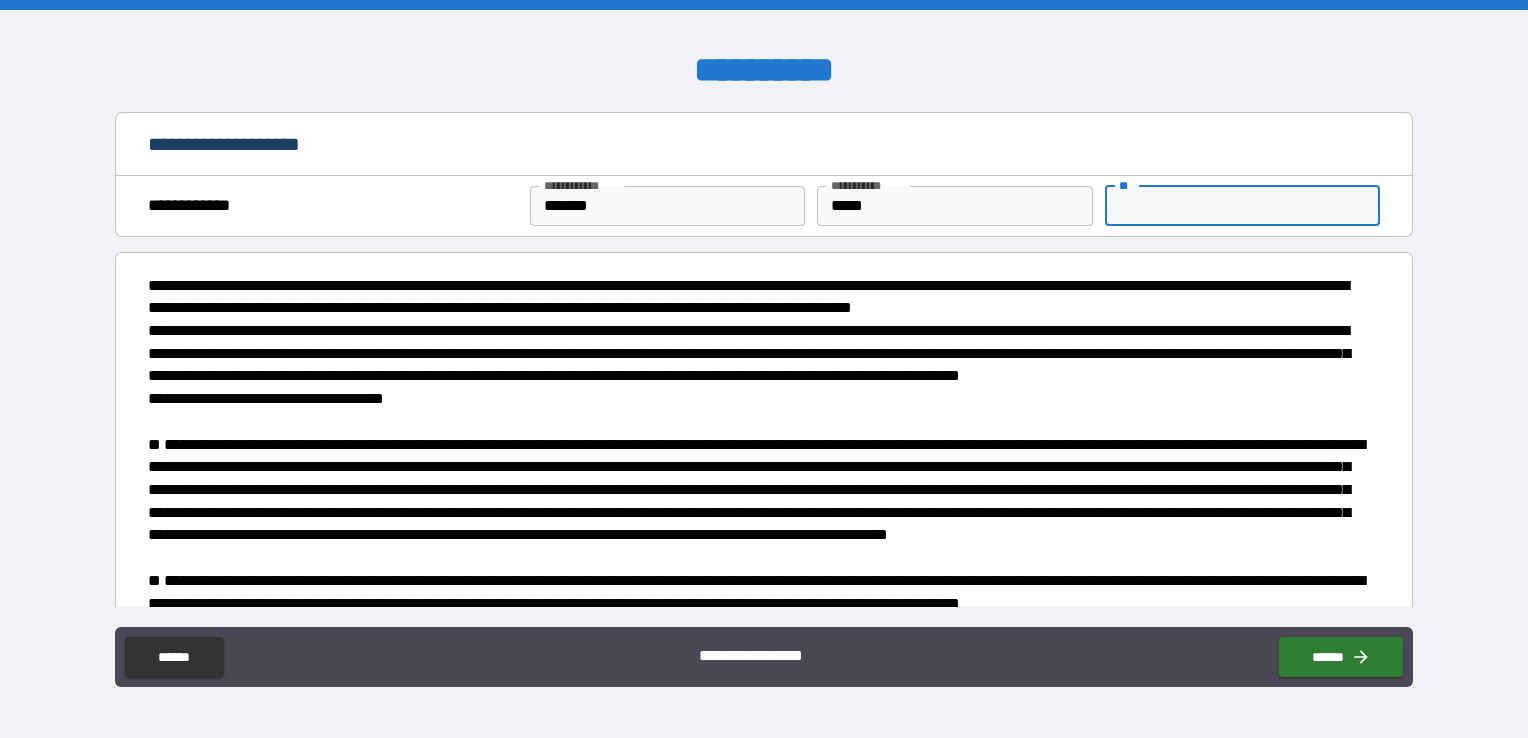click on "**" at bounding box center [1242, 206] 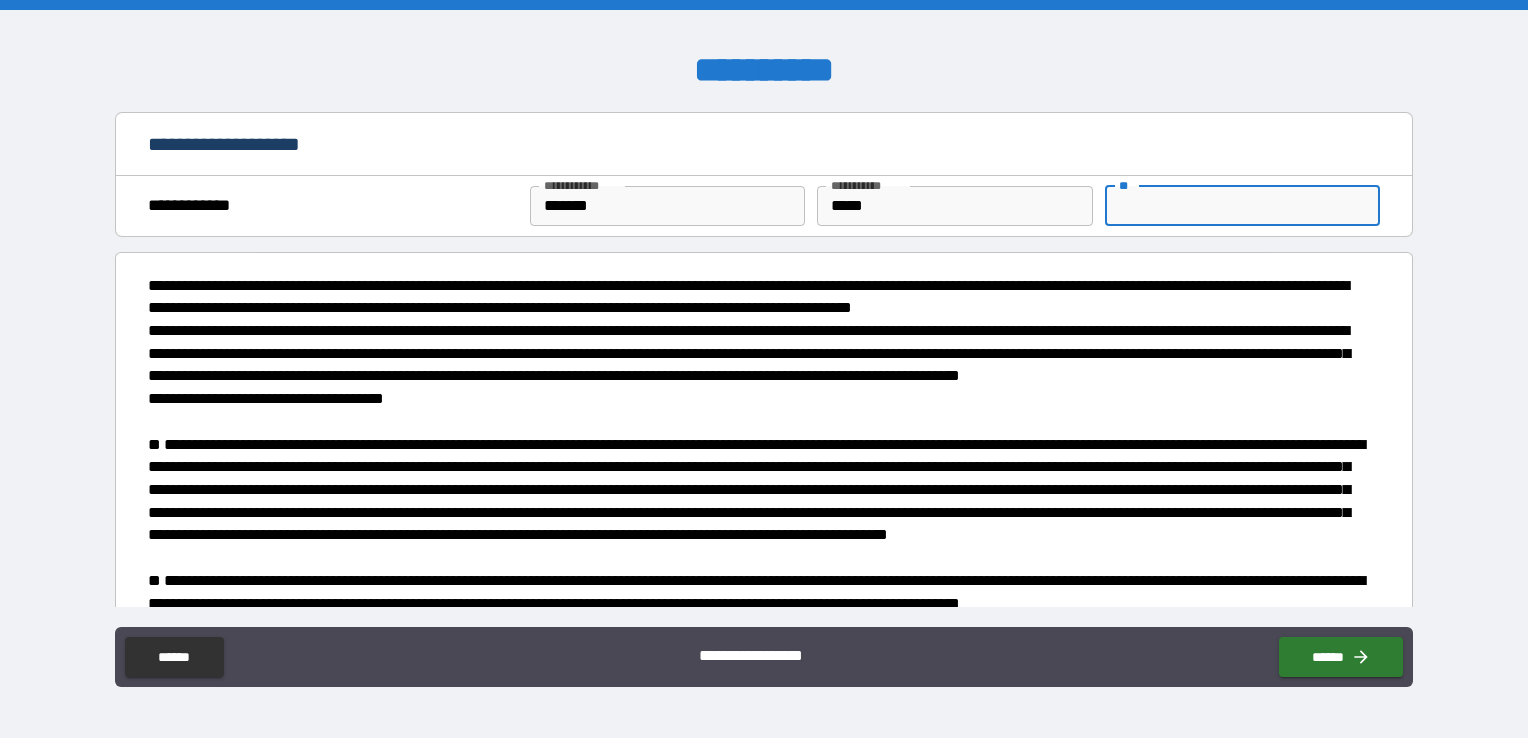 type on "*" 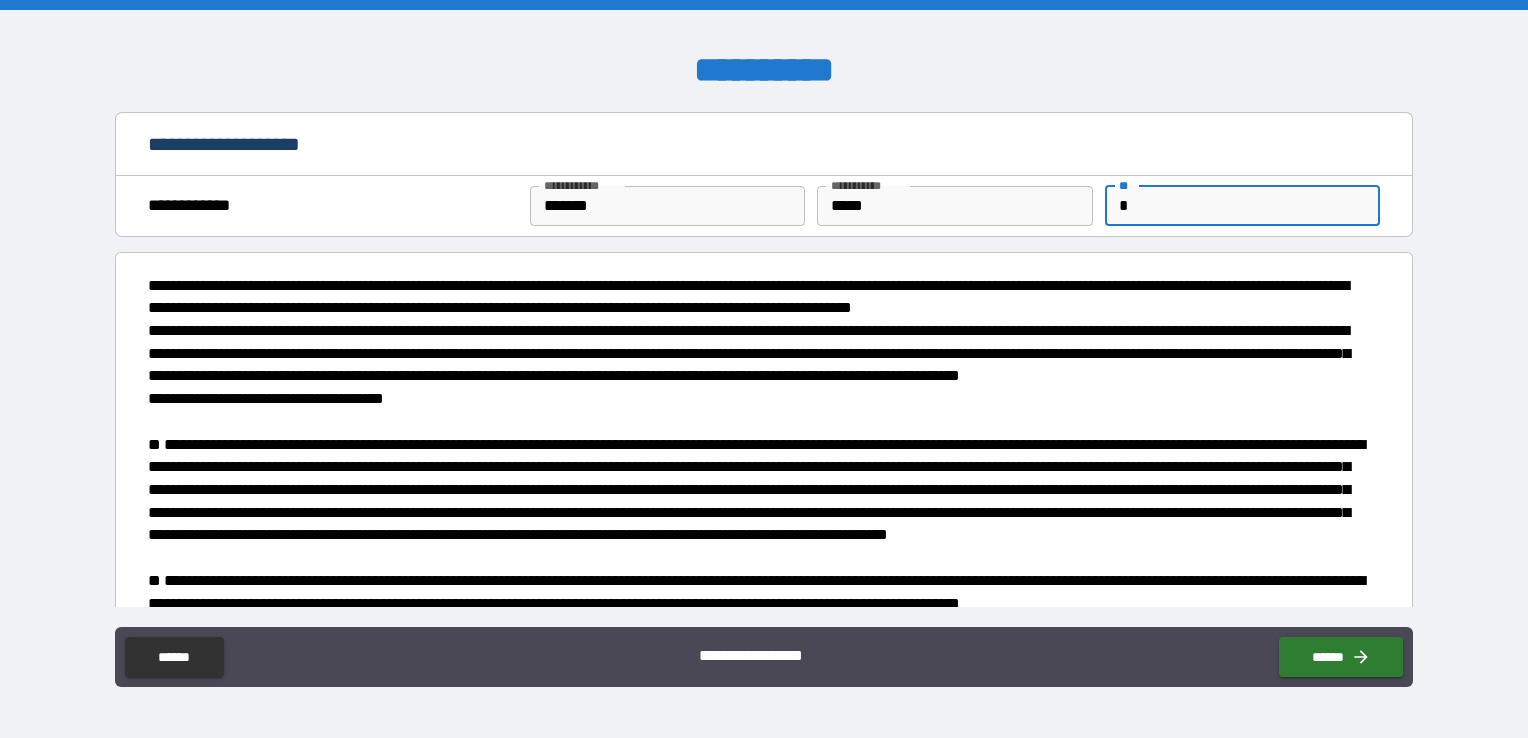 type on "*" 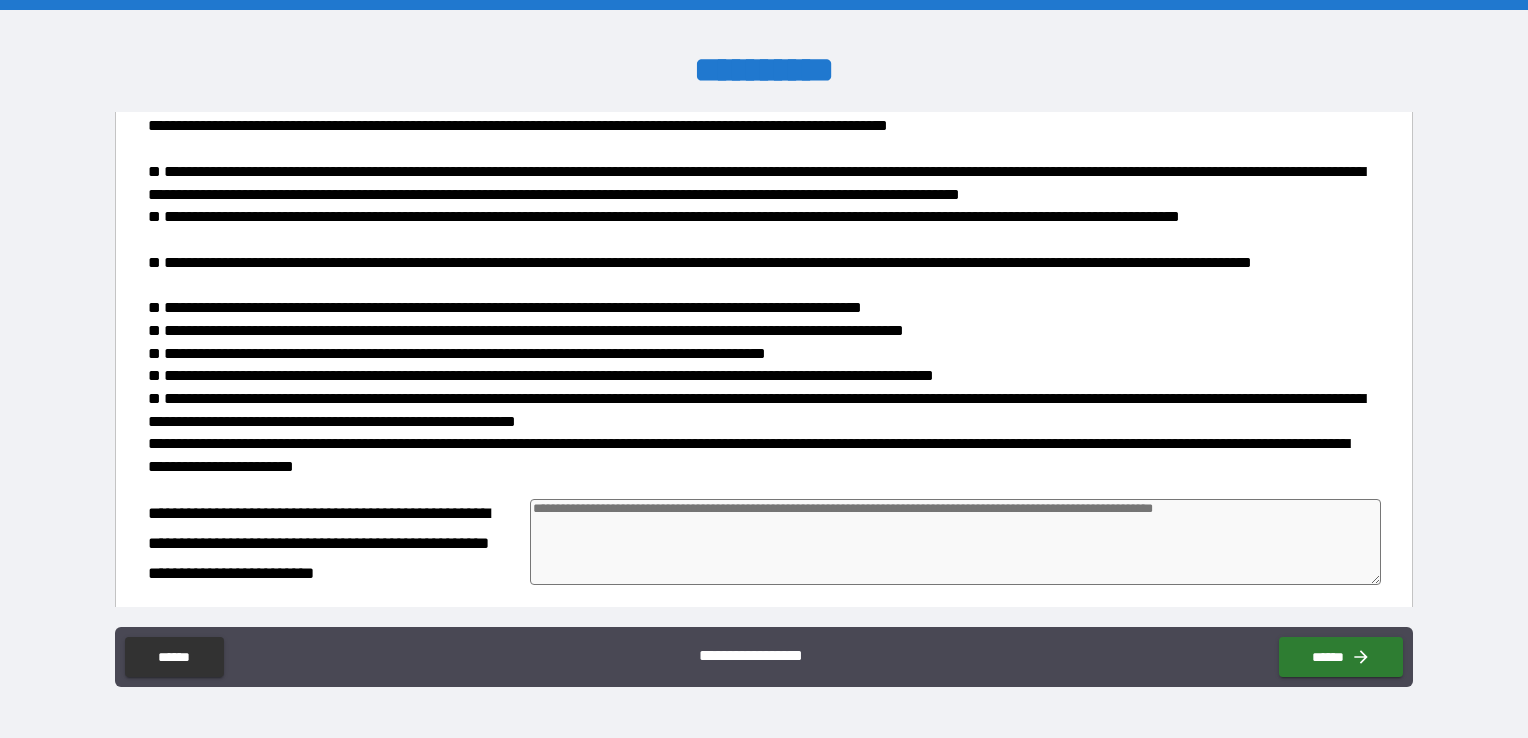 scroll, scrollTop: 420, scrollLeft: 0, axis: vertical 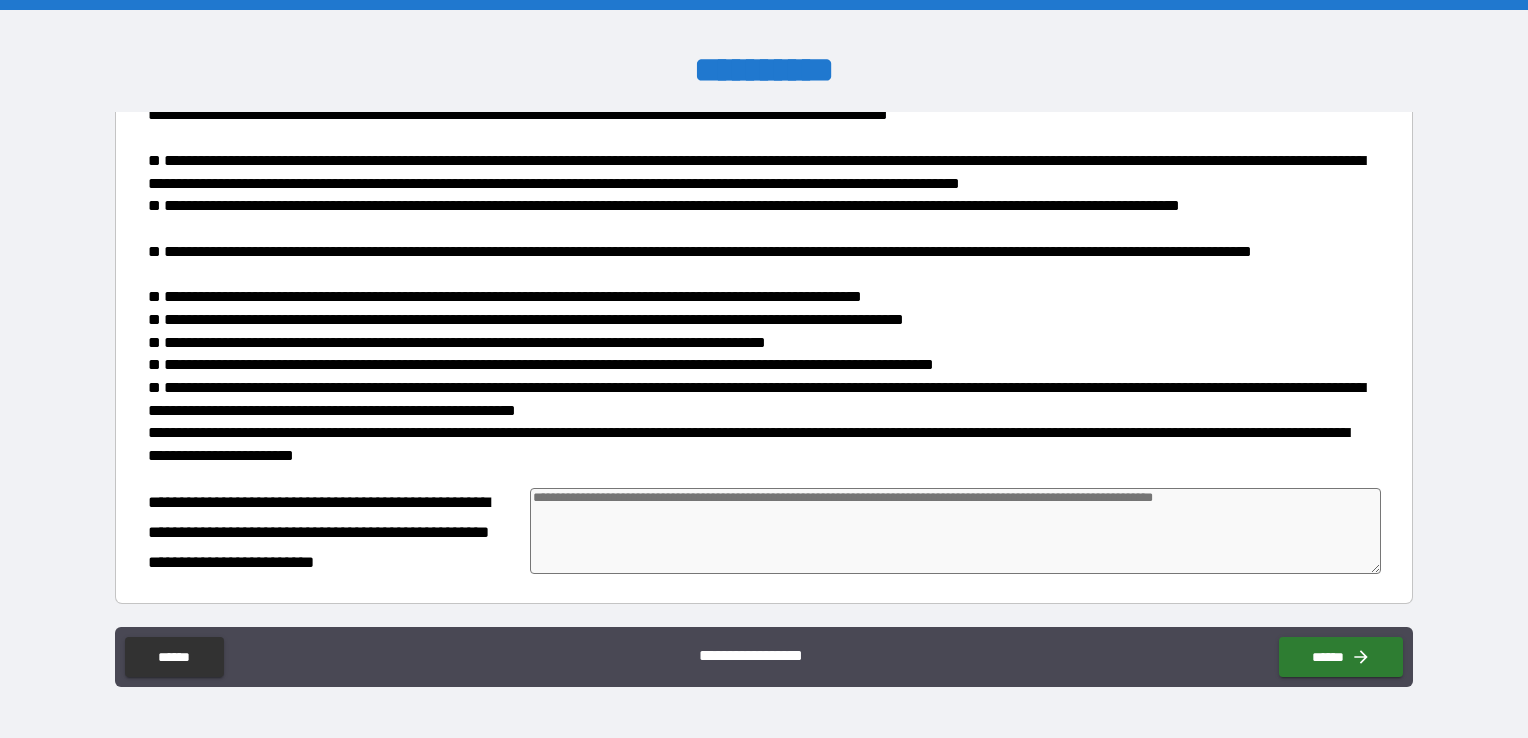 type on "*" 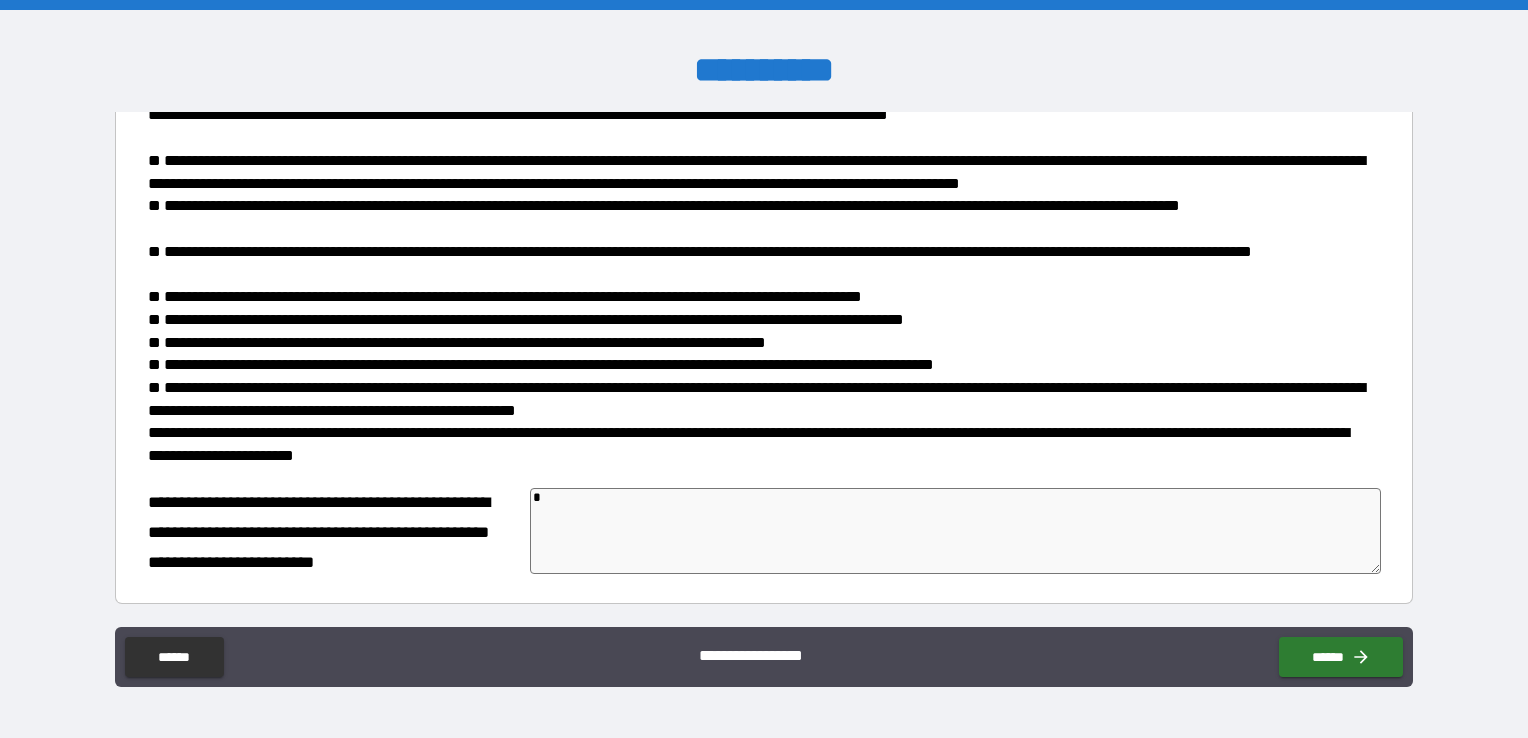 type on "*" 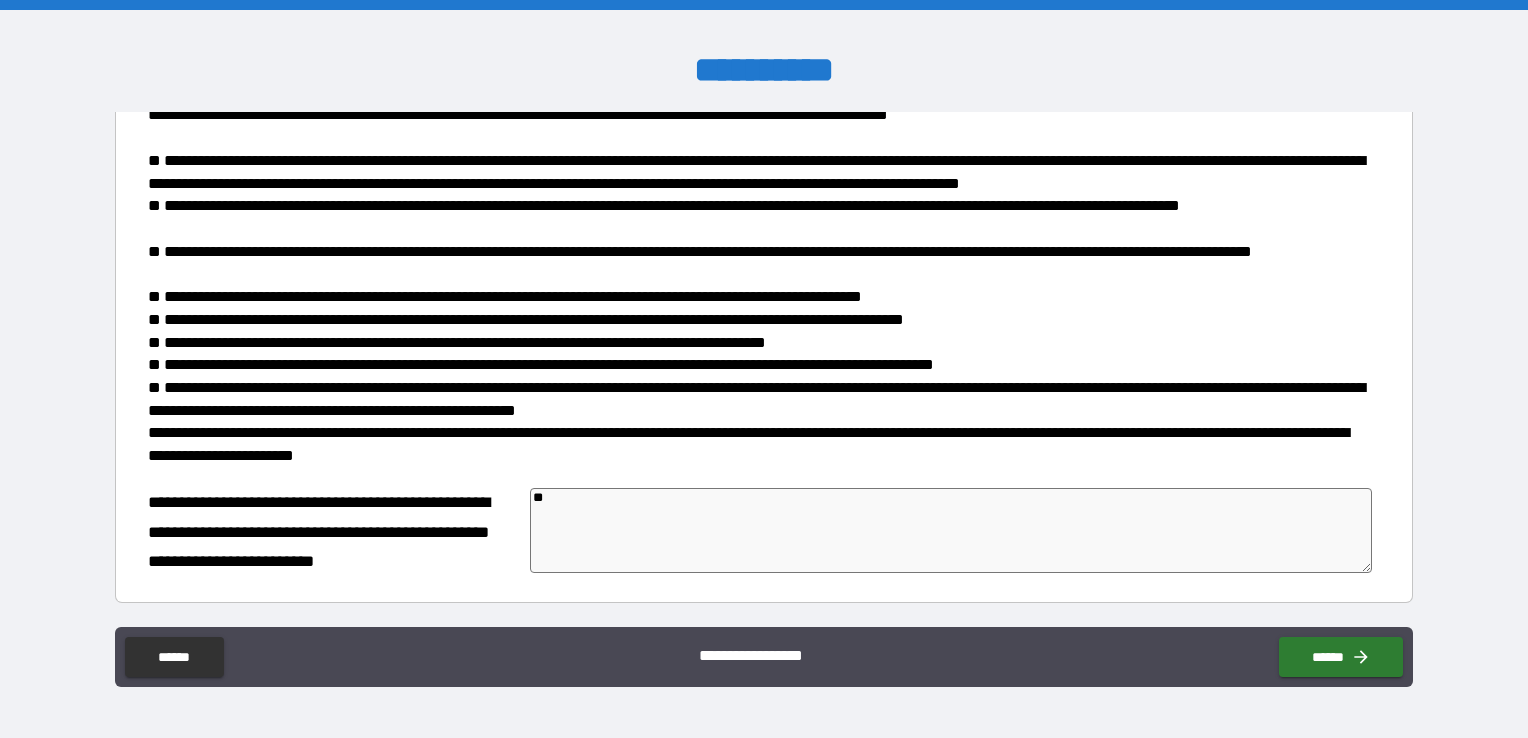 type on "***" 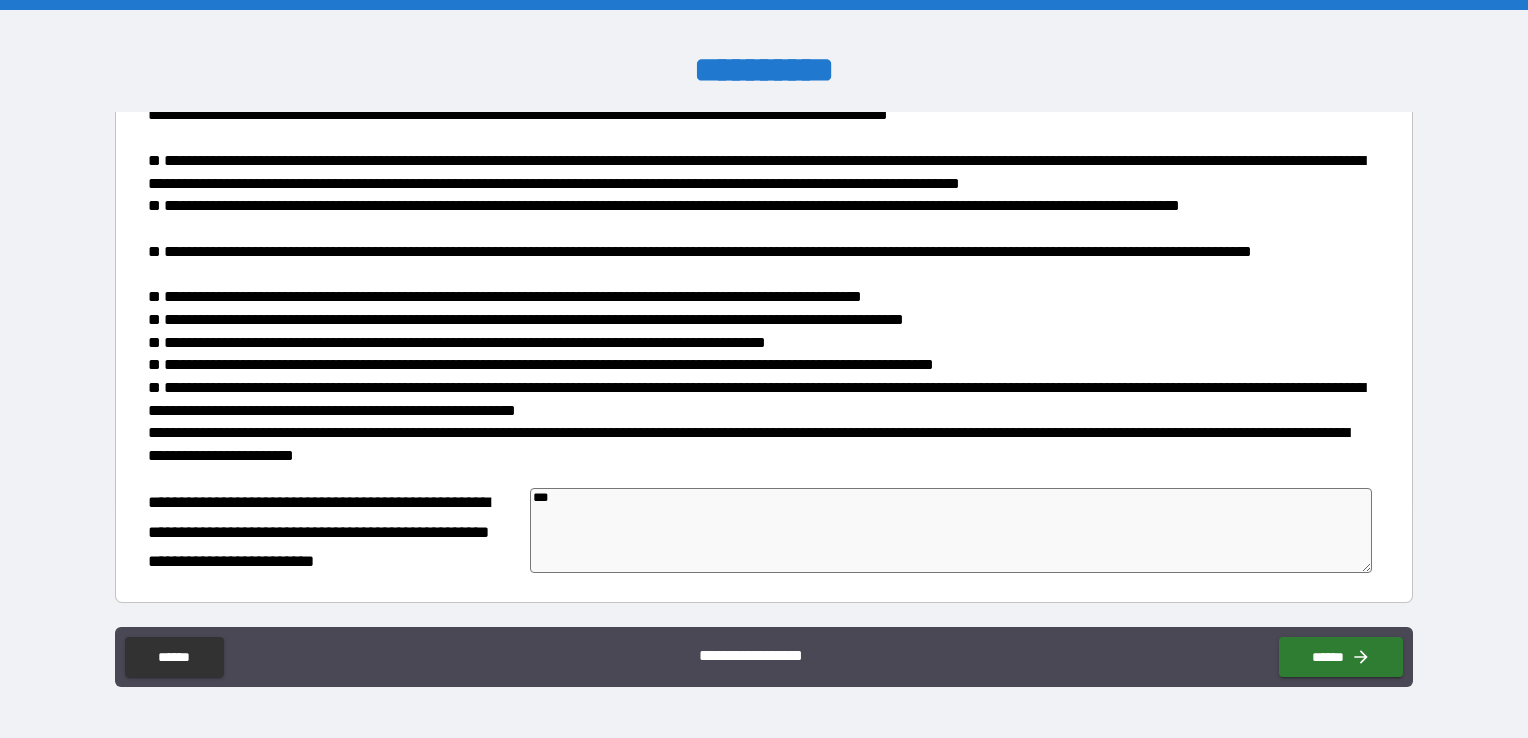 type on "*" 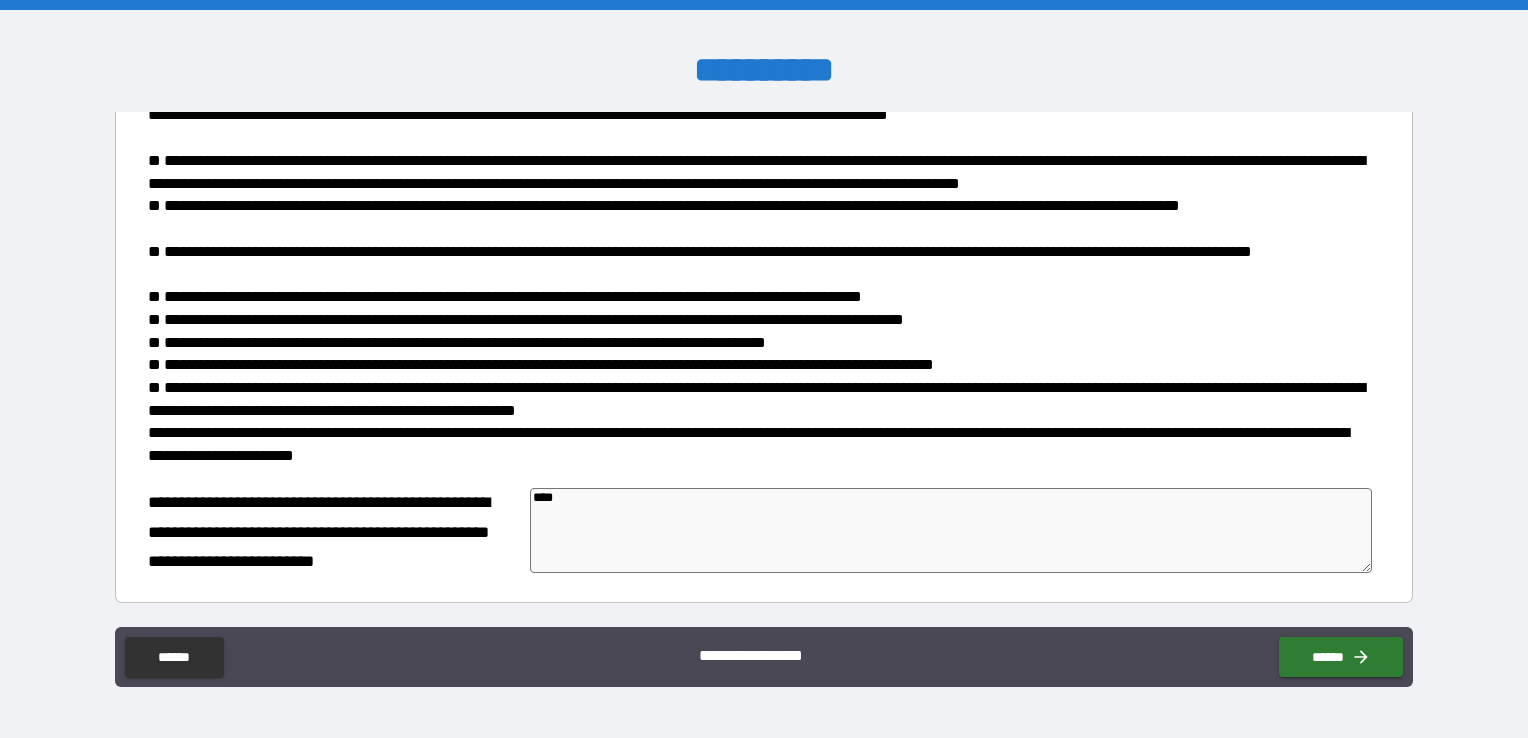 type on "*" 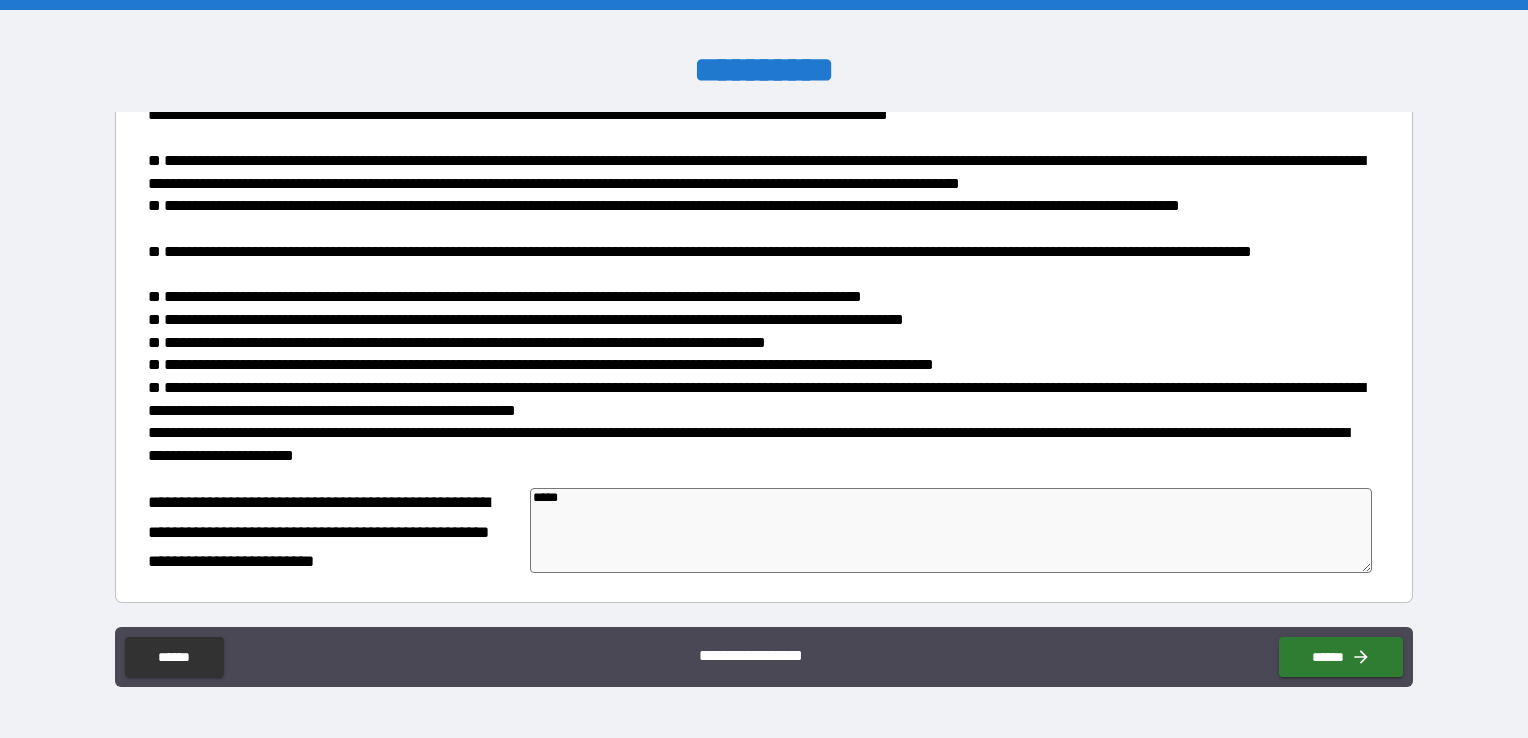 type on "*" 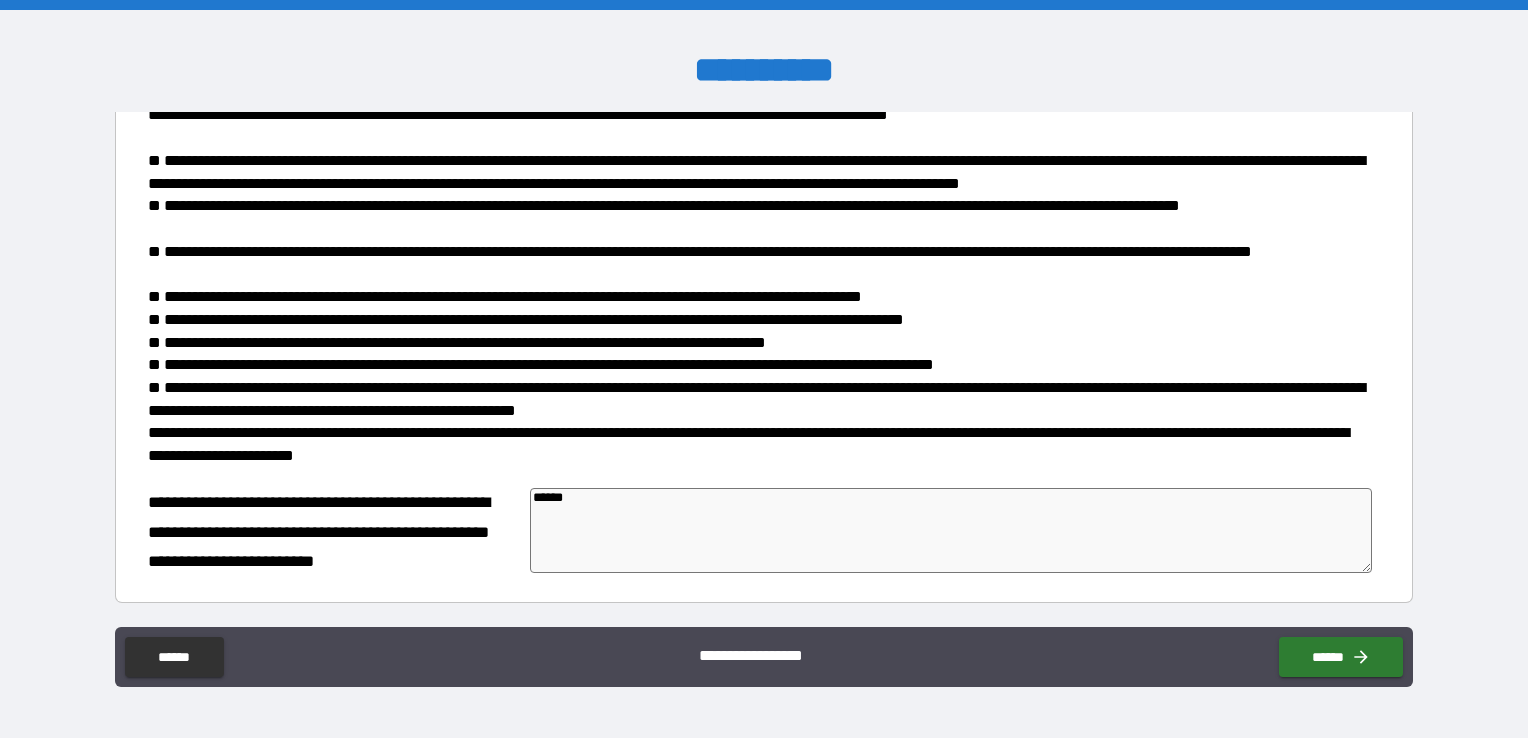 type on "*******" 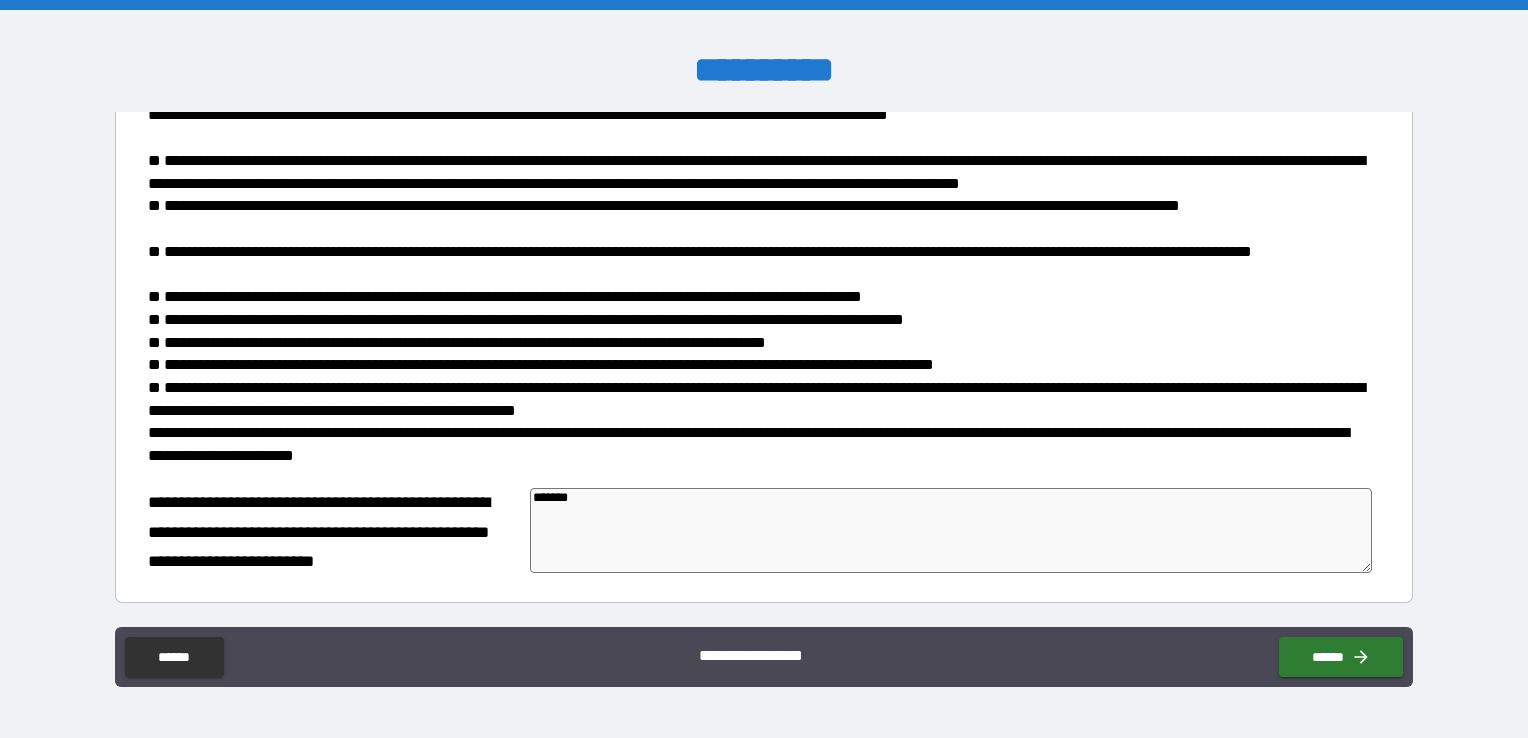 type on "*" 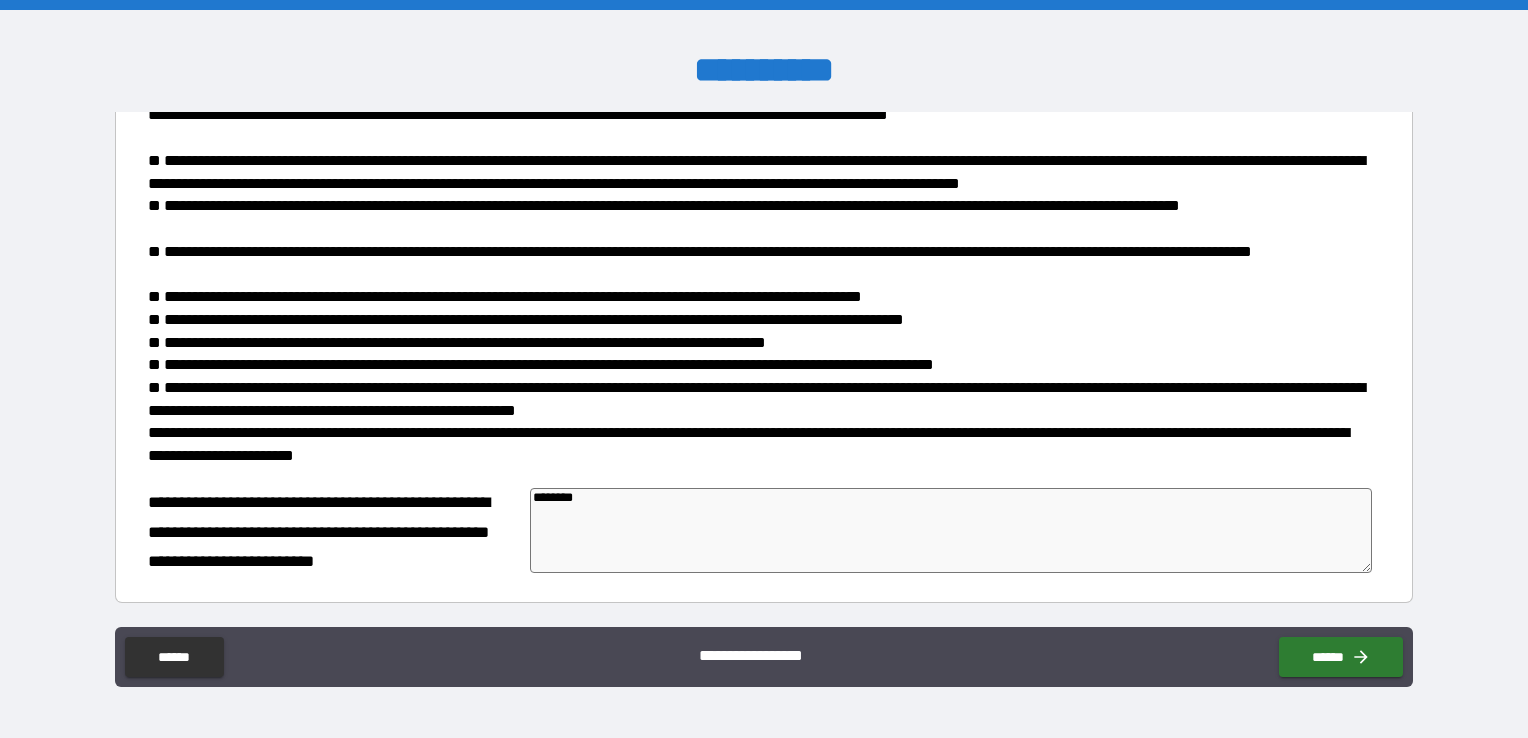 type on "*" 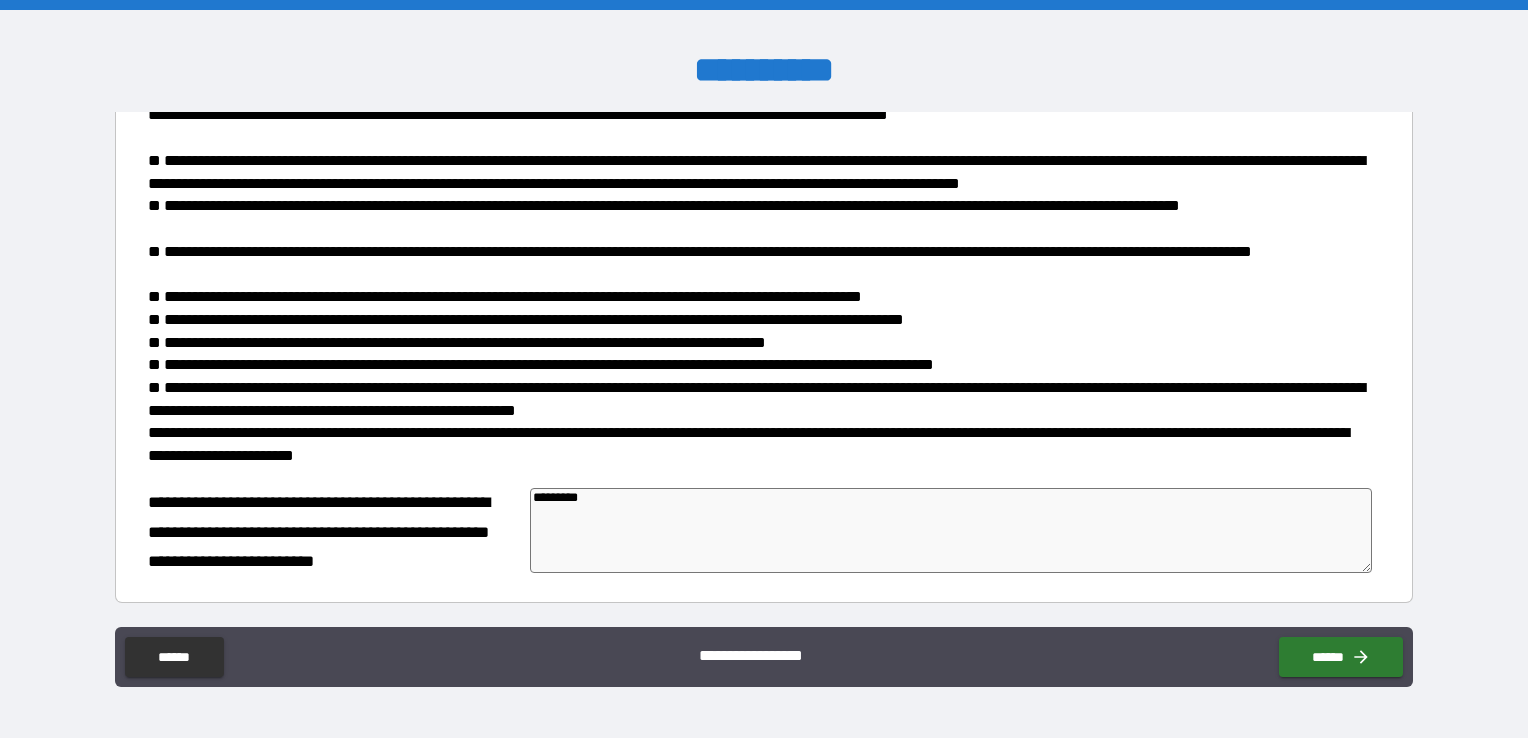 type on "**********" 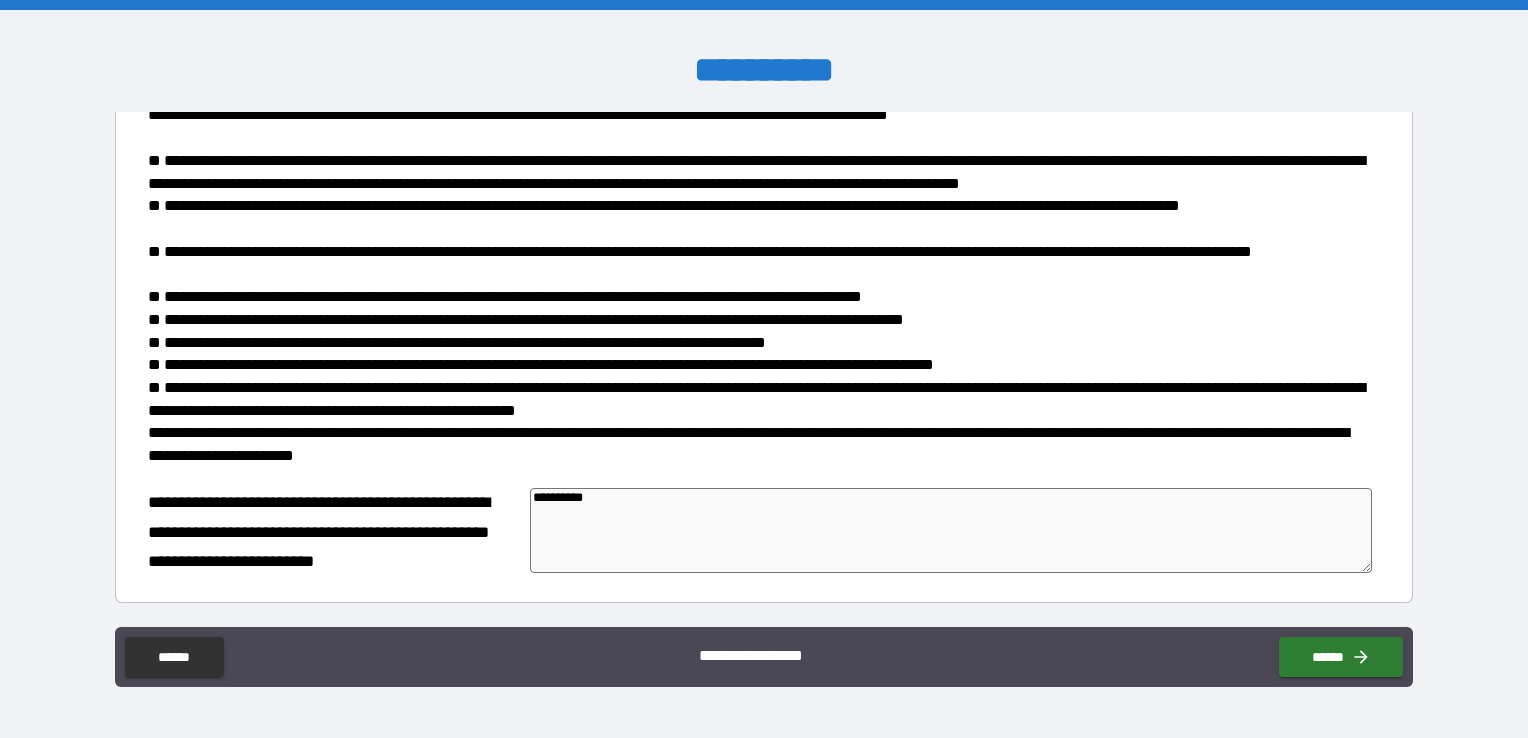 type on "**********" 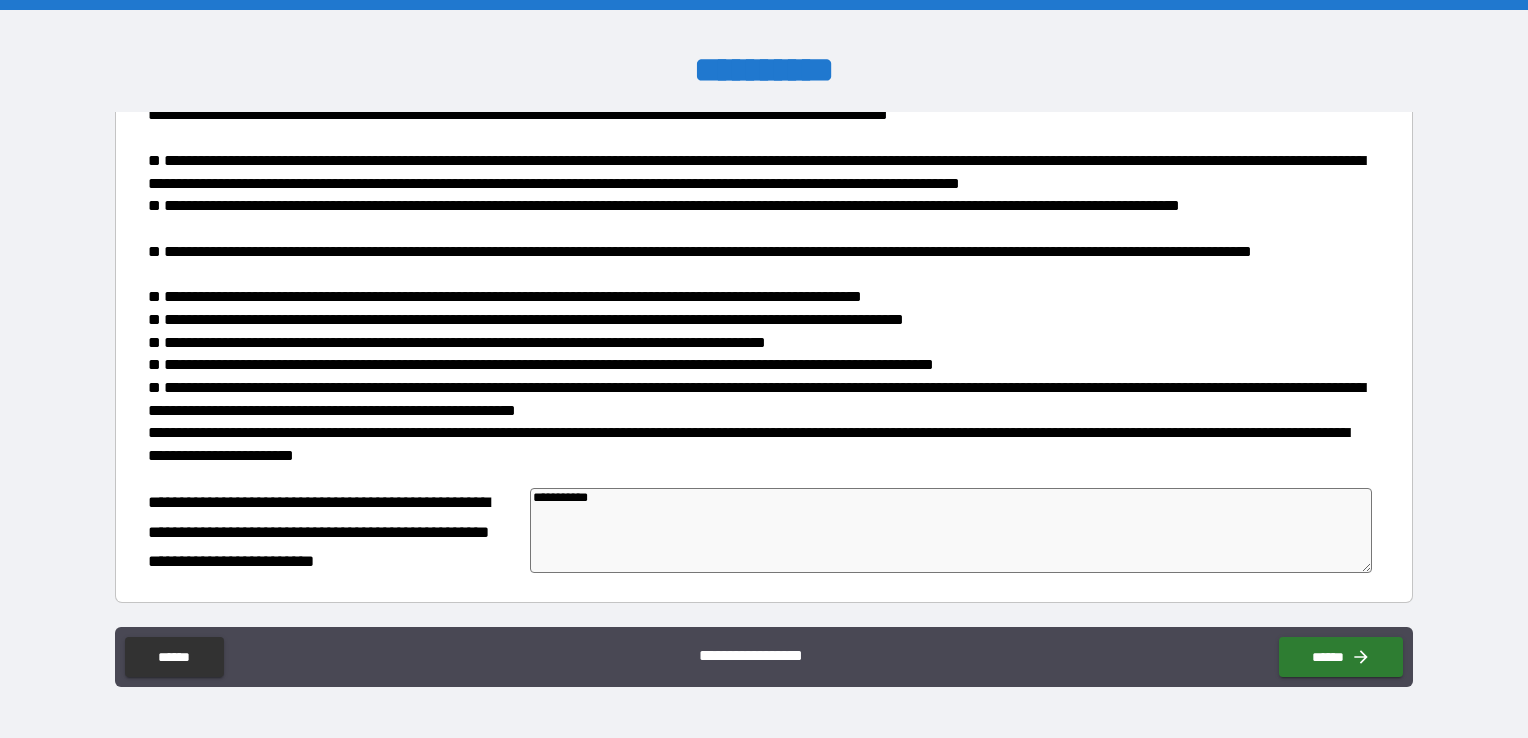 type on "**********" 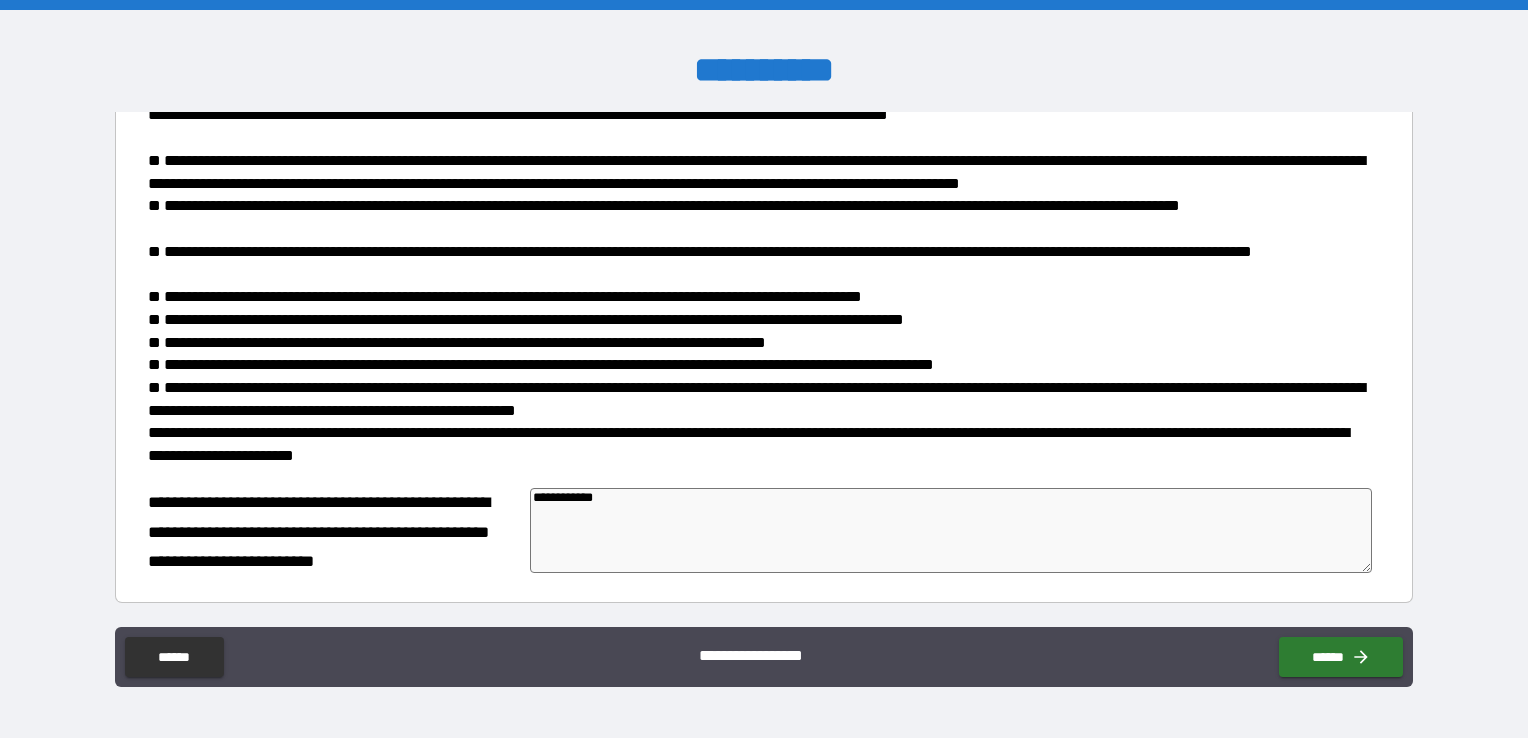 type on "**********" 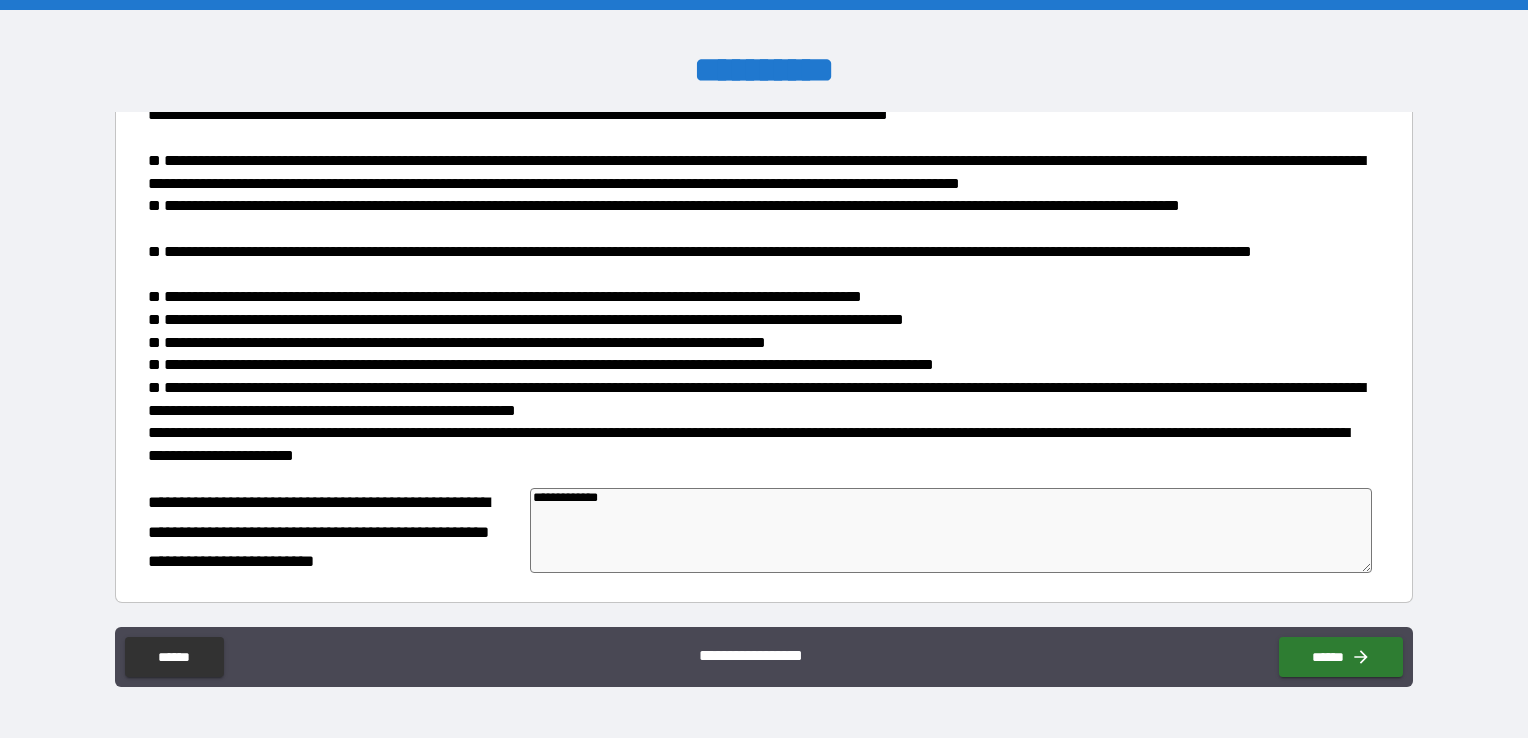 type on "**********" 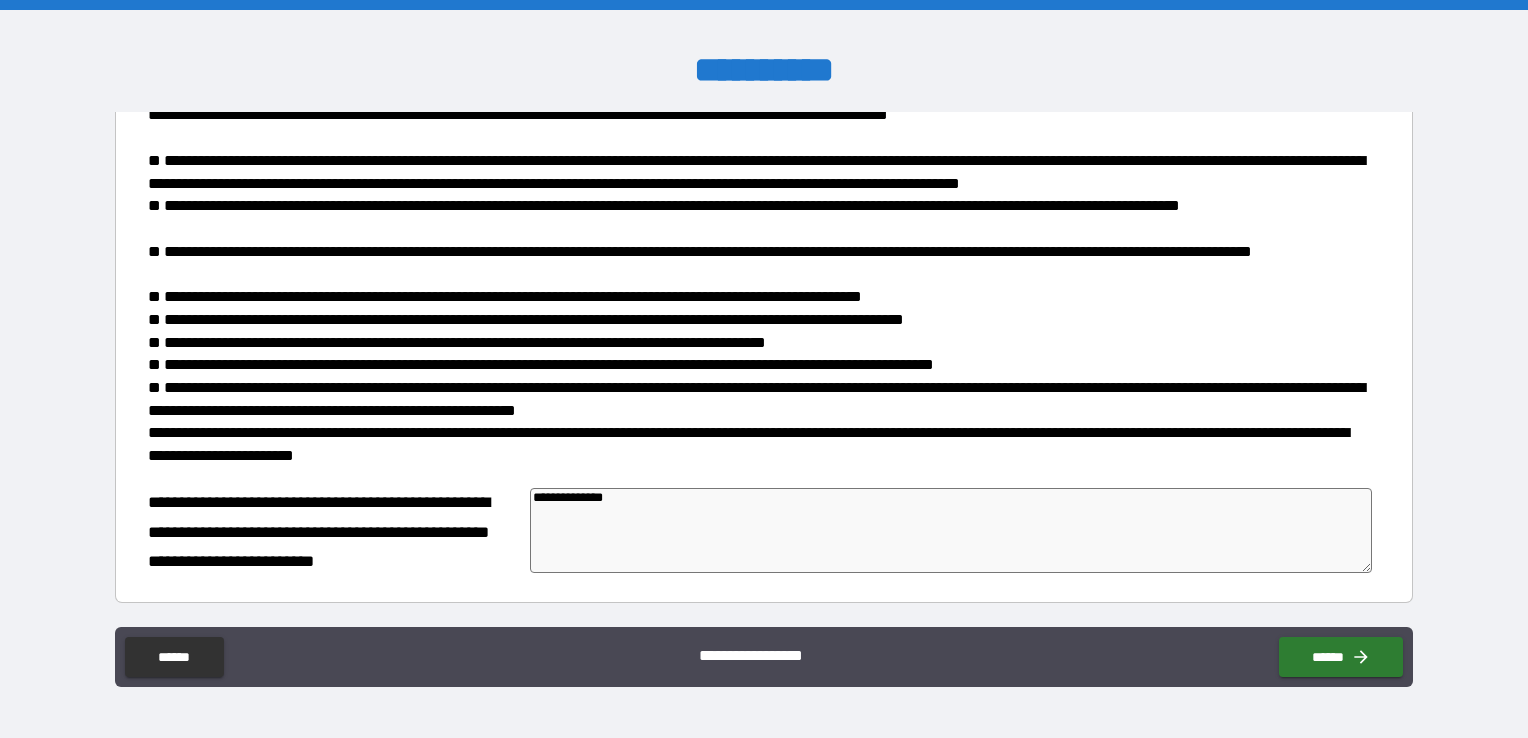 type on "**********" 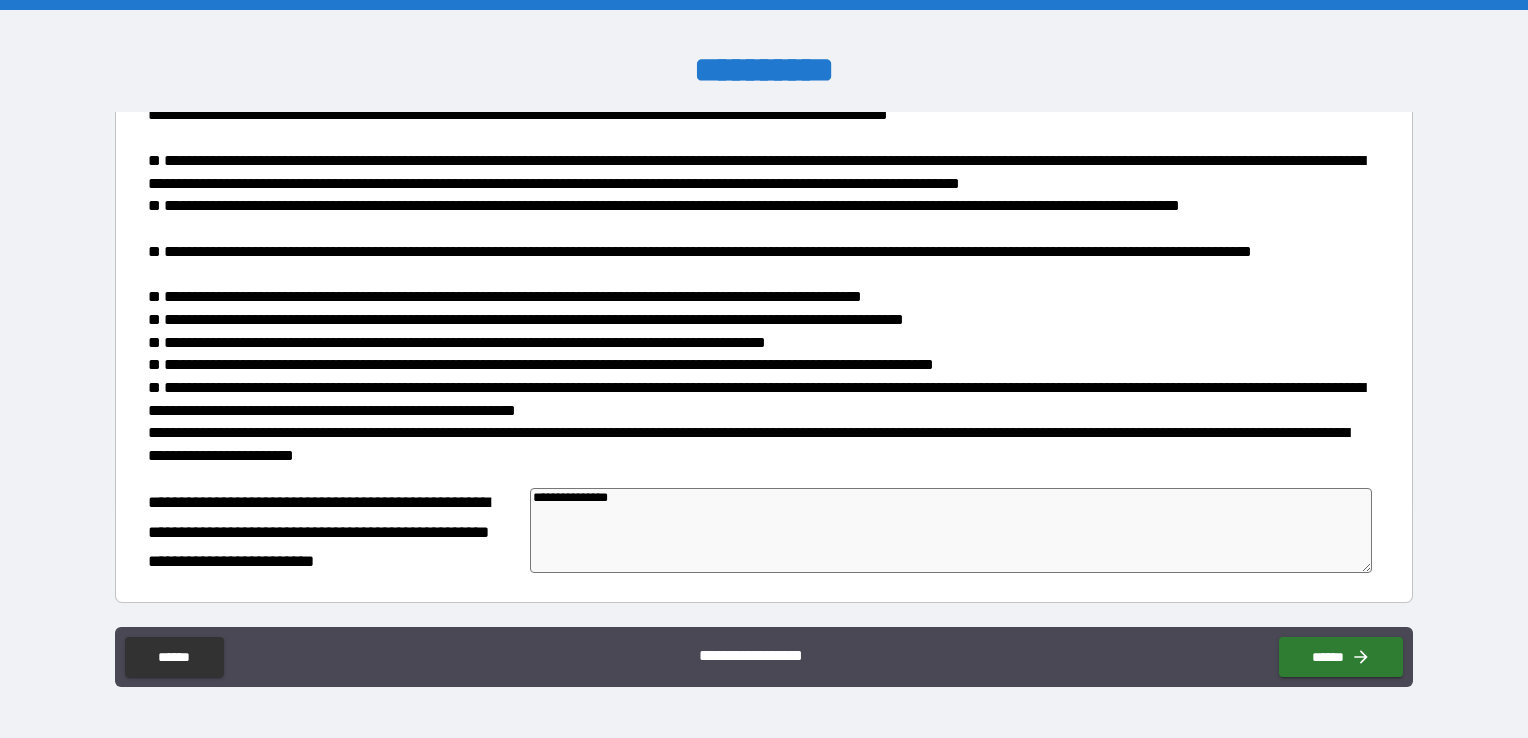 type on "*" 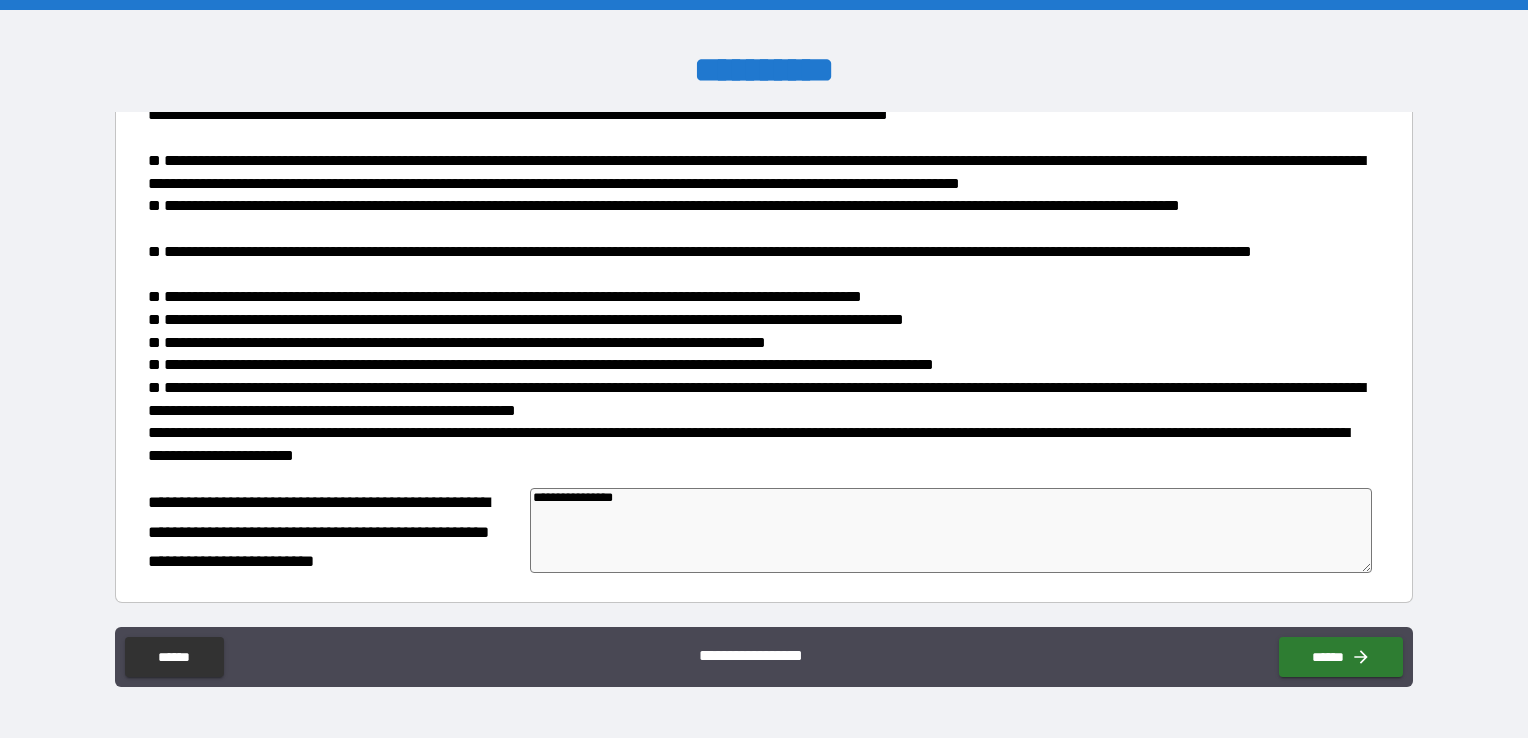 type on "*" 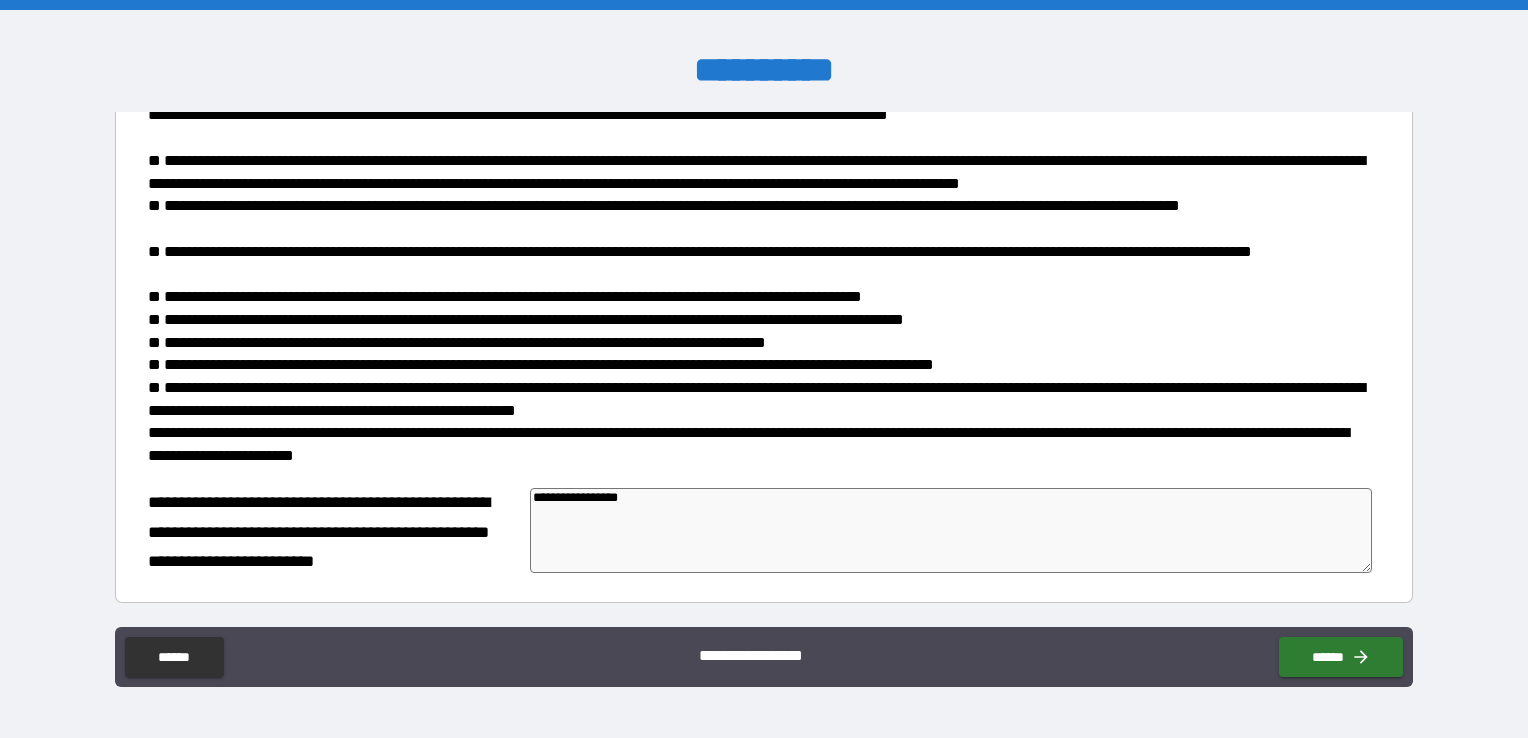 type on "*" 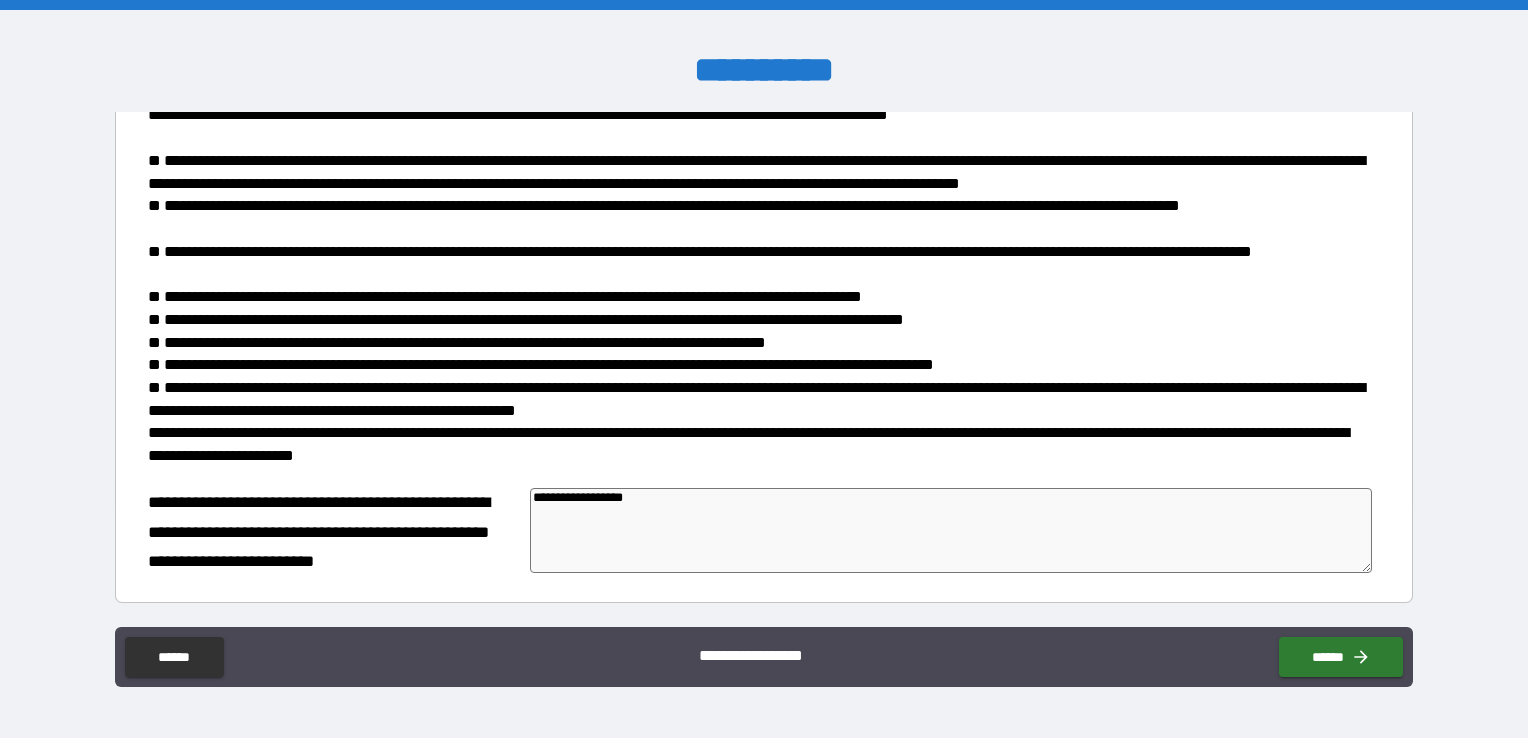 type on "**********" 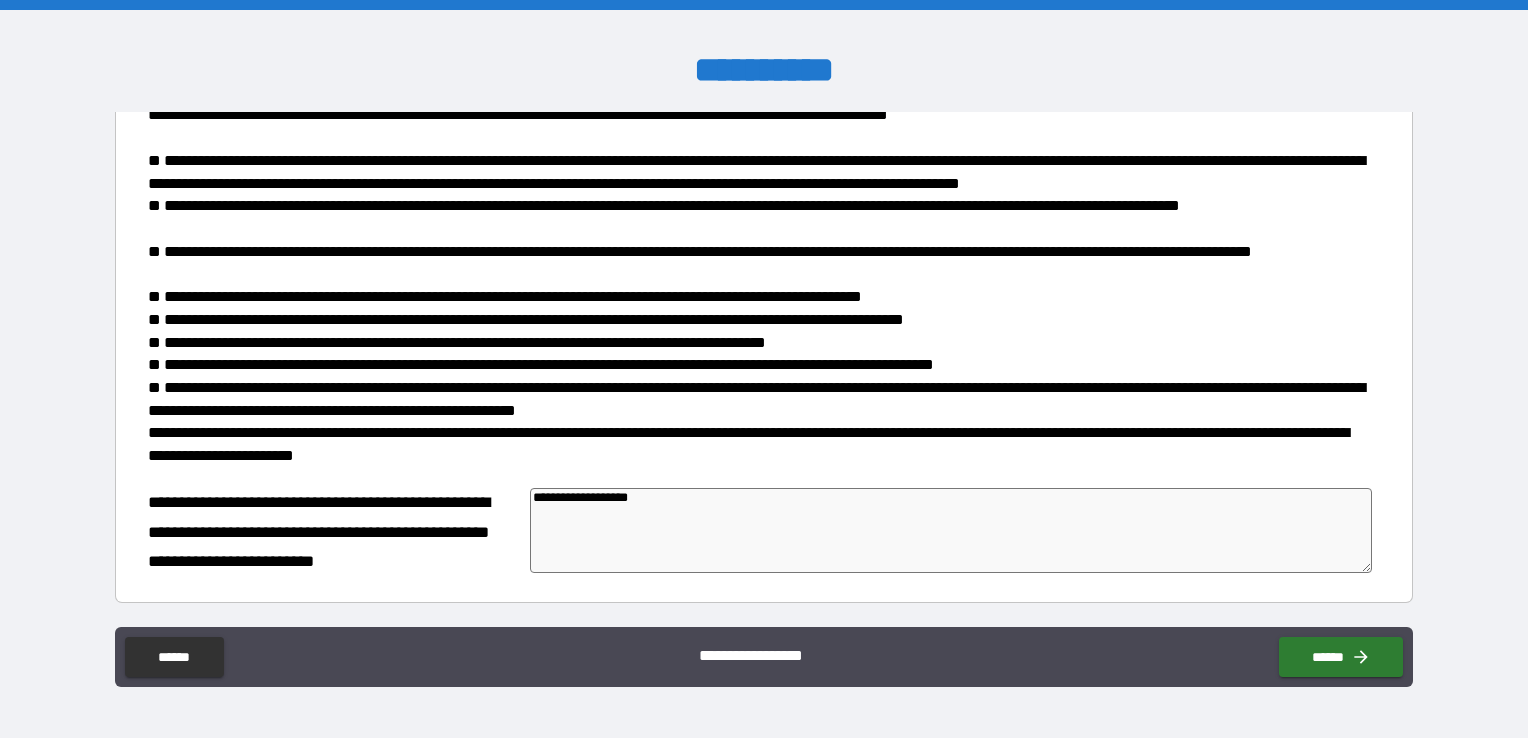 type on "**********" 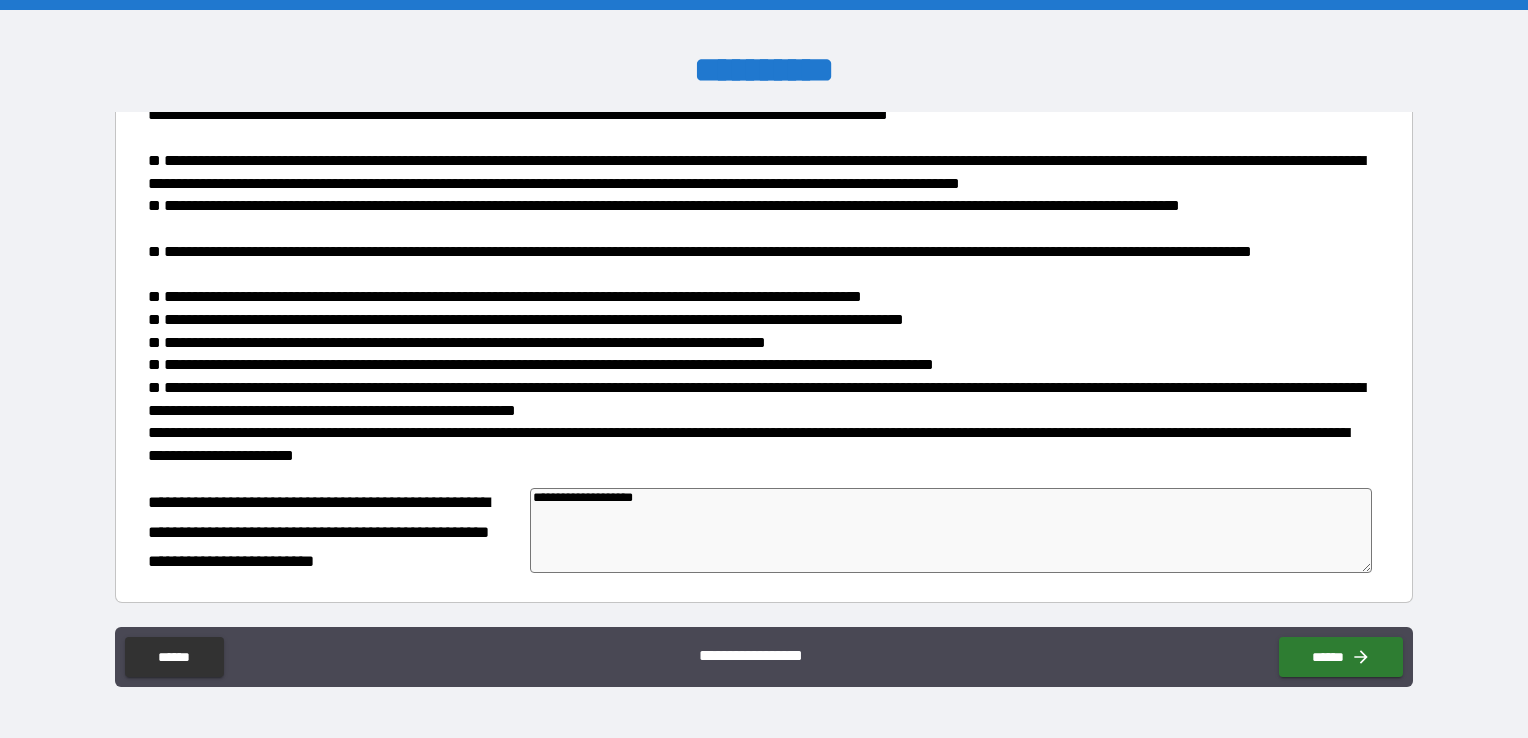 type on "**********" 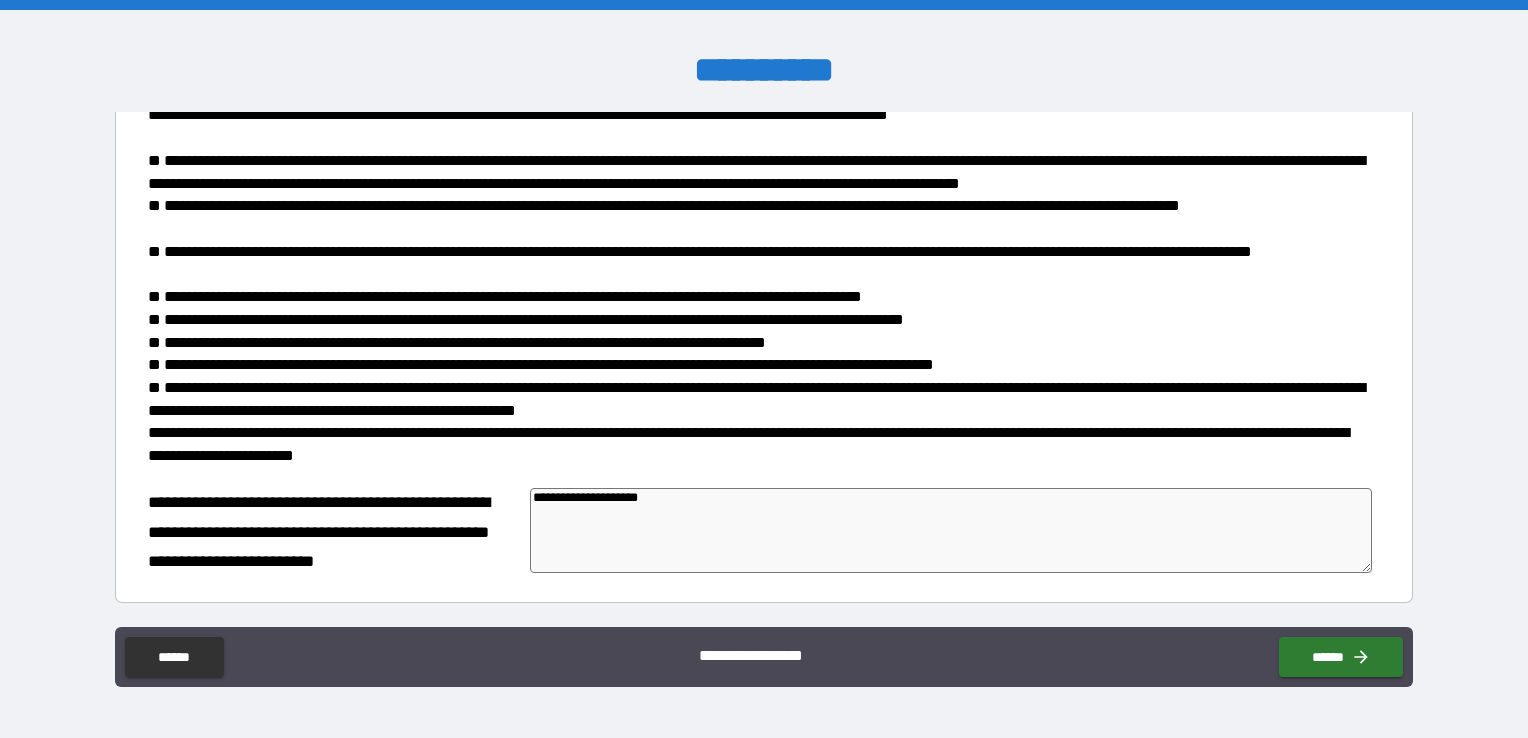 type on "*" 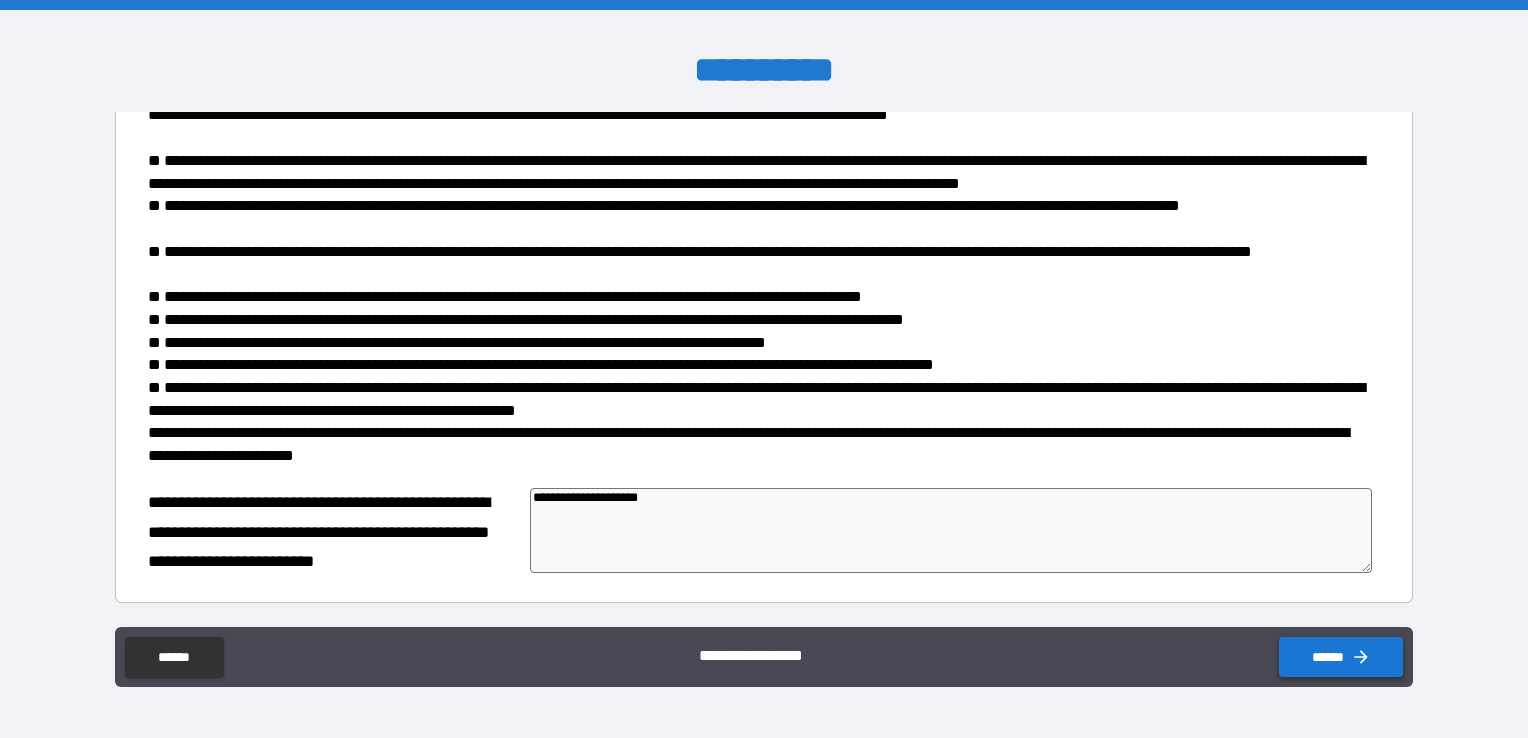 type on "**********" 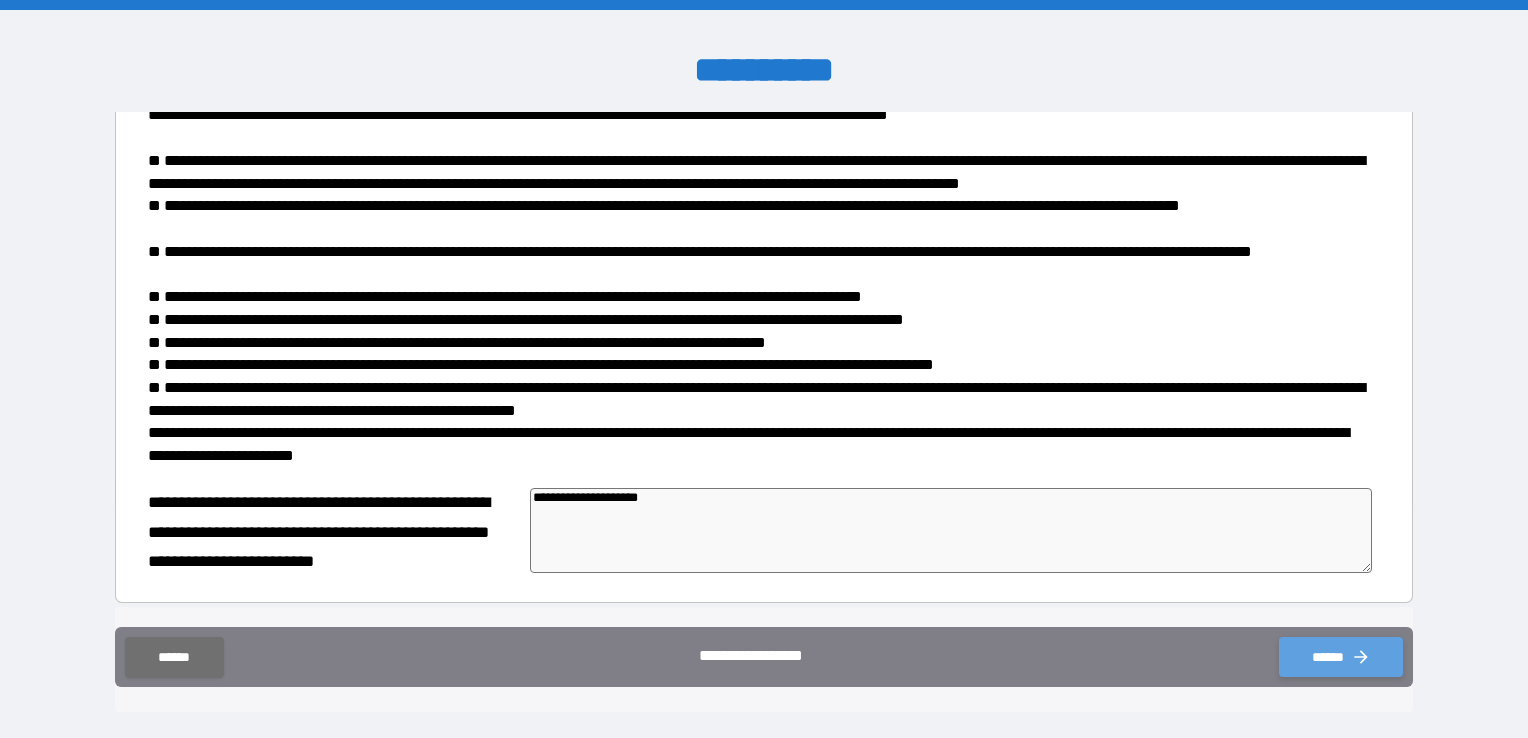 click on "******" at bounding box center (1341, 657) 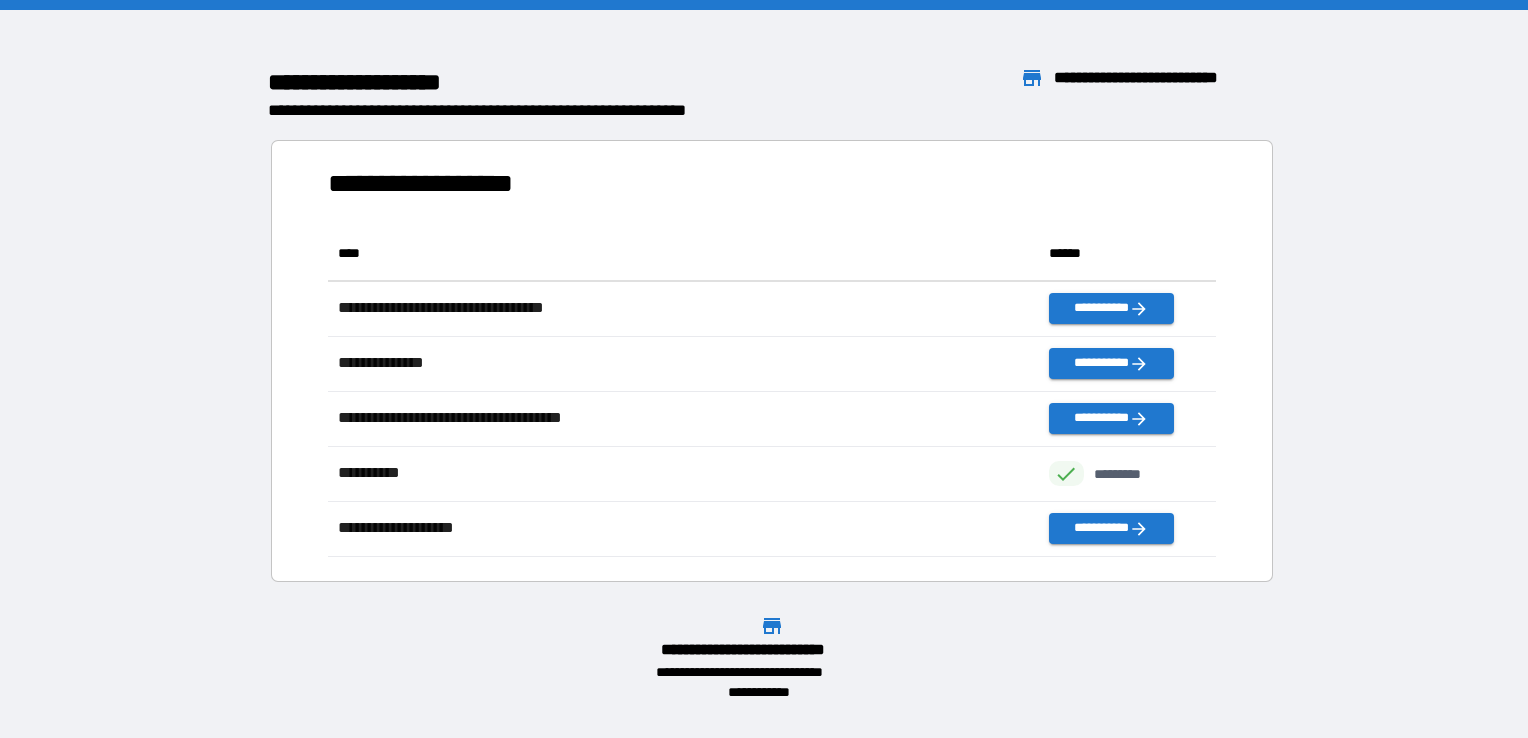 scroll, scrollTop: 16, scrollLeft: 16, axis: both 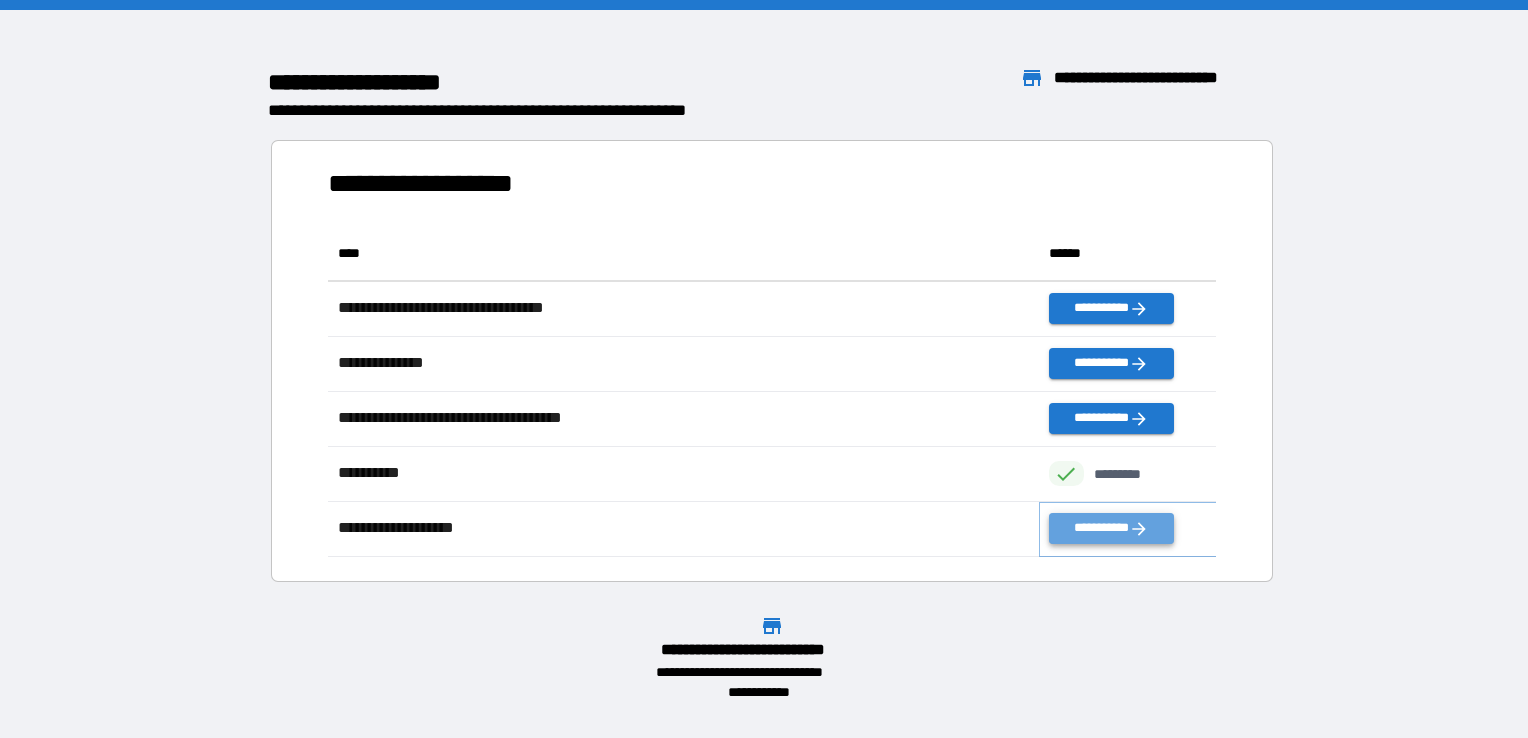 click on "**********" at bounding box center [1111, 528] 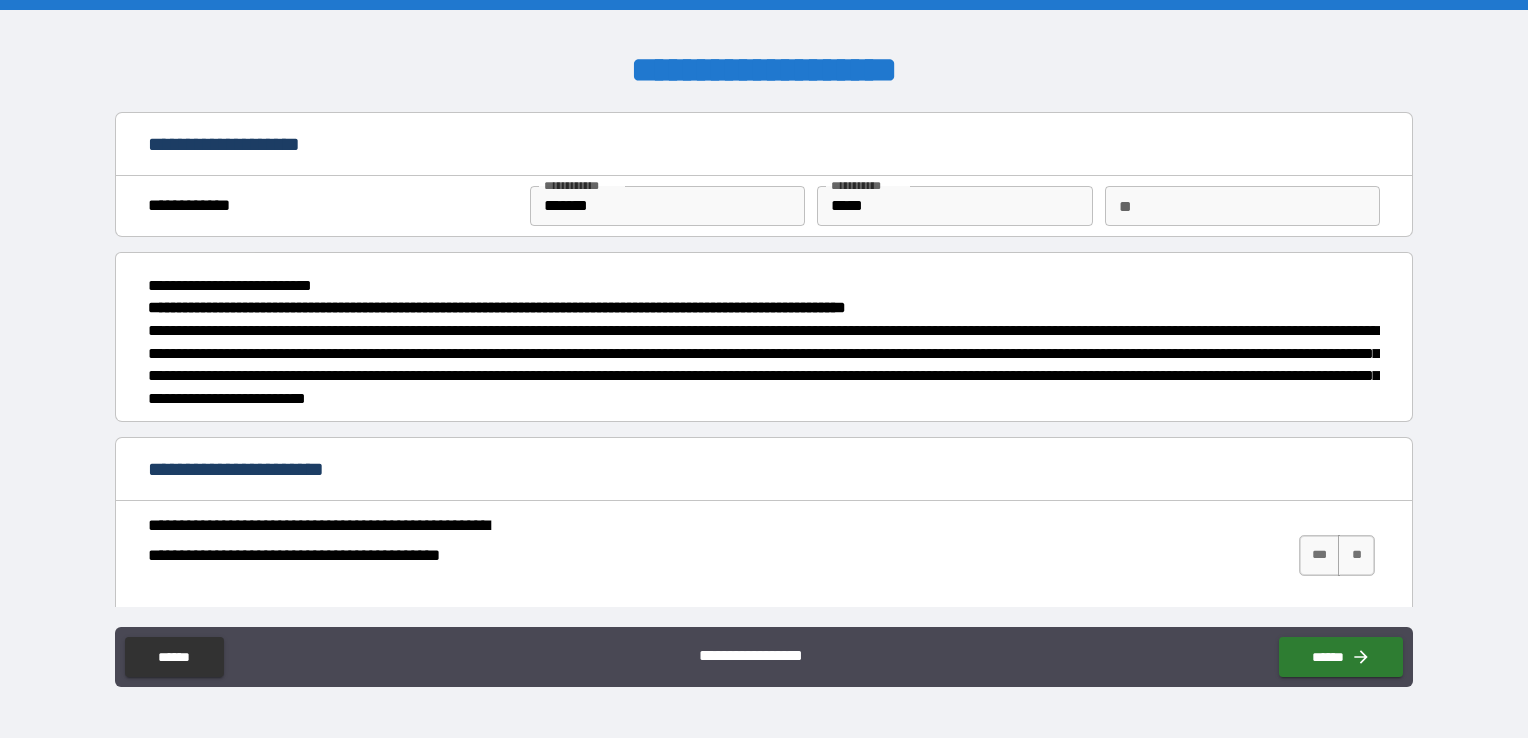 click on "**" at bounding box center (1242, 206) 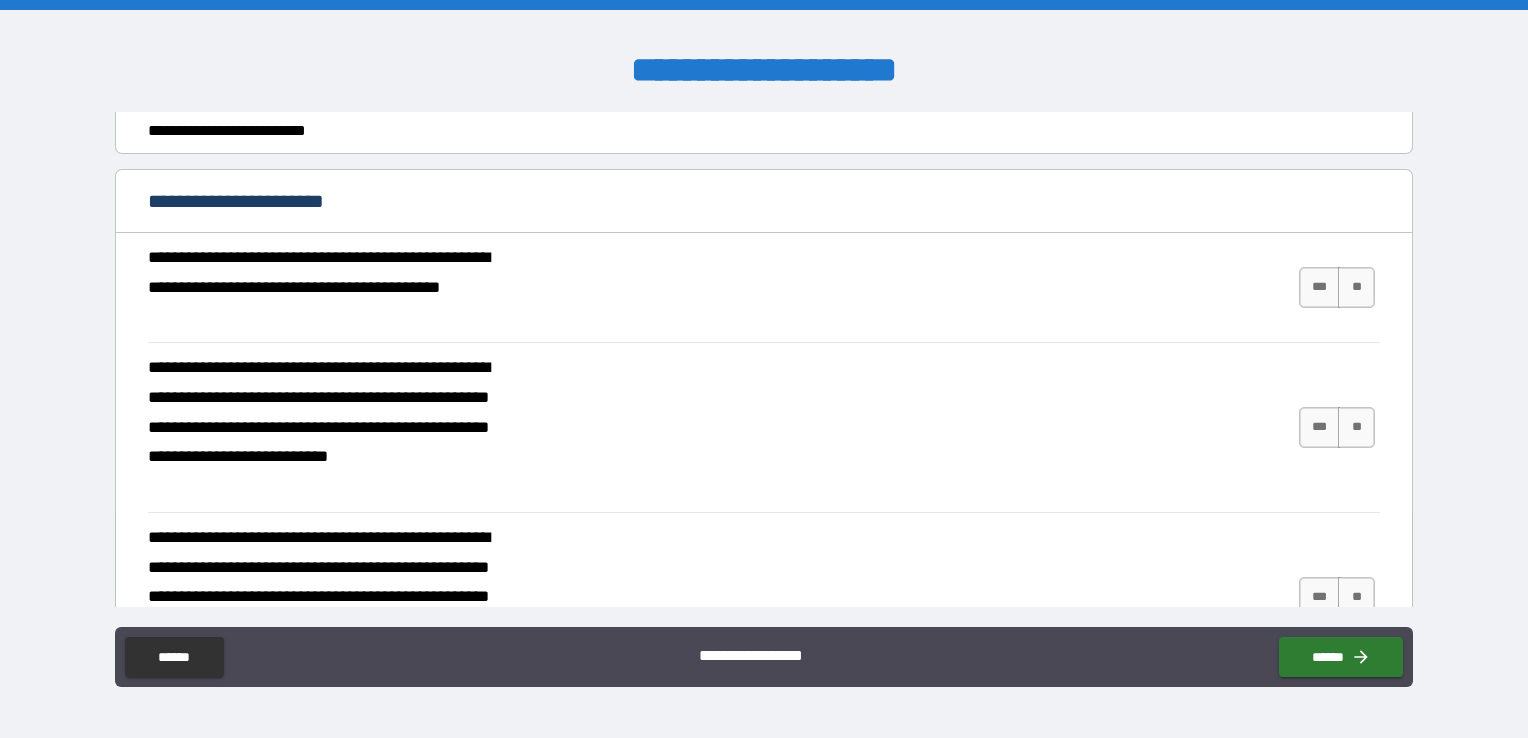 scroll, scrollTop: 300, scrollLeft: 0, axis: vertical 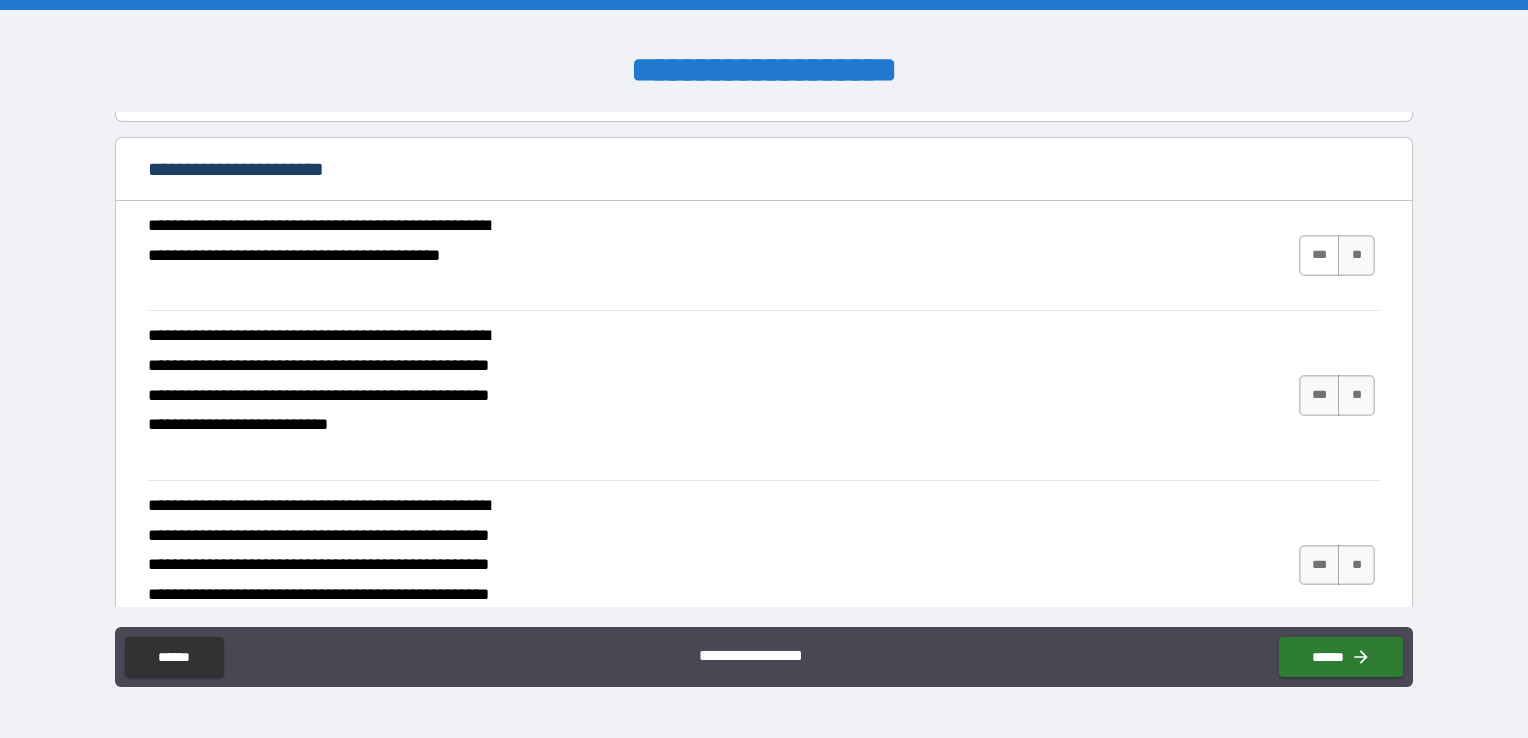 type on "*" 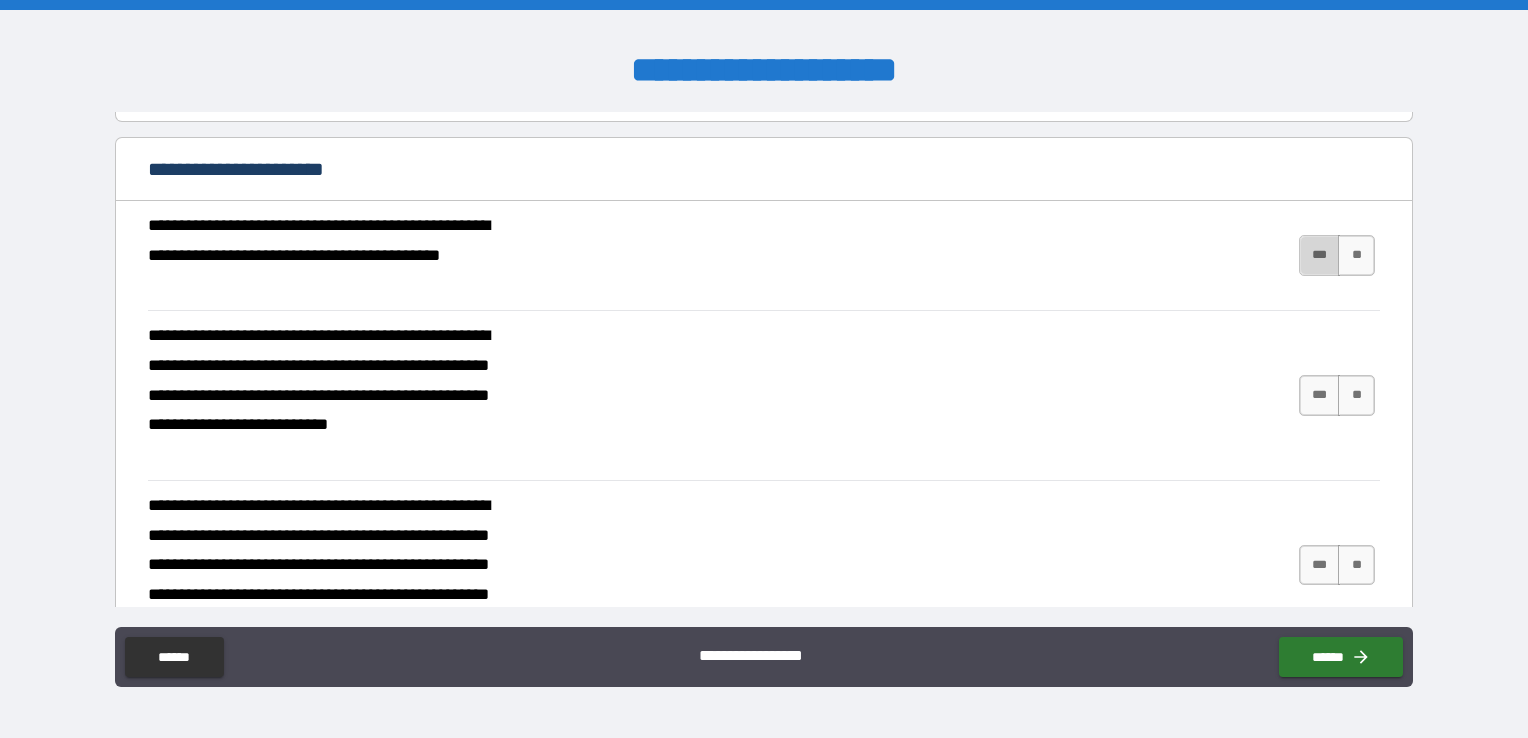 click on "***" at bounding box center (1320, 255) 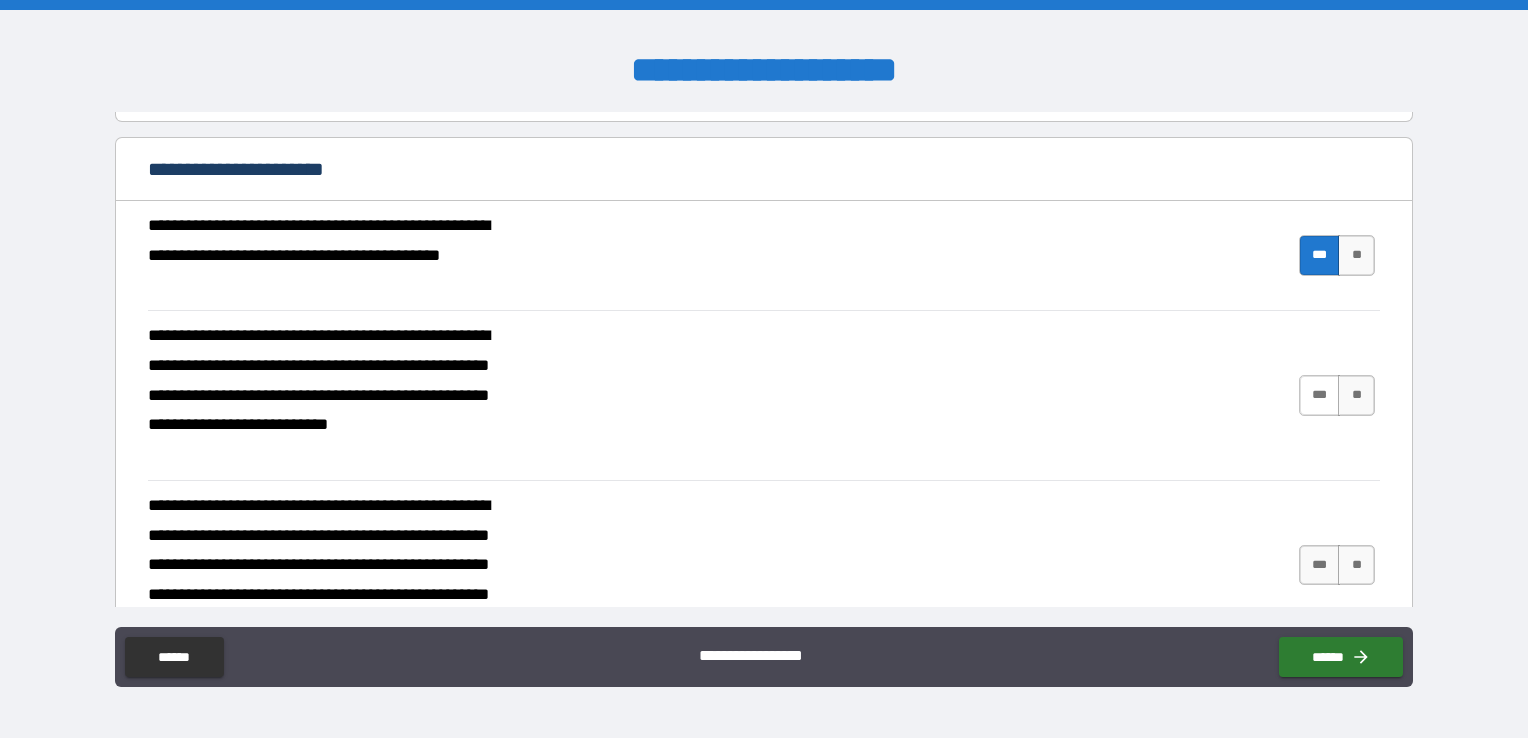 click on "***" at bounding box center [1320, 395] 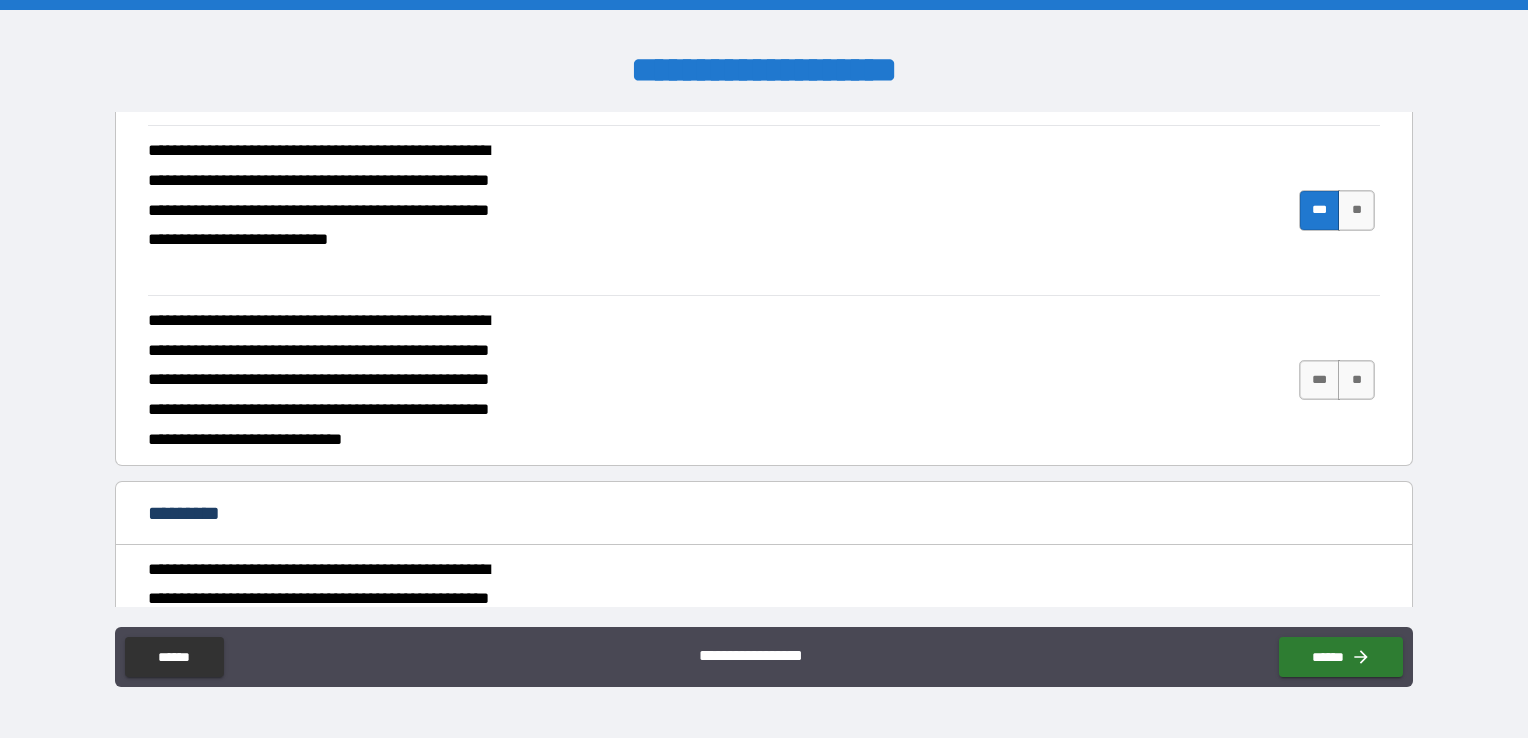 scroll, scrollTop: 500, scrollLeft: 0, axis: vertical 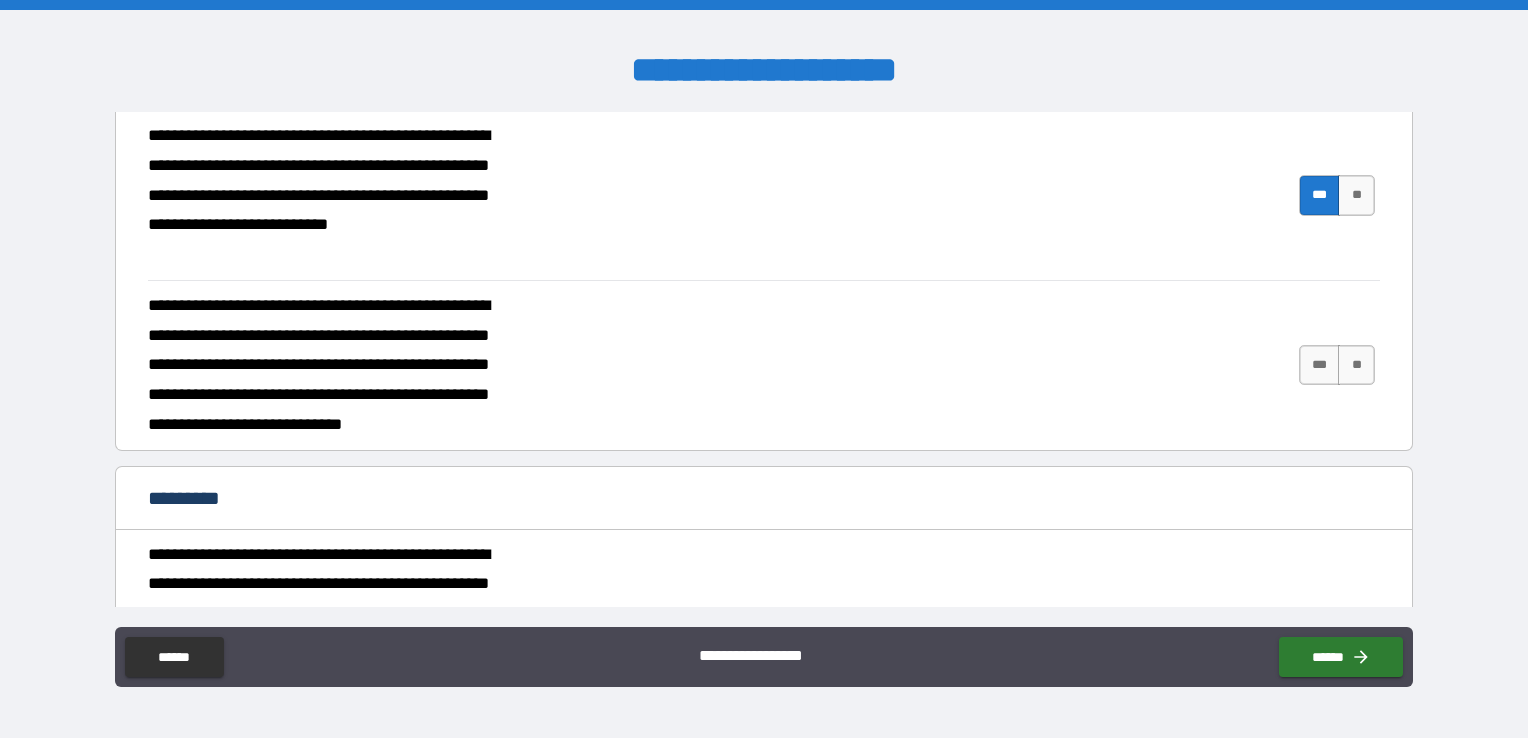 drag, startPoint x: 1299, startPoint y: 374, endPoint x: 1287, endPoint y: 385, distance: 16.27882 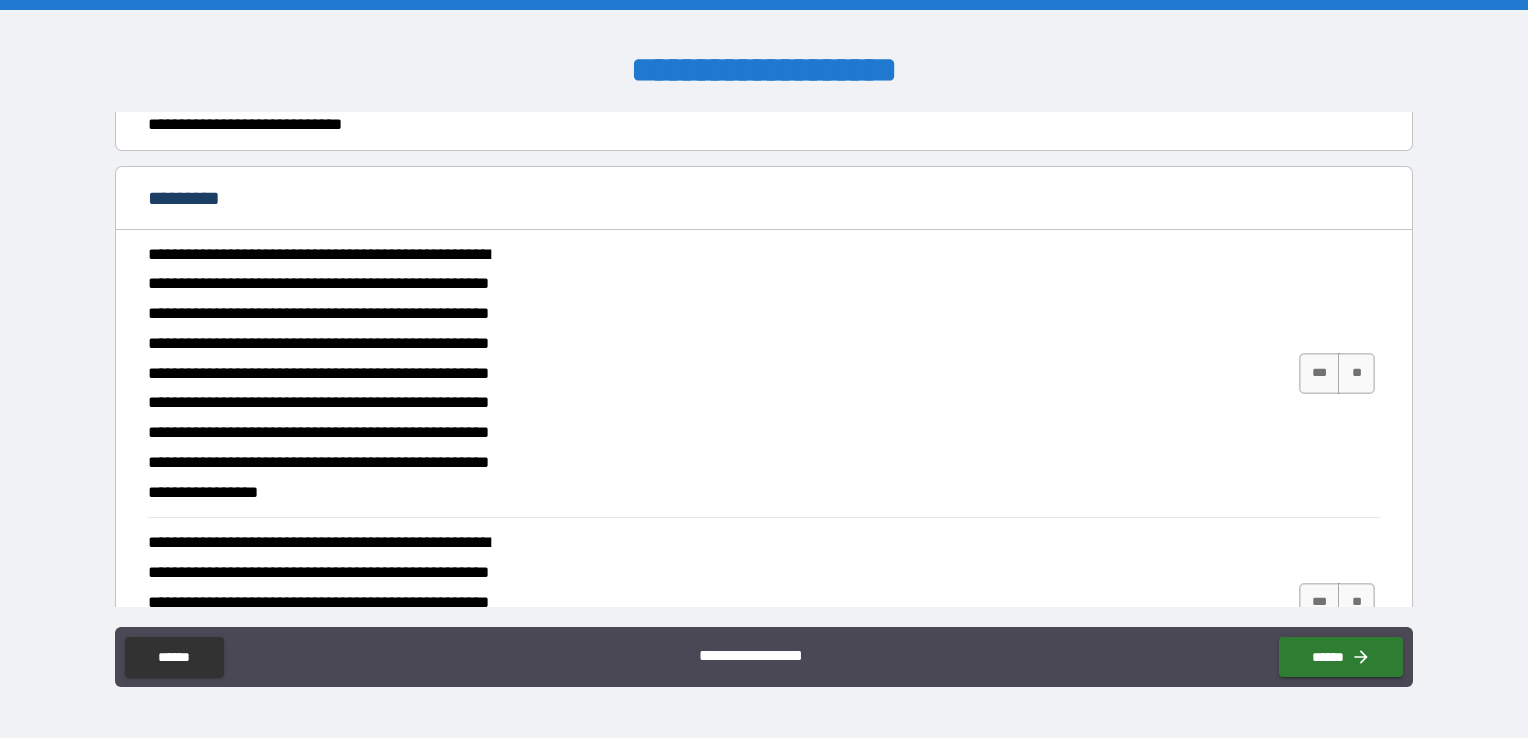 scroll, scrollTop: 900, scrollLeft: 0, axis: vertical 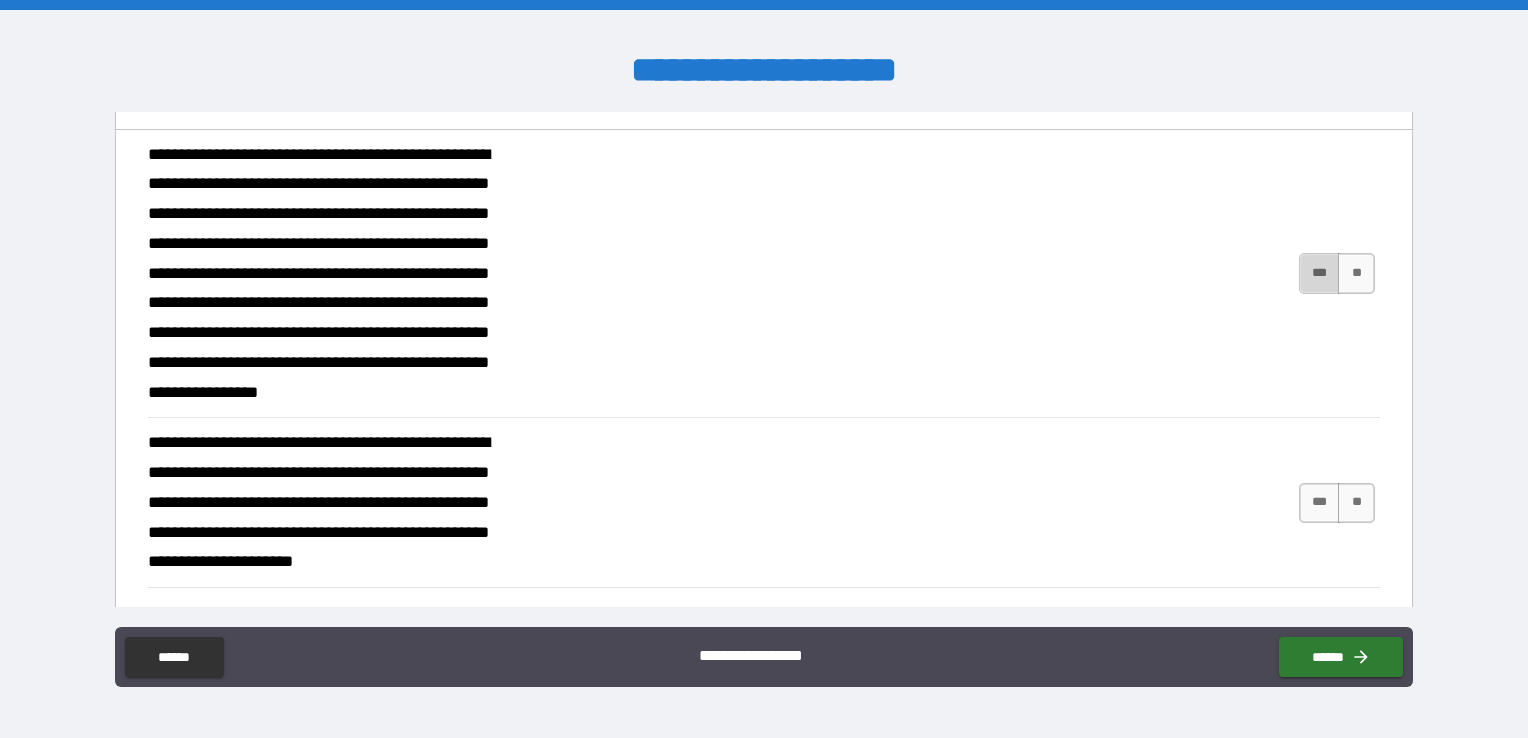click on "***" at bounding box center (1320, 273) 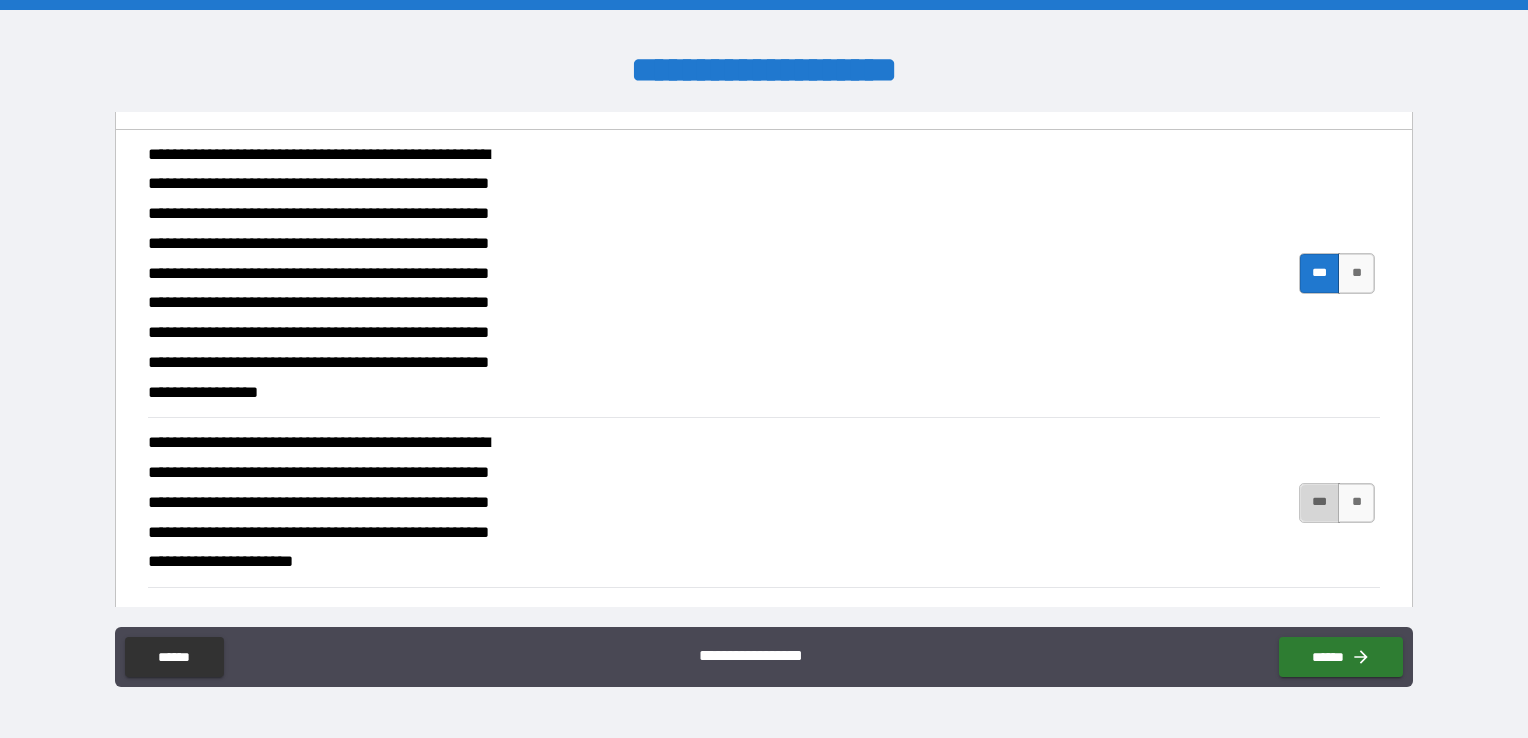 click on "***" at bounding box center (1320, 503) 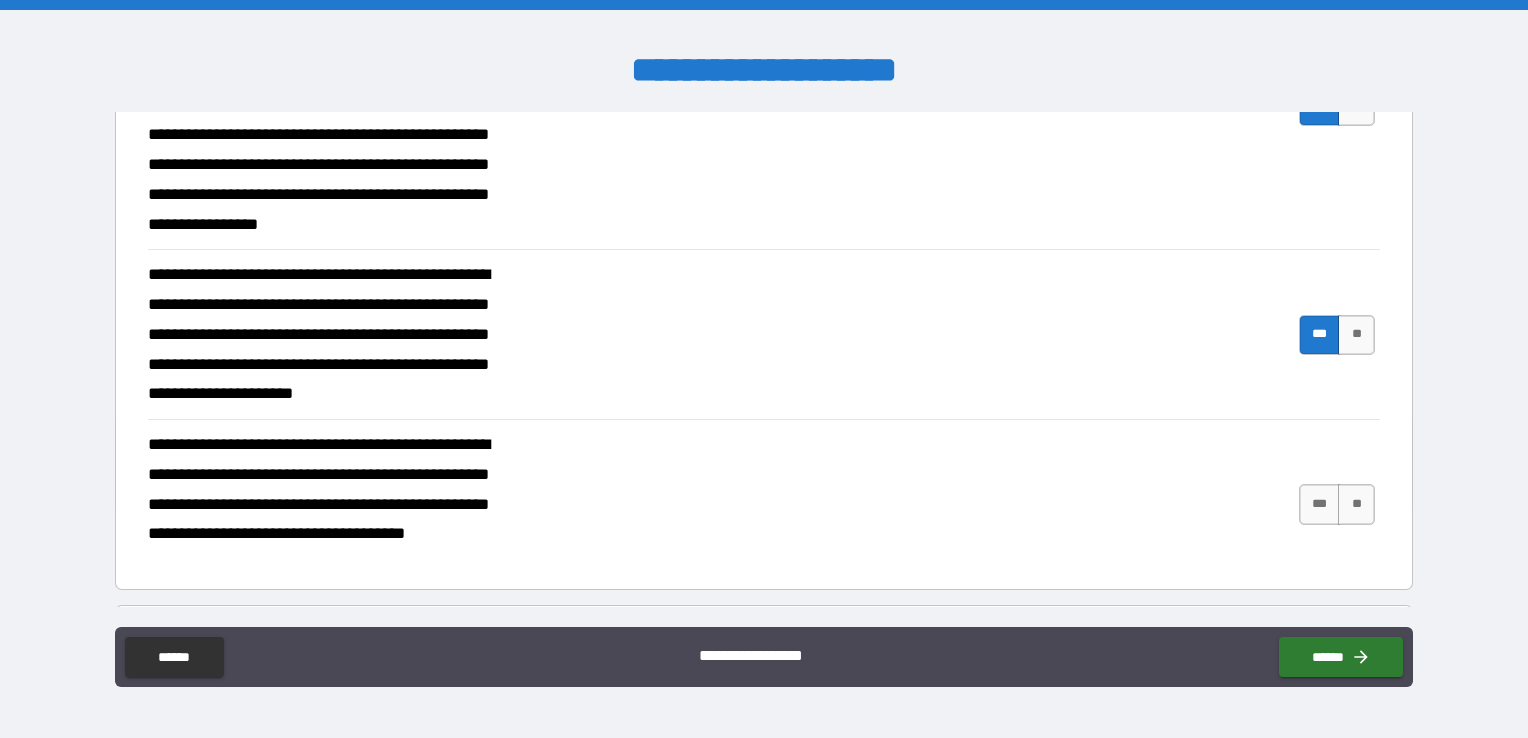scroll, scrollTop: 1100, scrollLeft: 0, axis: vertical 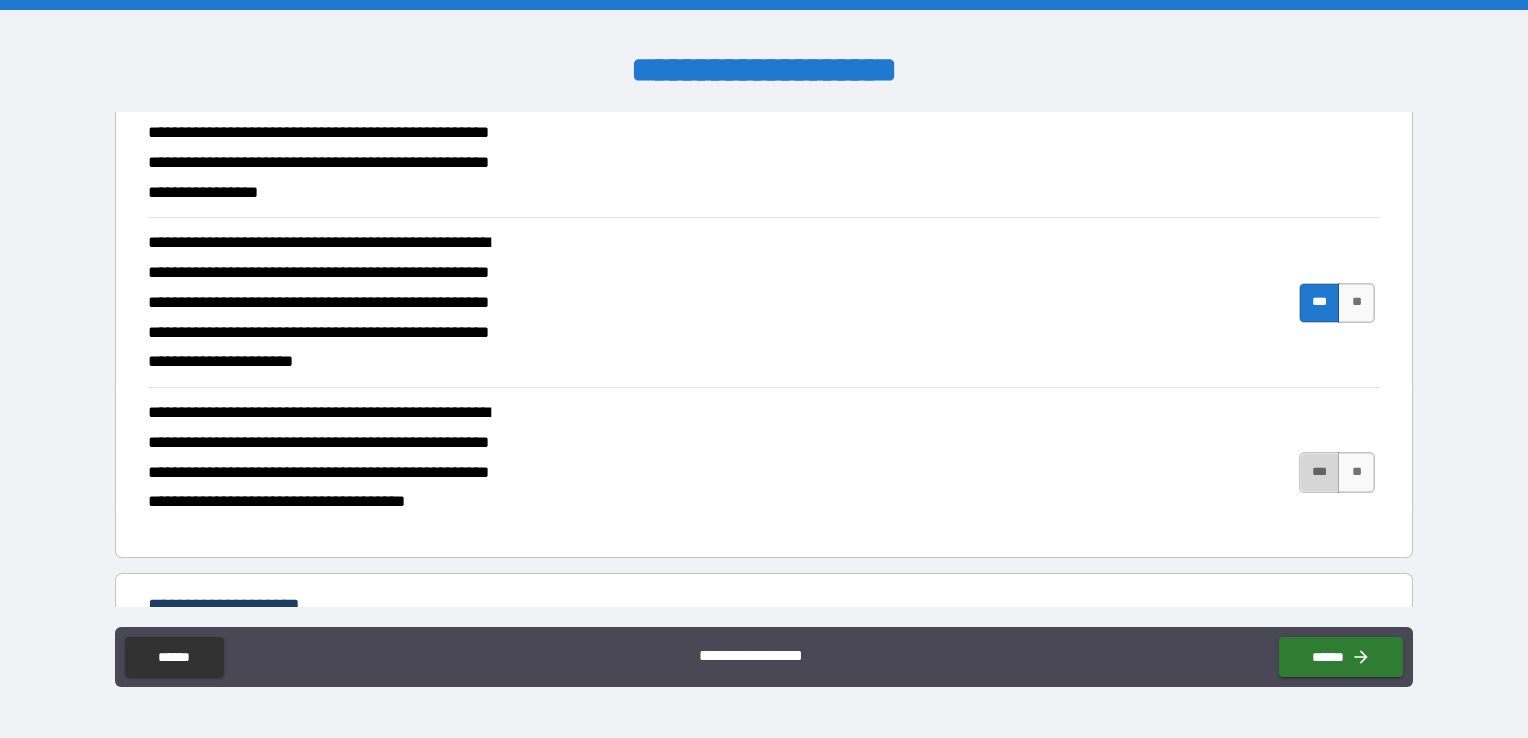 click on "***" at bounding box center (1320, 472) 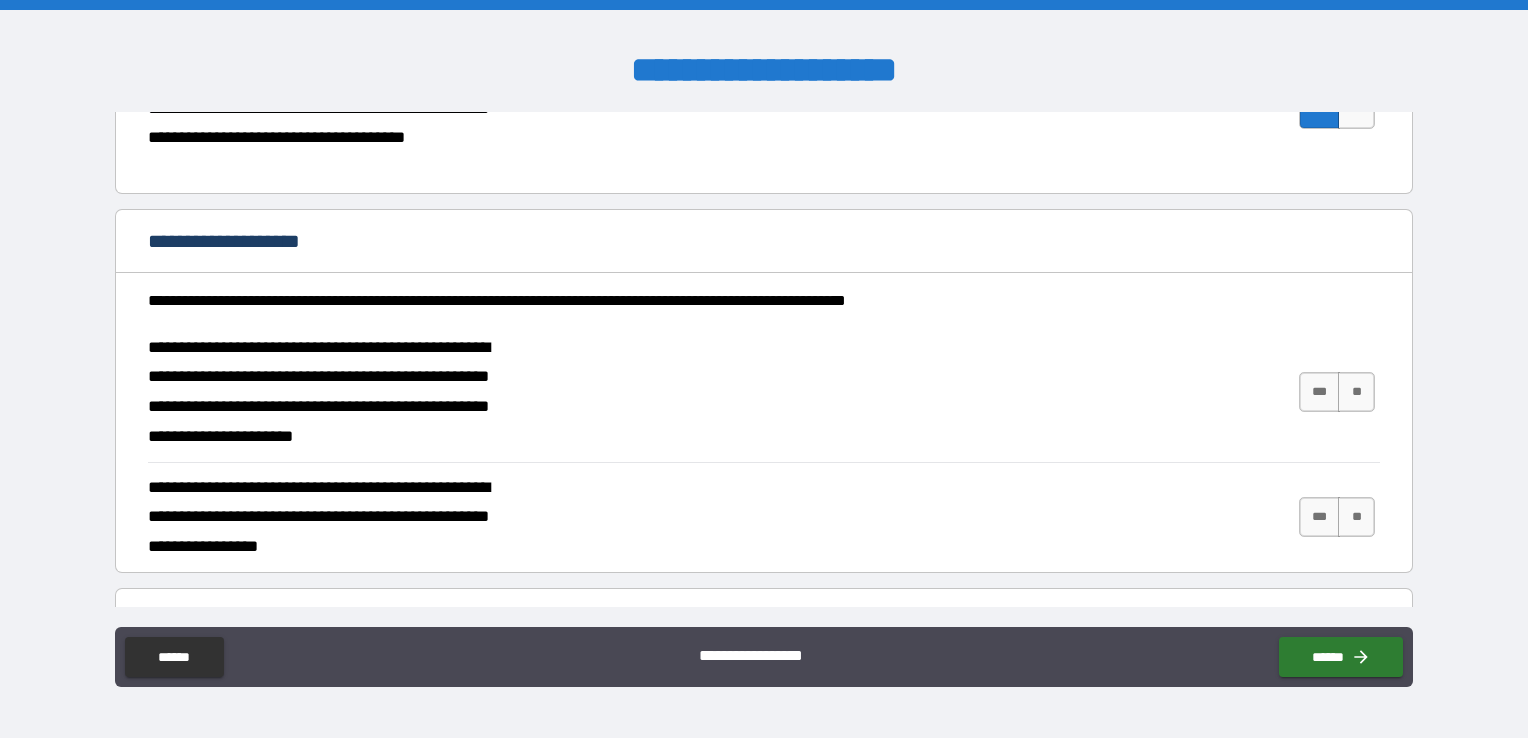 scroll, scrollTop: 1500, scrollLeft: 0, axis: vertical 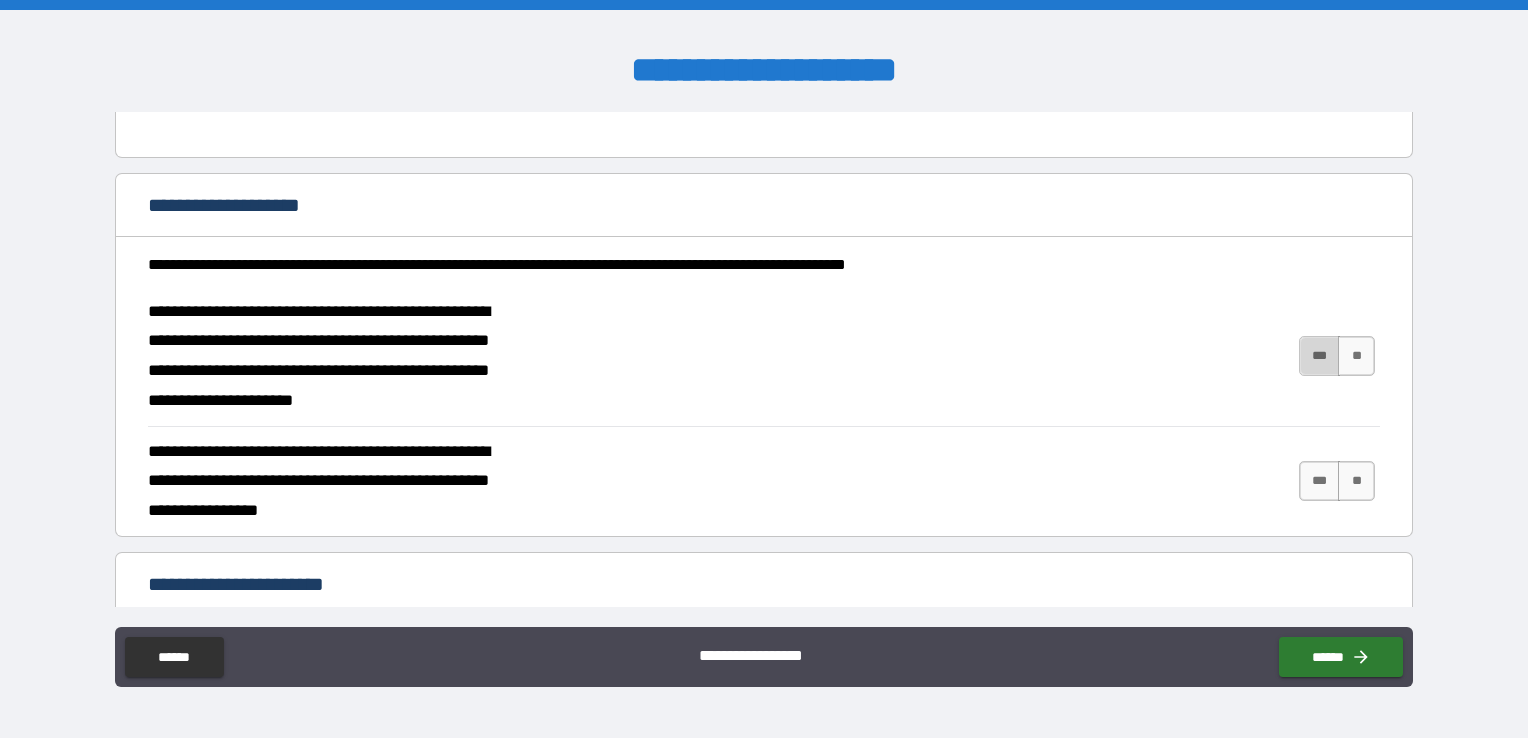 click on "***" at bounding box center [1320, 356] 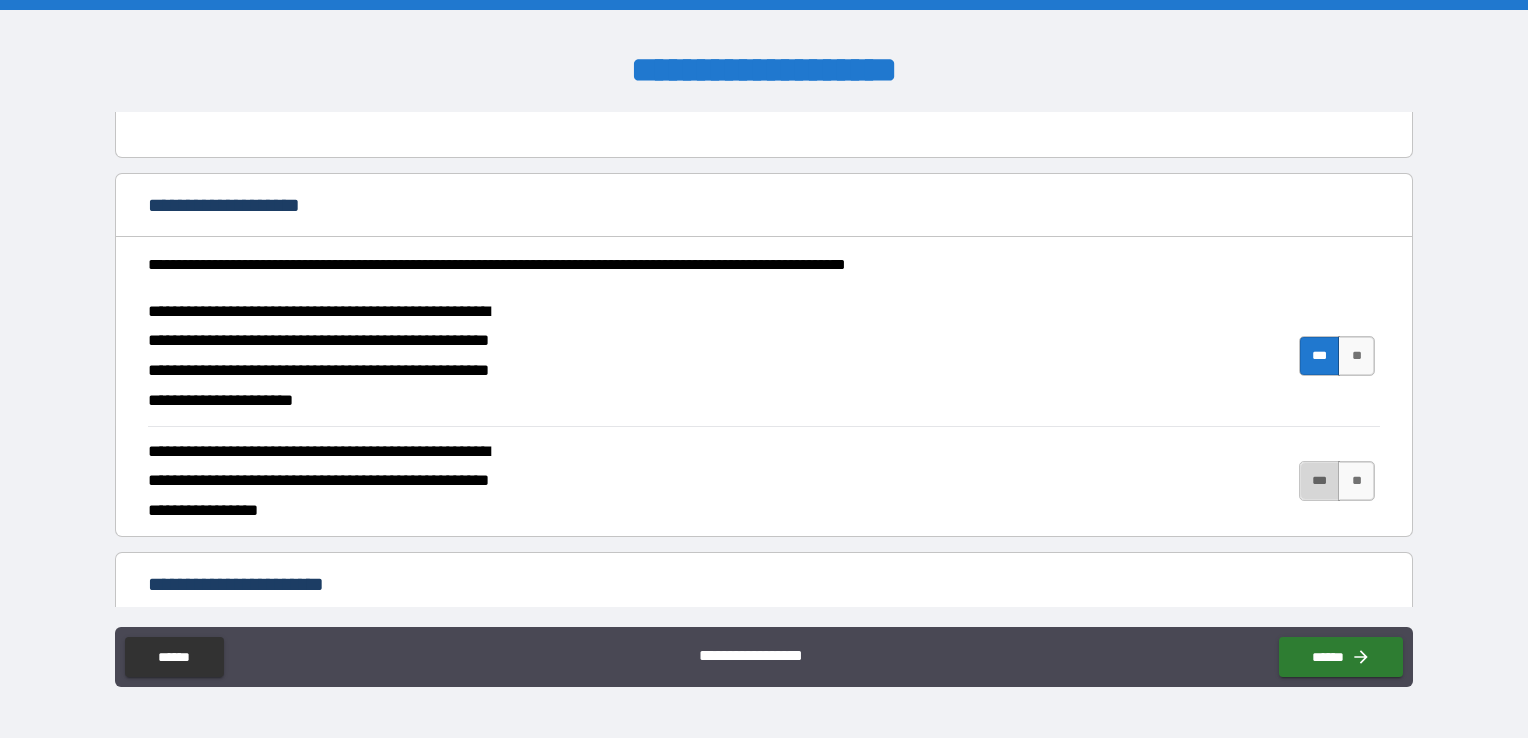 click on "***" at bounding box center [1320, 481] 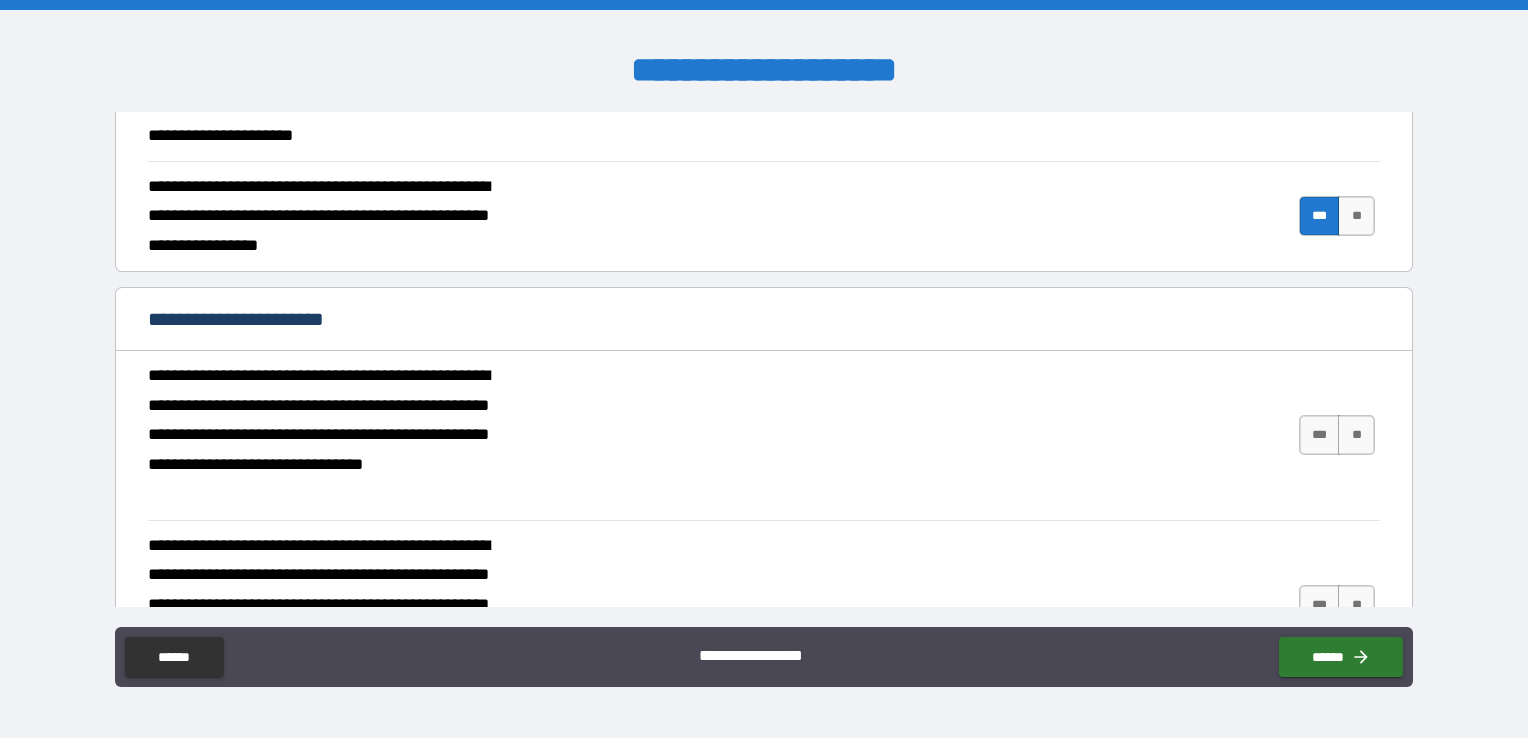 scroll, scrollTop: 1800, scrollLeft: 0, axis: vertical 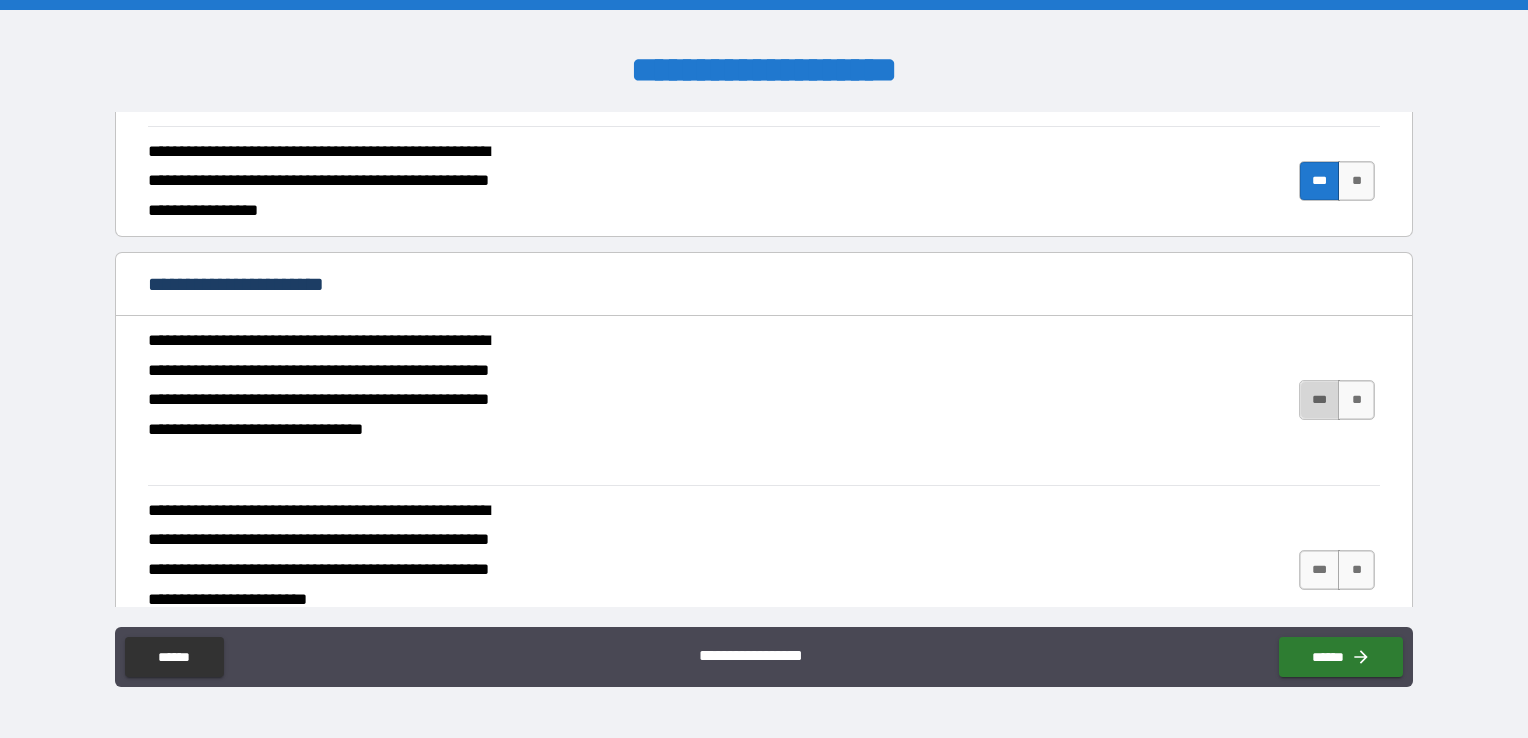 click on "***" at bounding box center [1320, 400] 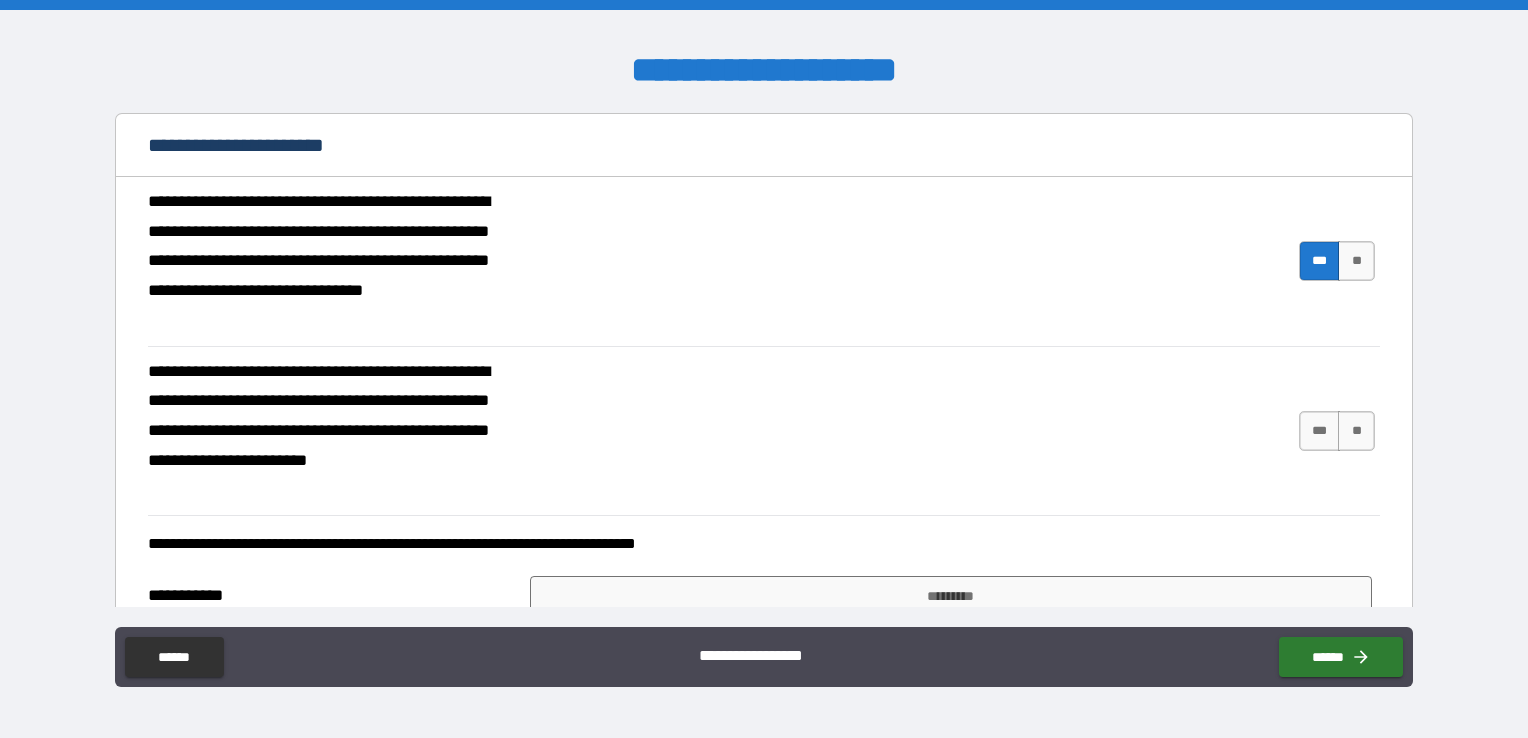 scroll, scrollTop: 1974, scrollLeft: 0, axis: vertical 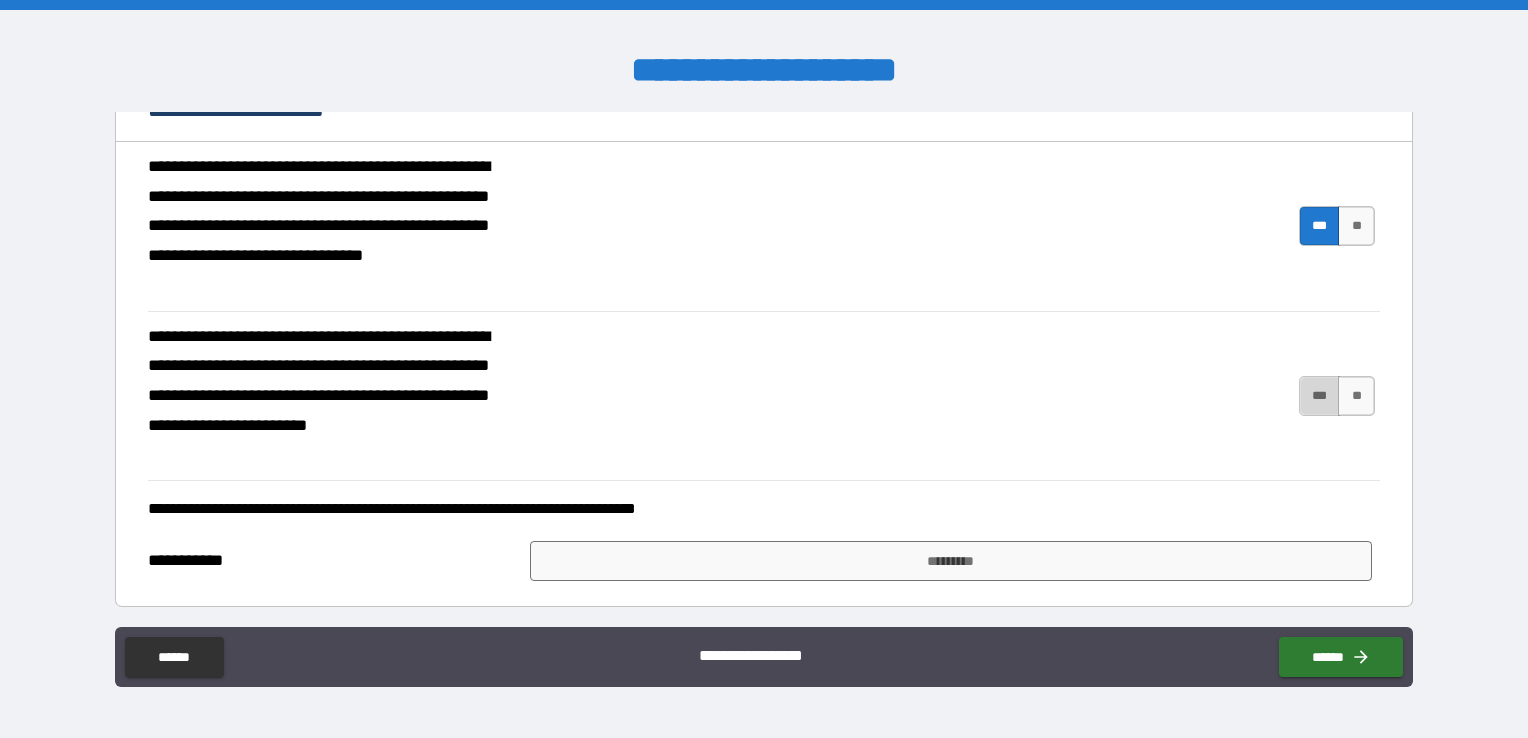 click on "***" at bounding box center [1320, 396] 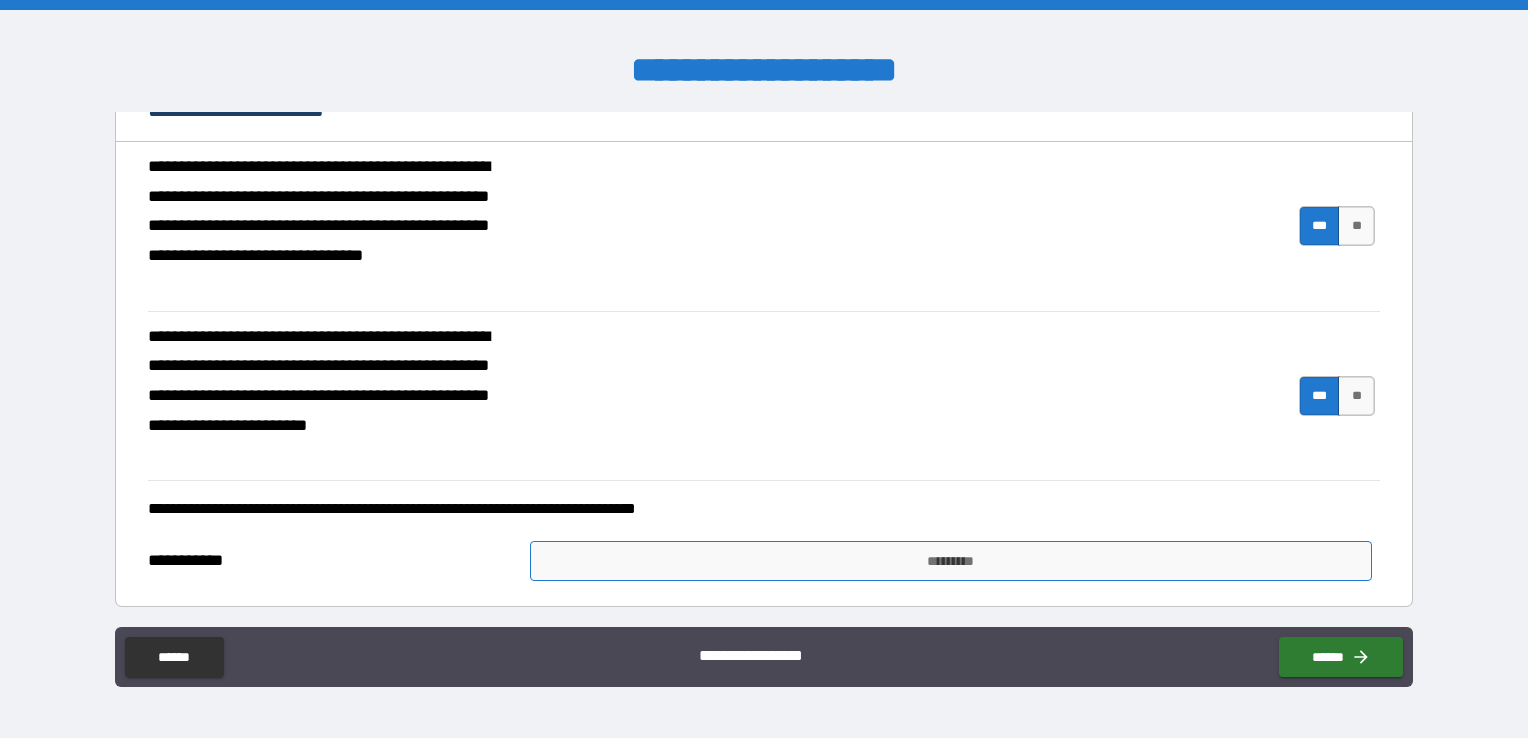 click on "*********" at bounding box center (951, 561) 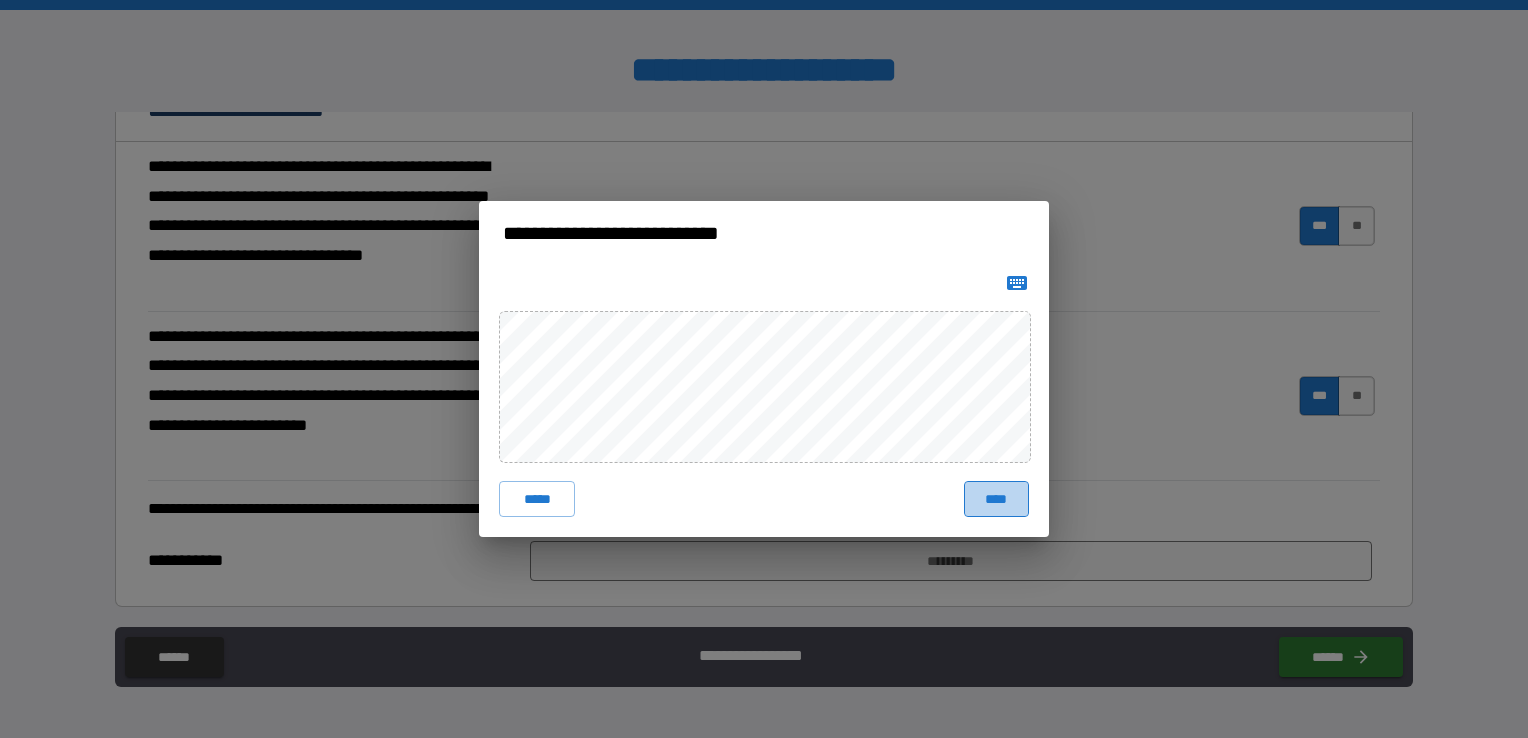 click on "****" at bounding box center [996, 499] 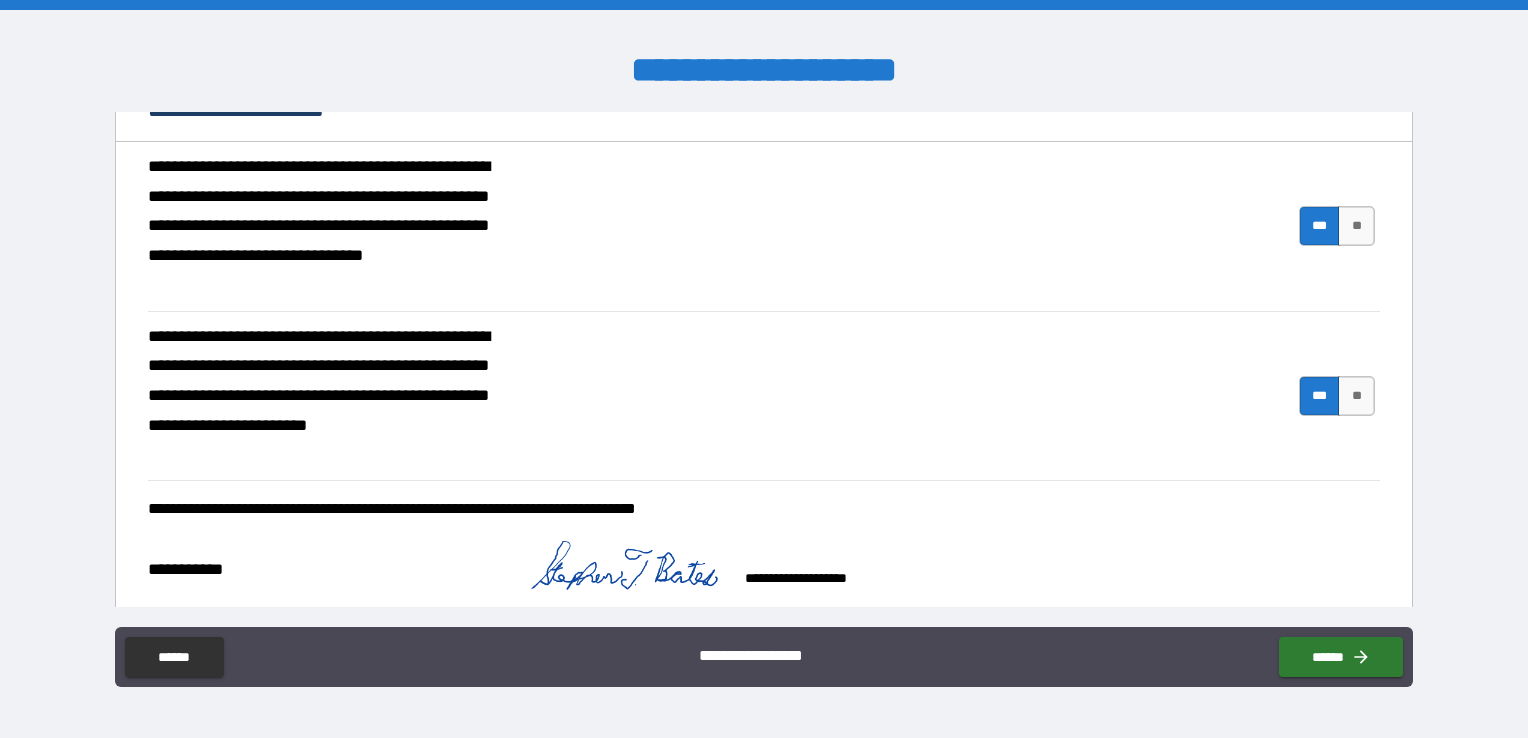 scroll, scrollTop: 1991, scrollLeft: 0, axis: vertical 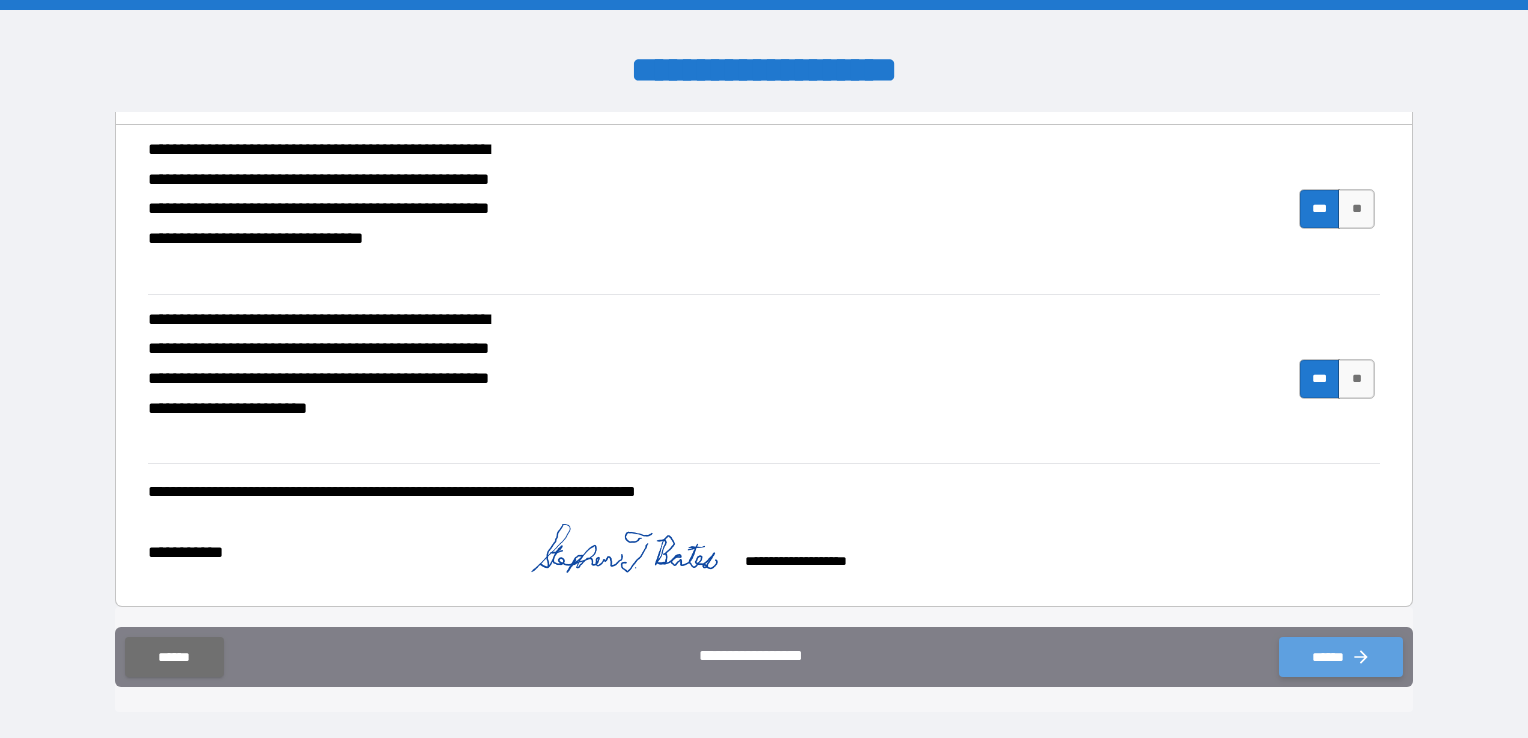 click on "******" at bounding box center [1341, 657] 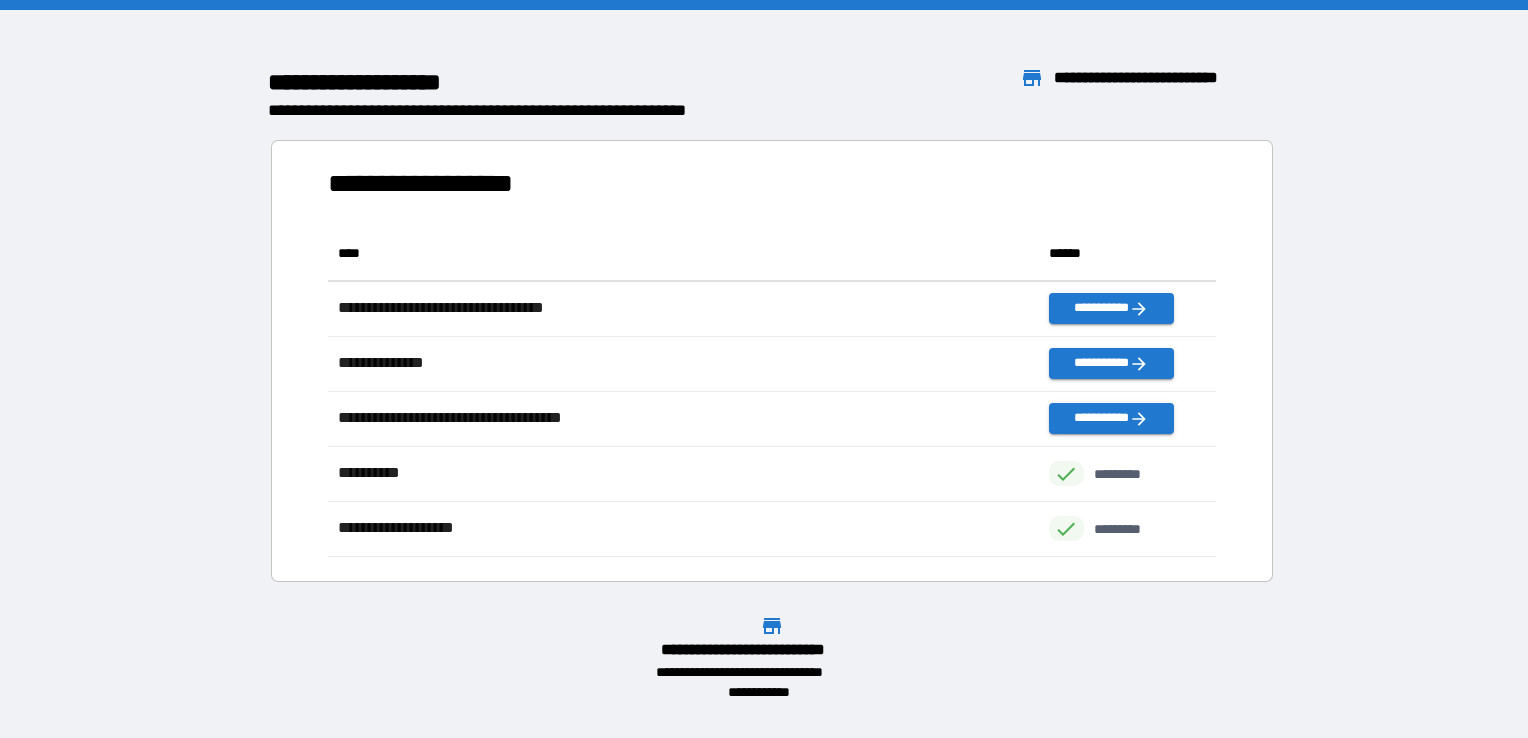 scroll, scrollTop: 16, scrollLeft: 16, axis: both 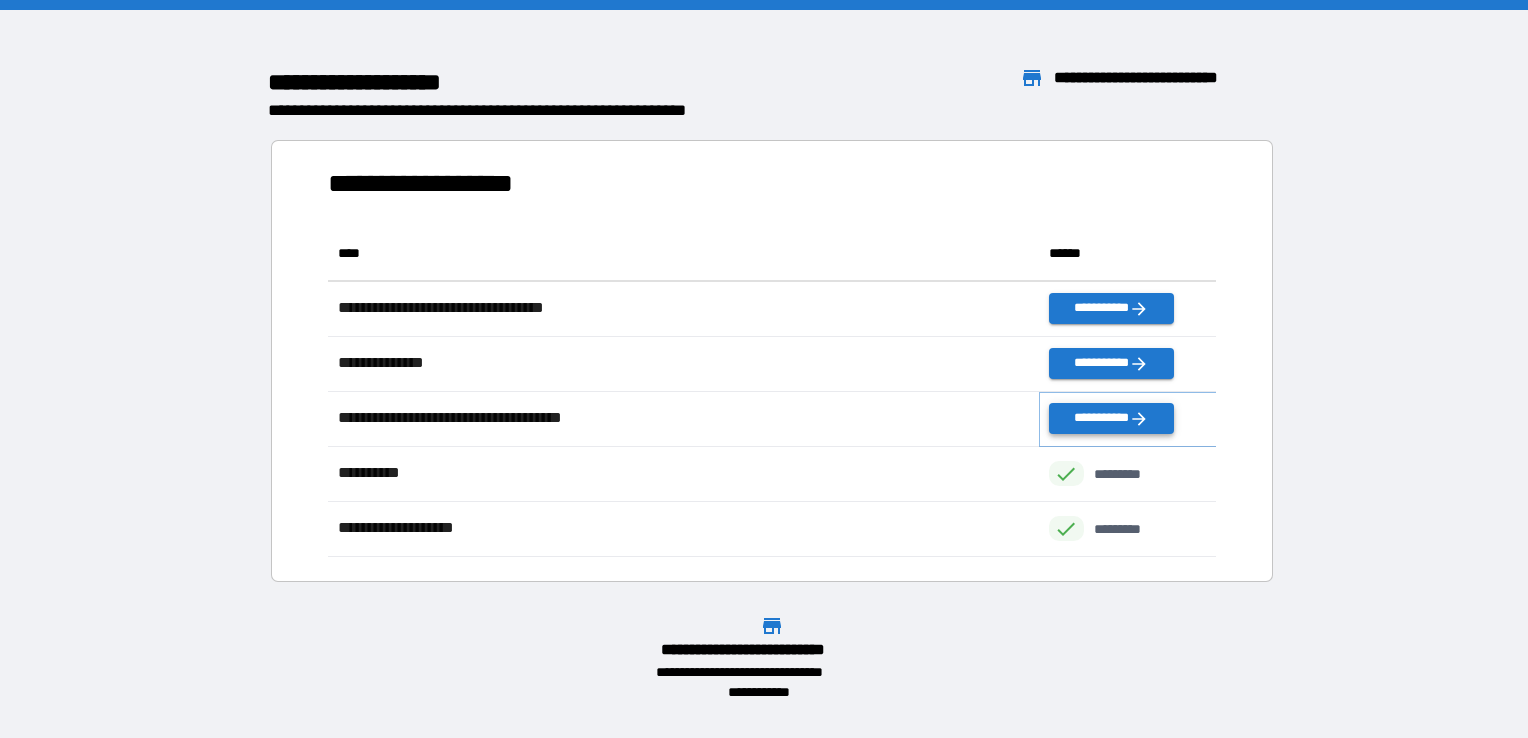 click on "**********" at bounding box center (1111, 418) 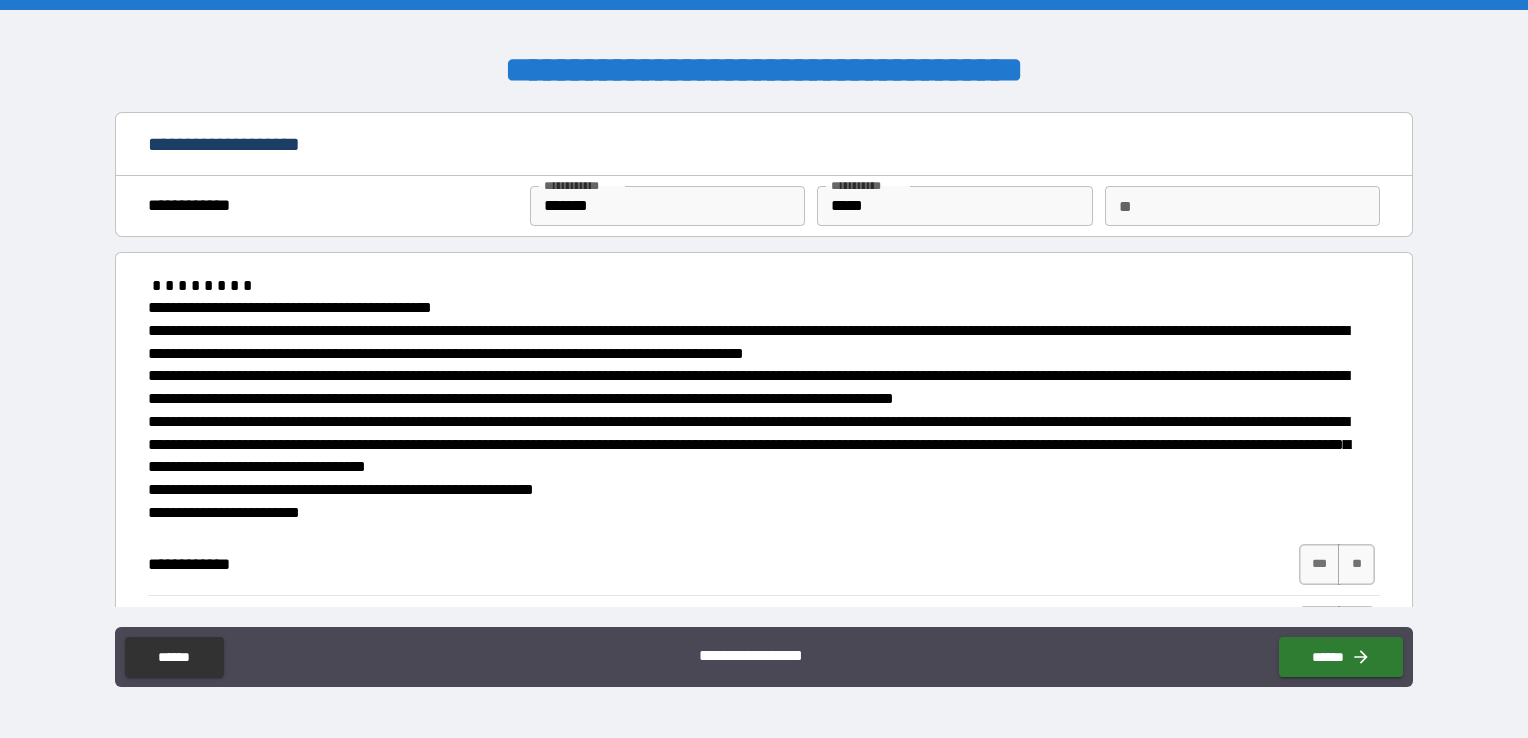 type on "*" 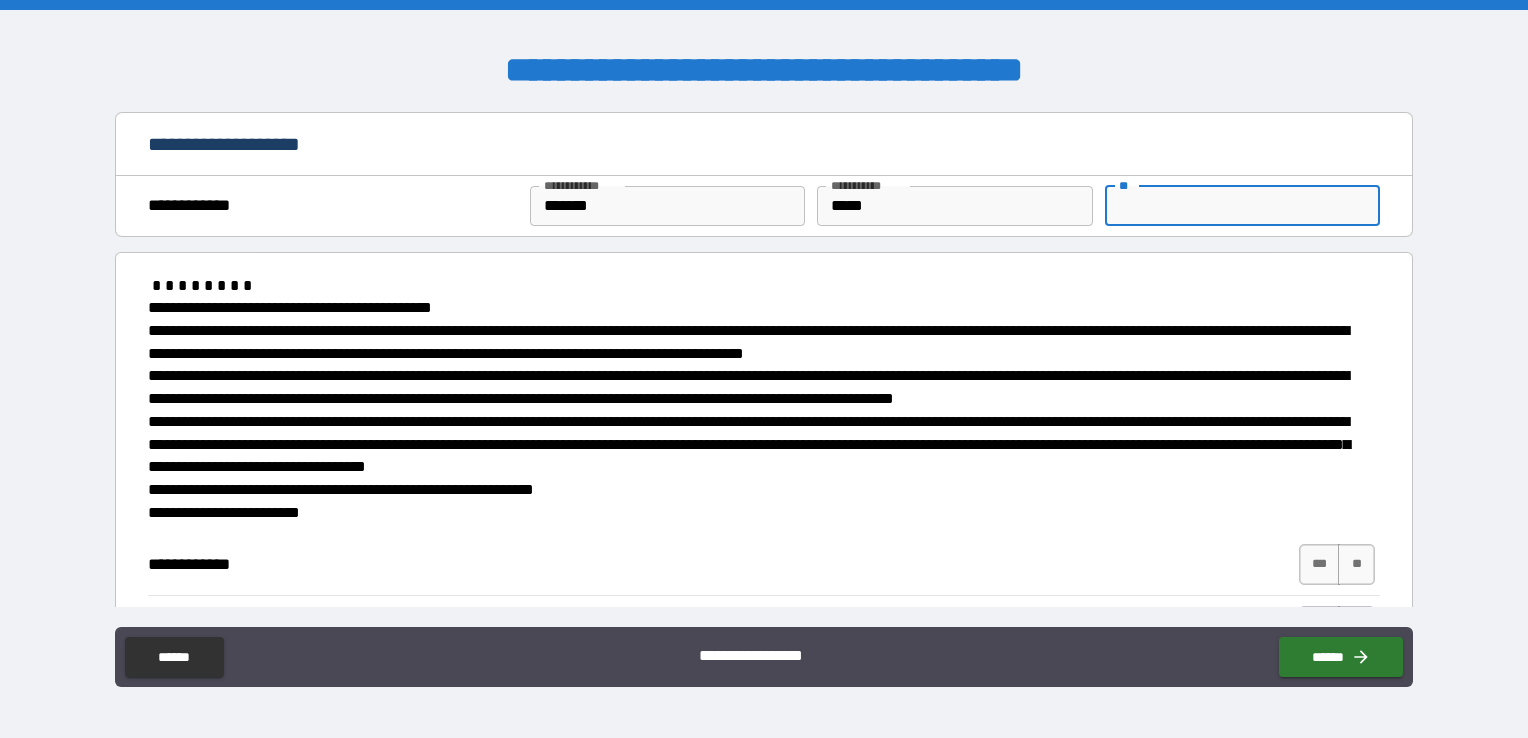 click on "**" at bounding box center [1242, 206] 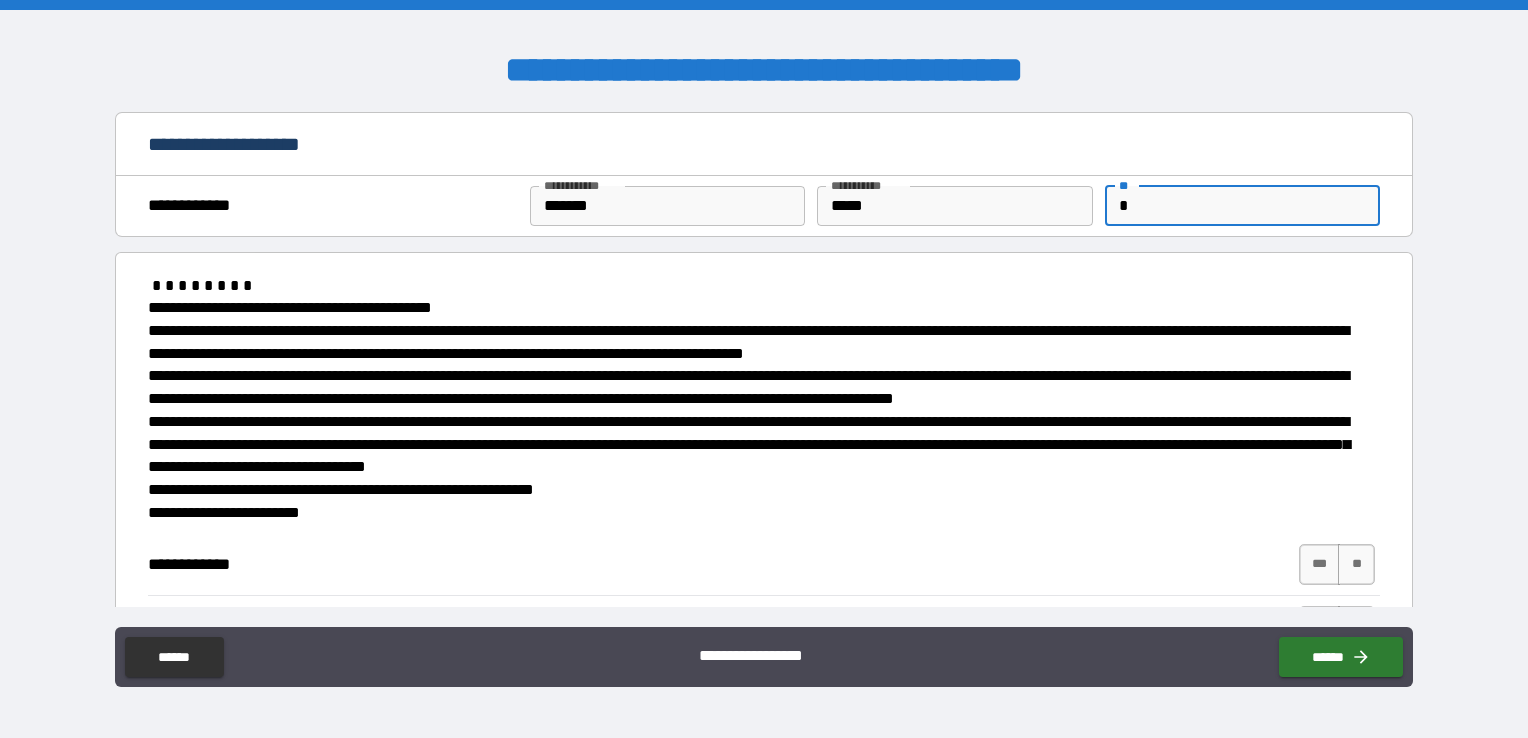 type on "*" 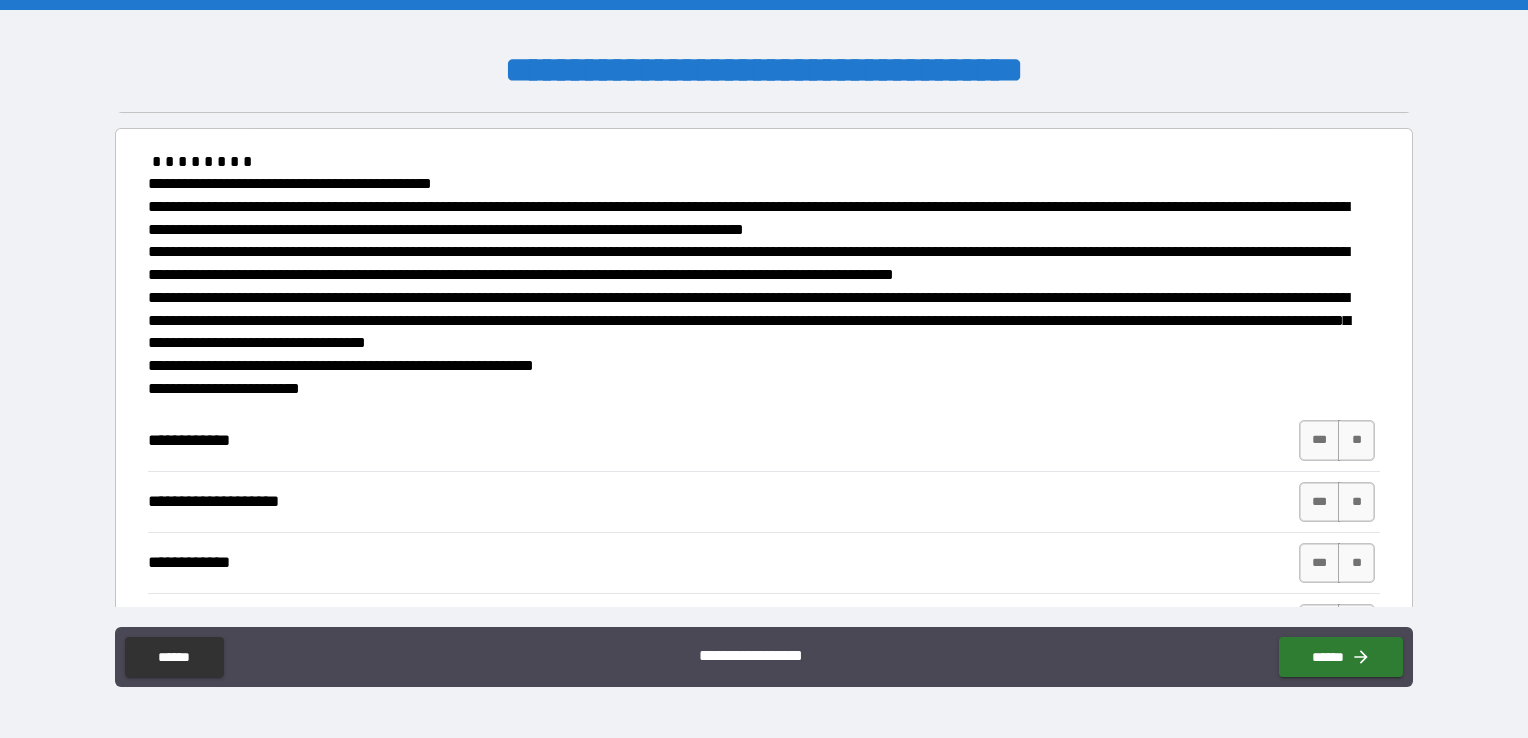 scroll, scrollTop: 100, scrollLeft: 0, axis: vertical 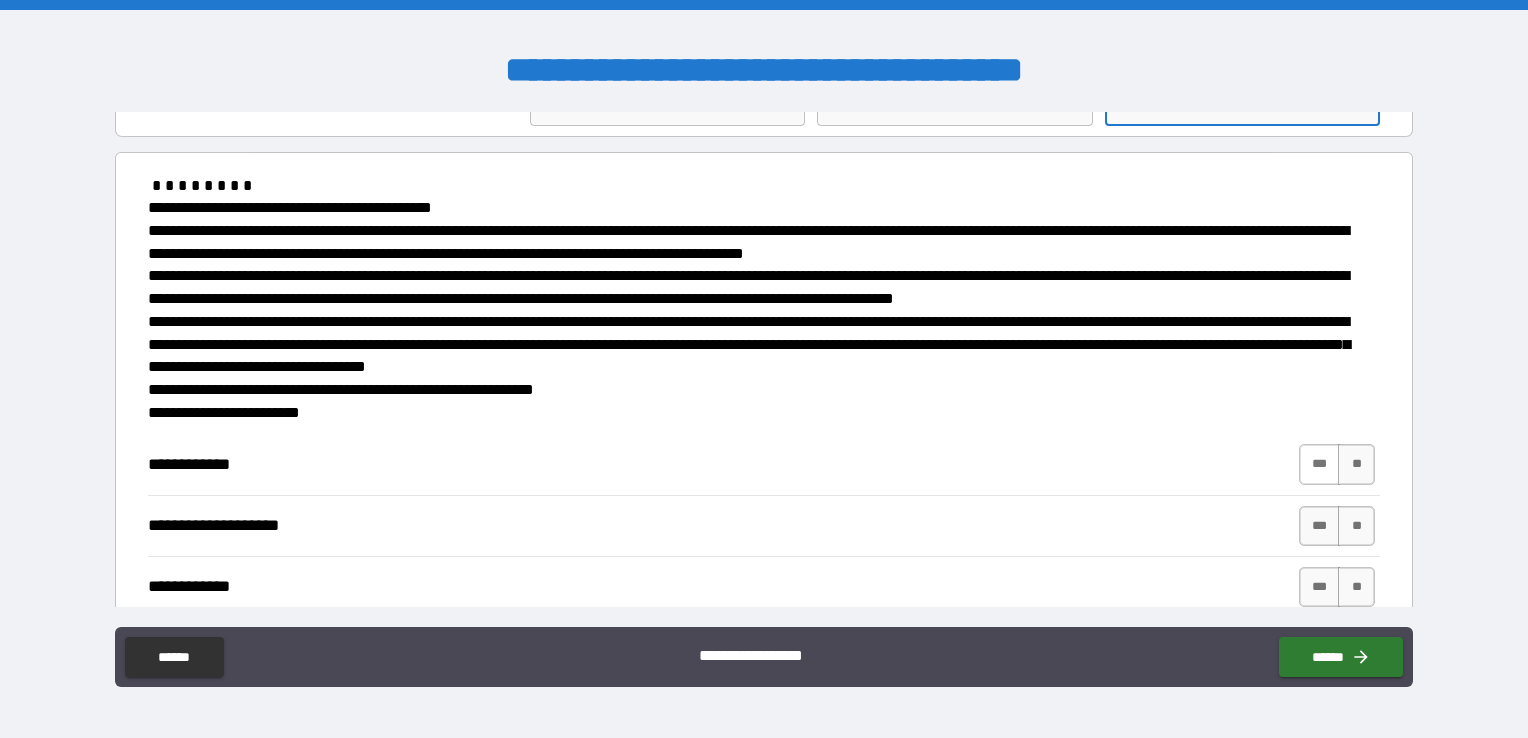 type on "*" 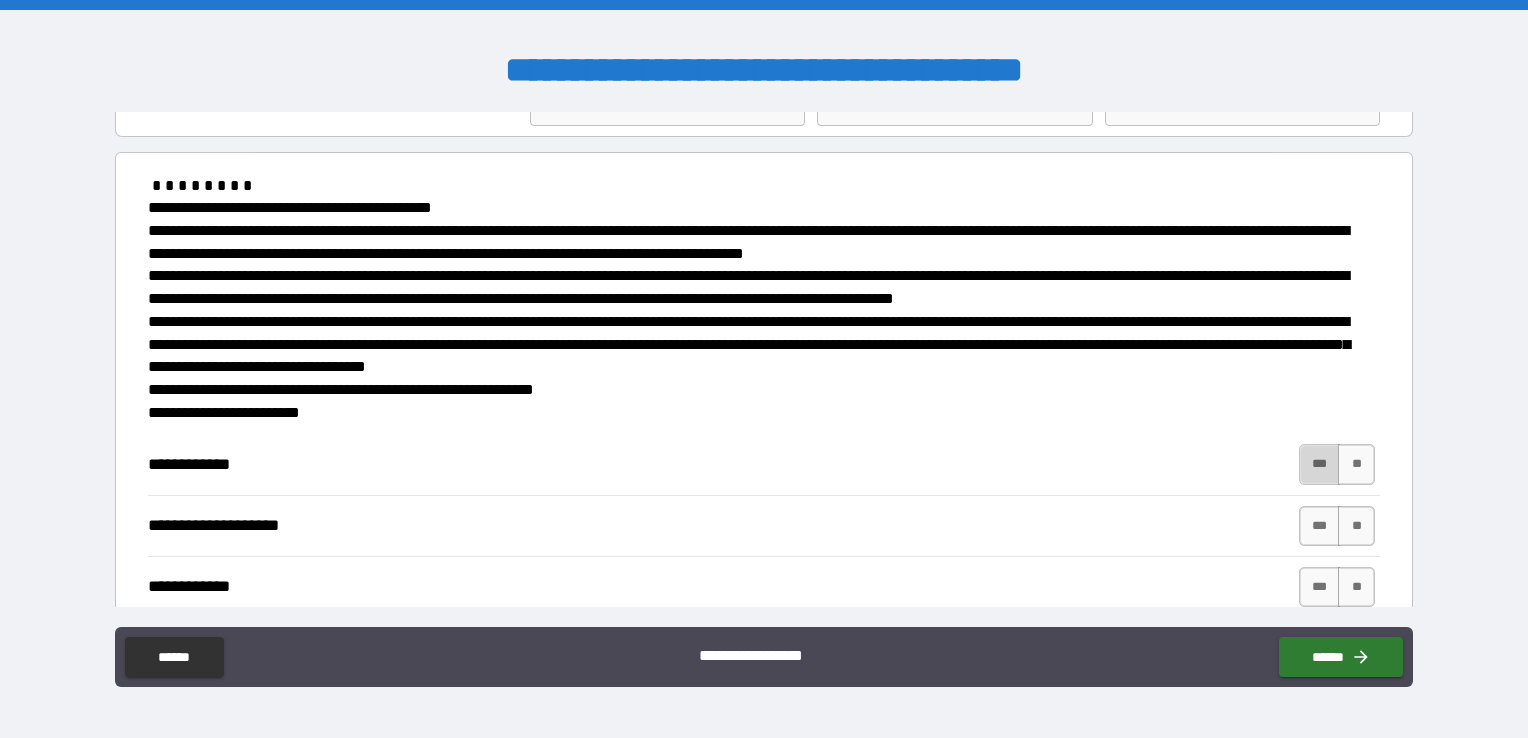 click on "***" at bounding box center [1320, 464] 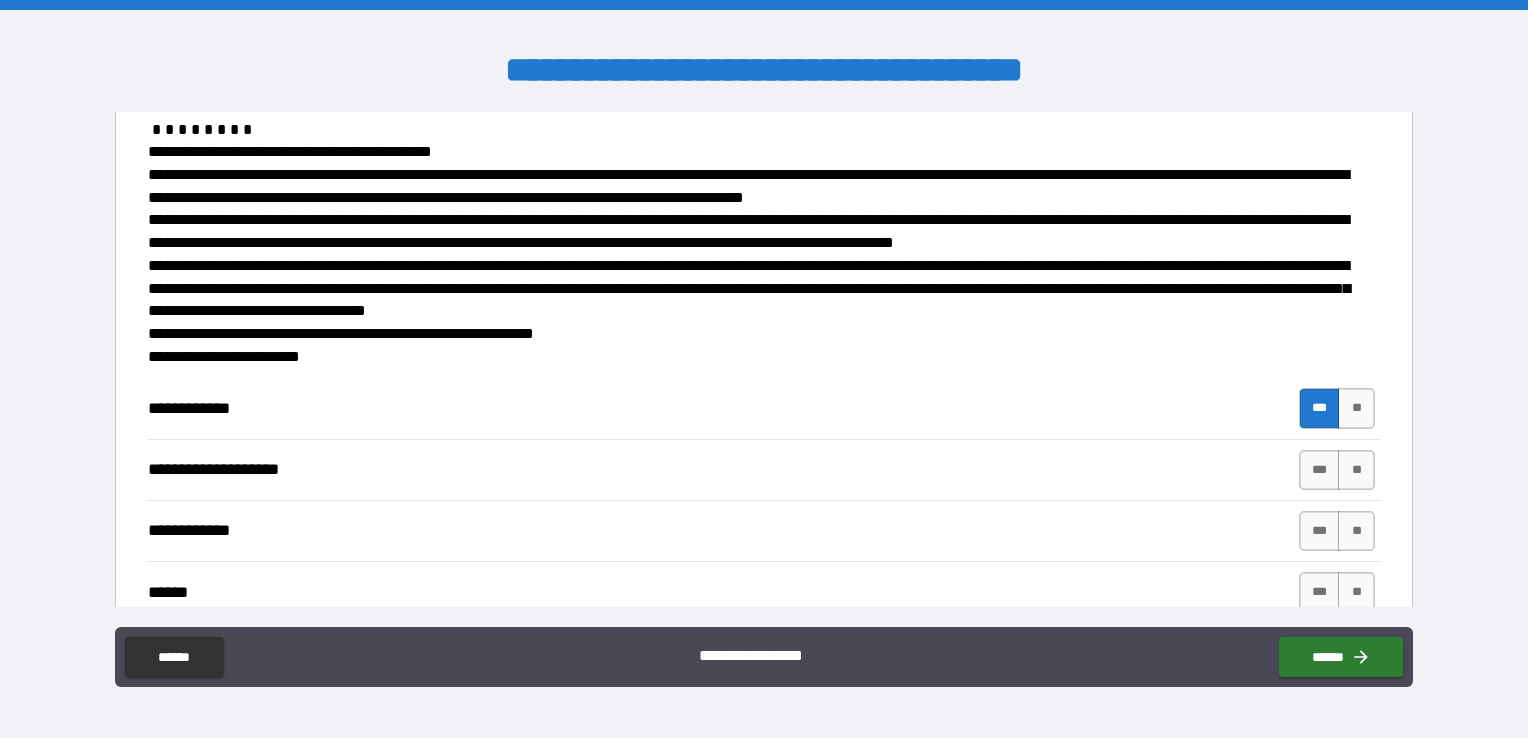 scroll, scrollTop: 200, scrollLeft: 0, axis: vertical 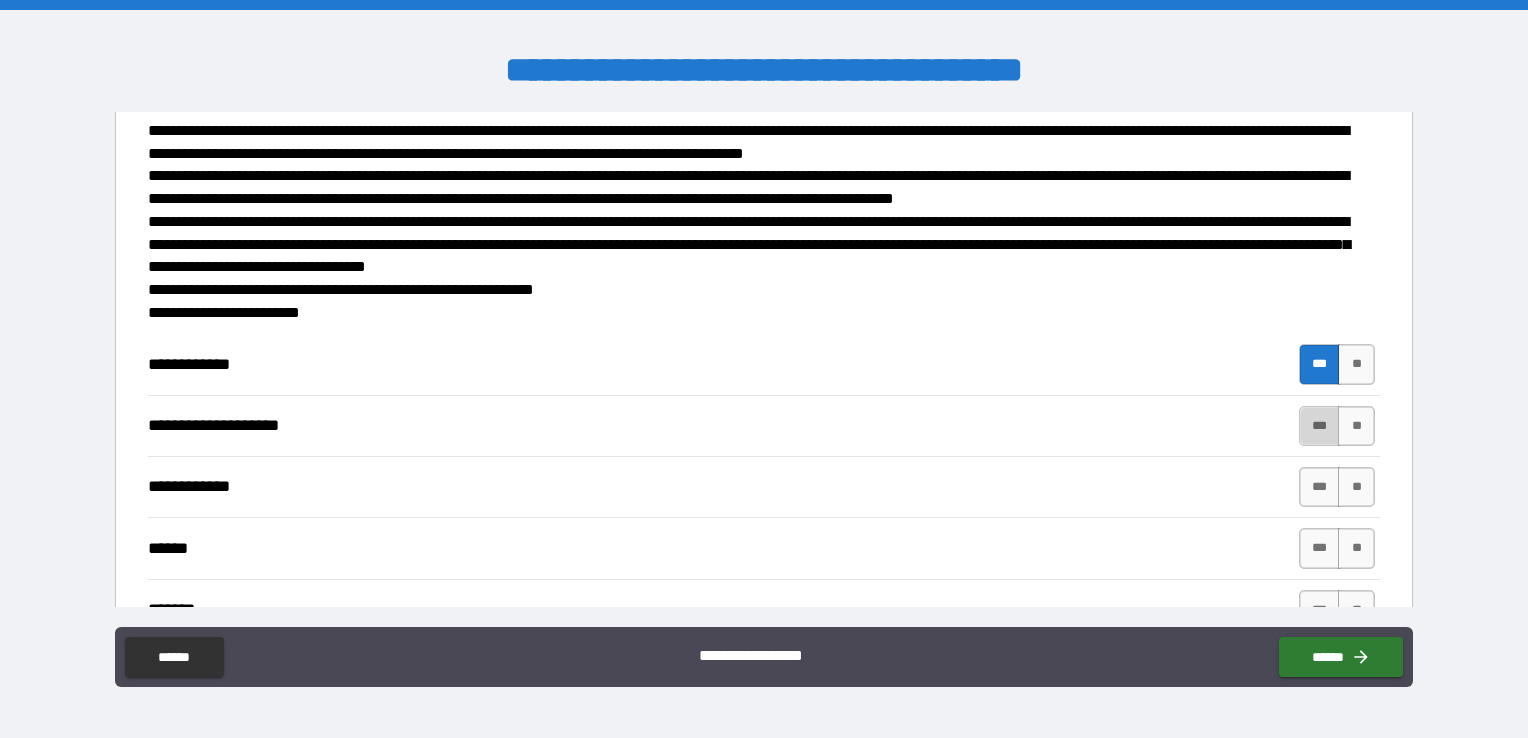 click on "***" at bounding box center (1320, 426) 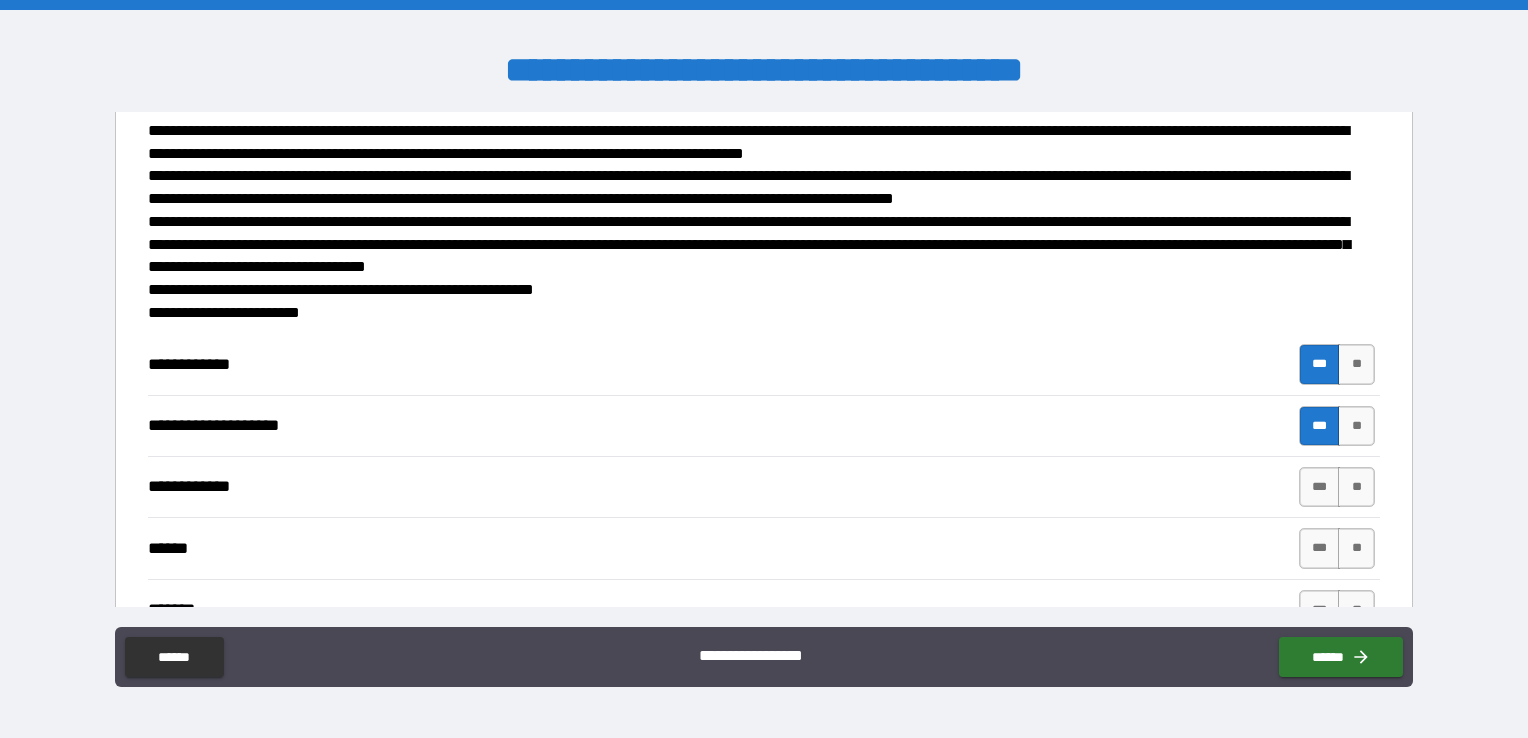 drag, startPoint x: 1292, startPoint y: 495, endPoint x: 1292, endPoint y: 510, distance: 15 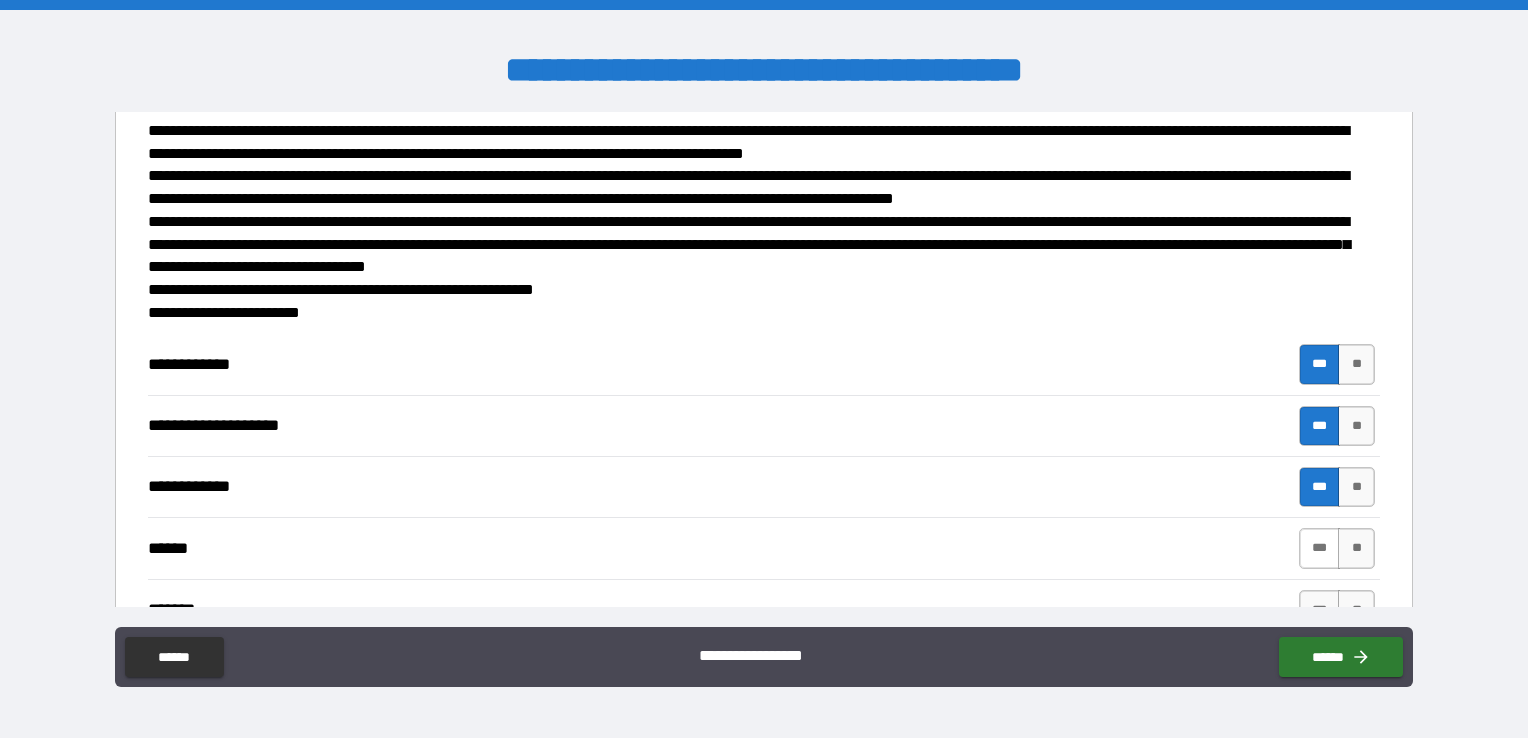 click on "***" at bounding box center [1320, 548] 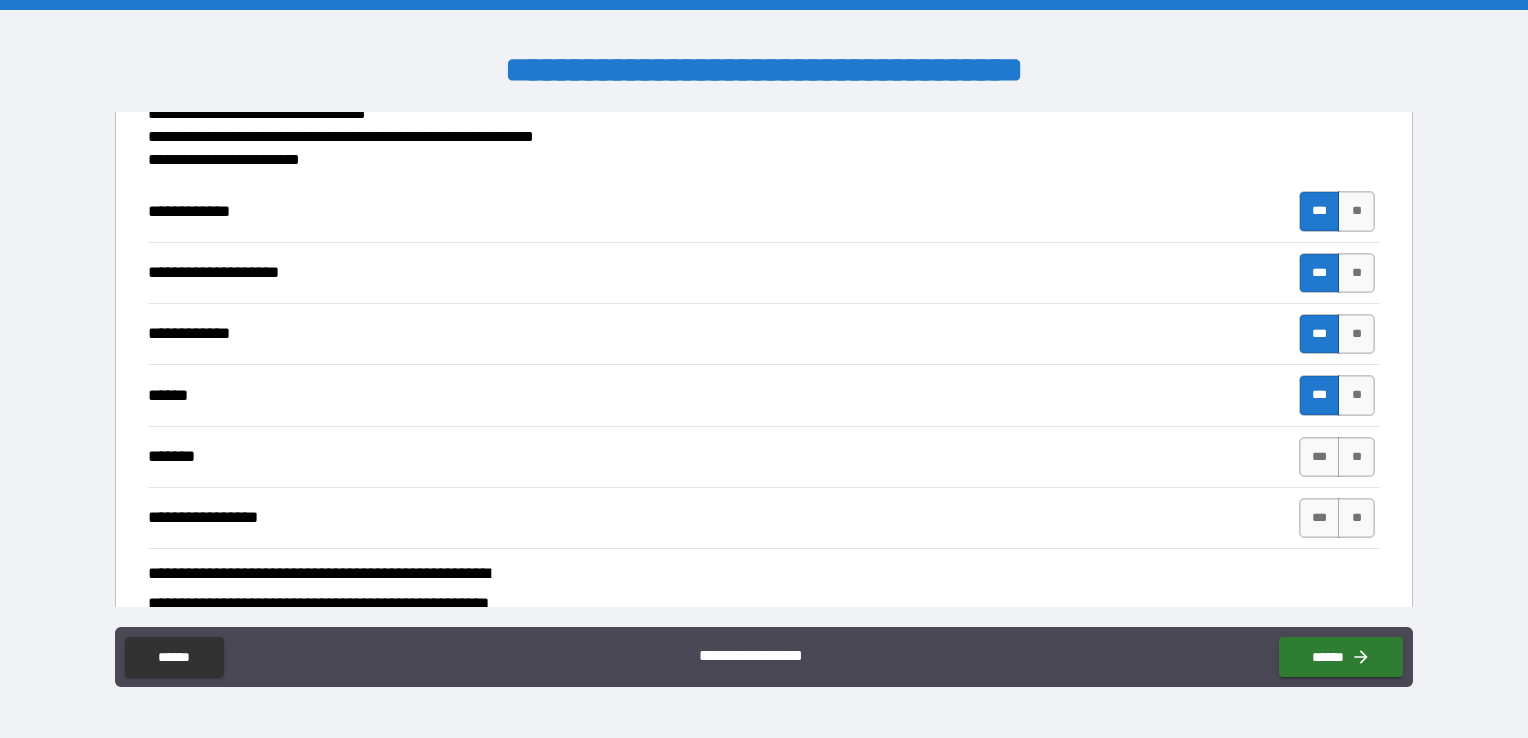 scroll, scrollTop: 400, scrollLeft: 0, axis: vertical 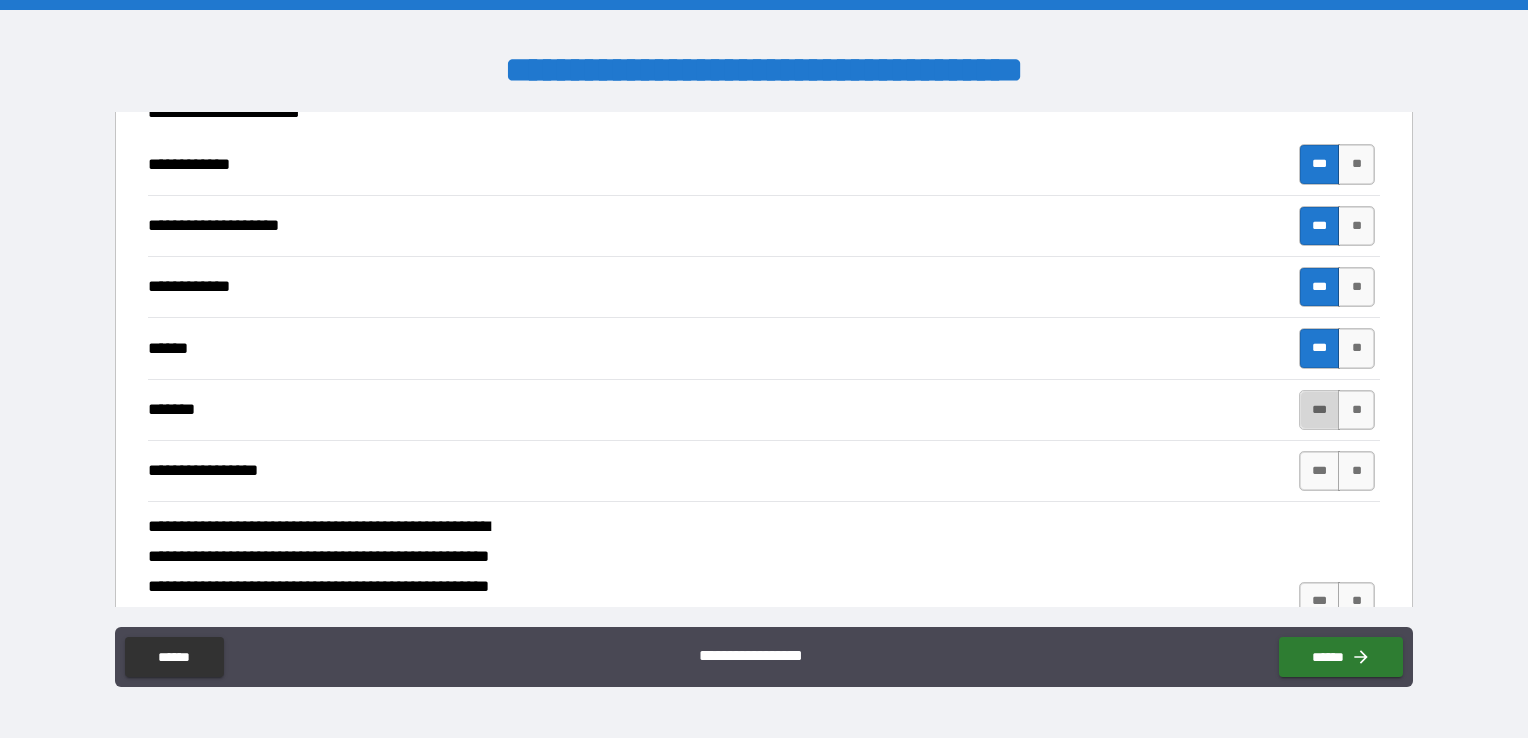 click on "***" at bounding box center [1320, 410] 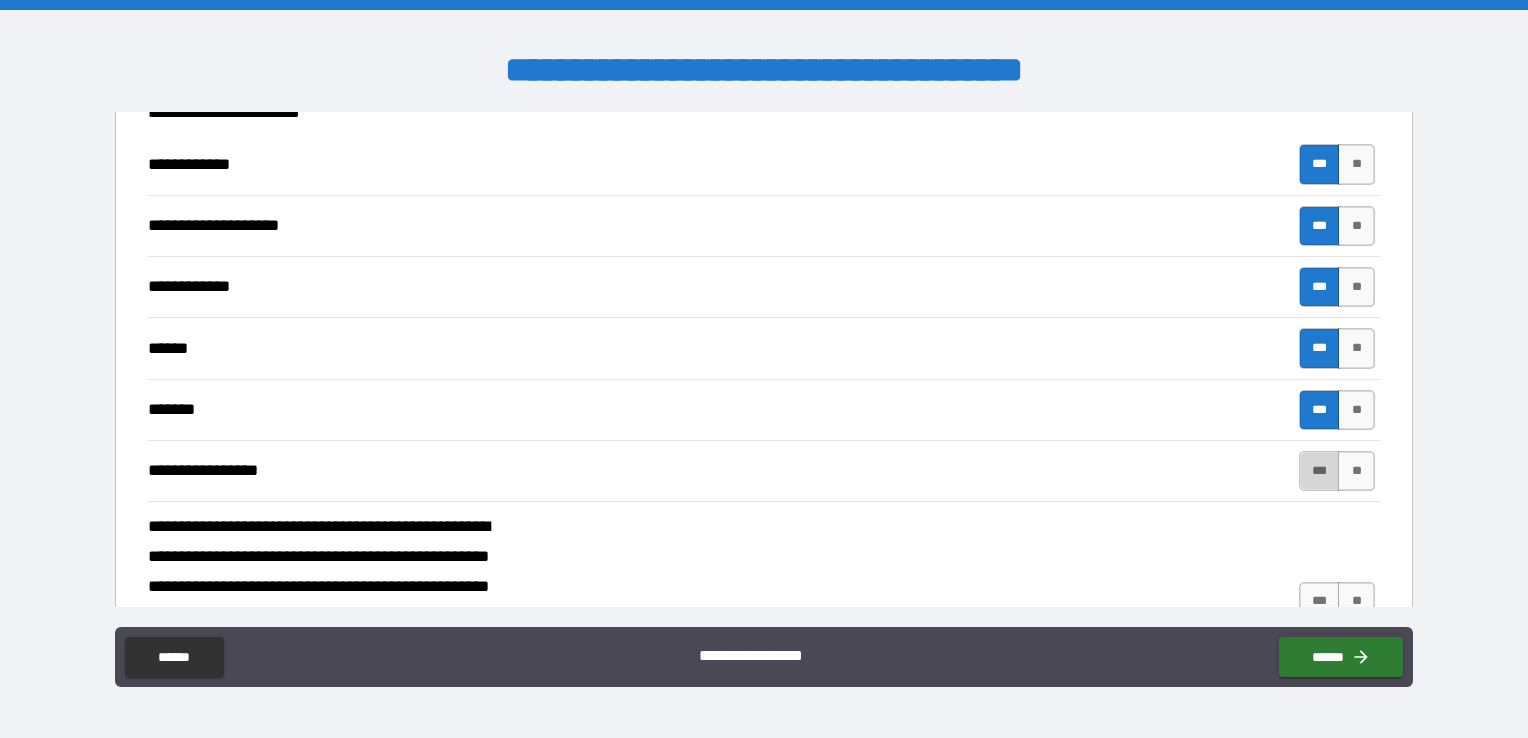 click on "***" at bounding box center [1320, 471] 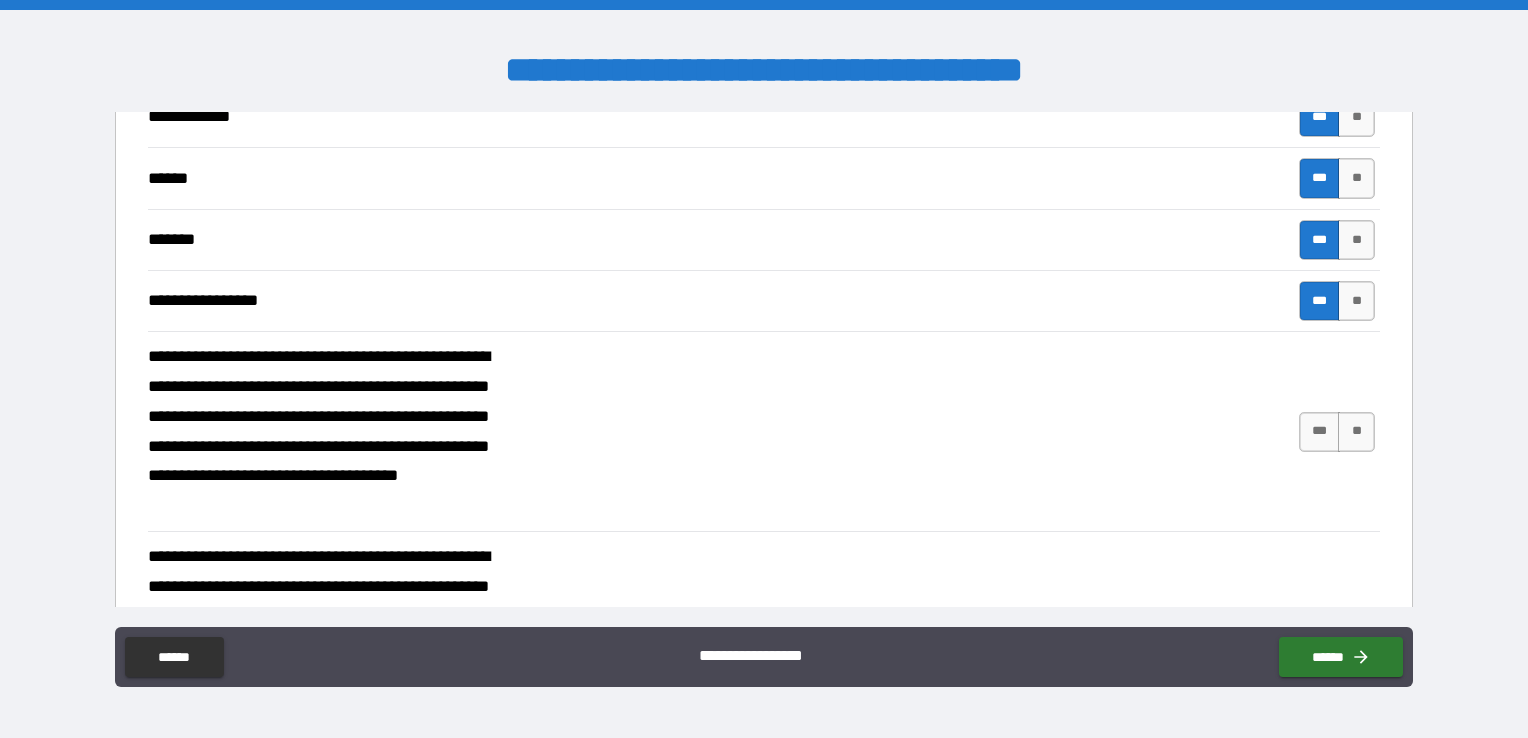 scroll, scrollTop: 600, scrollLeft: 0, axis: vertical 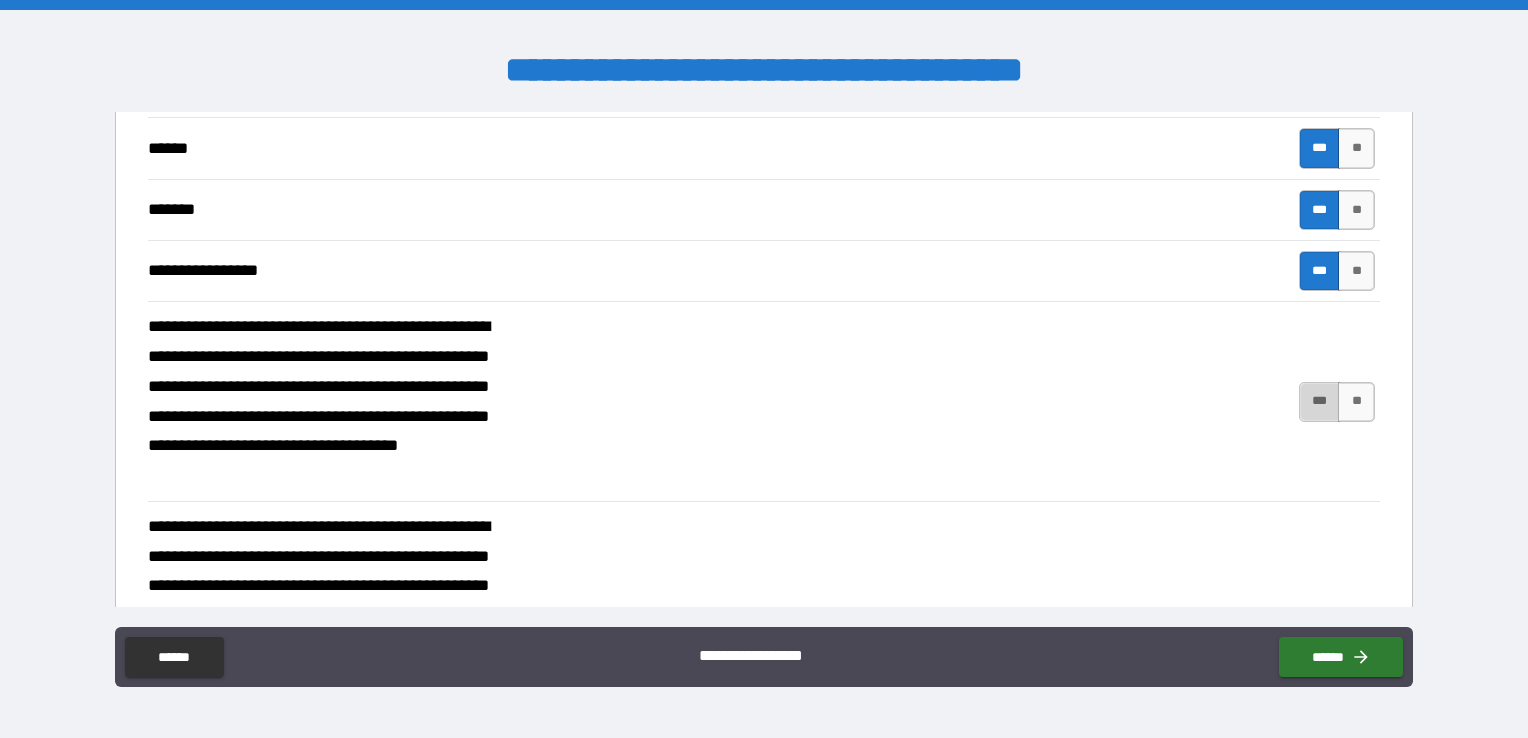 click on "***" at bounding box center [1320, 402] 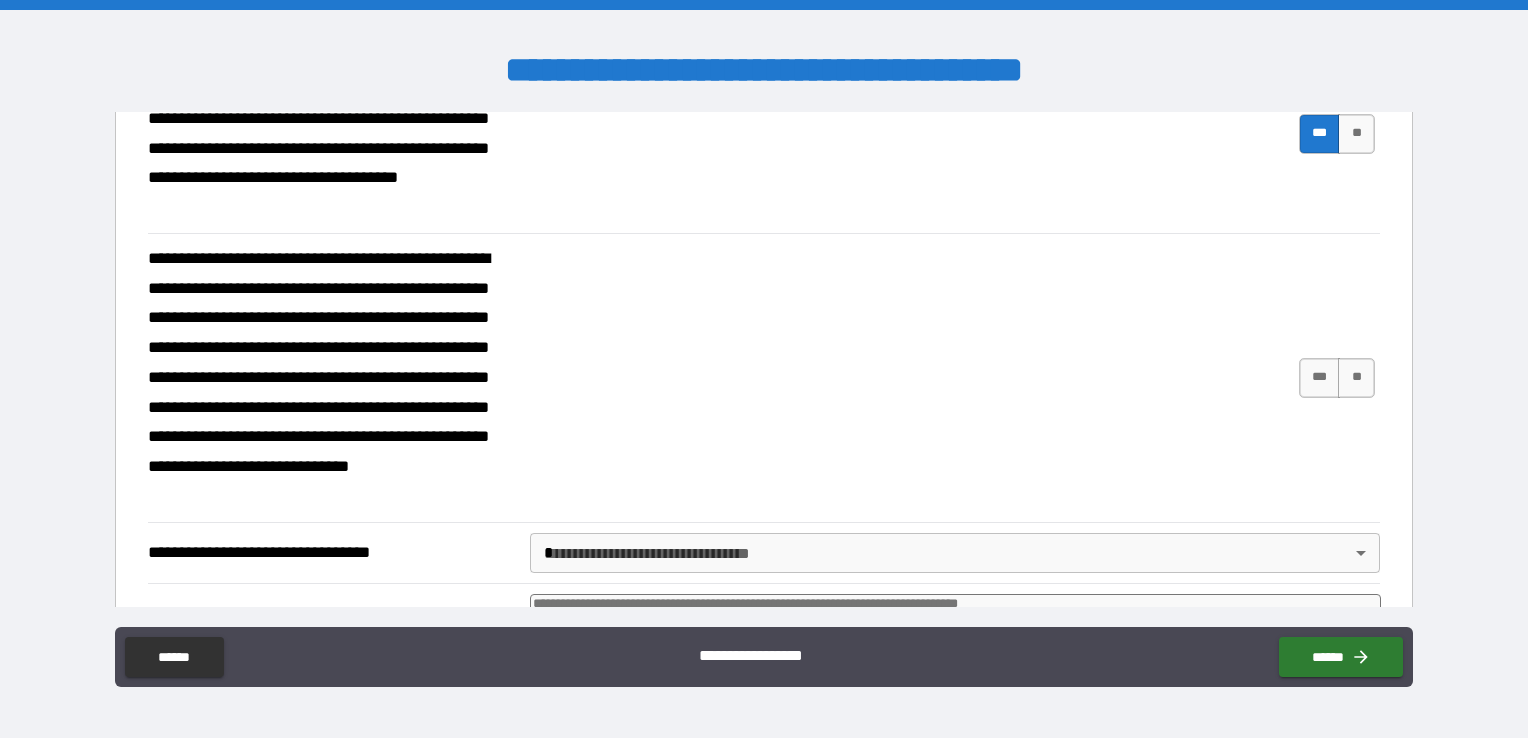 scroll, scrollTop: 900, scrollLeft: 0, axis: vertical 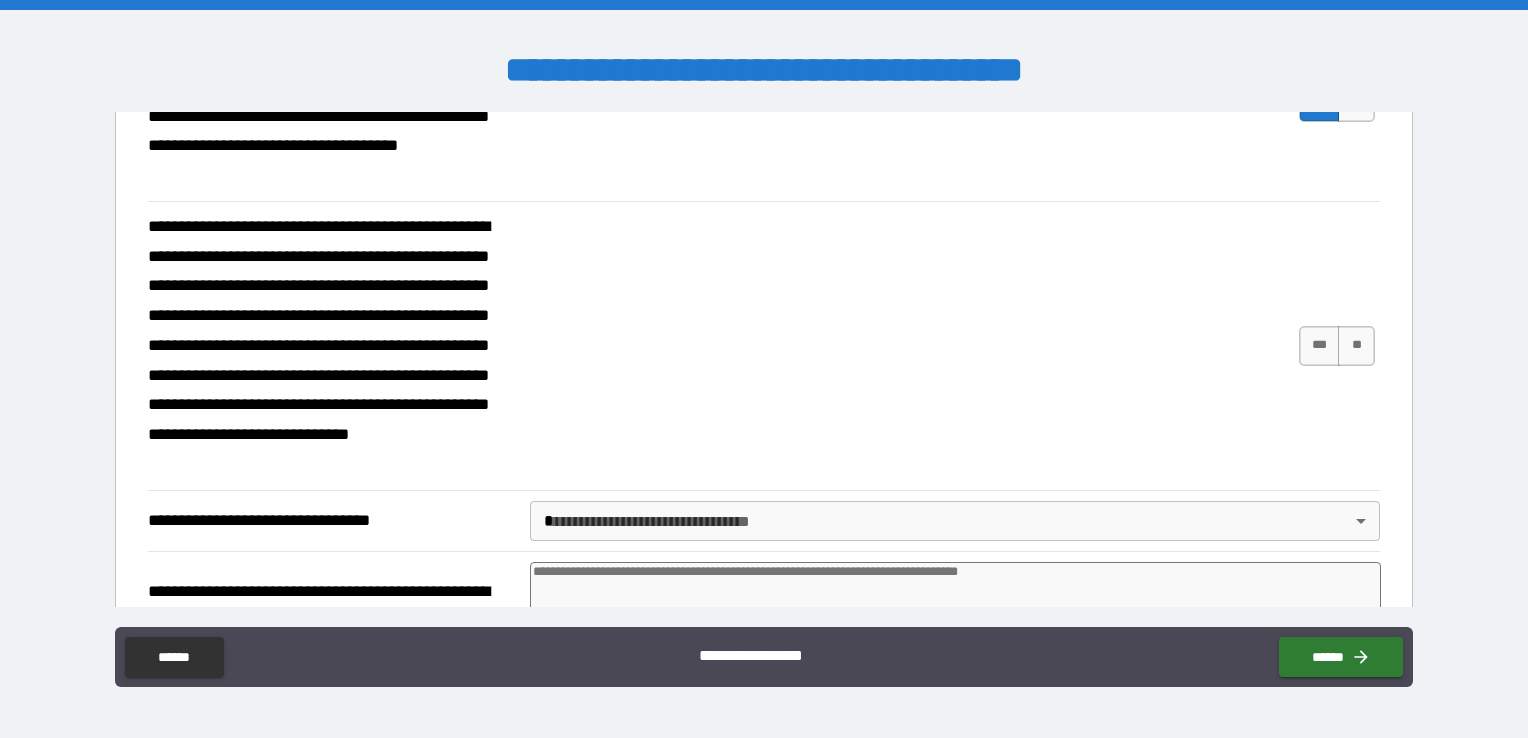 drag, startPoint x: 1309, startPoint y: 333, endPoint x: 1279, endPoint y: 351, distance: 34.98571 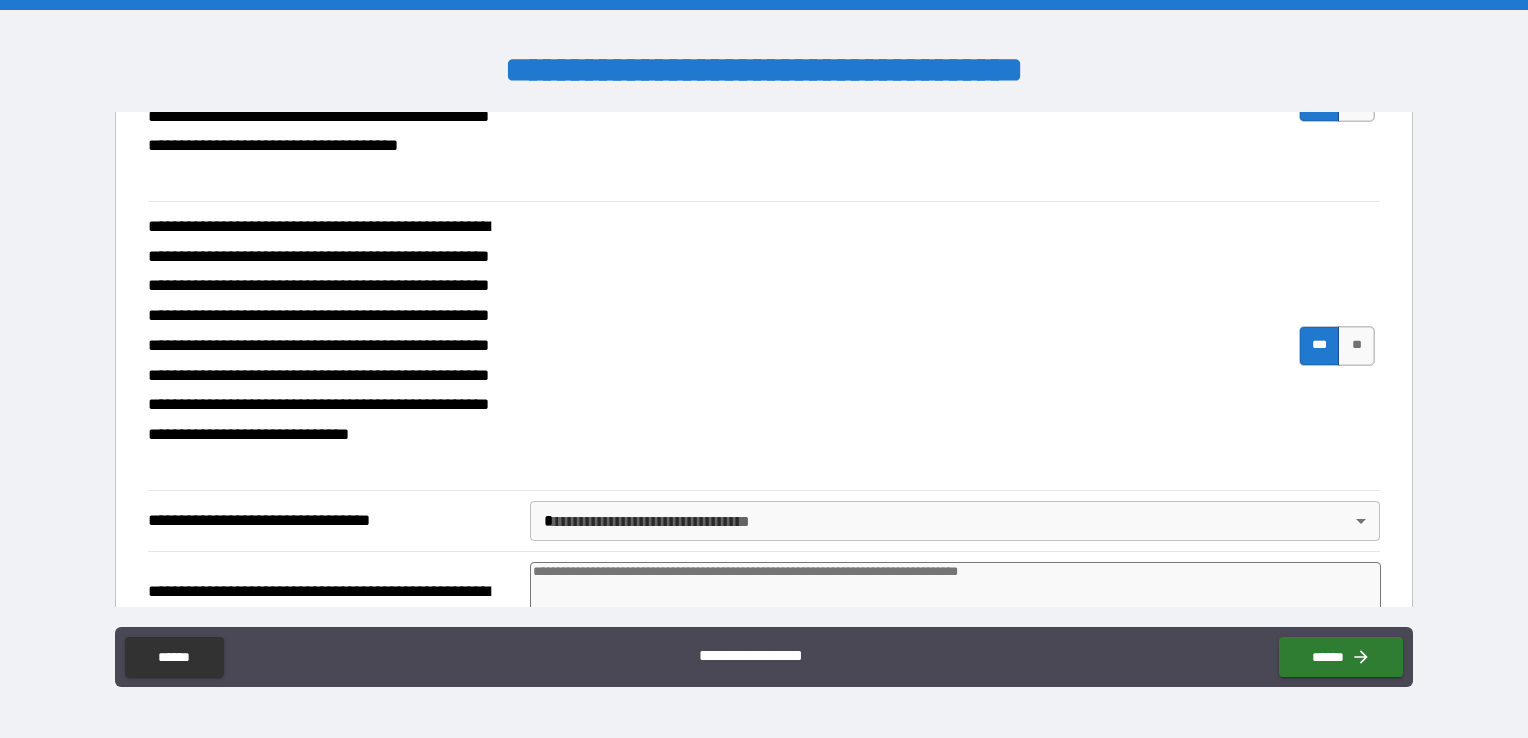 type on "*" 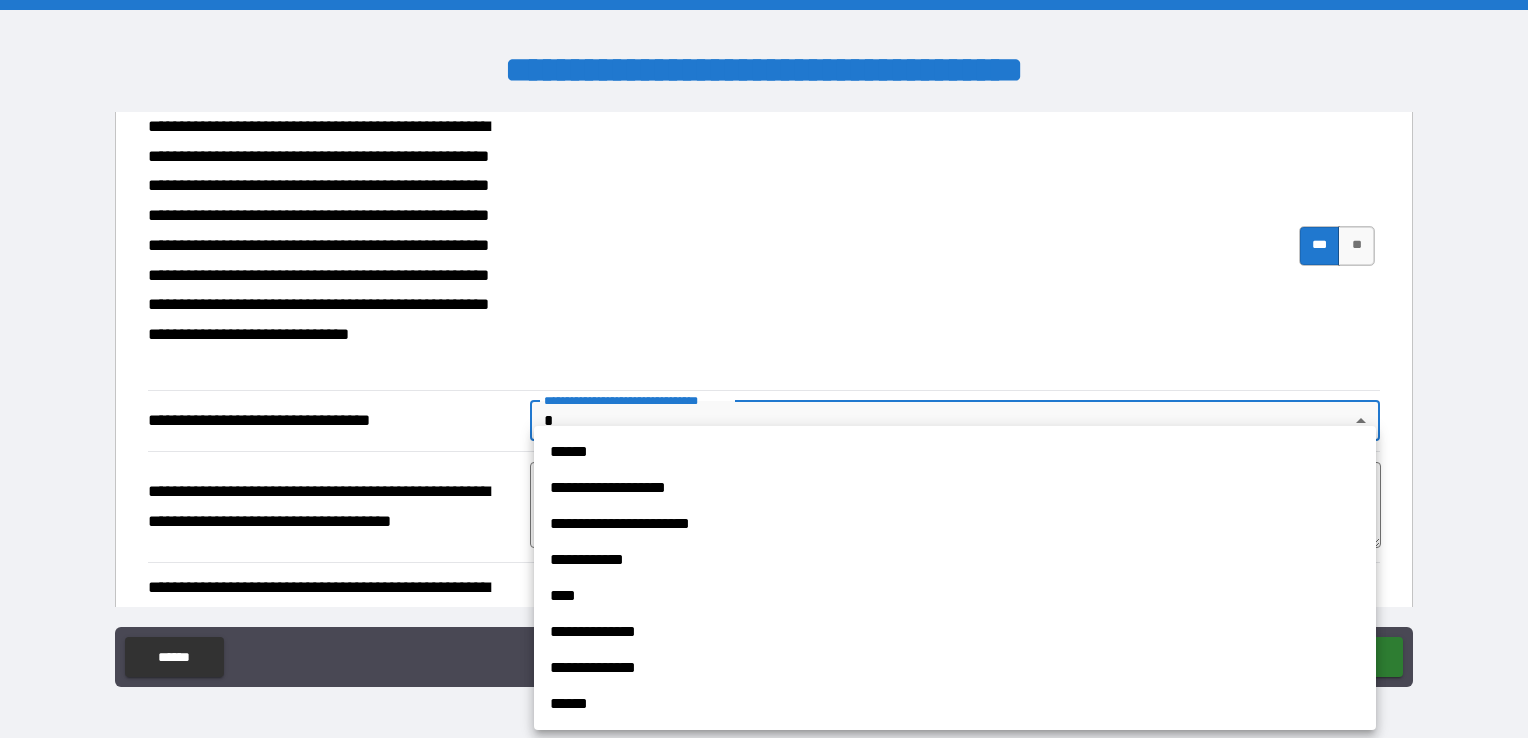 click on "**********" at bounding box center [764, 369] 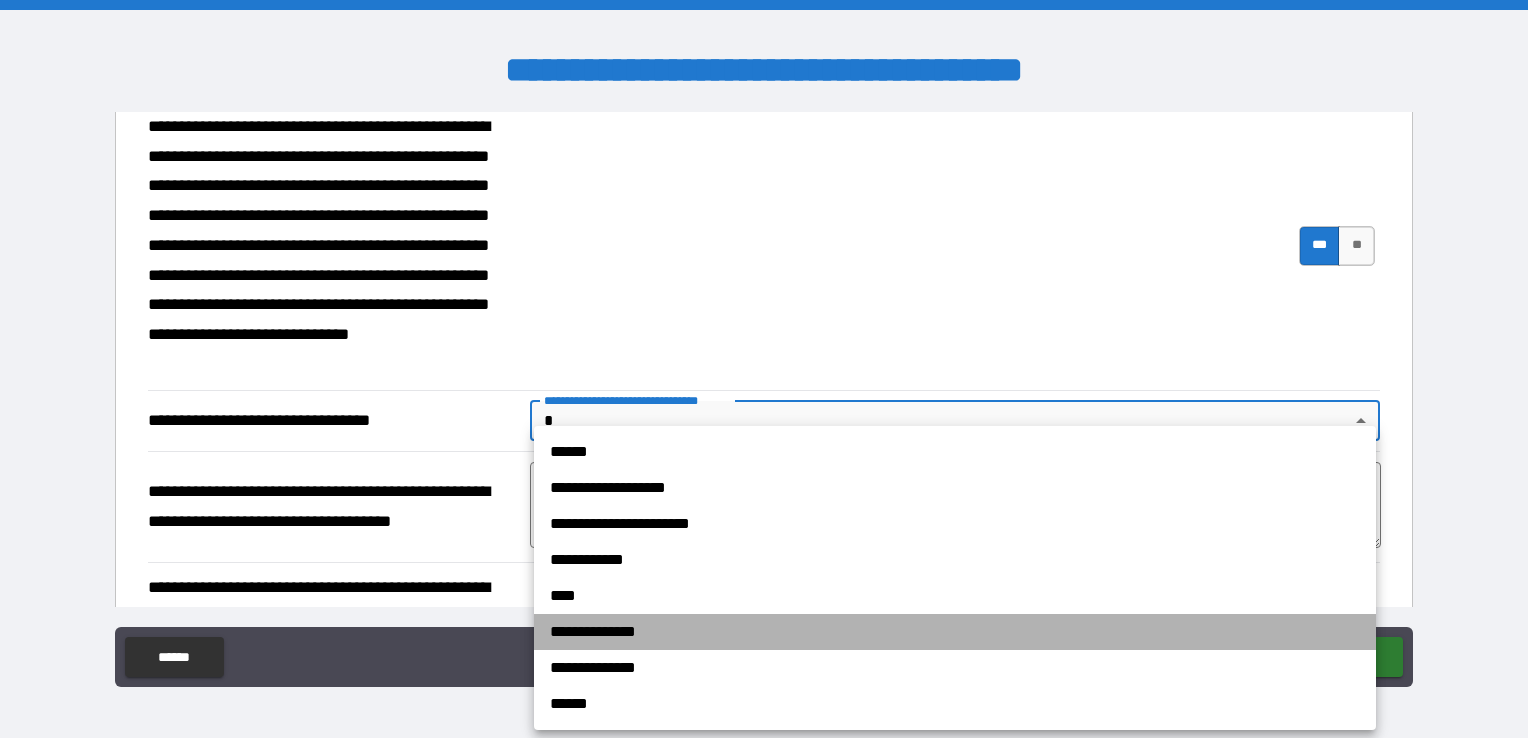 click on "**********" at bounding box center [955, 632] 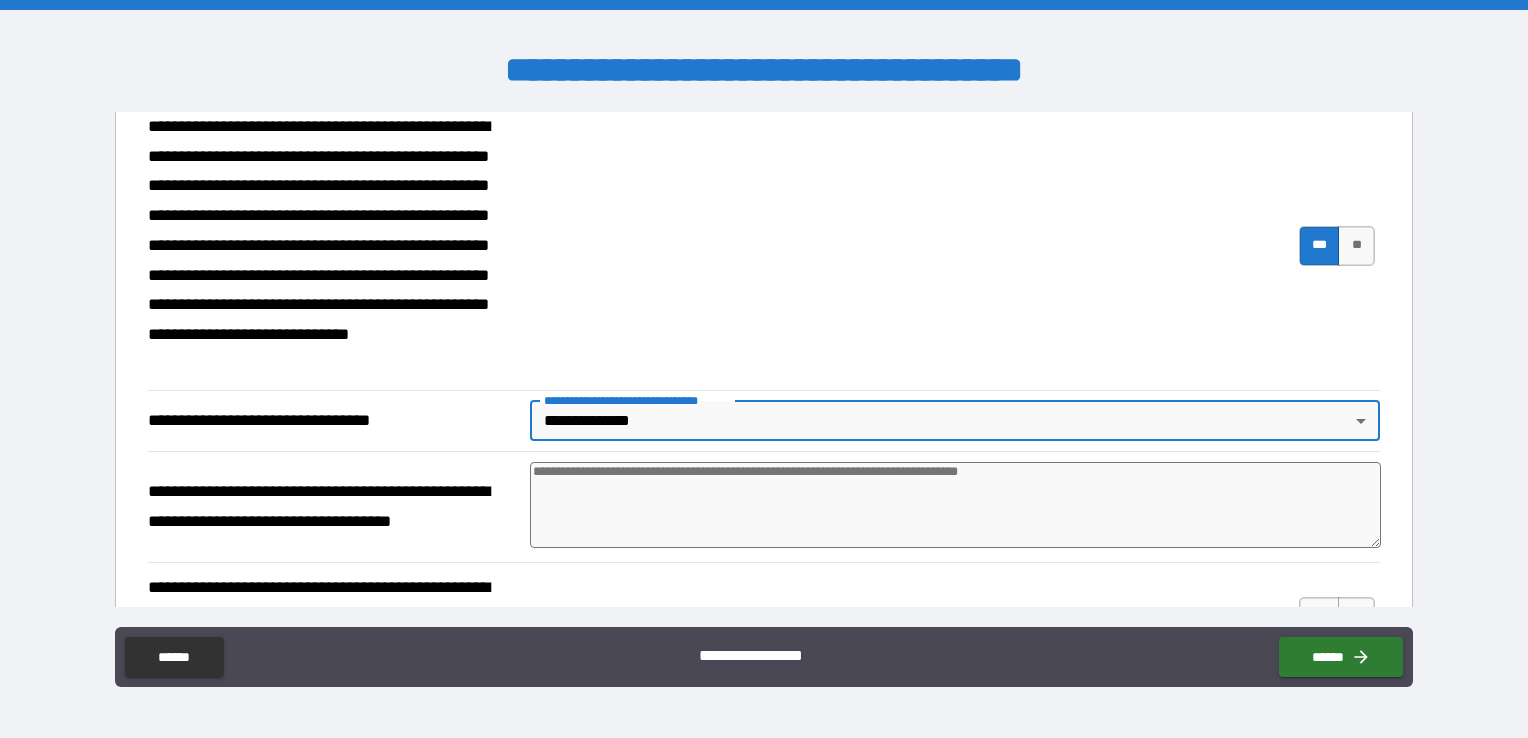 type on "*" 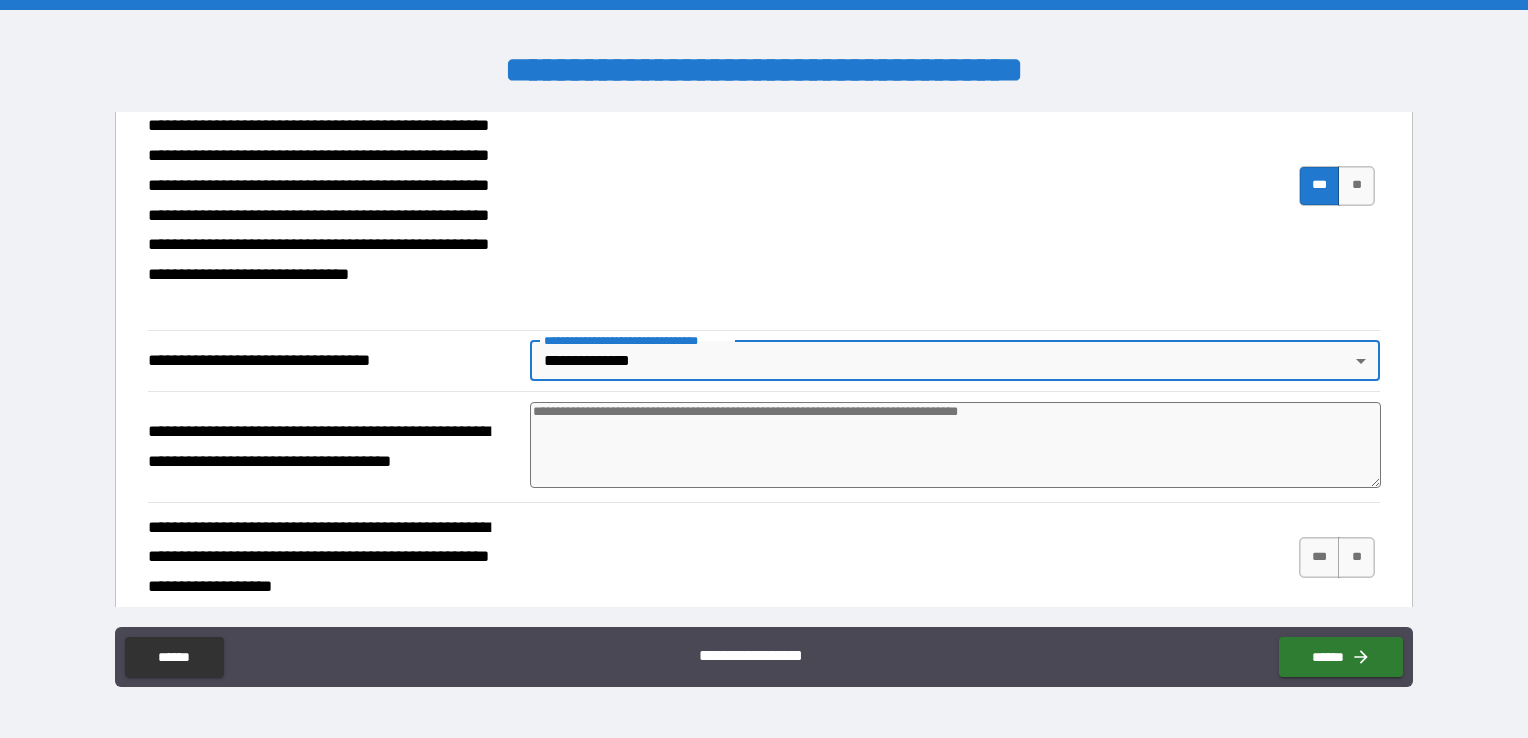scroll, scrollTop: 1083, scrollLeft: 0, axis: vertical 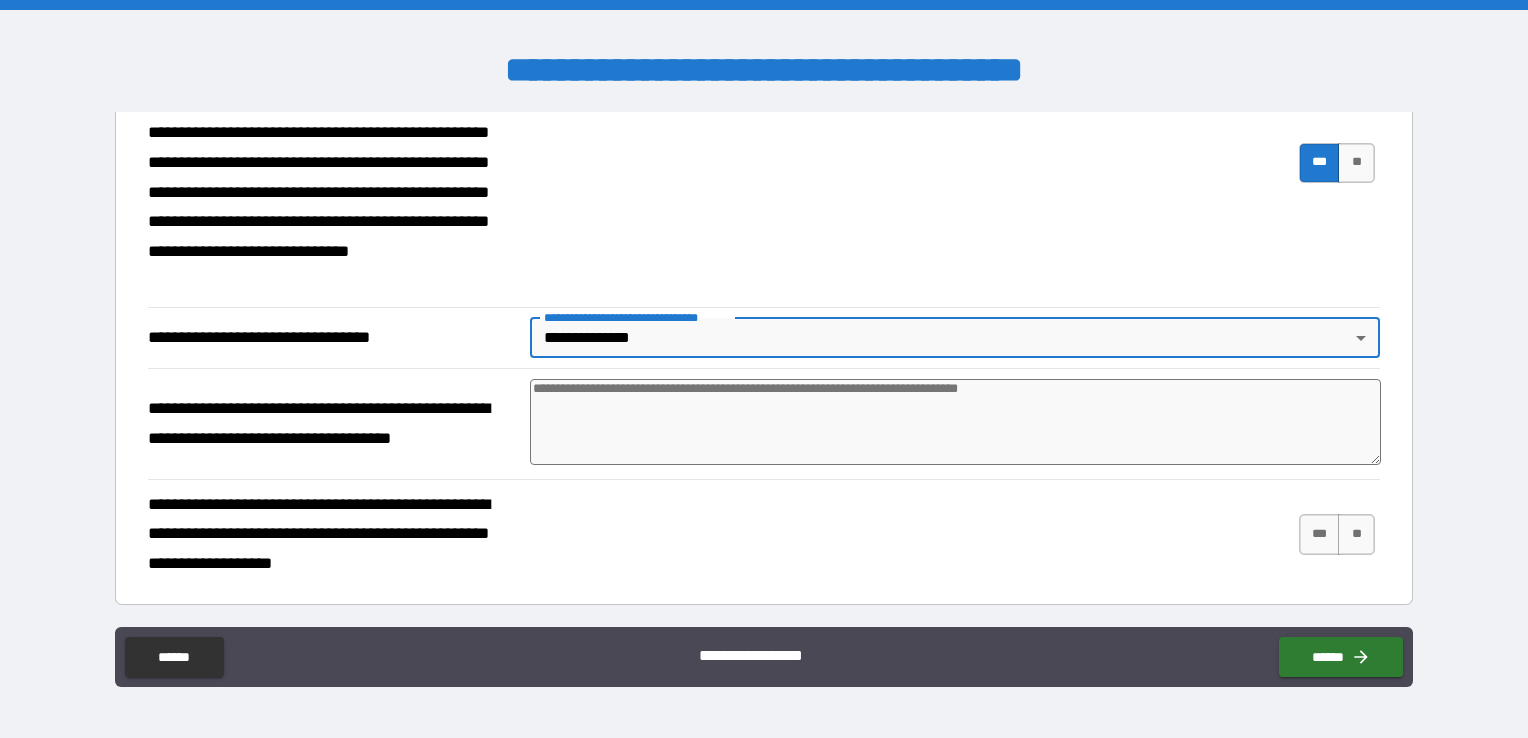 click at bounding box center [955, 422] 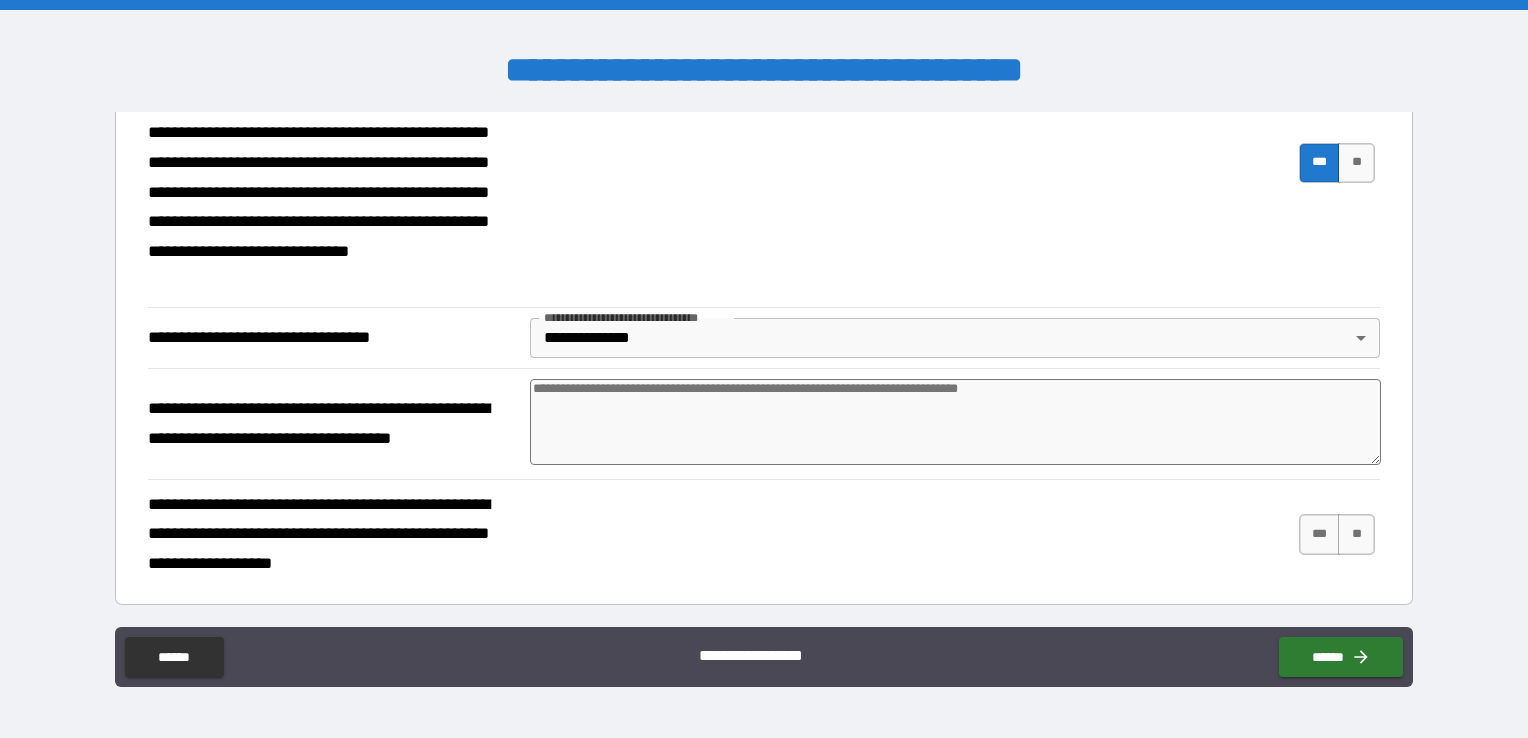 type on "*" 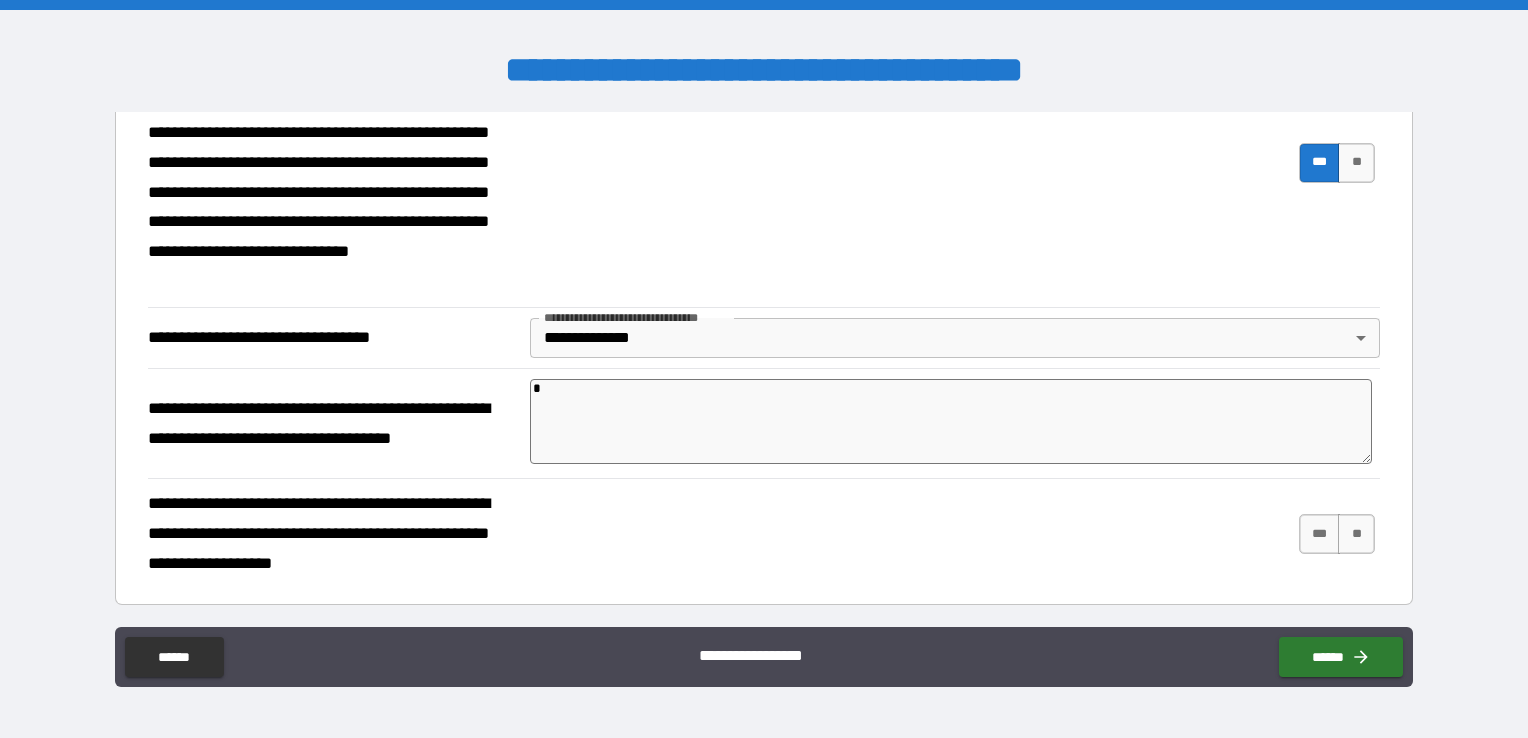 type on "*" 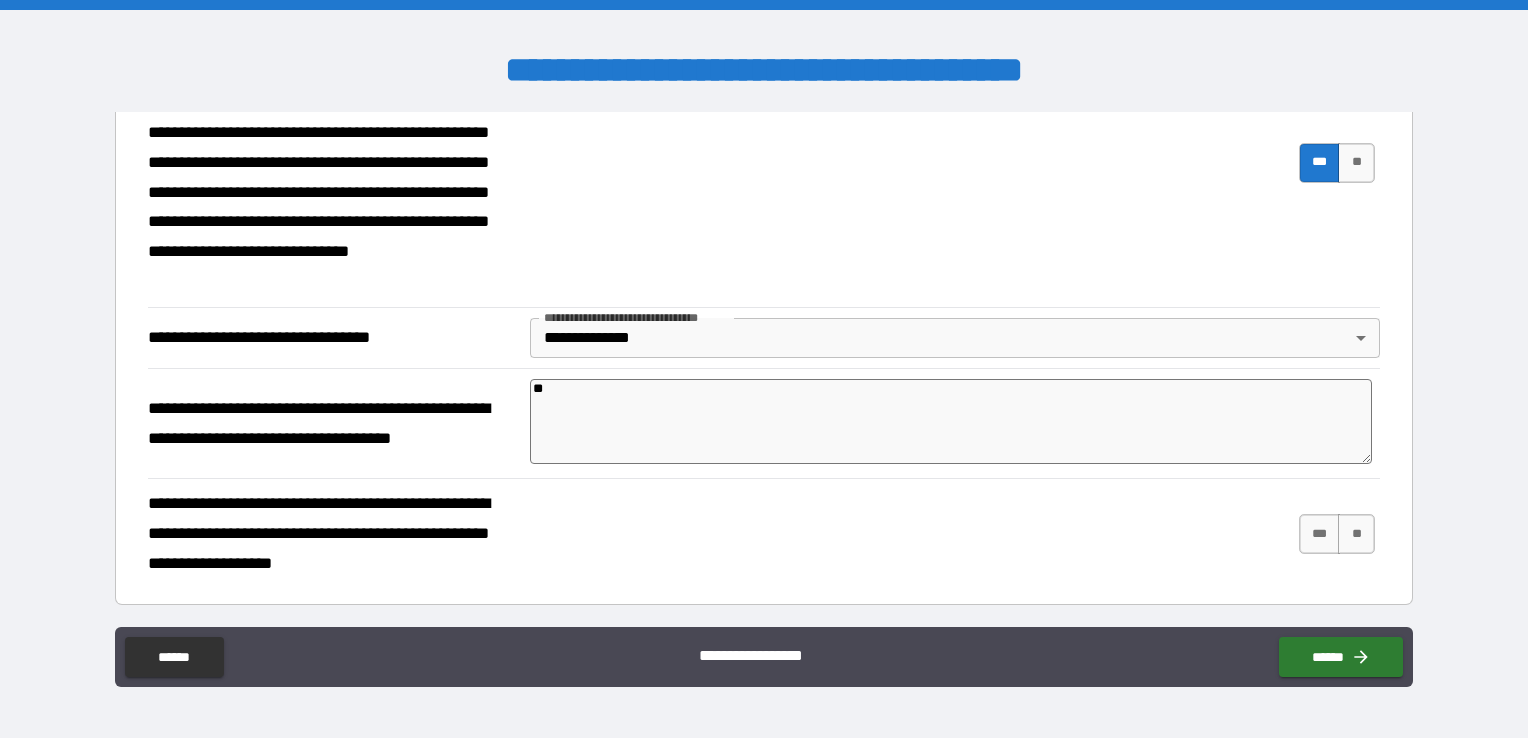 type on "***" 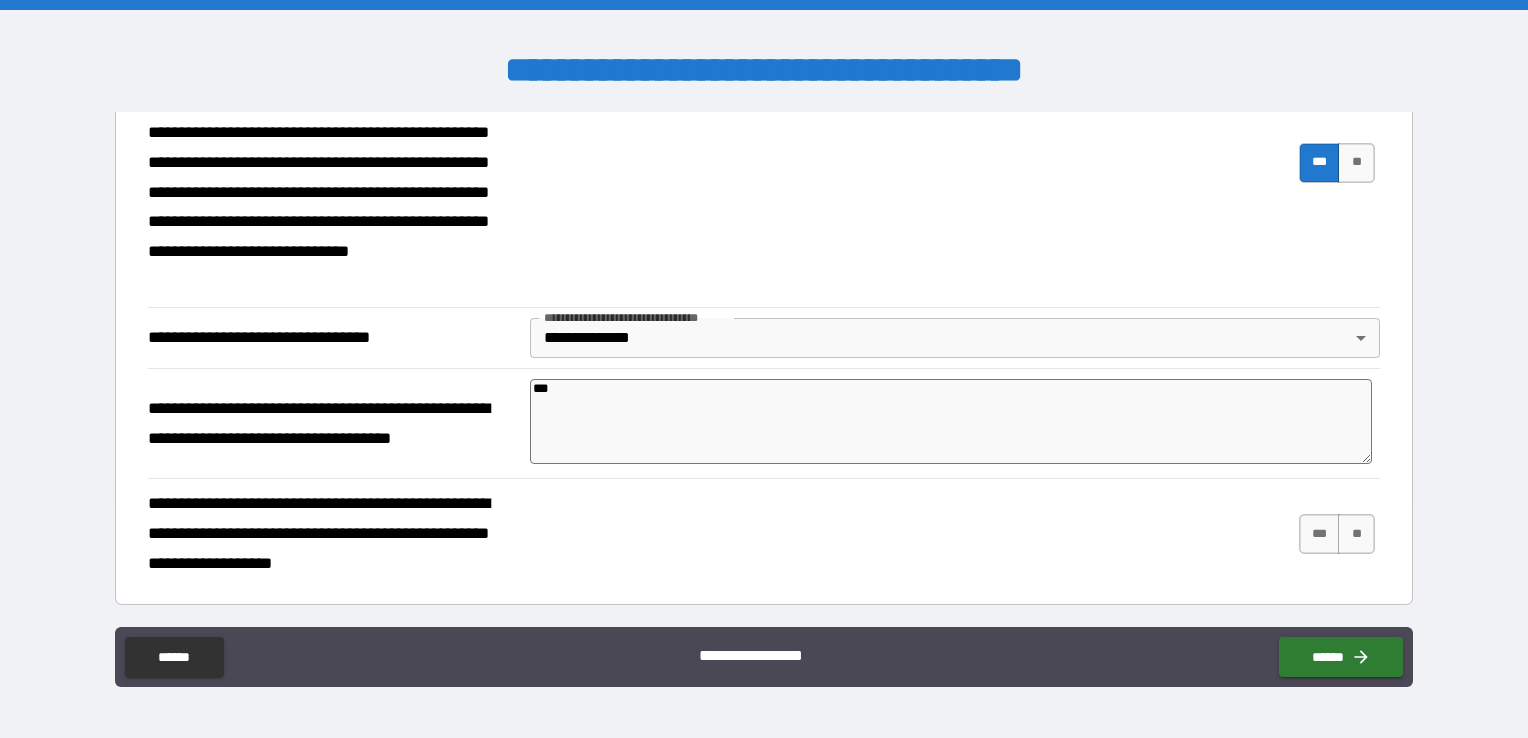 type on "****" 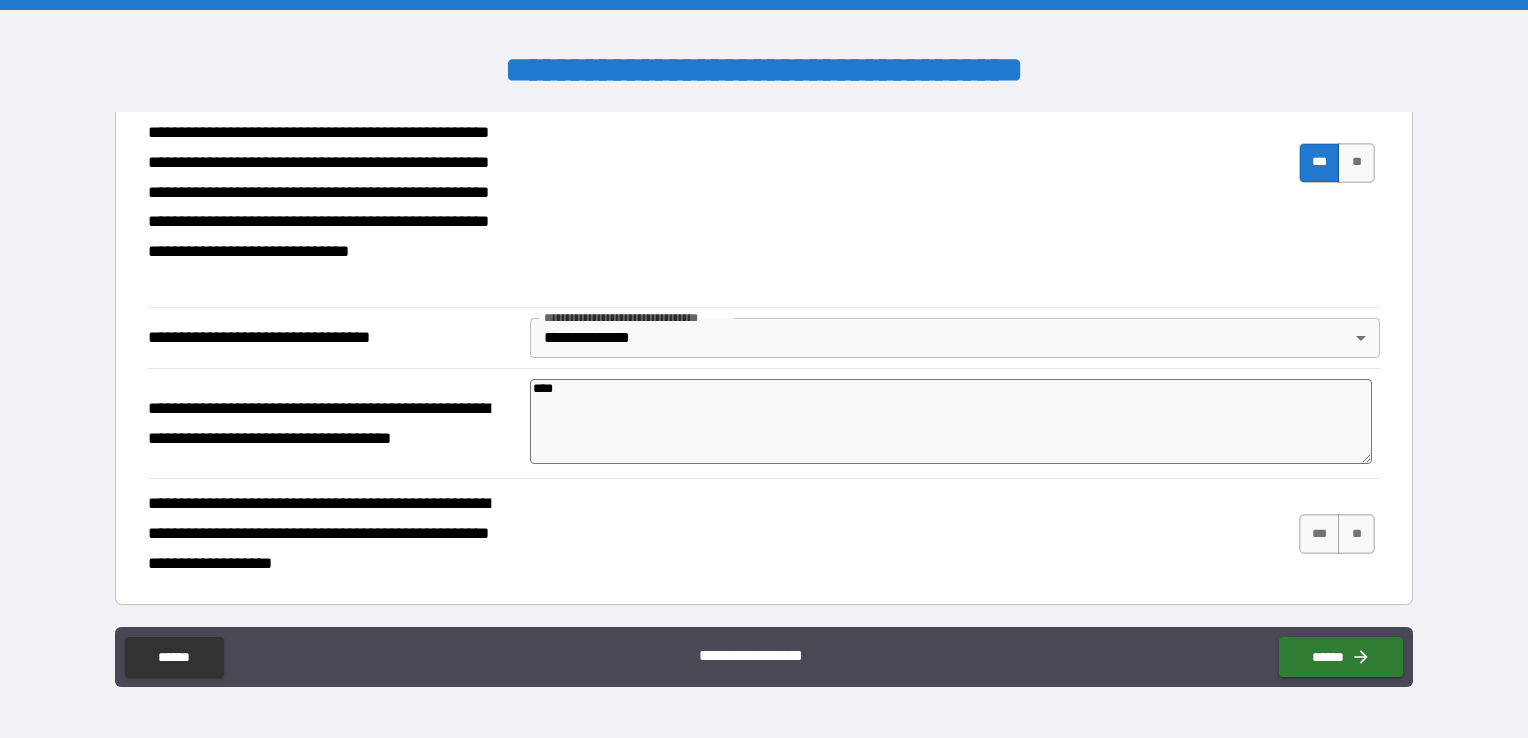 type on "*" 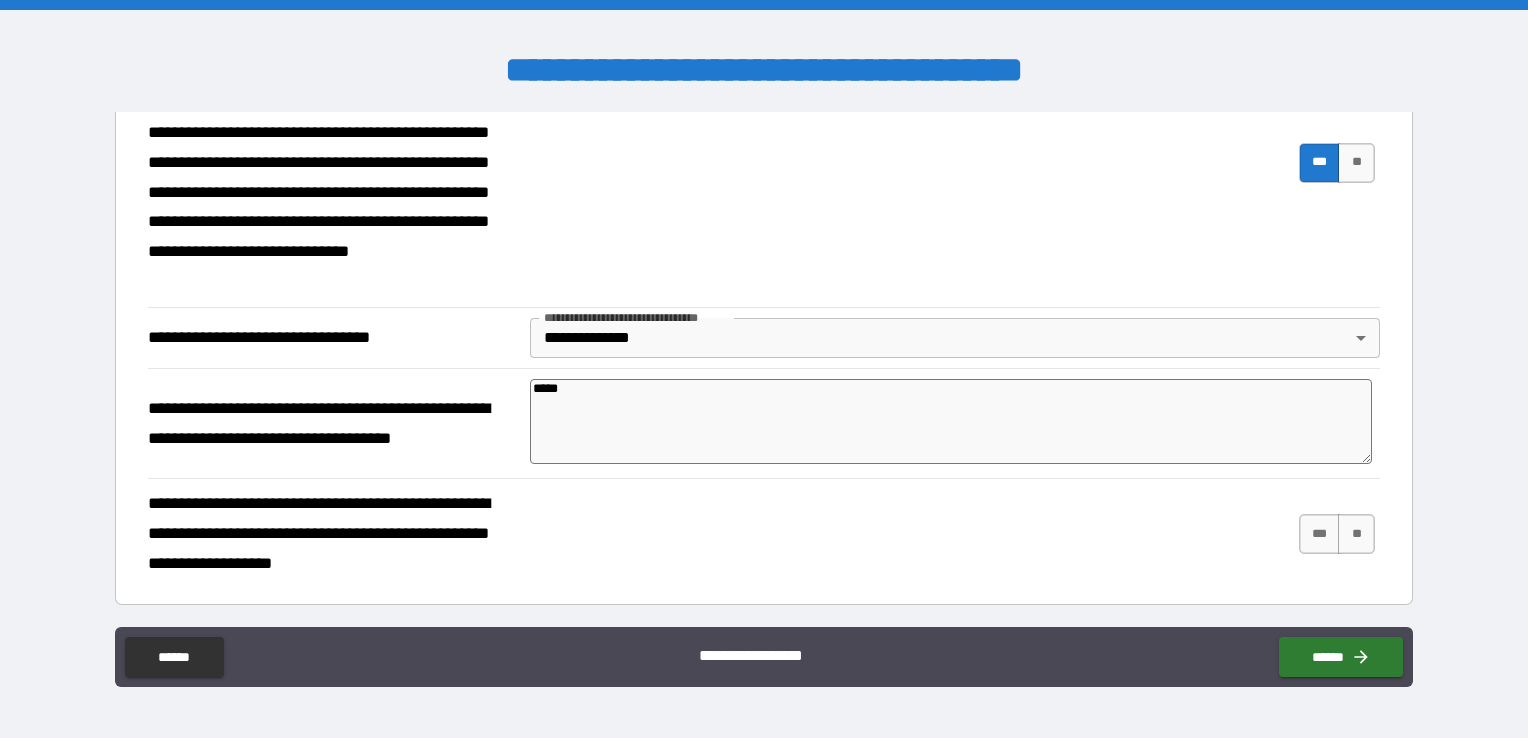 type on "*" 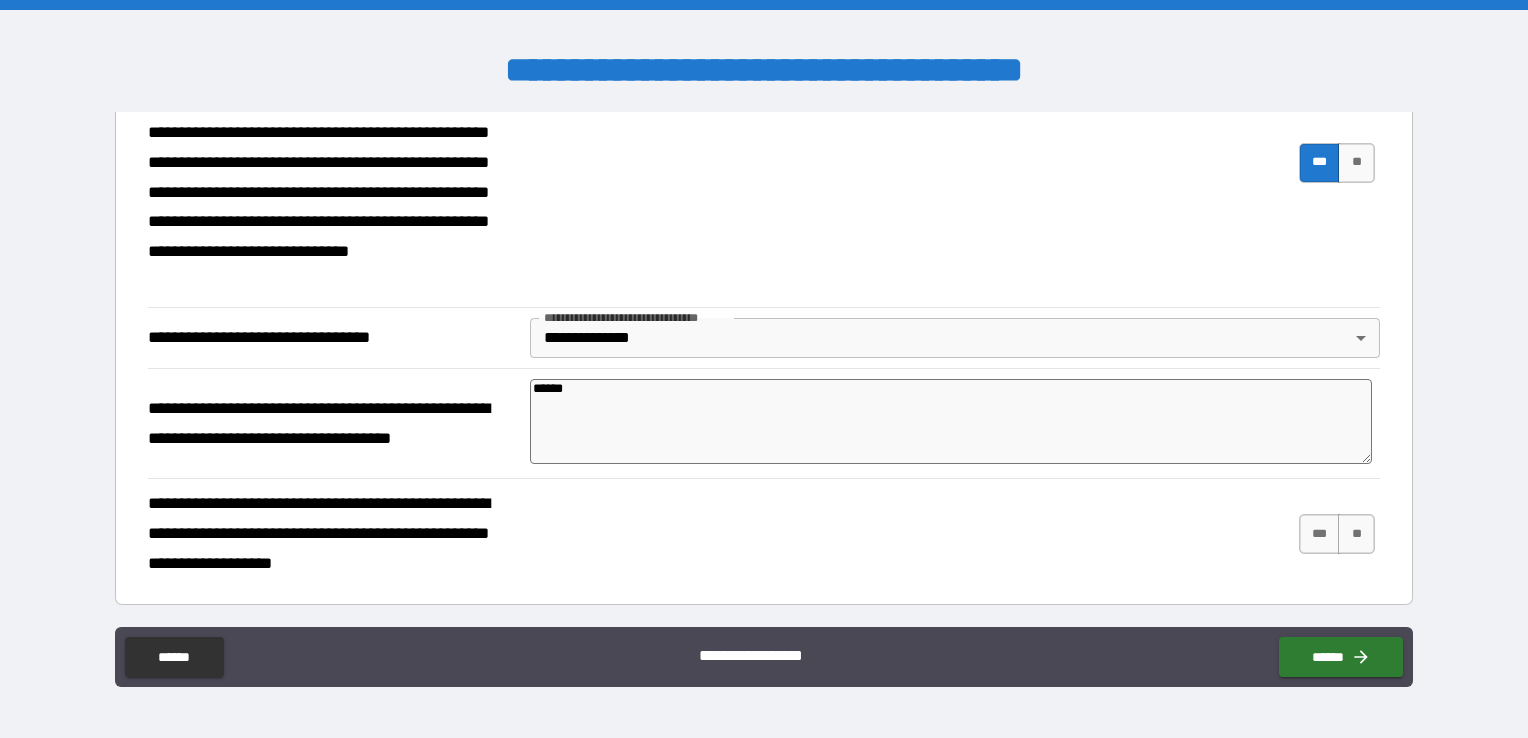 type on "*******" 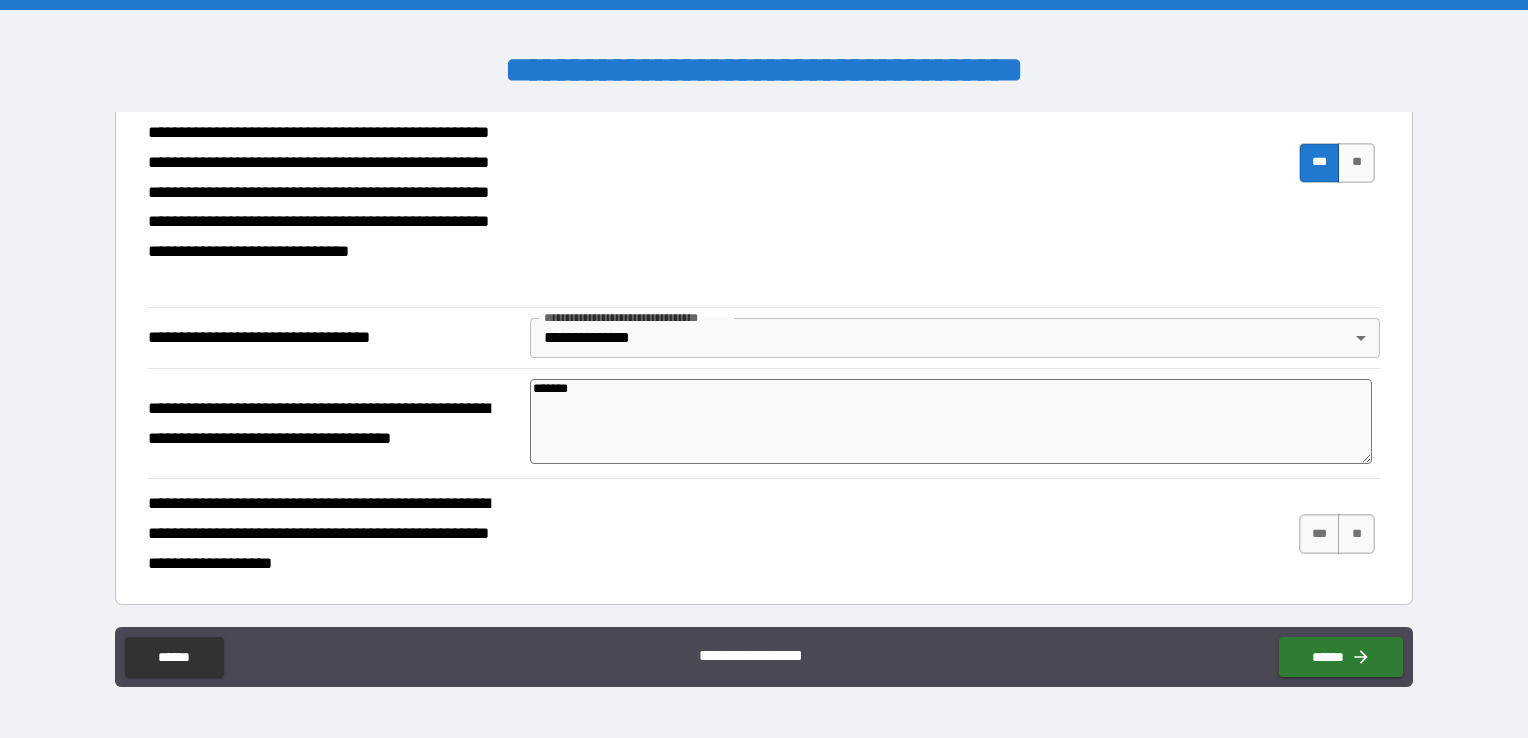 type on "*" 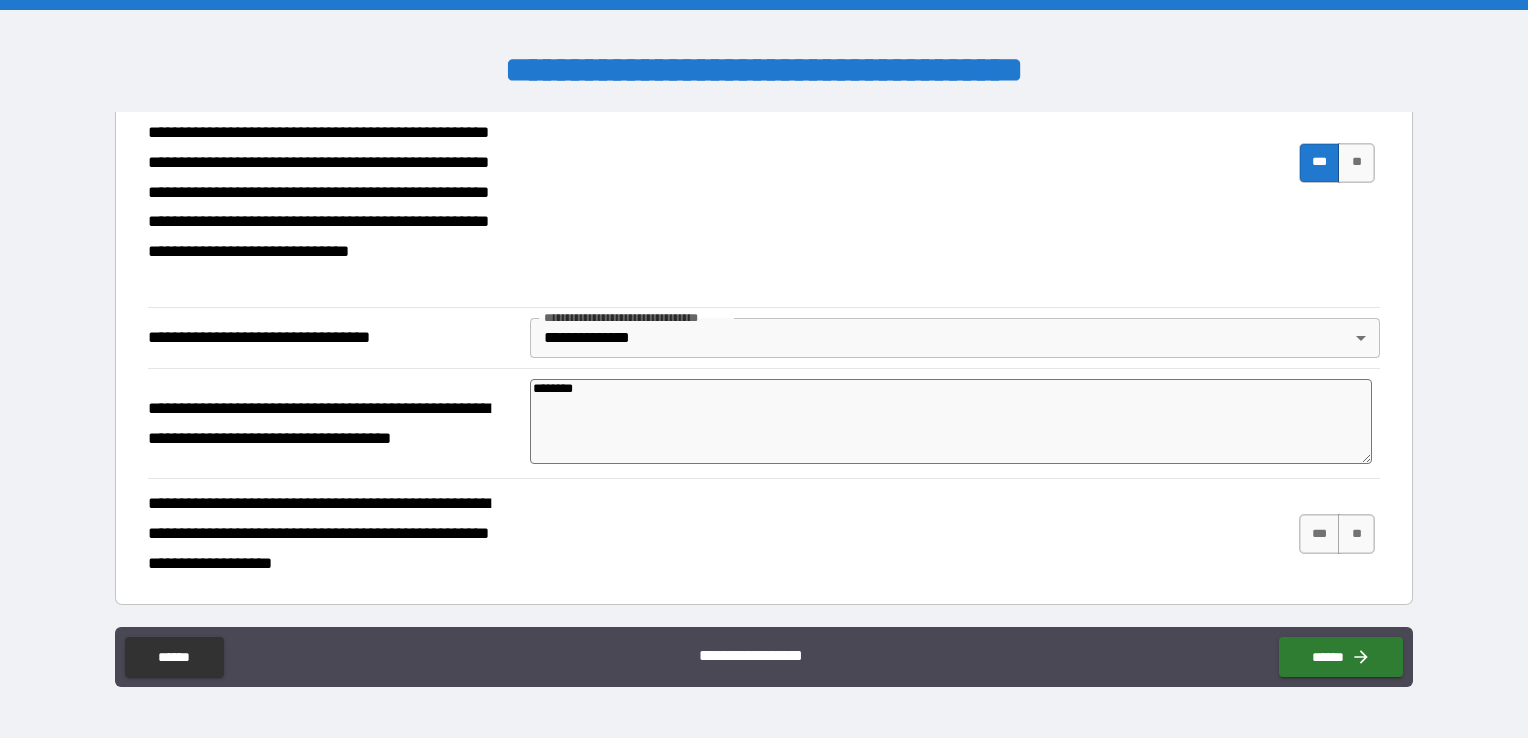 type on "*" 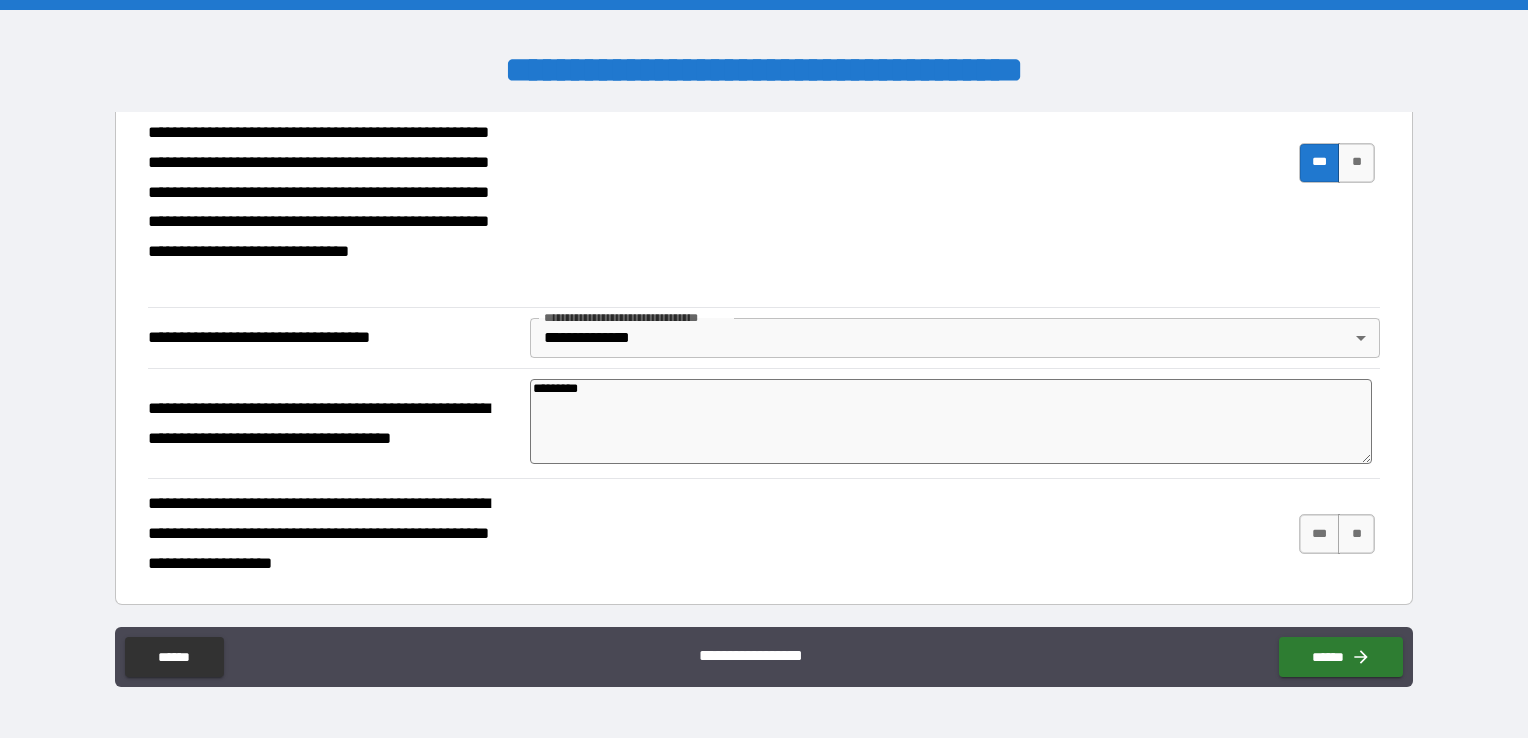 type on "**********" 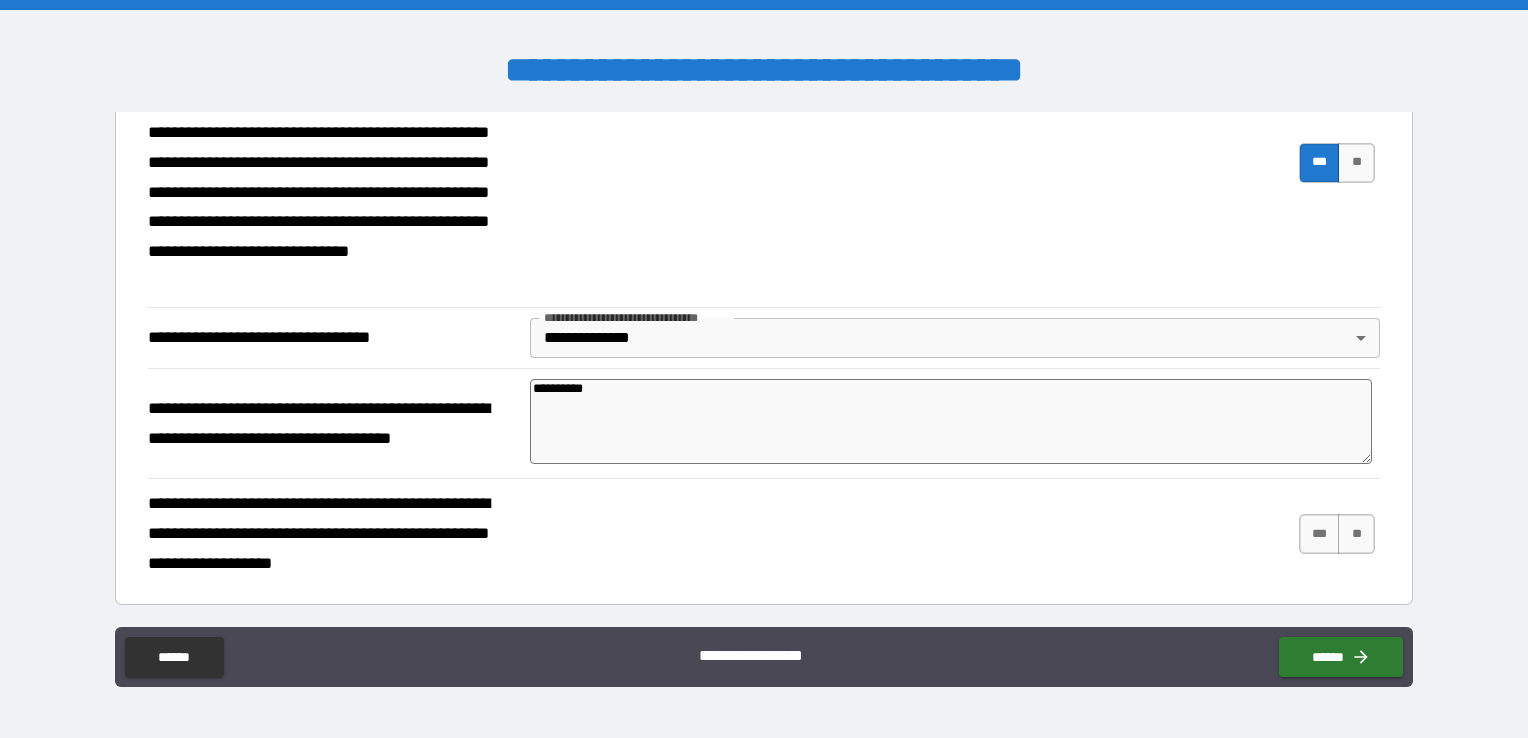type on "**********" 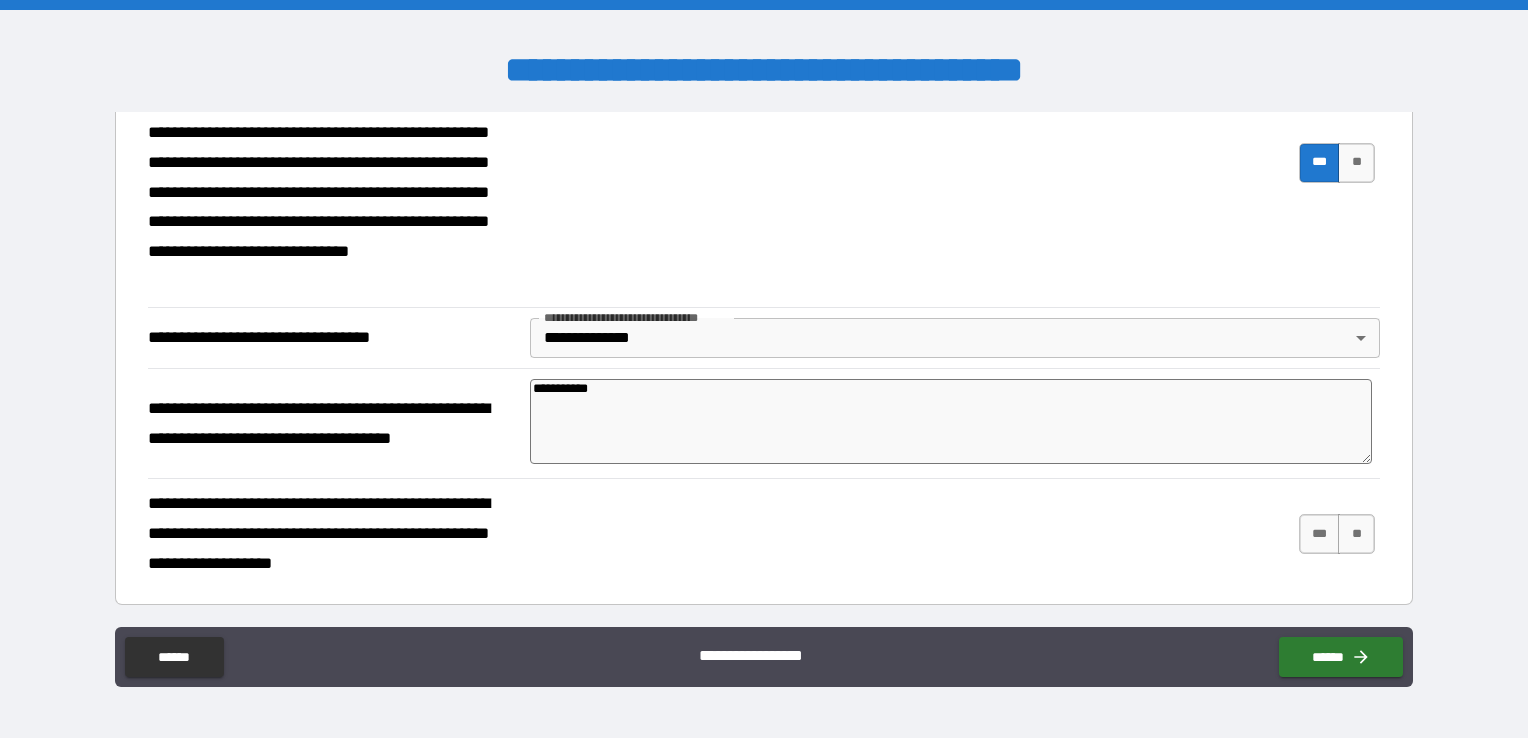 type on "*" 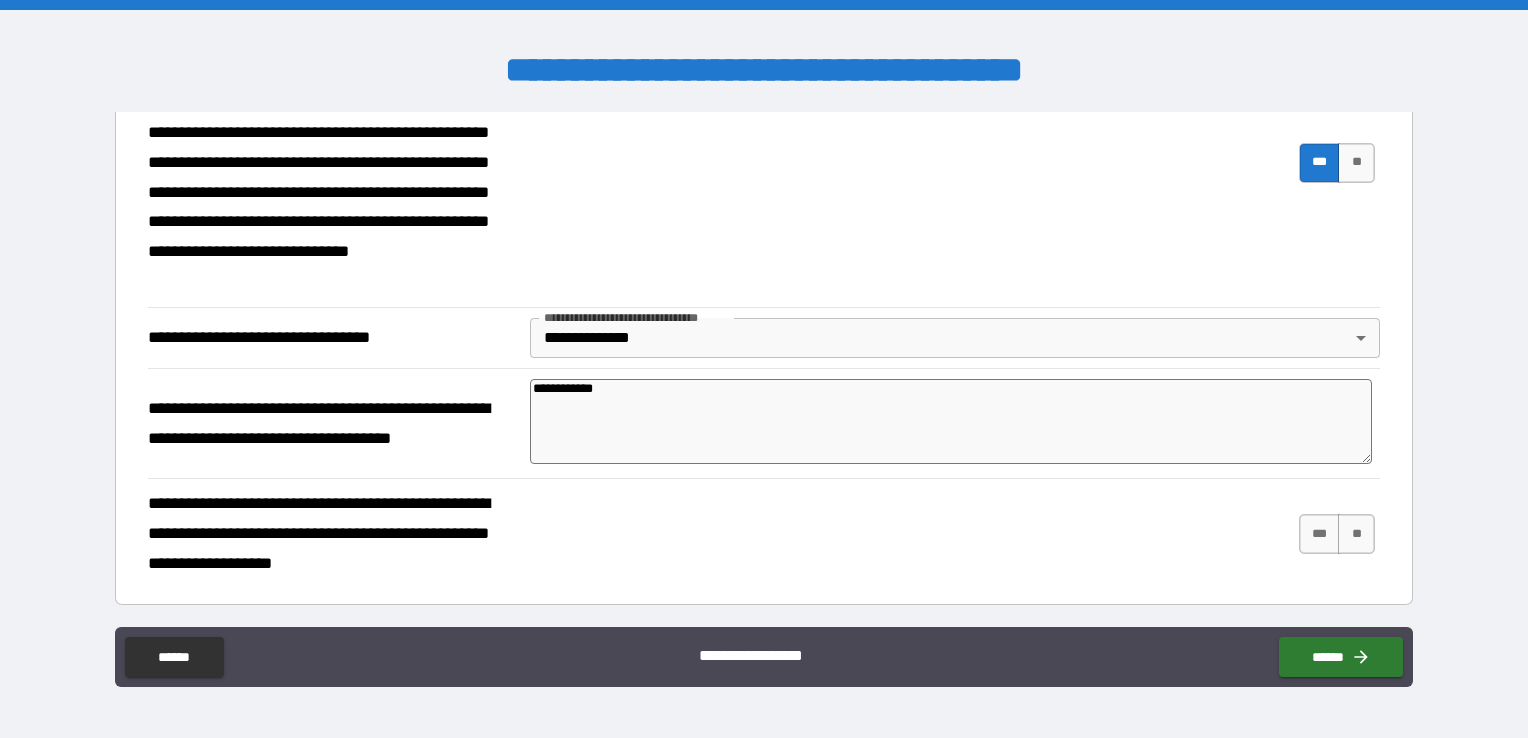 type on "**********" 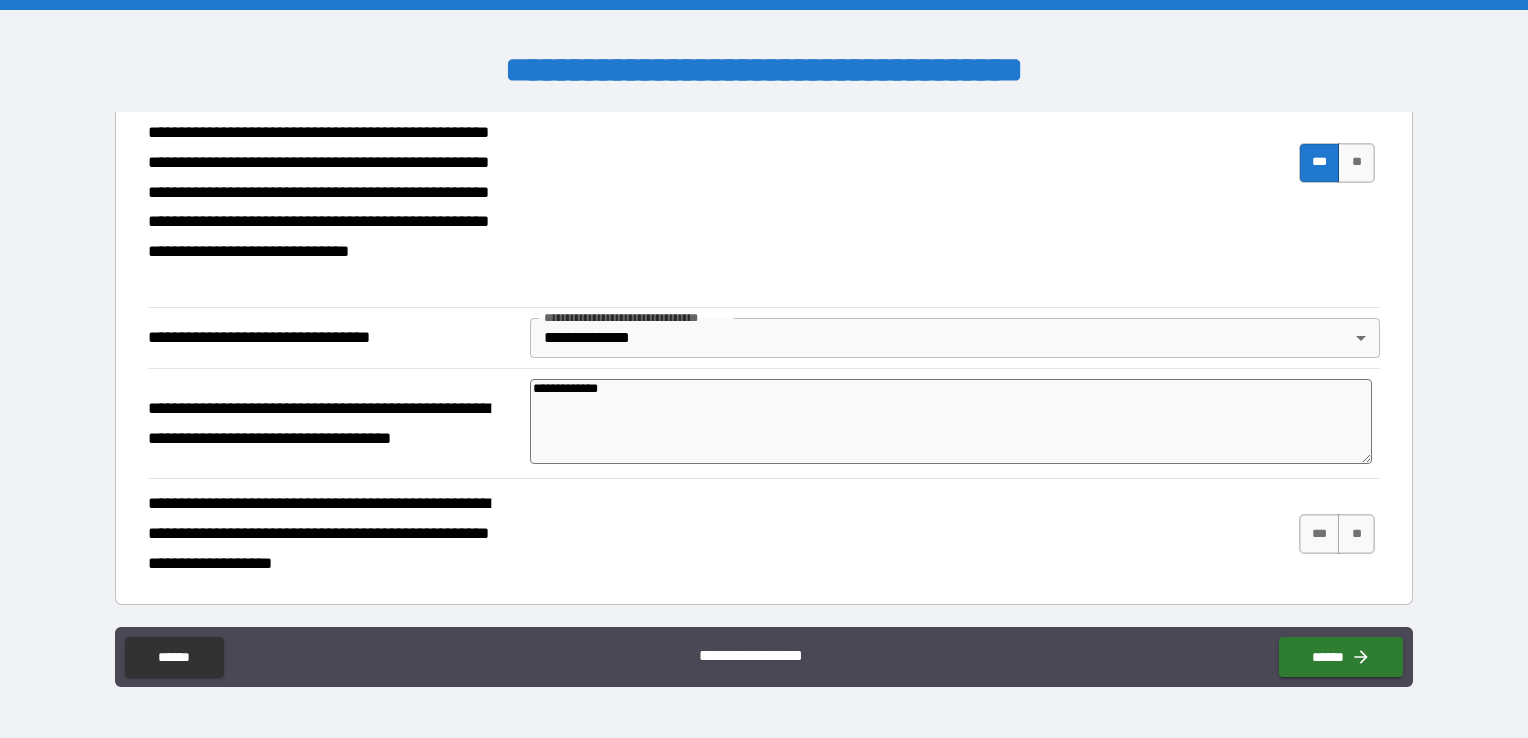 type on "**********" 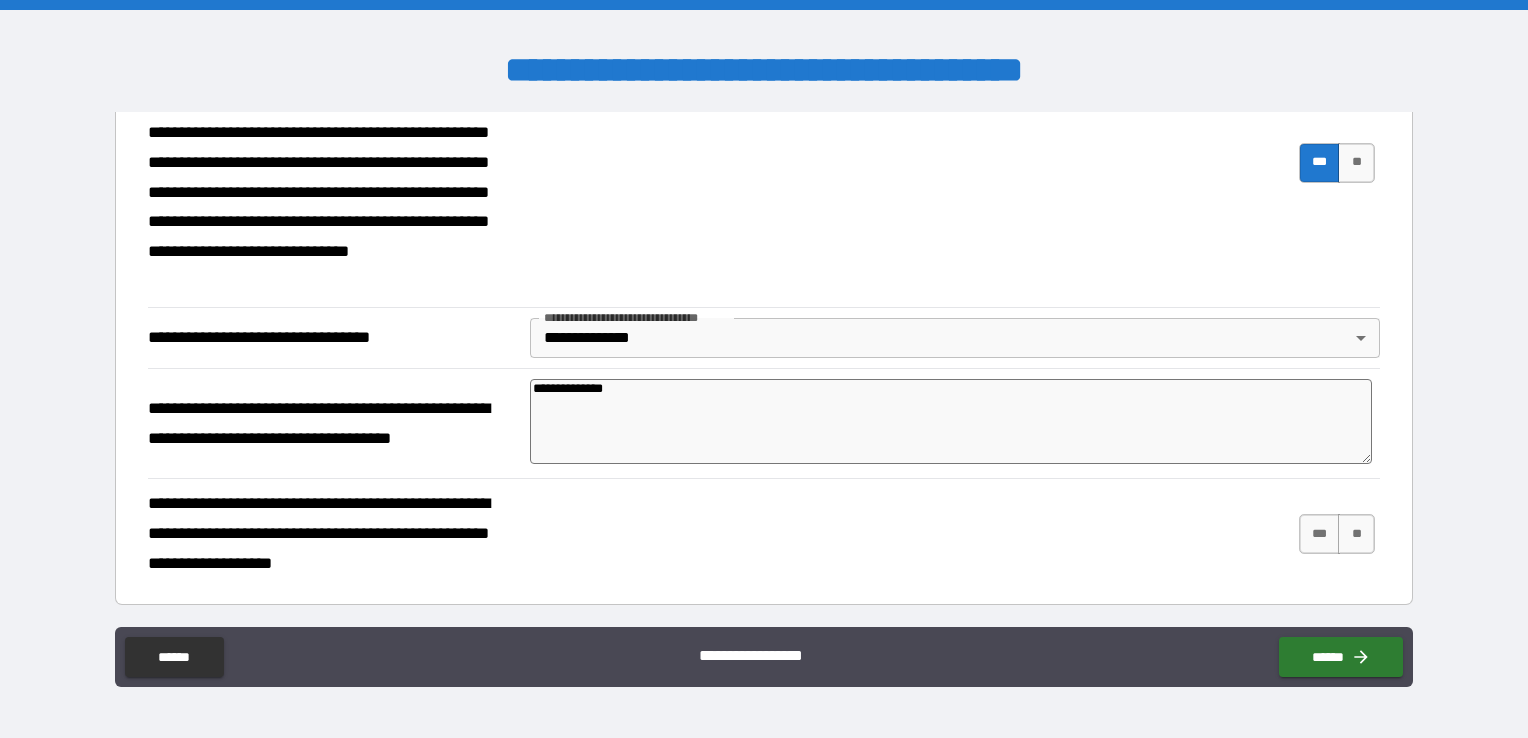 type on "**********" 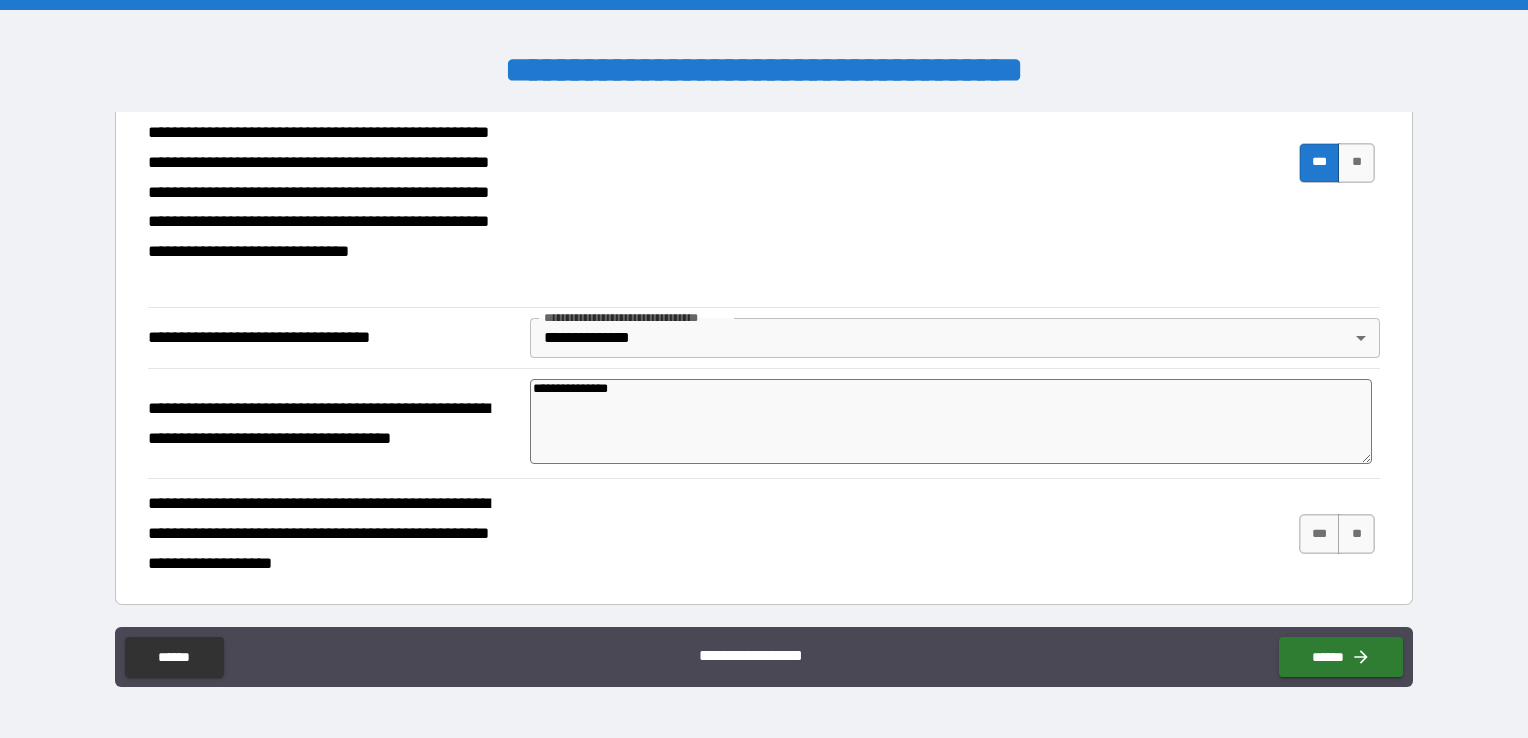 type on "*" 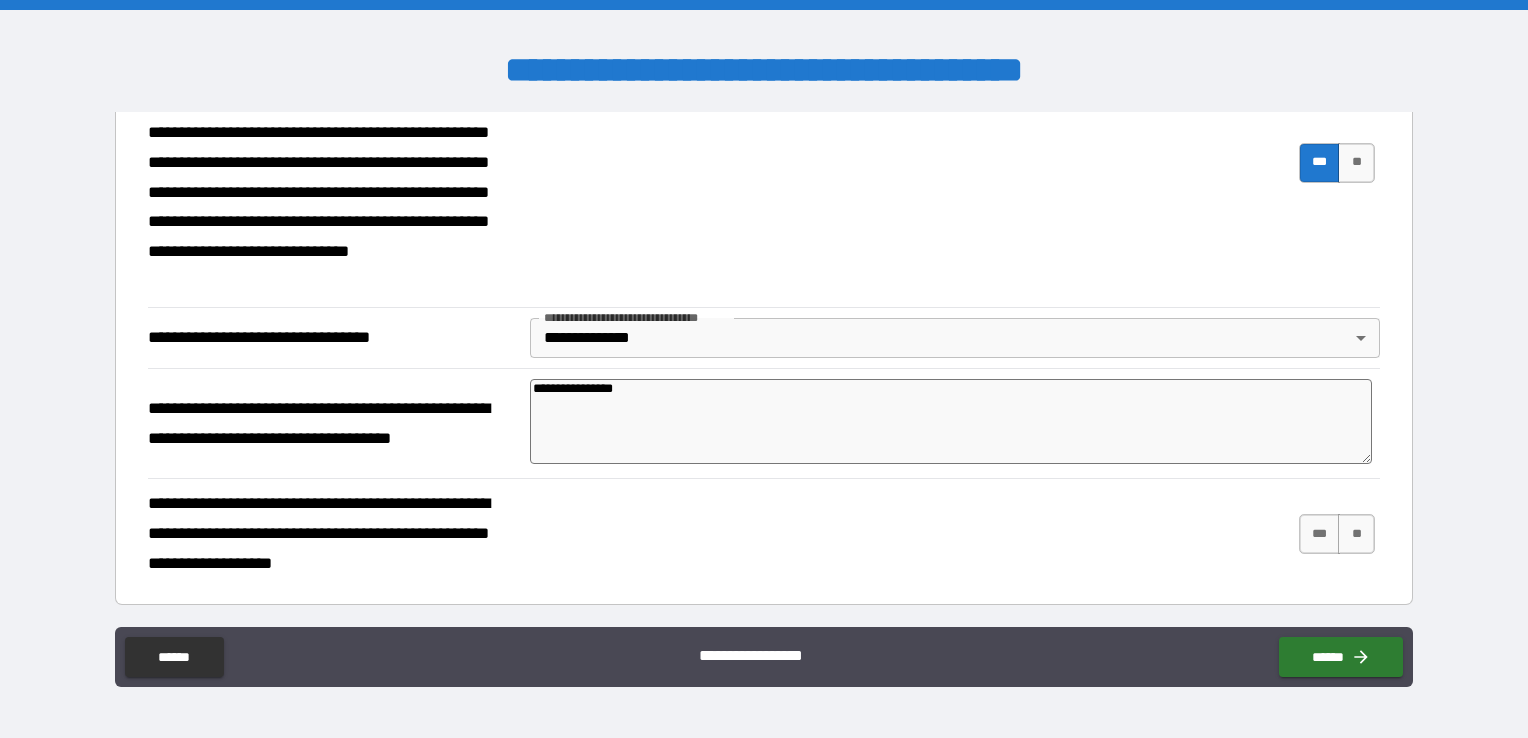 type on "*" 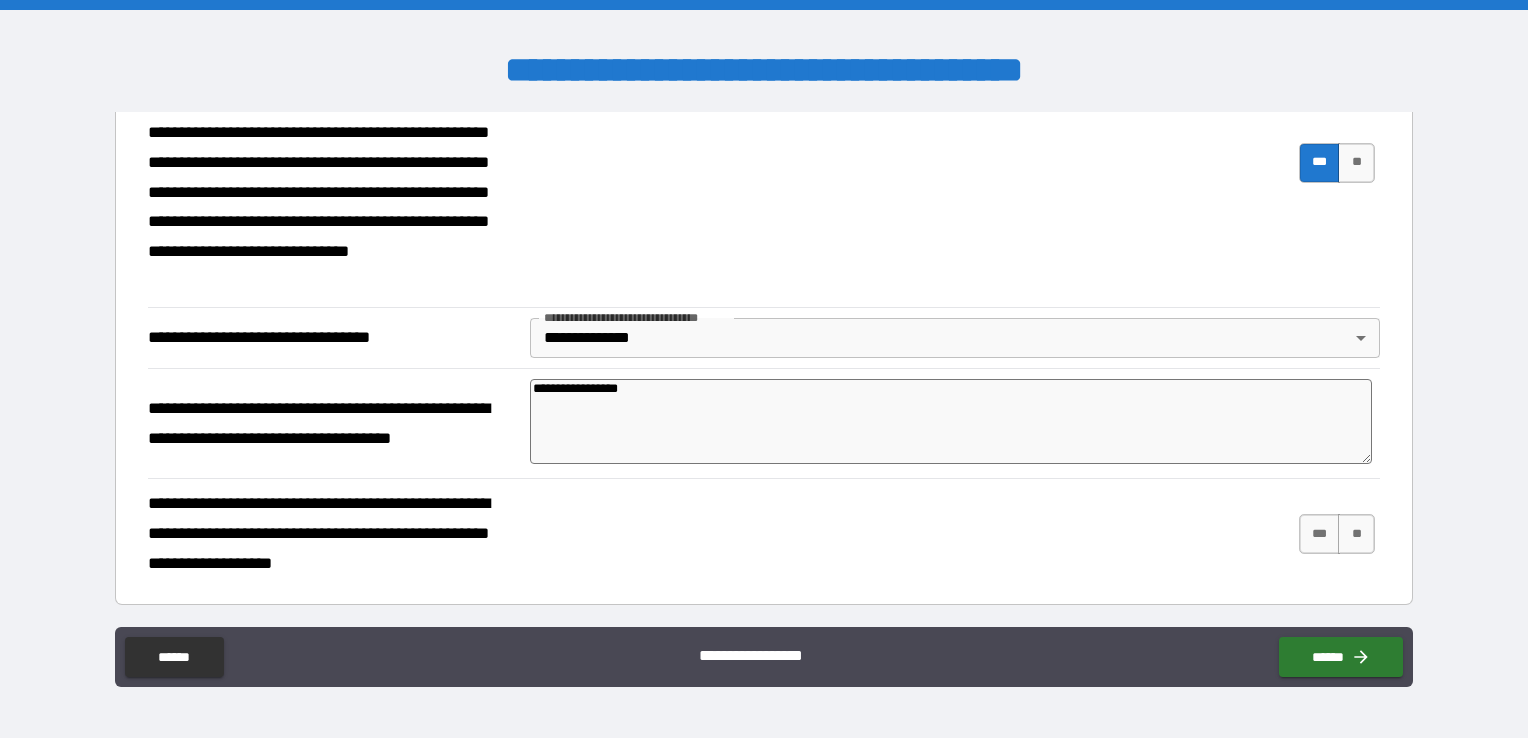 type on "**********" 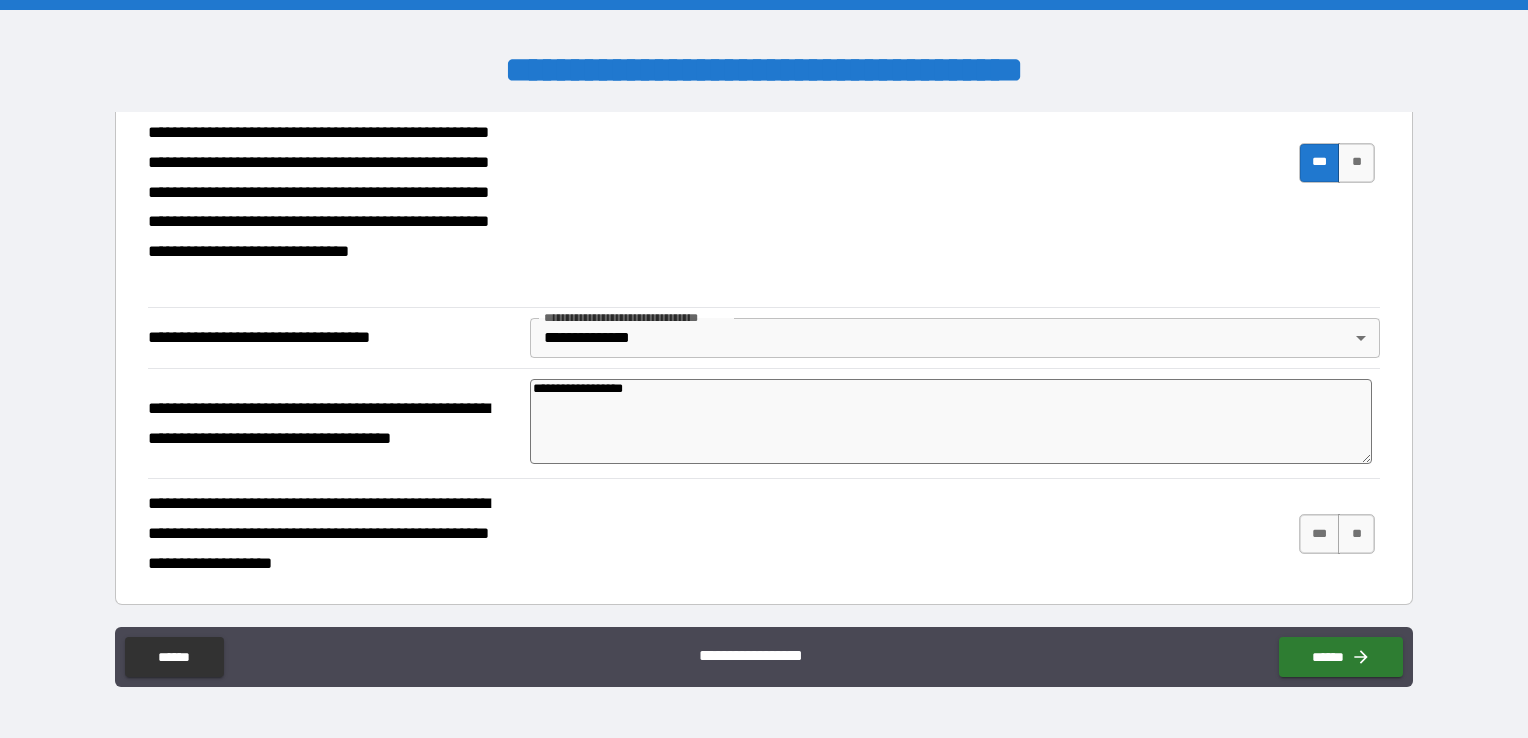 type on "**********" 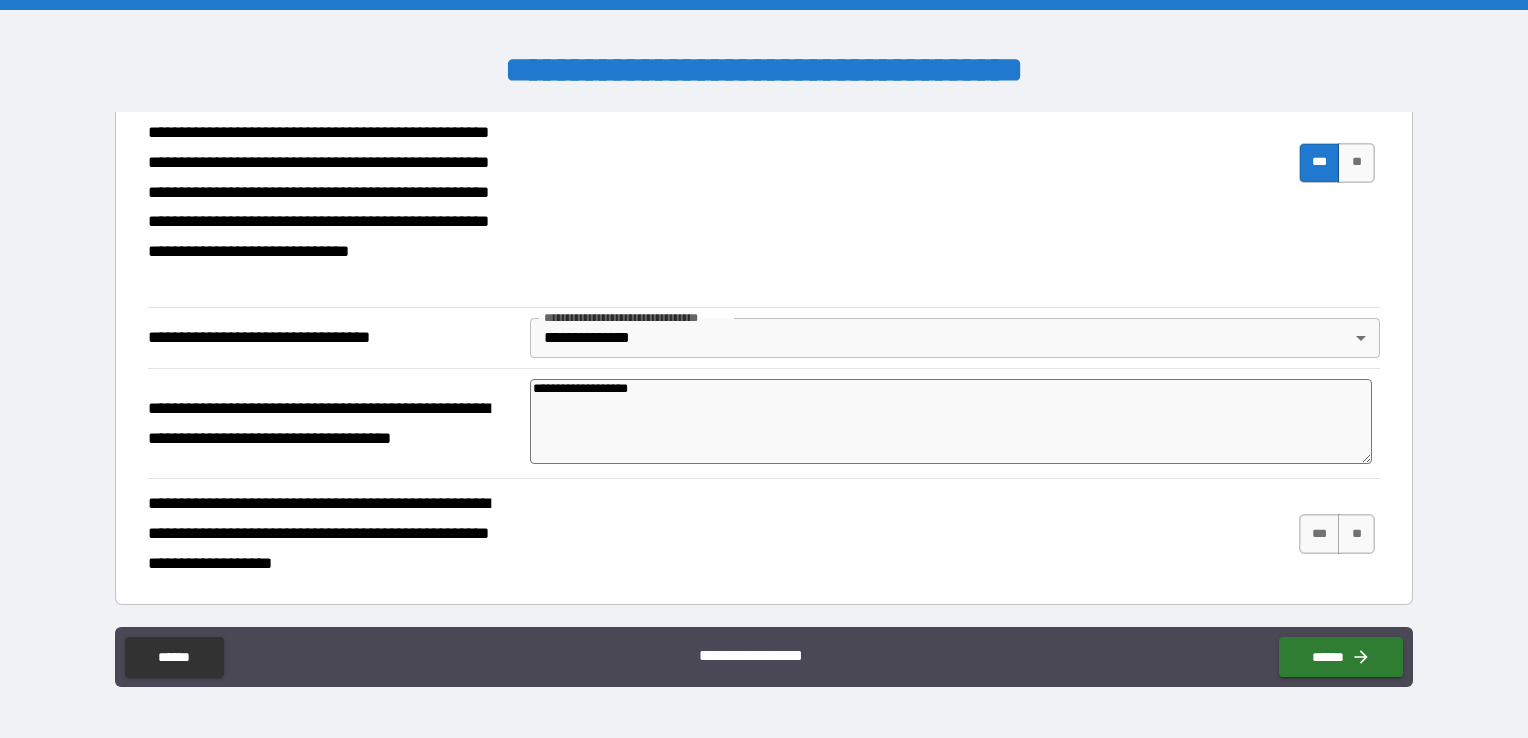 type on "**********" 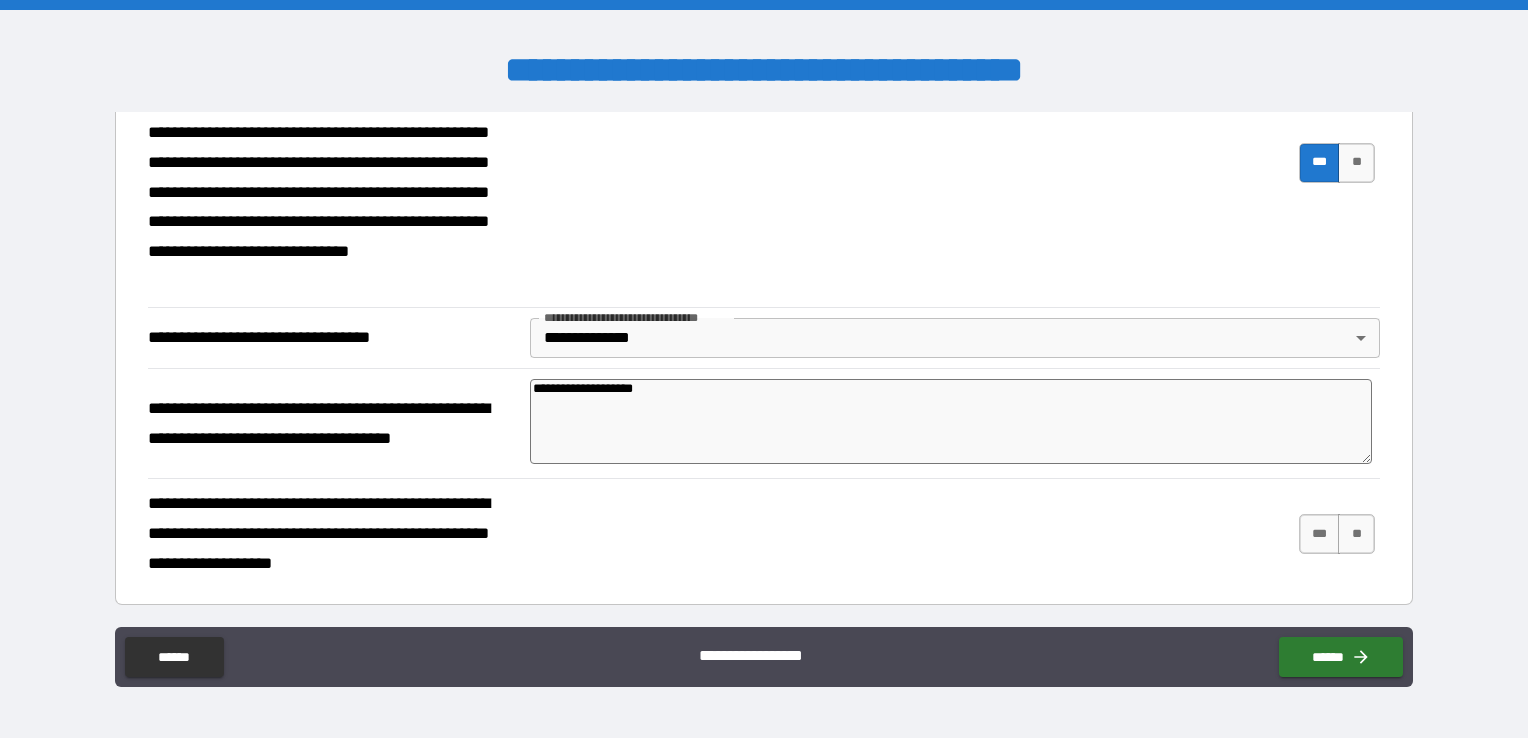 type on "*" 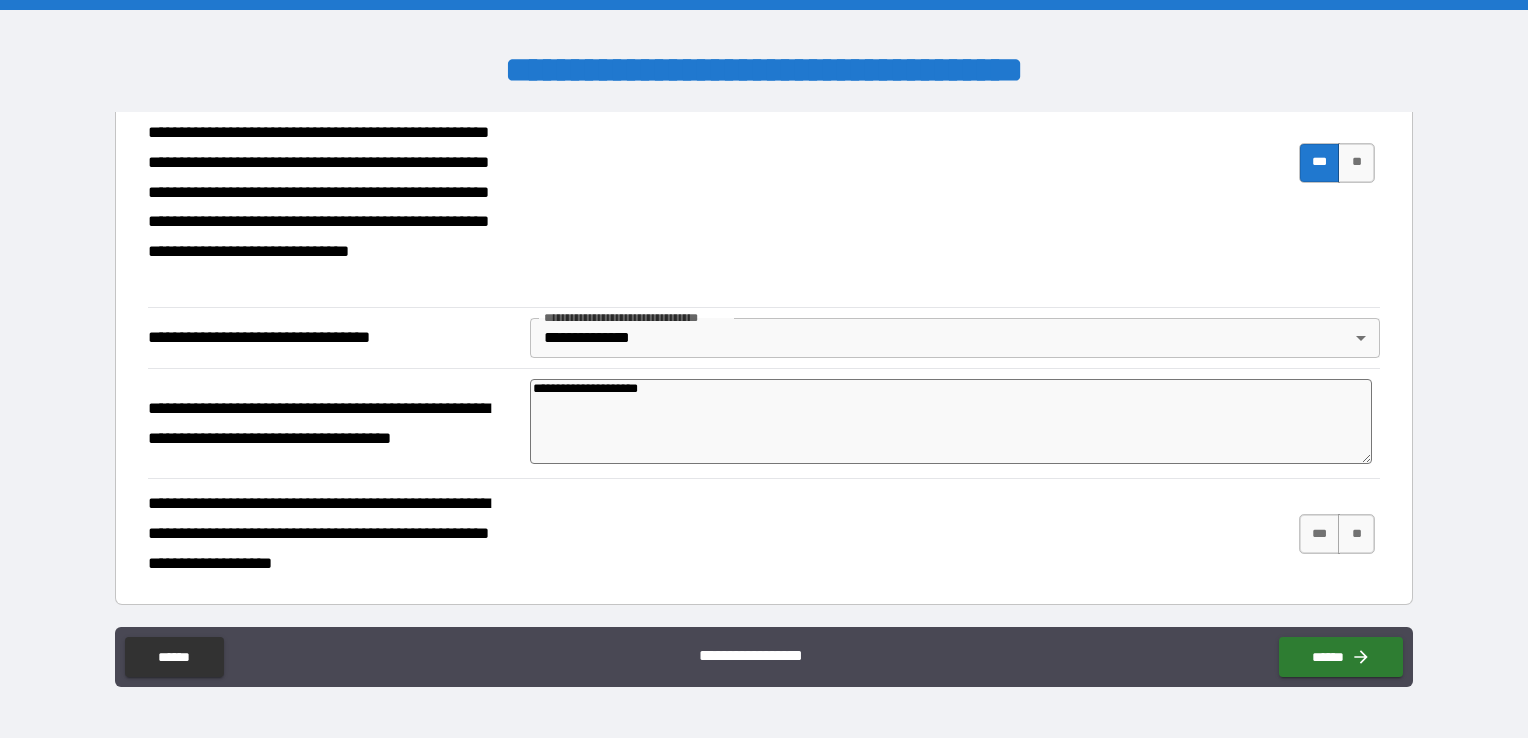 type on "*" 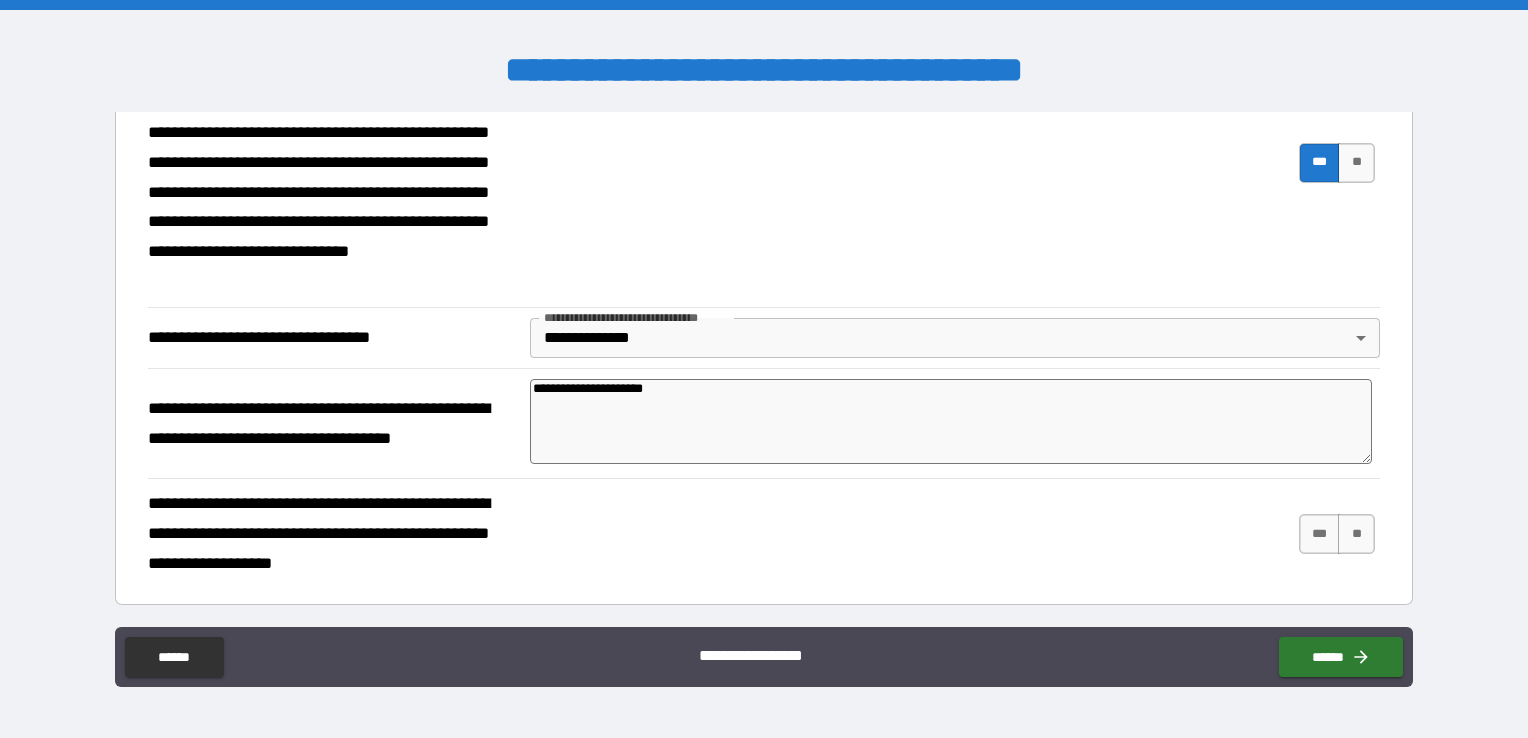 type on "*" 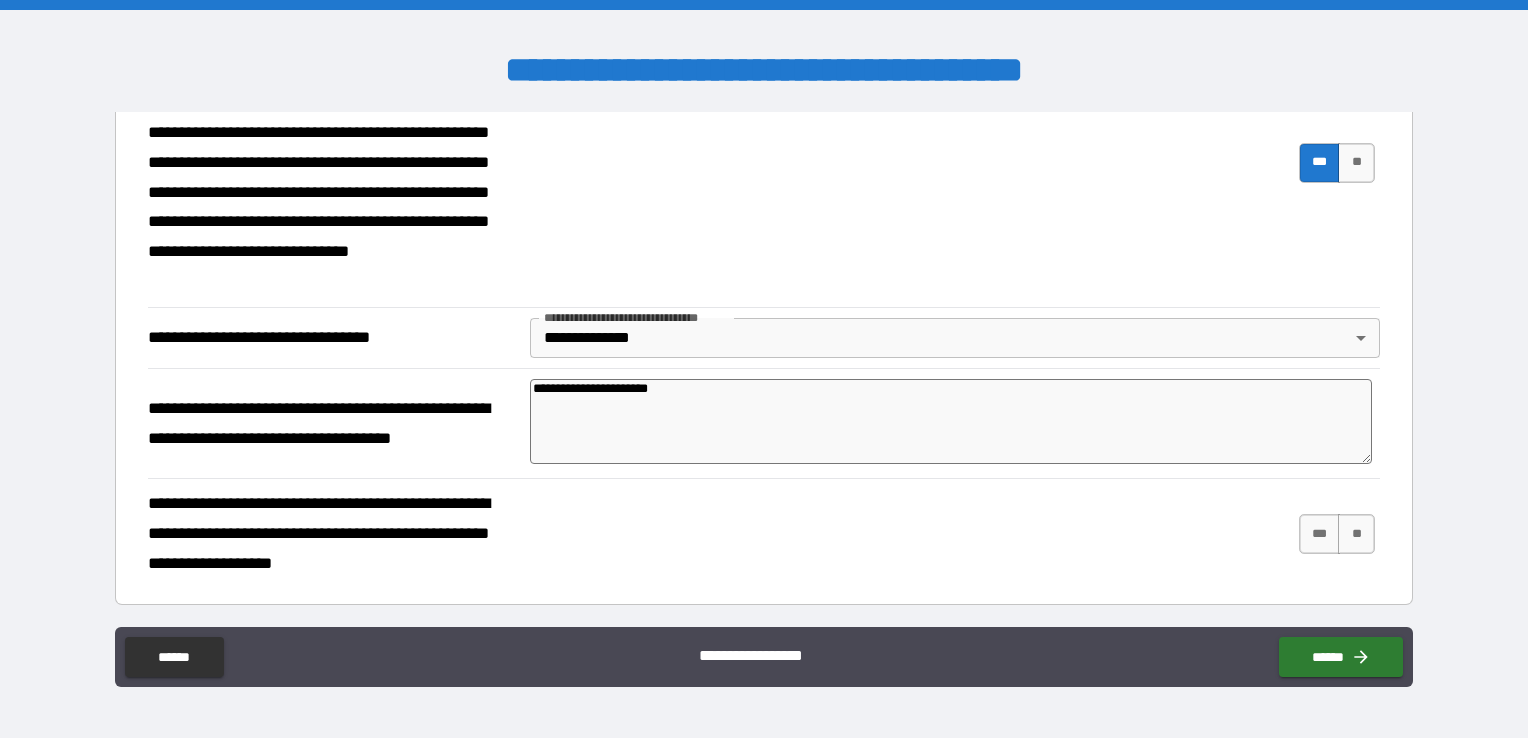 type on "*" 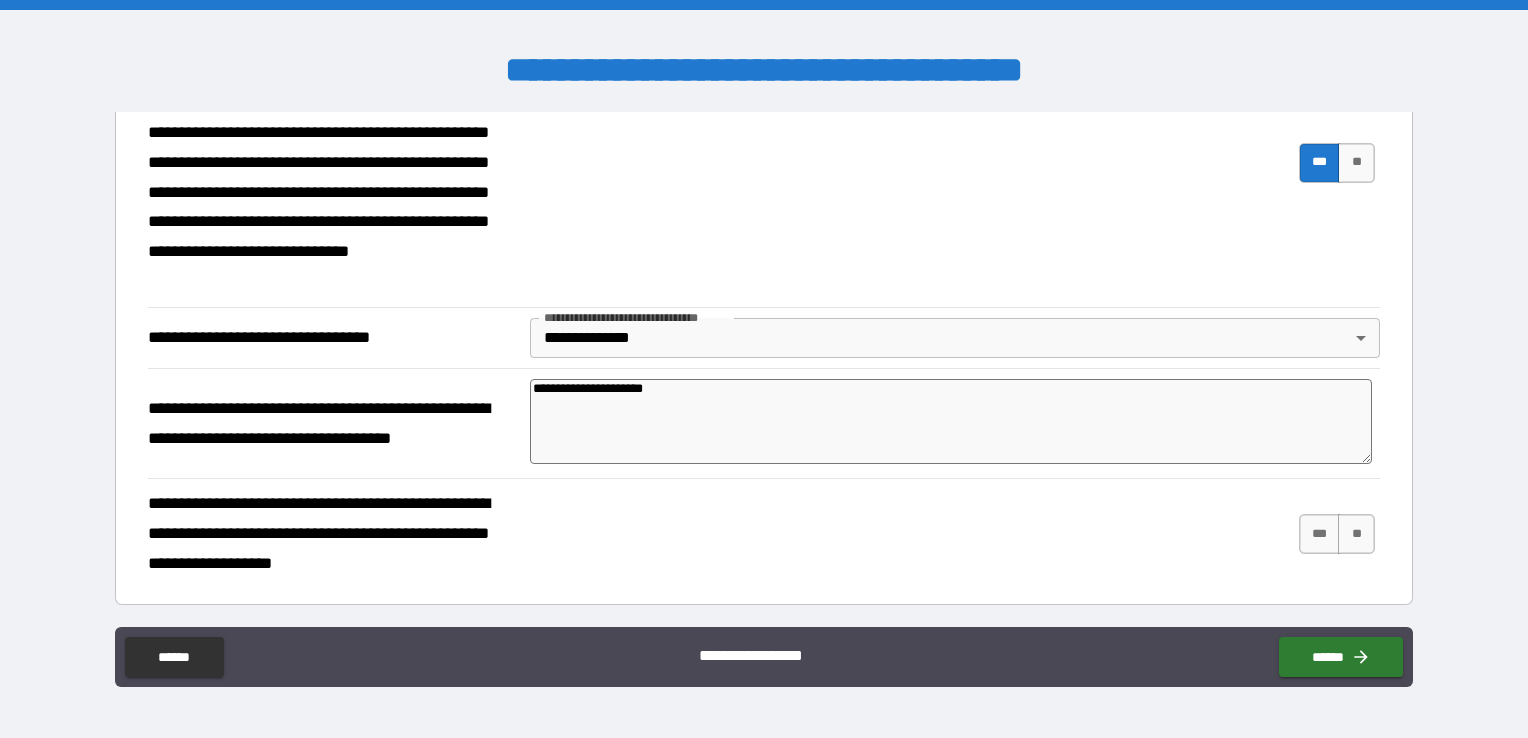 type on "*" 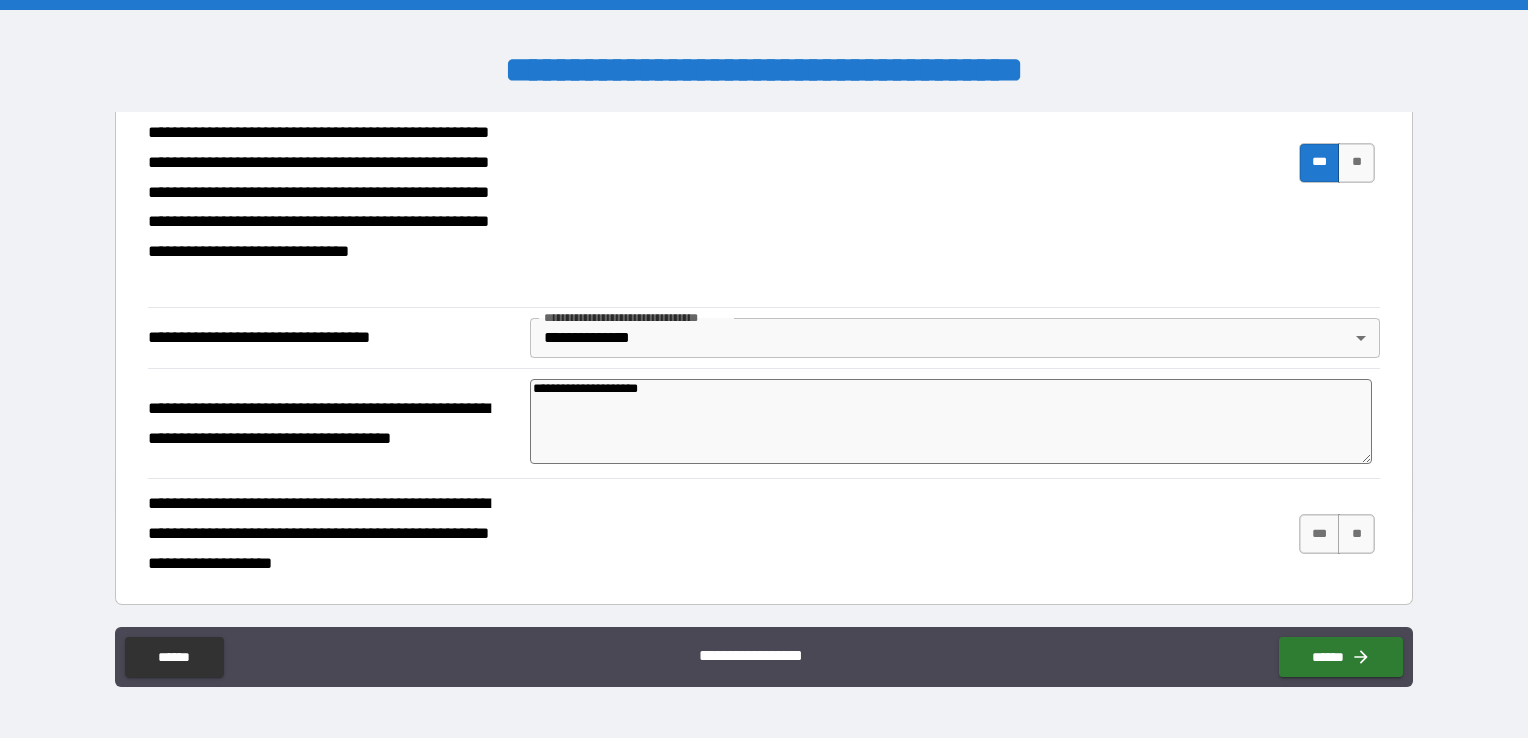 type on "*" 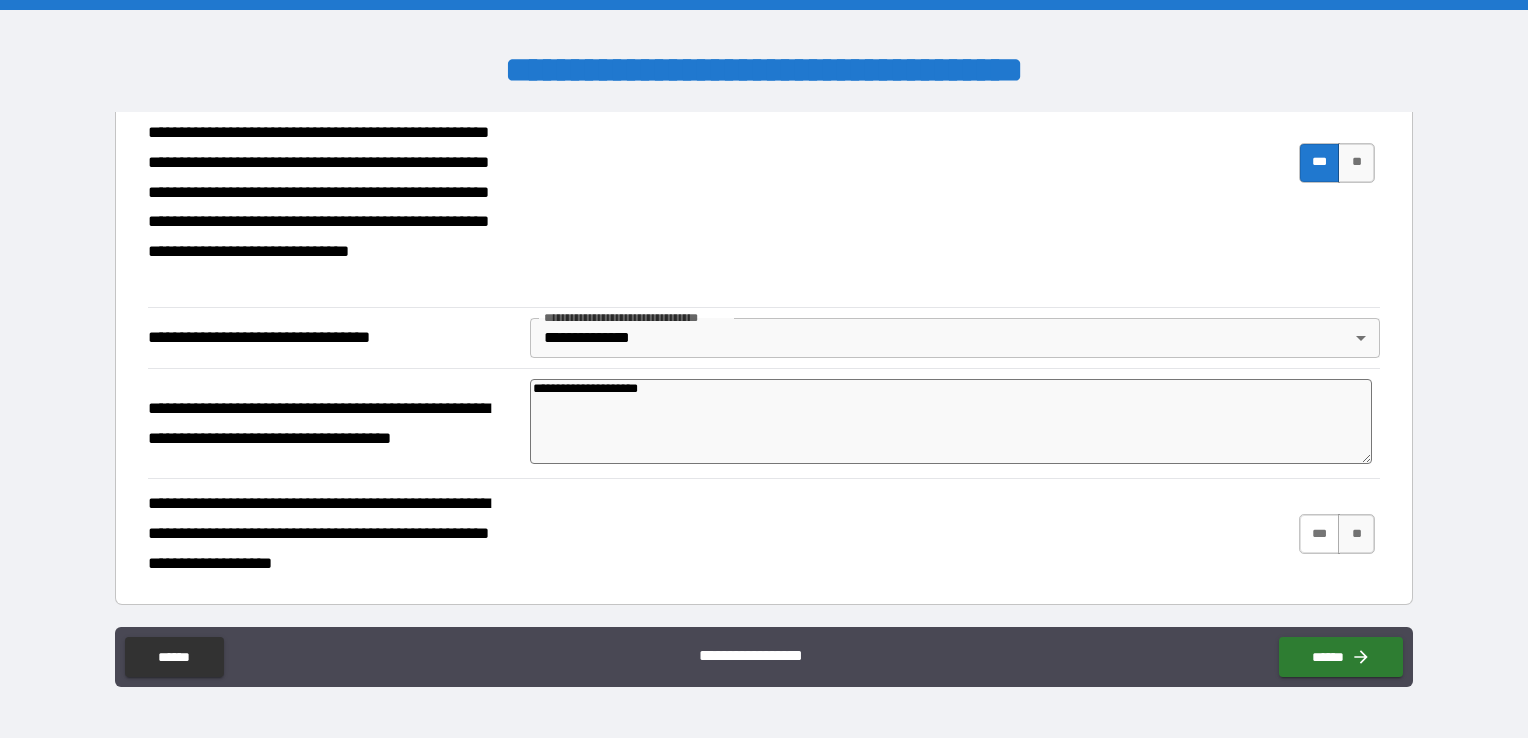 type on "**********" 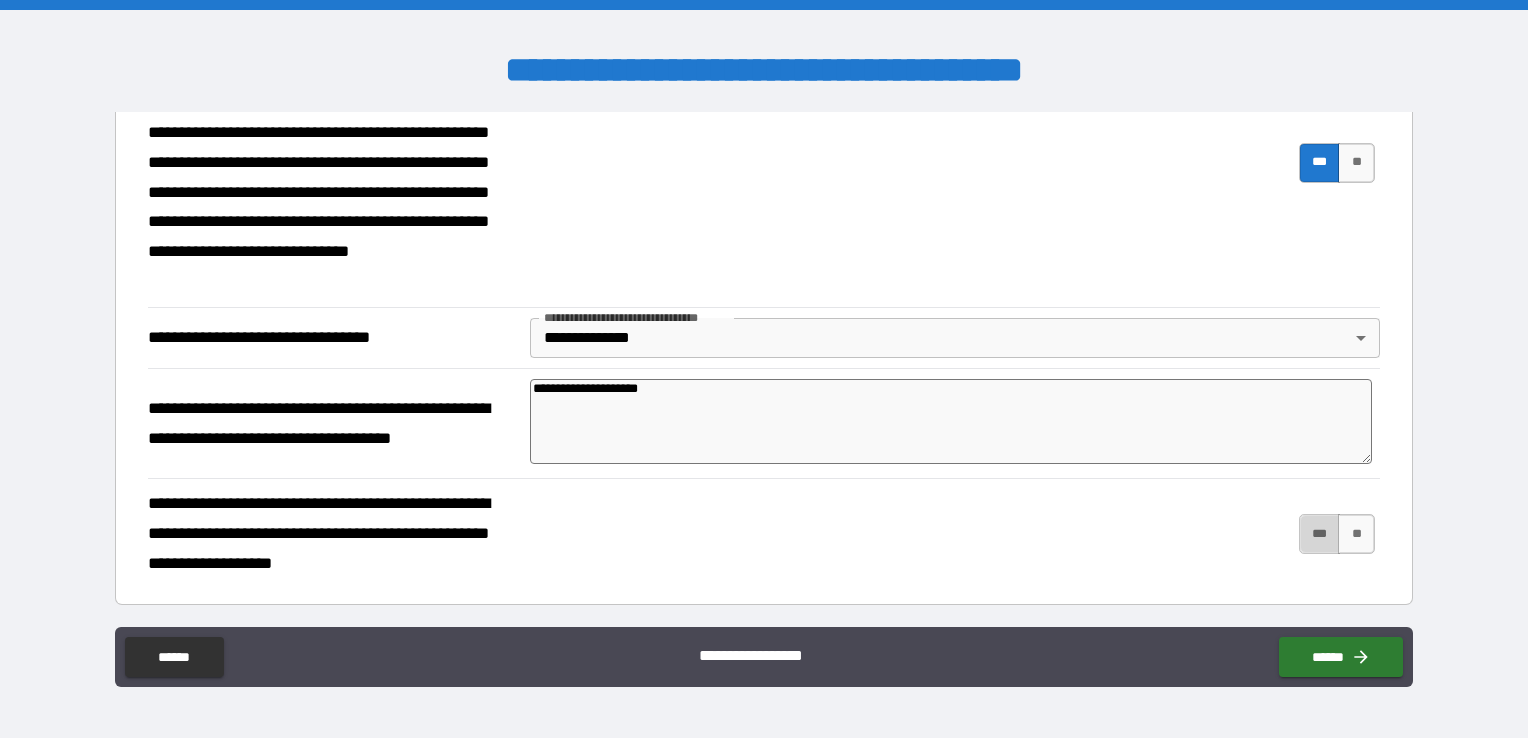 click on "***" at bounding box center [1320, 534] 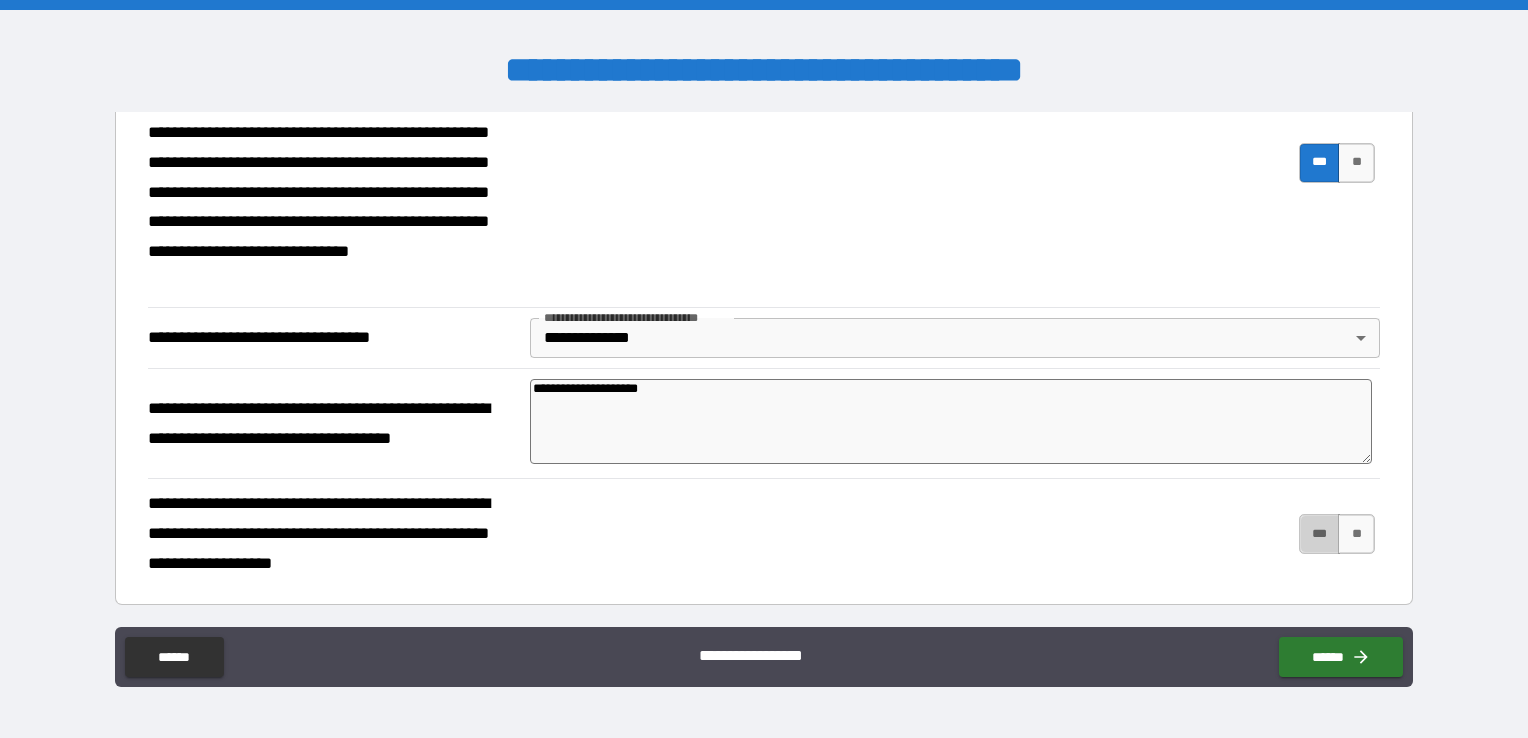 type on "*" 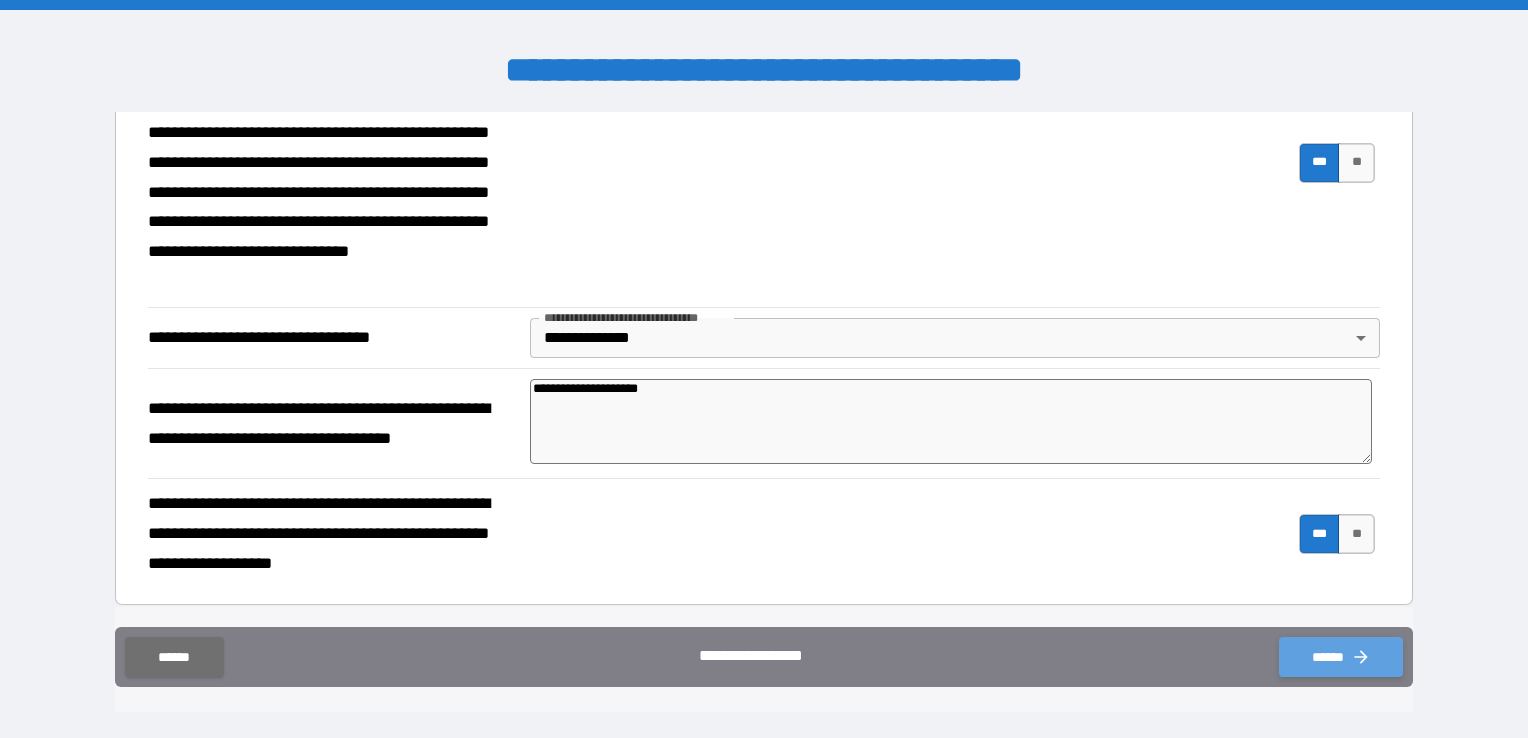 click on "******" at bounding box center (1341, 657) 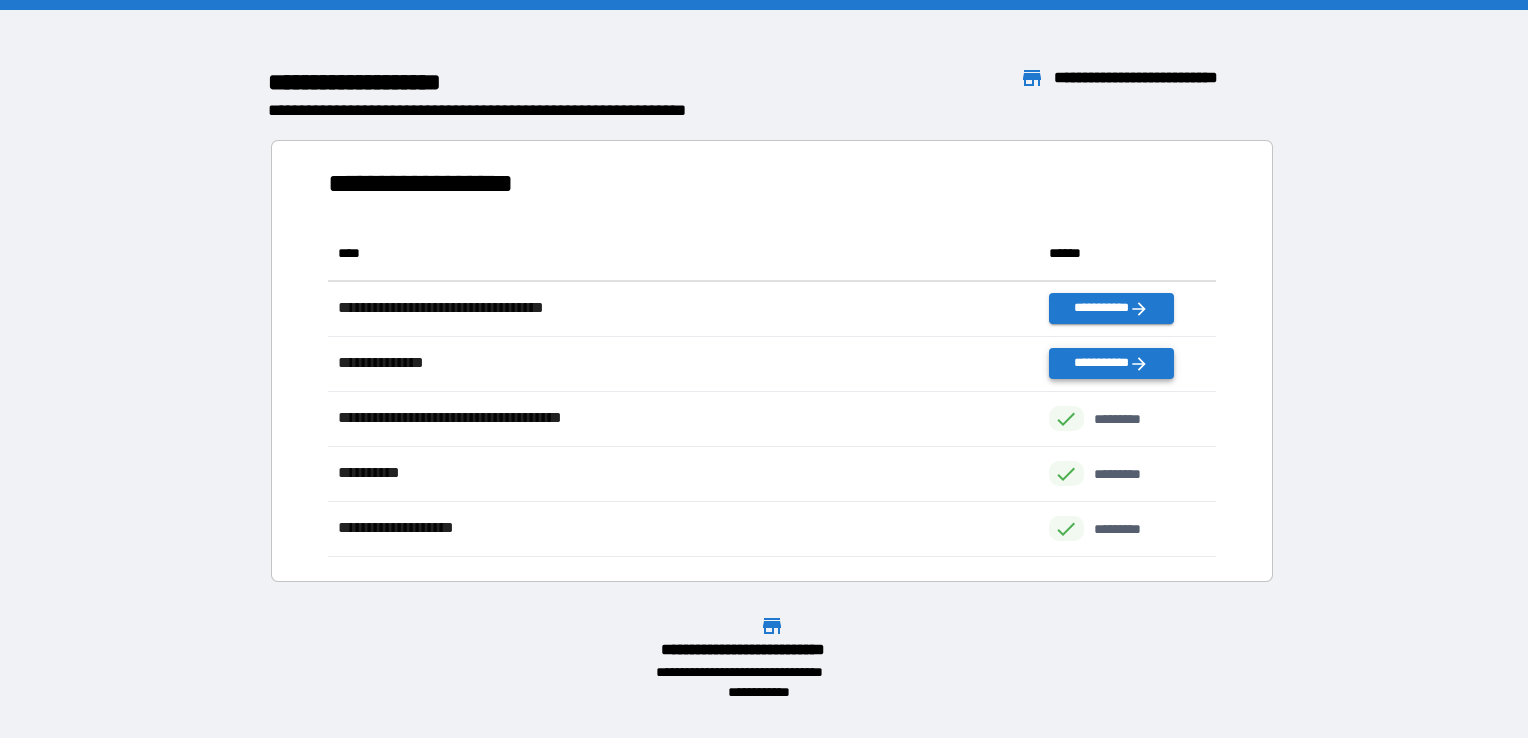 scroll, scrollTop: 16, scrollLeft: 16, axis: both 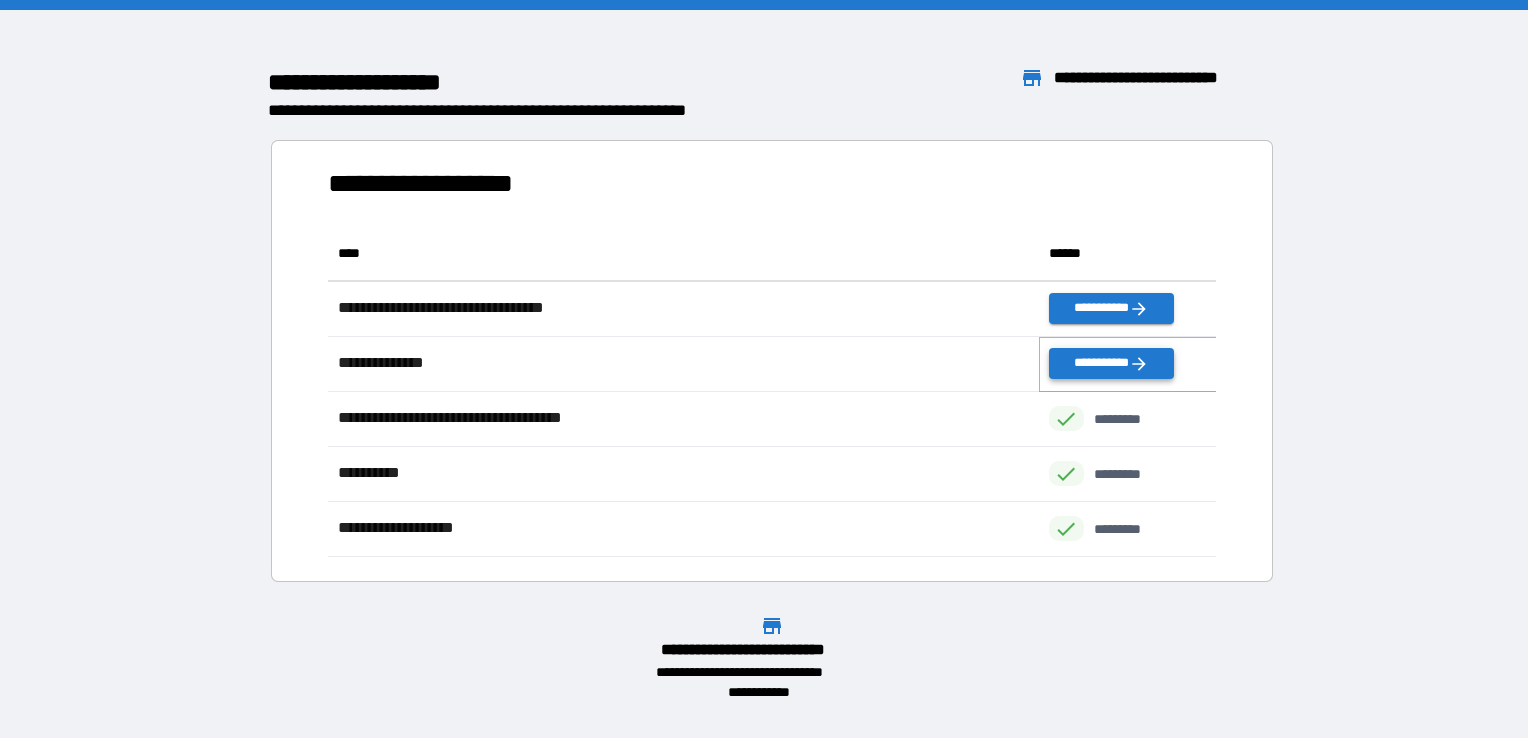 click on "**********" at bounding box center [1111, 363] 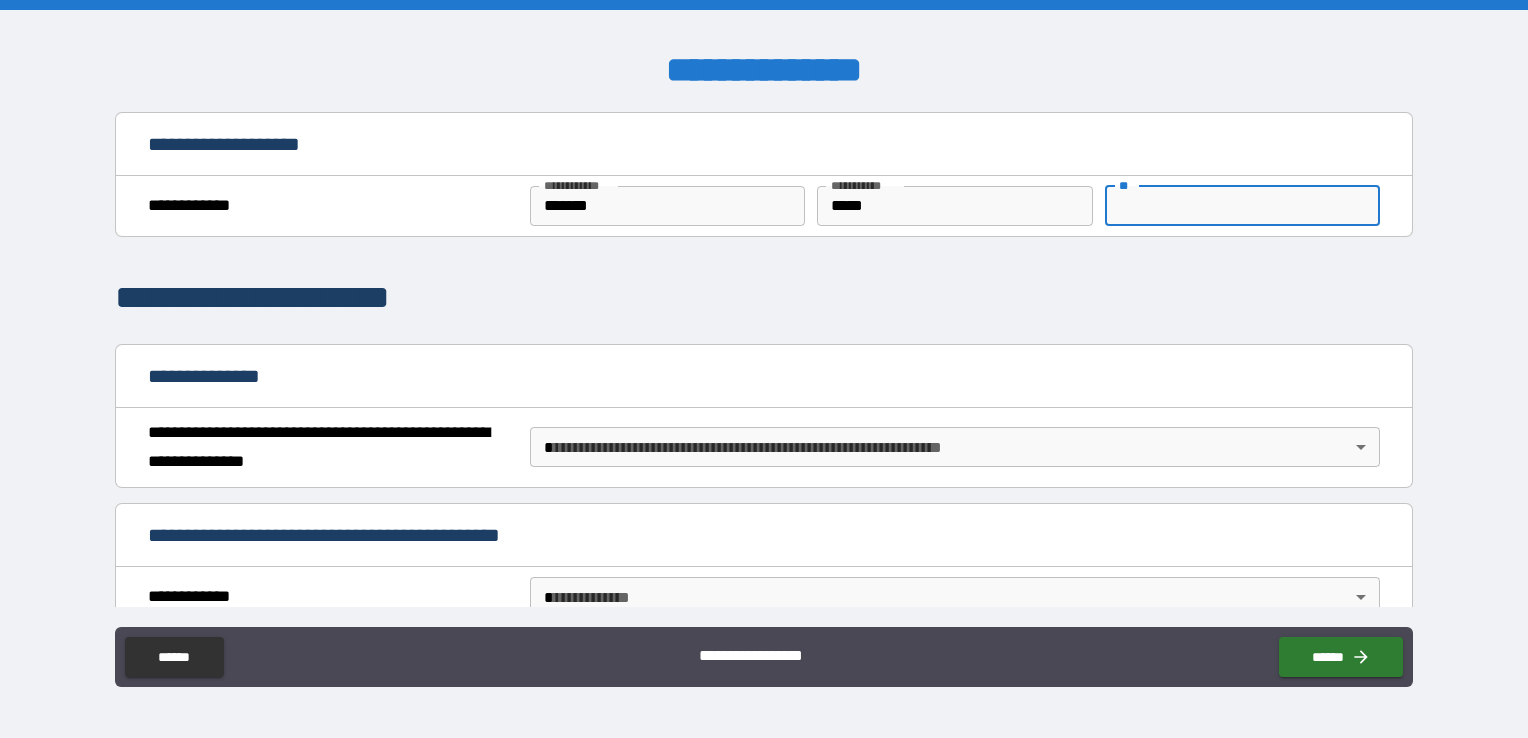 click on "**" at bounding box center [1242, 206] 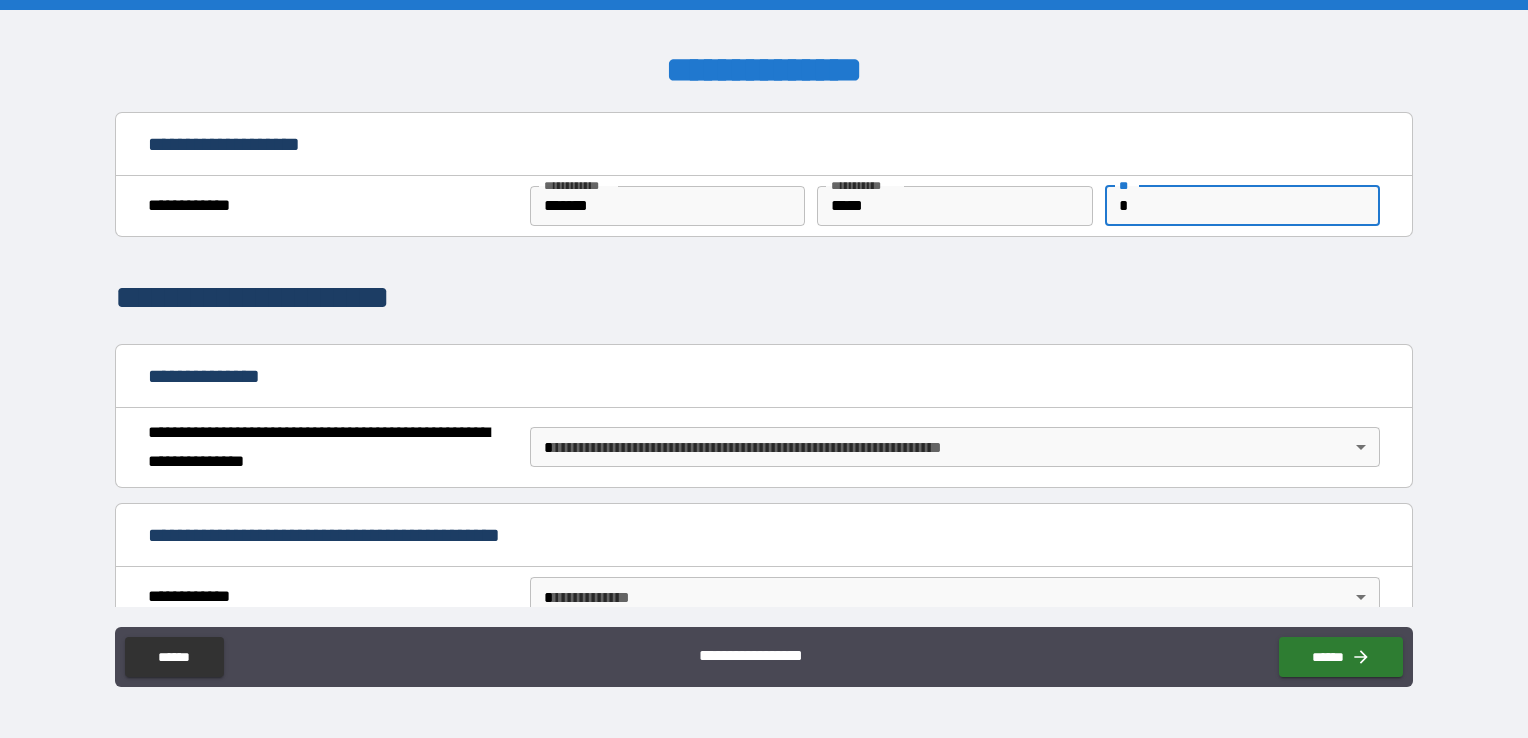 type on "*" 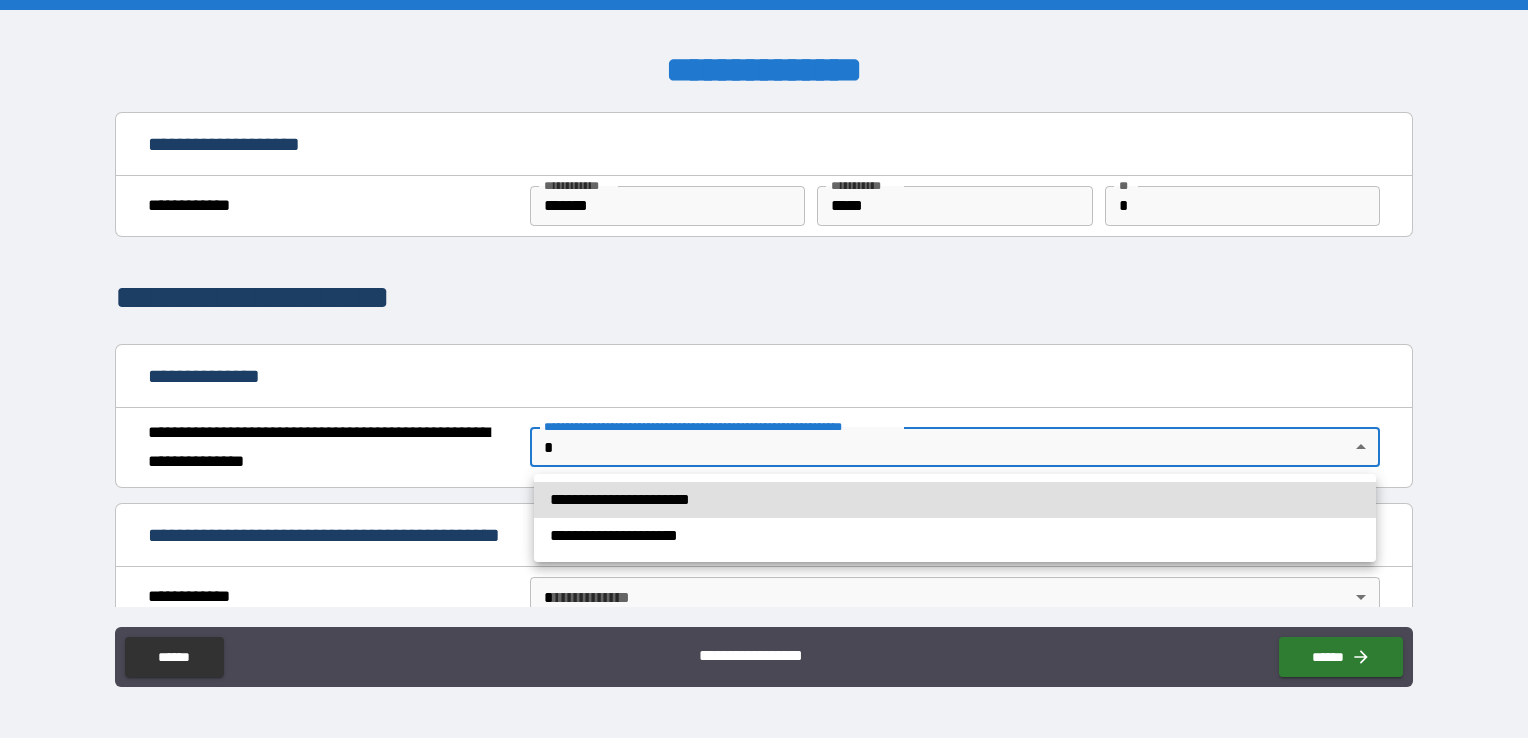 click on "**********" at bounding box center [764, 369] 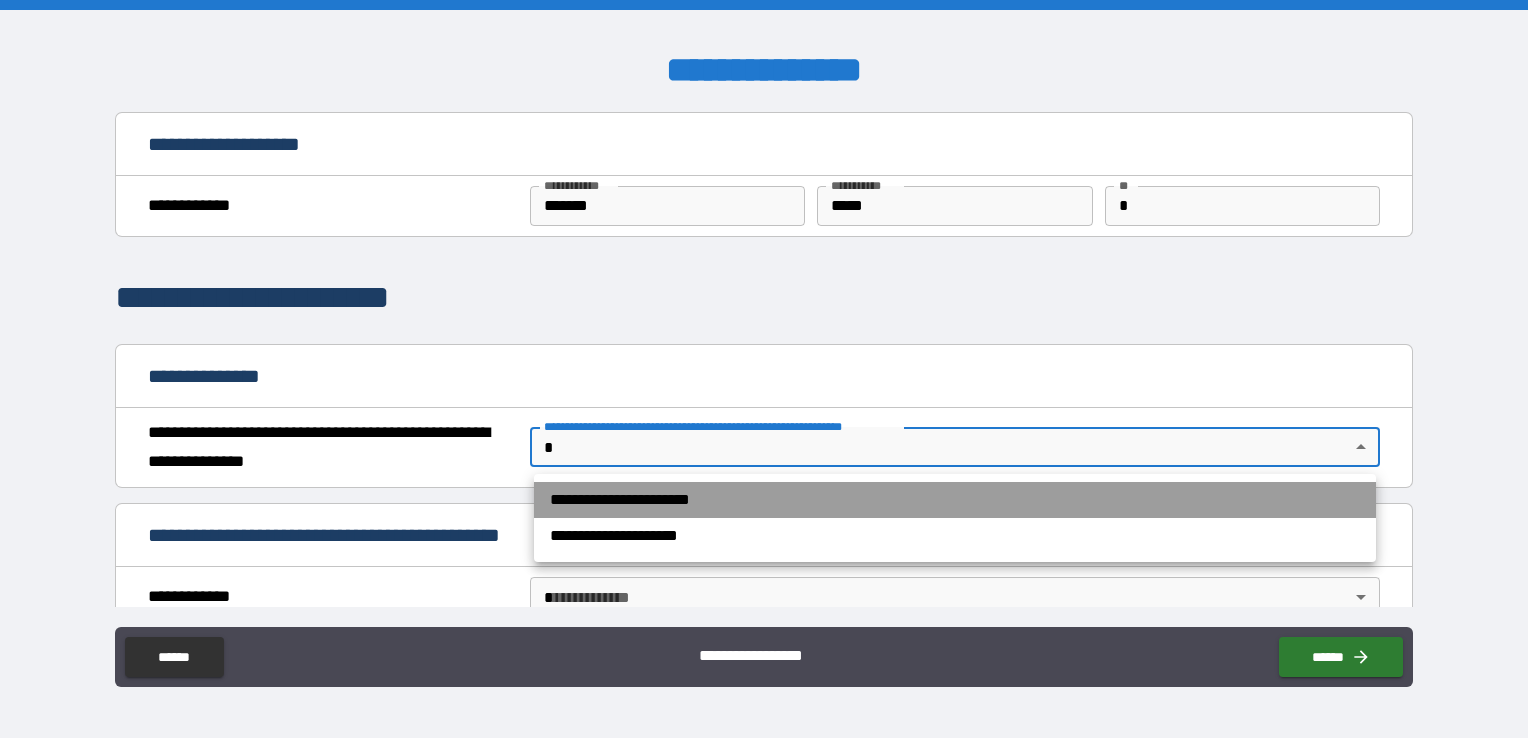 click on "**********" at bounding box center (955, 500) 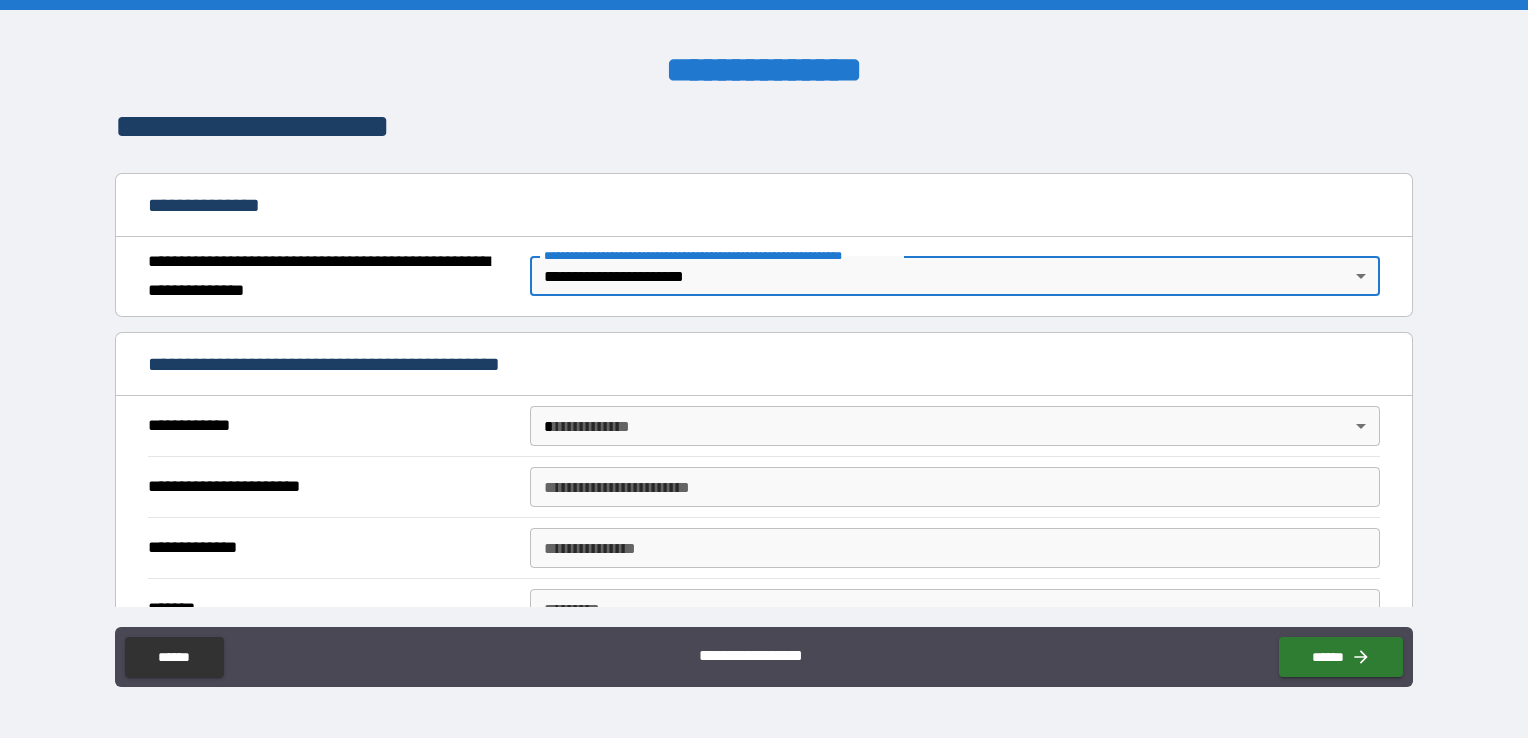 scroll, scrollTop: 200, scrollLeft: 0, axis: vertical 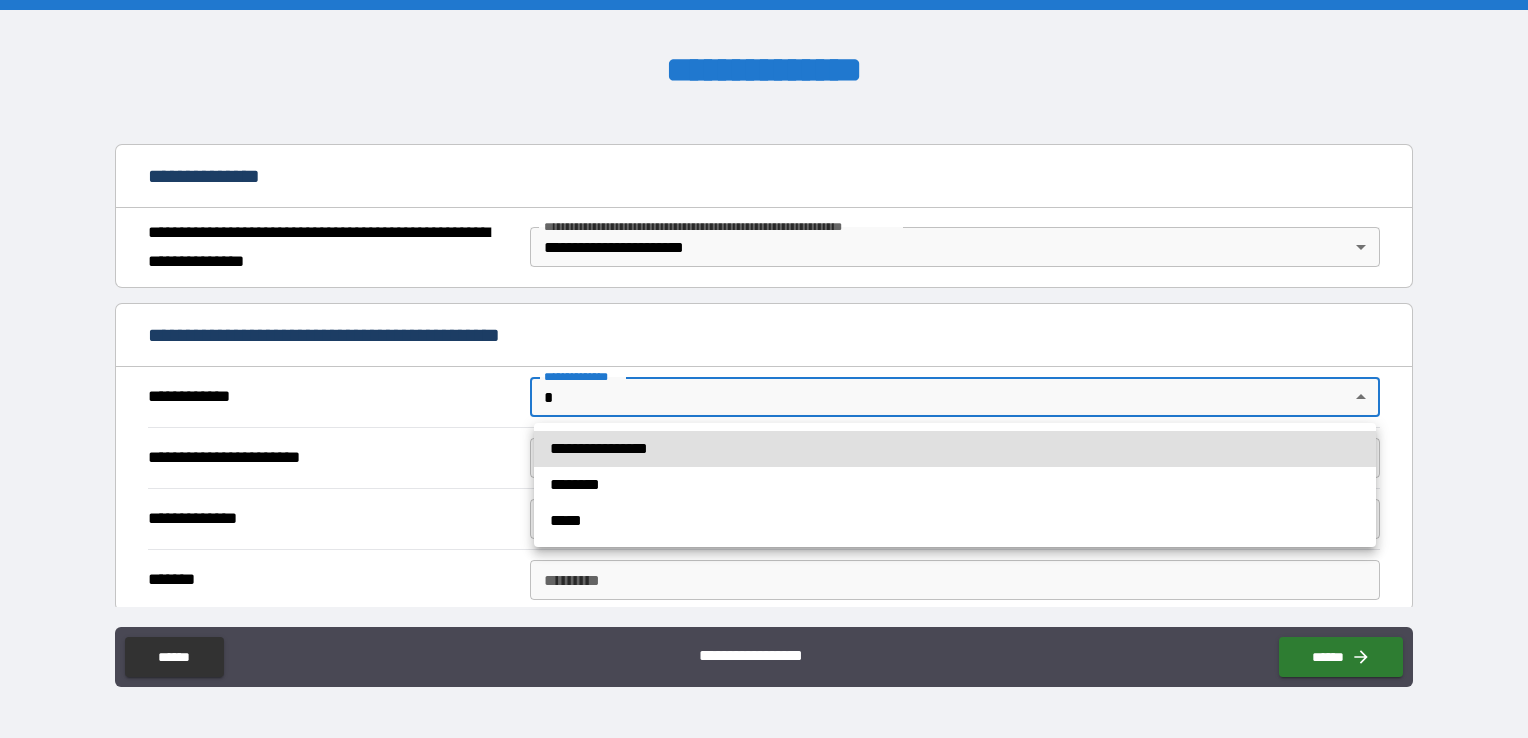 drag, startPoint x: 1351, startPoint y: 391, endPoint x: 1337, endPoint y: 403, distance: 18.439089 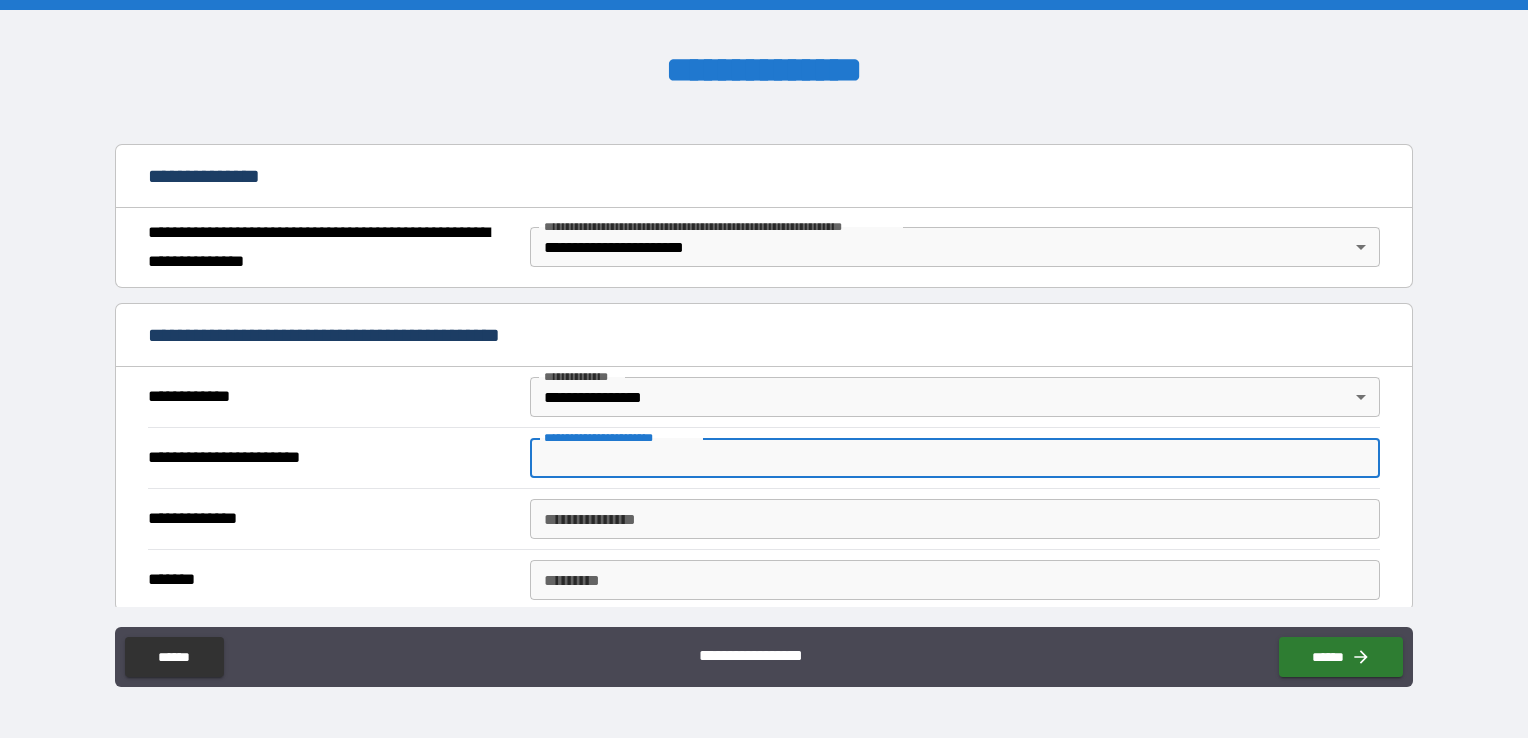 click on "**********" at bounding box center [955, 458] 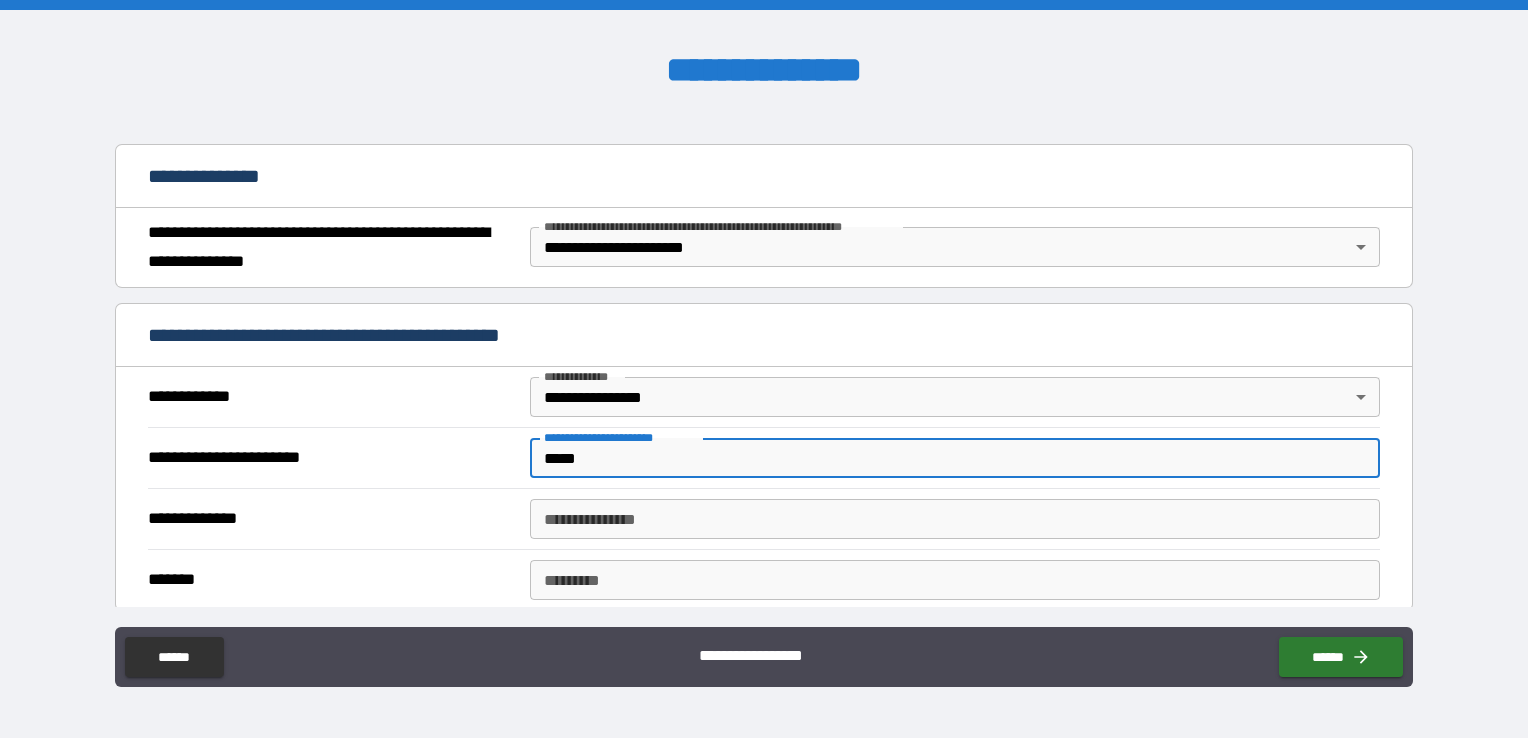 type on "*****" 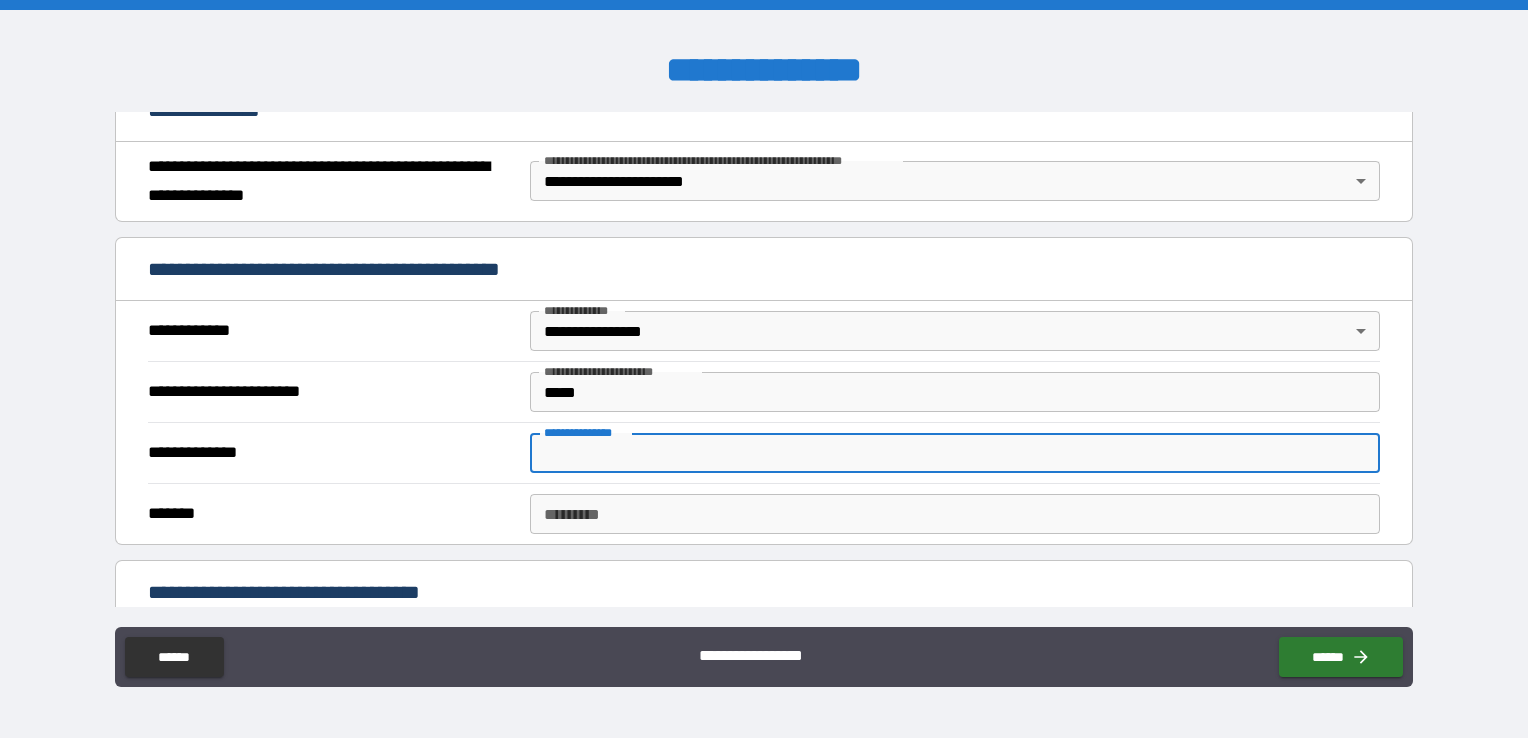 scroll, scrollTop: 300, scrollLeft: 0, axis: vertical 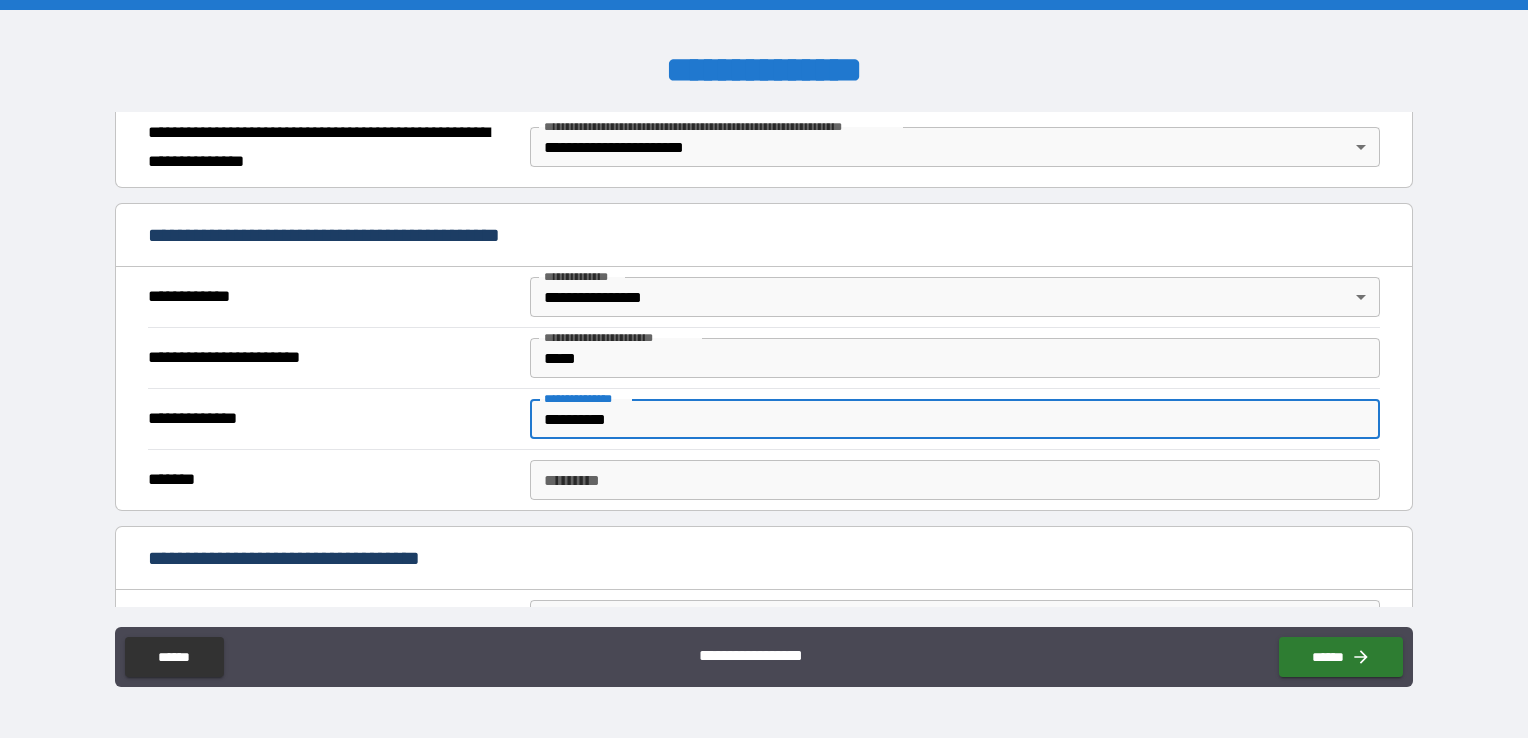 type on "**********" 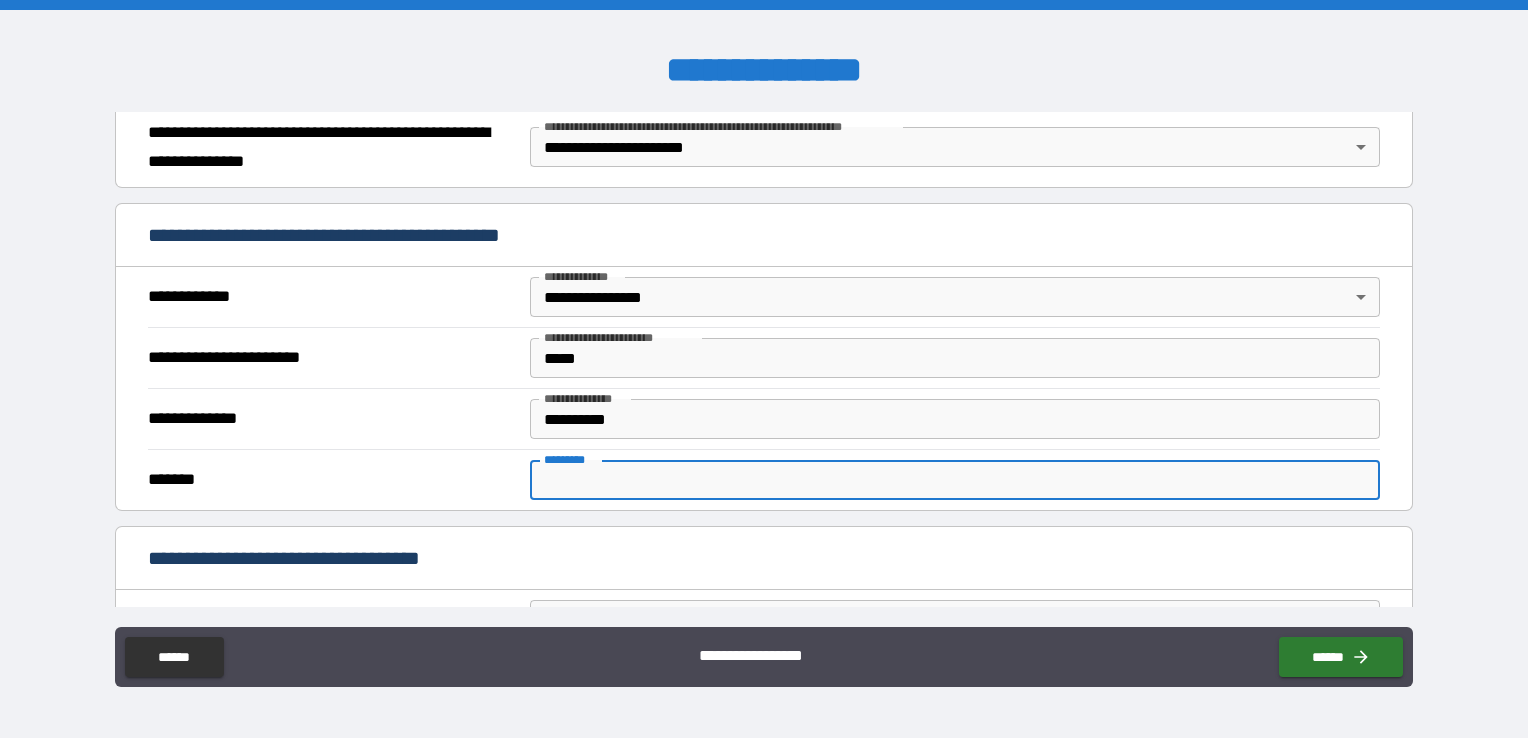 click on "*******   *" at bounding box center (955, 480) 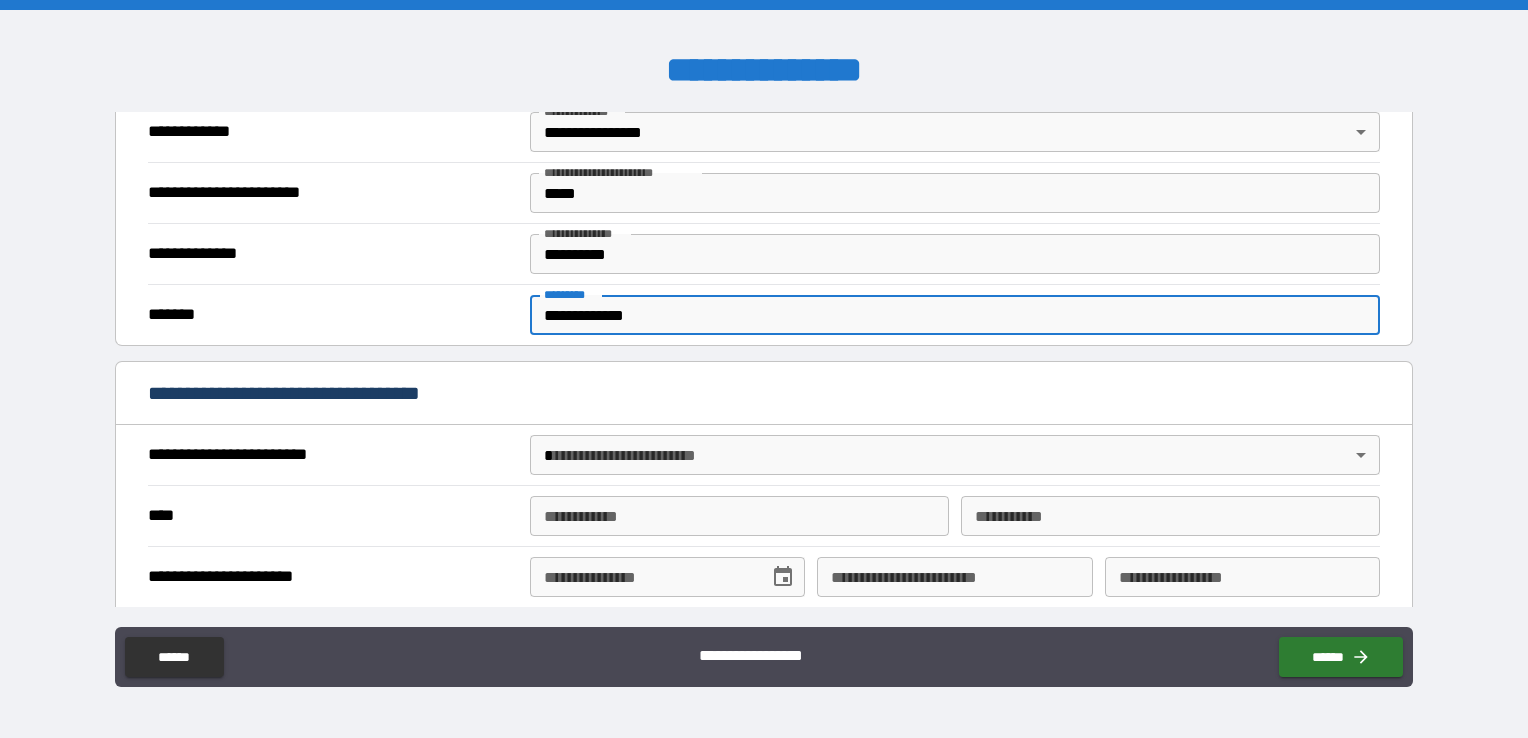 scroll, scrollTop: 500, scrollLeft: 0, axis: vertical 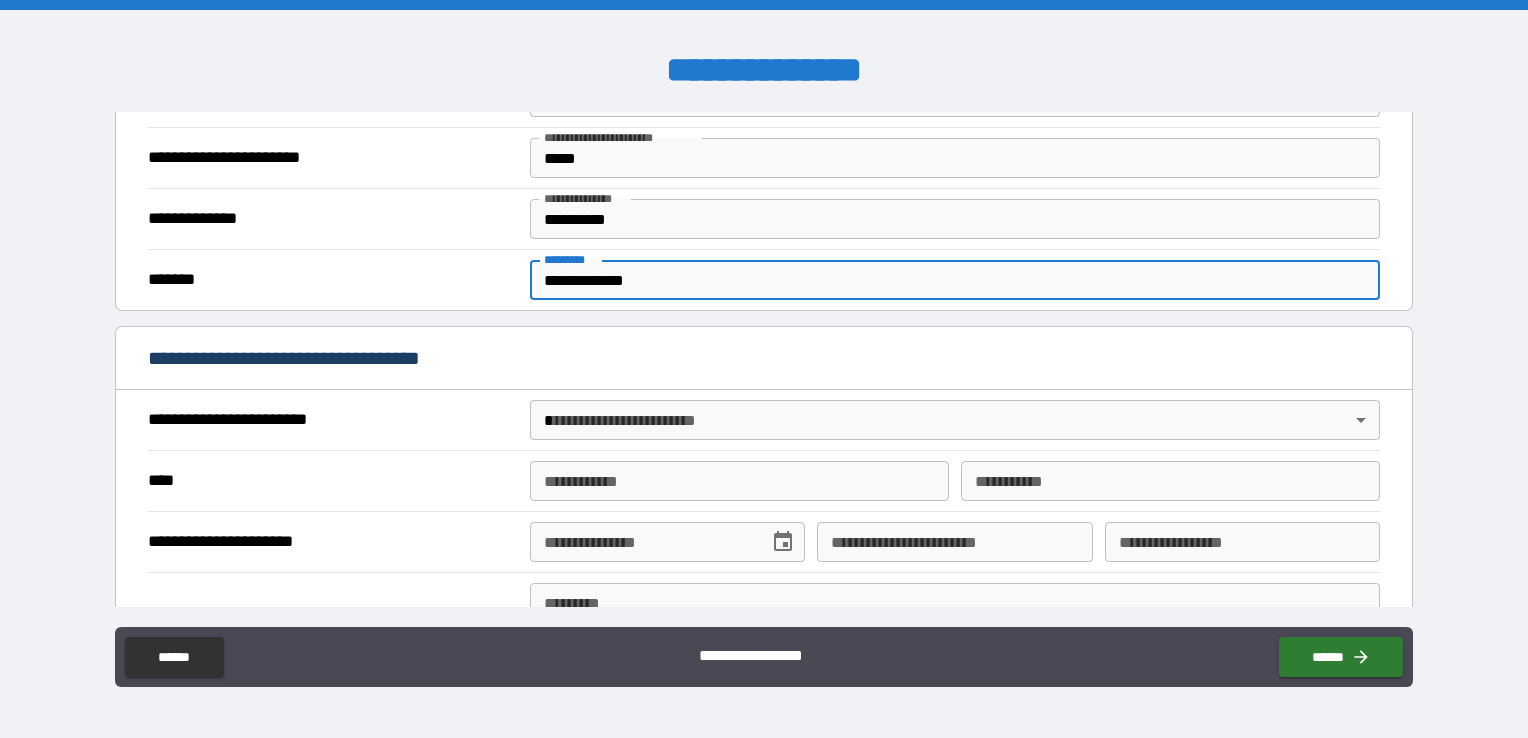 type on "**********" 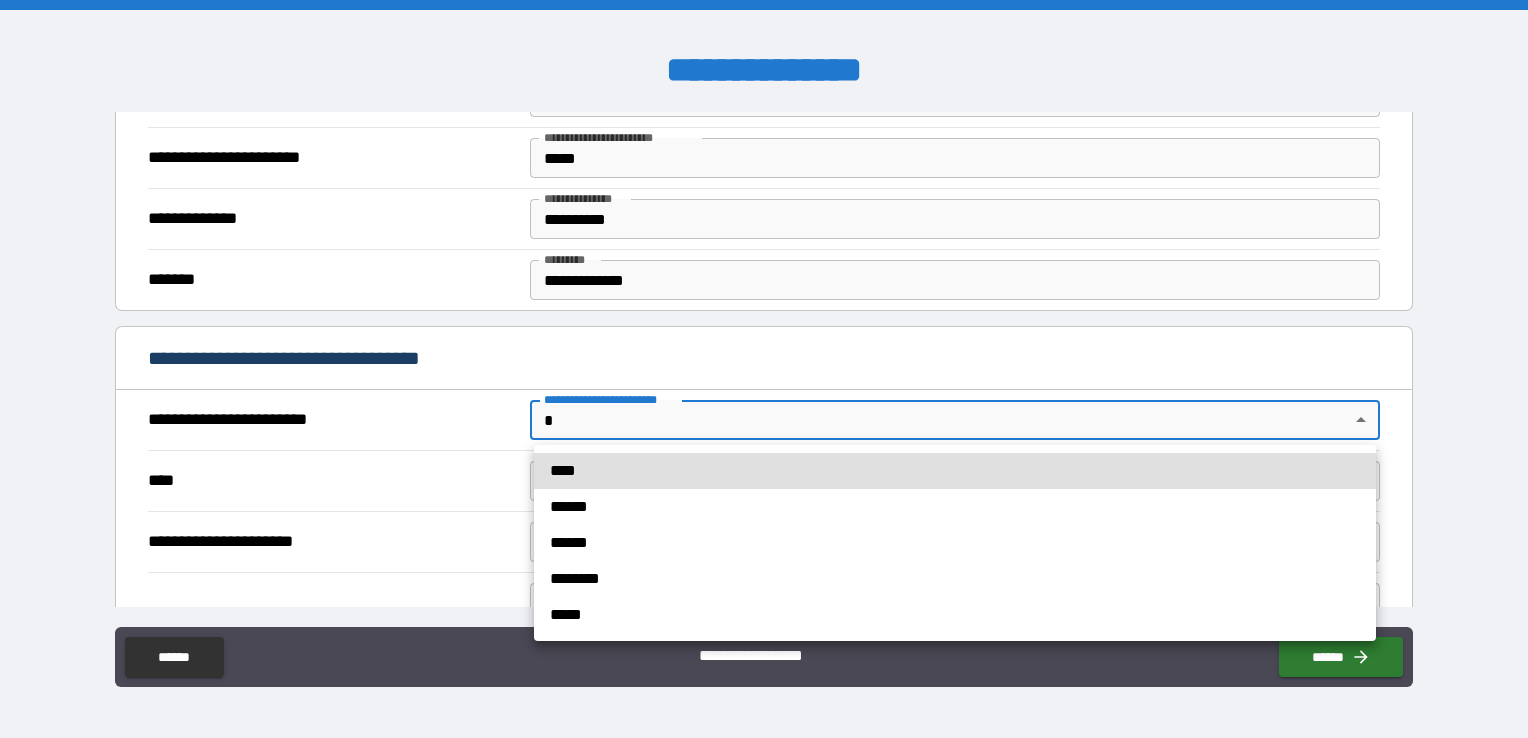 click on "**********" at bounding box center [764, 369] 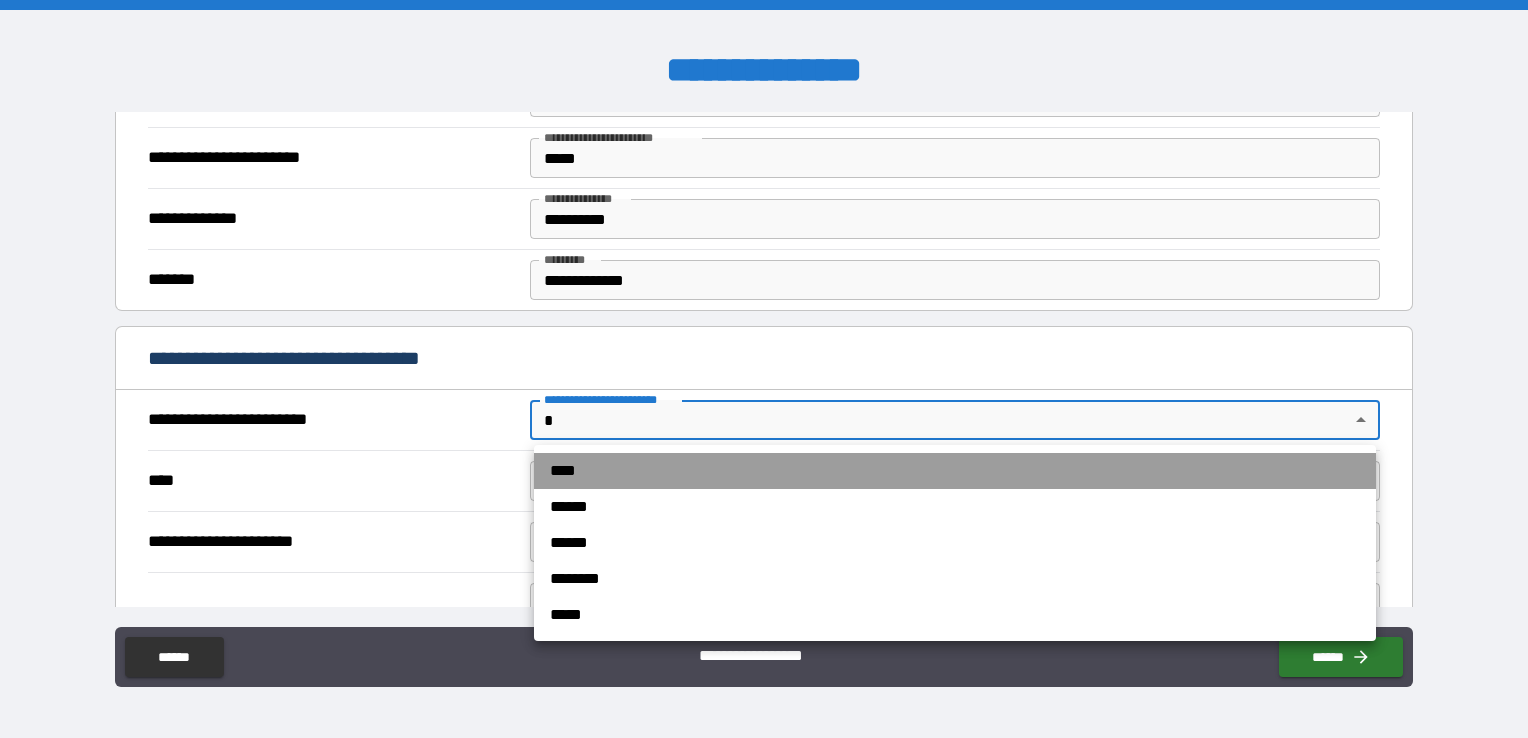click on "****" at bounding box center [955, 471] 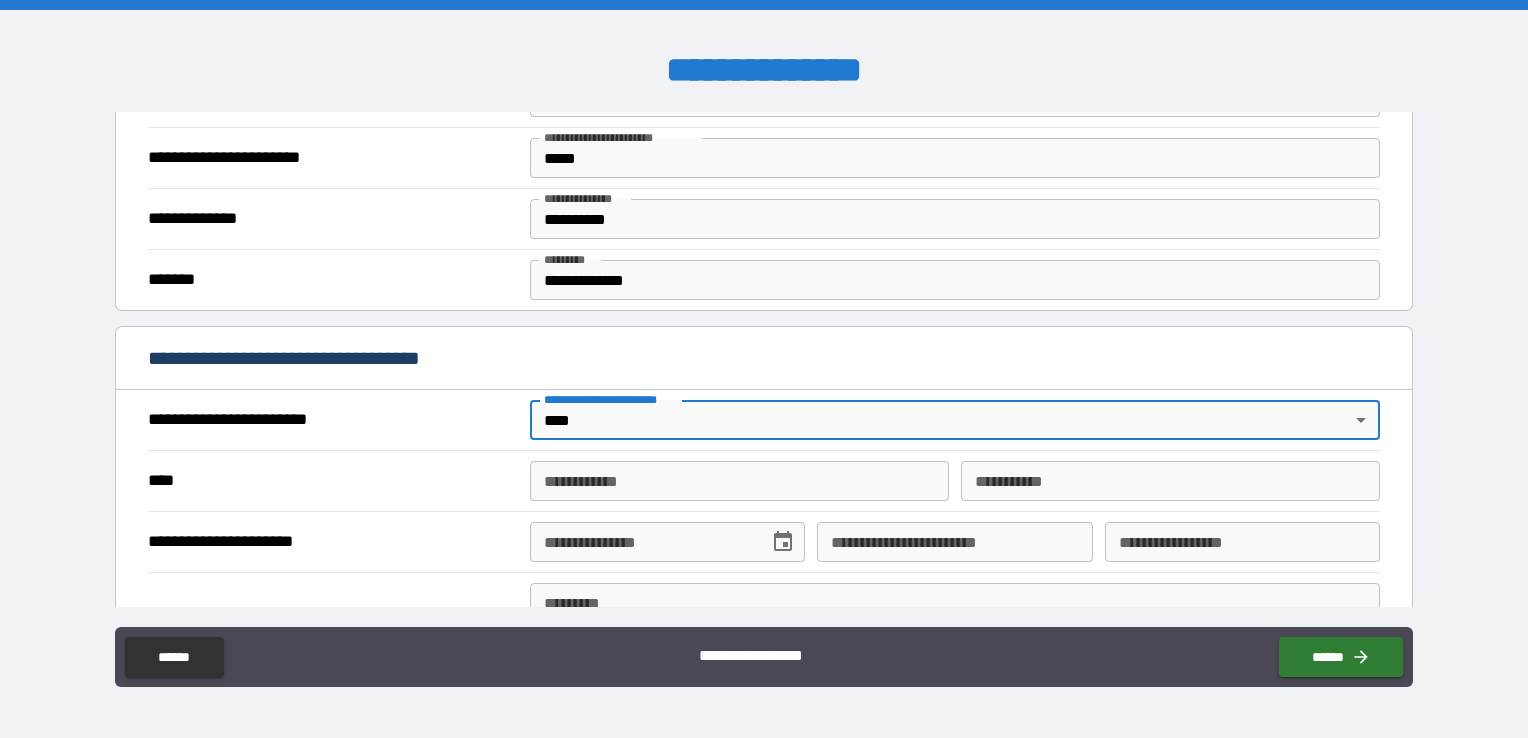 drag, startPoint x: 583, startPoint y: 474, endPoint x: 601, endPoint y: 466, distance: 19.697716 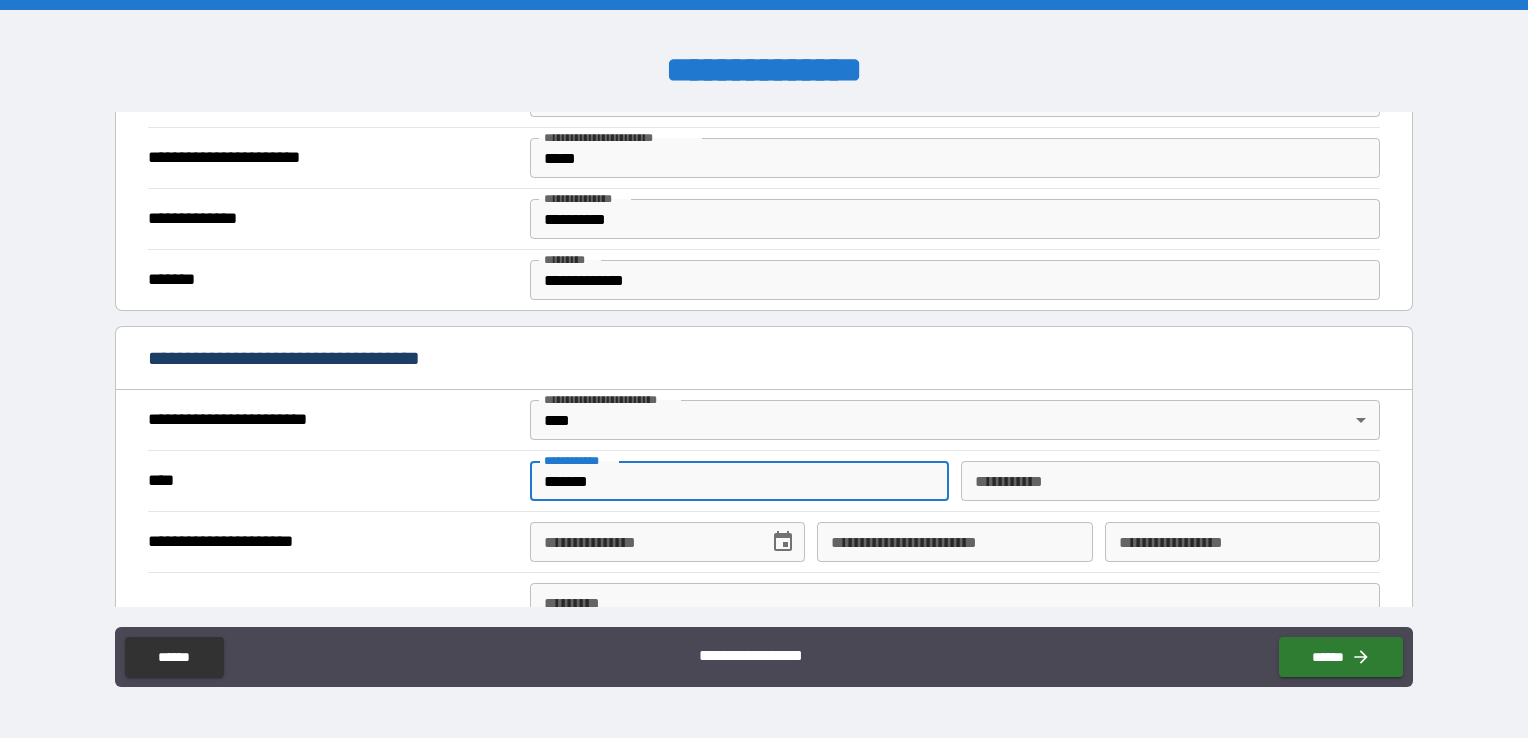 type on "*******" 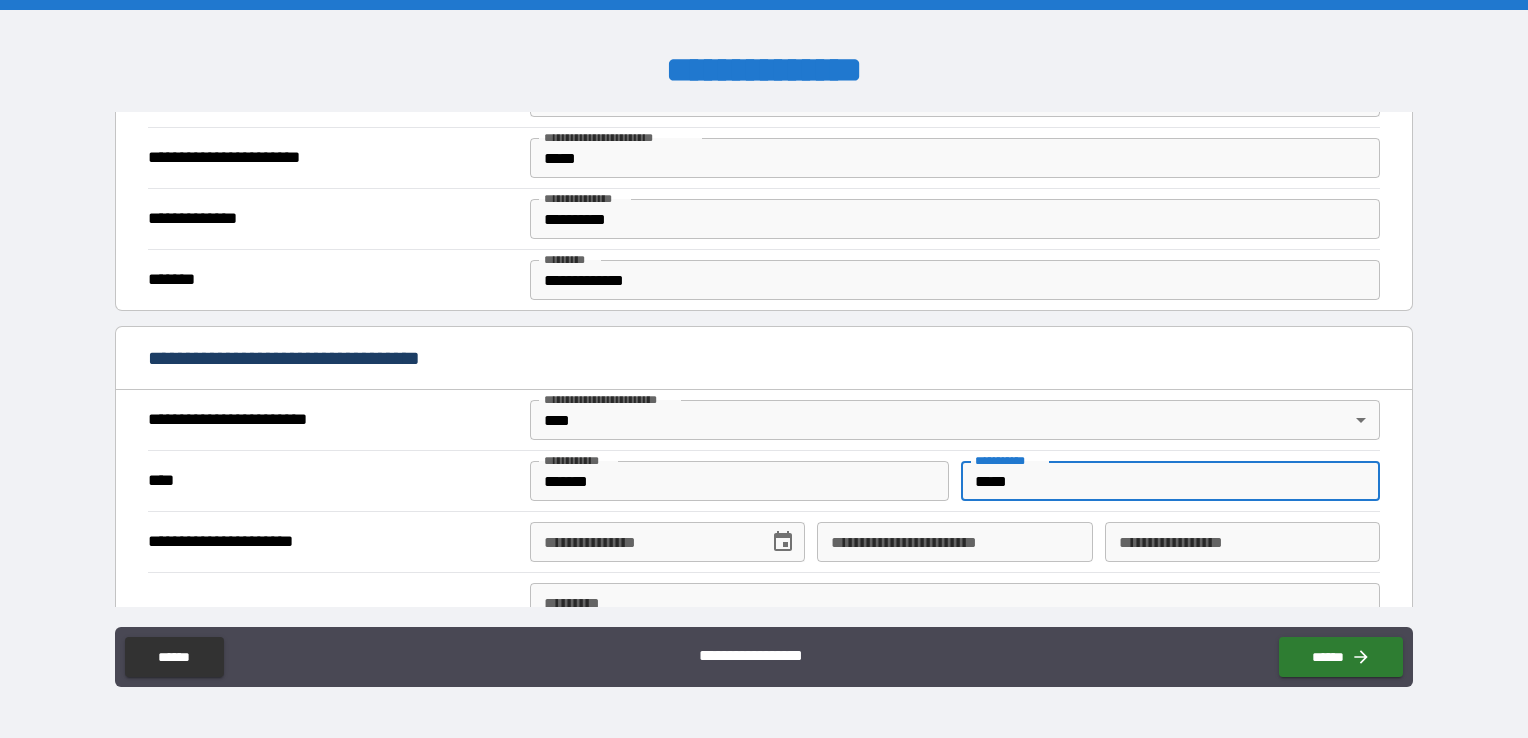 type on "*****" 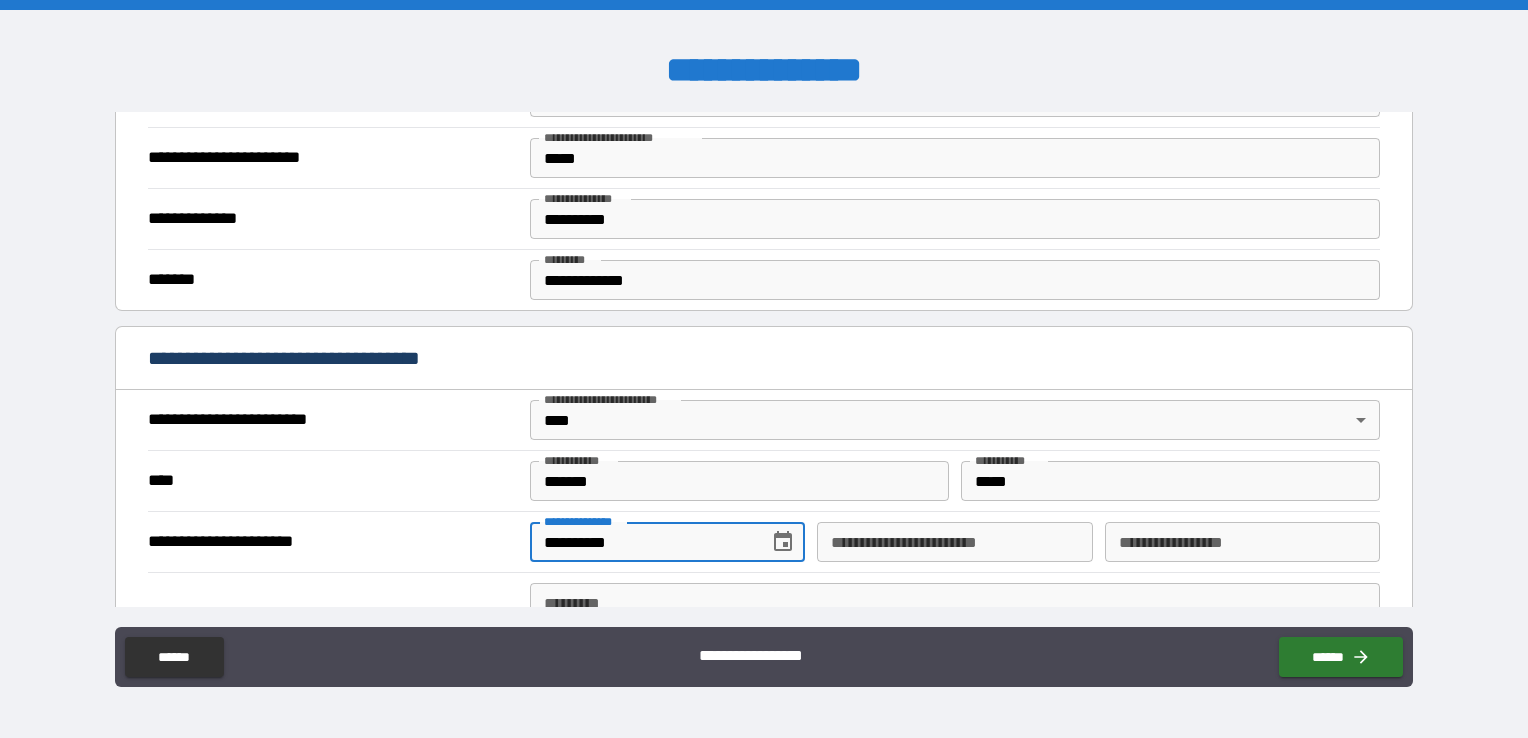 type on "**********" 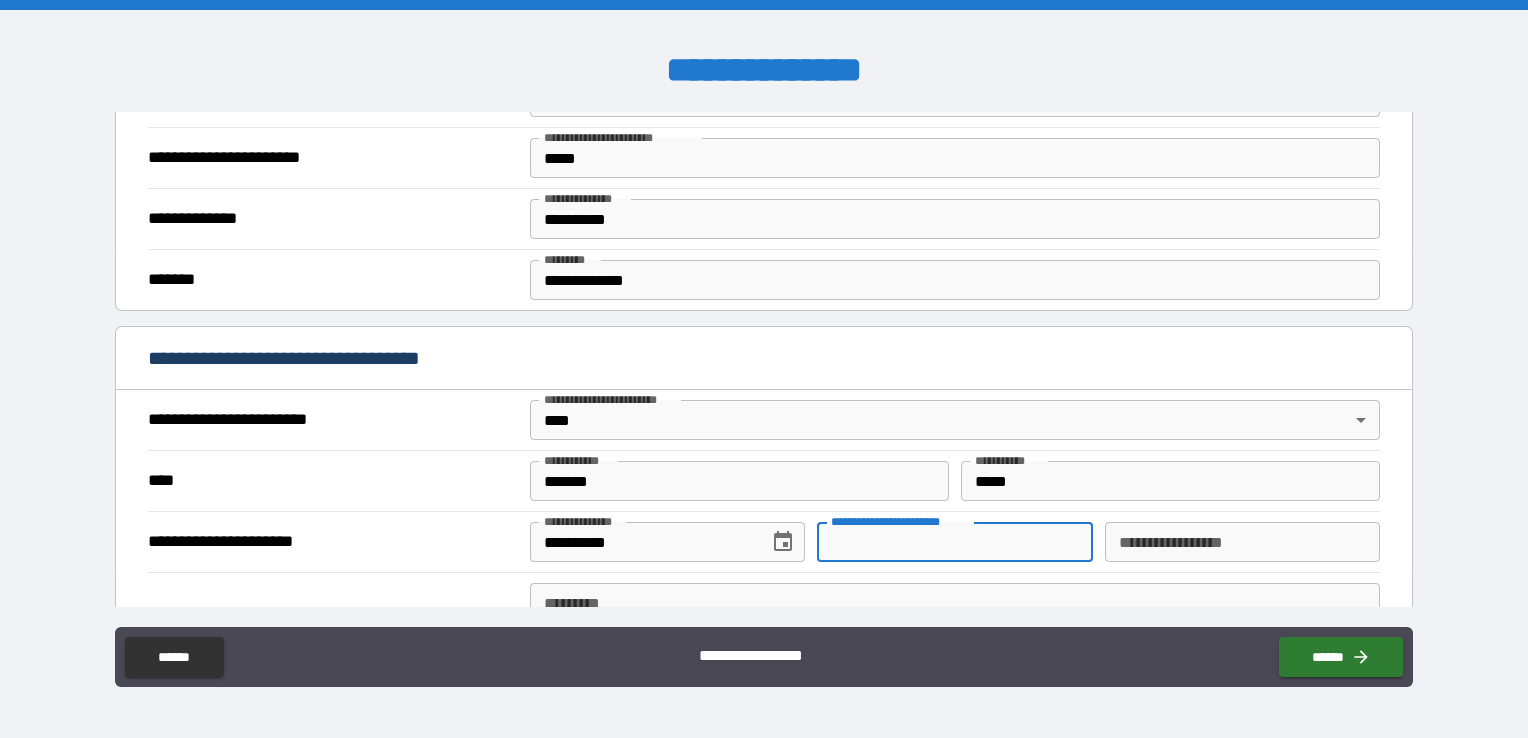 click on "**********" at bounding box center (954, 542) 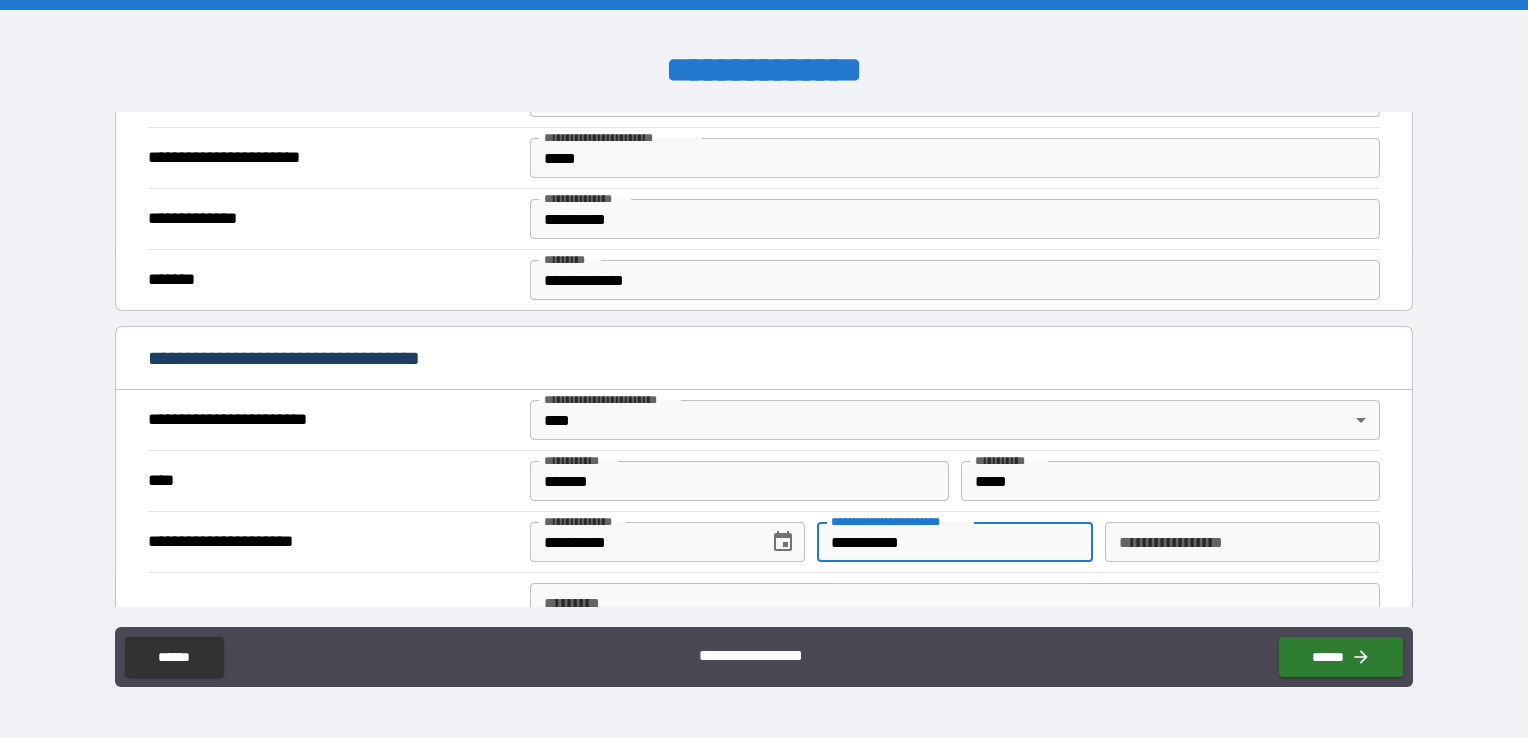 type on "**********" 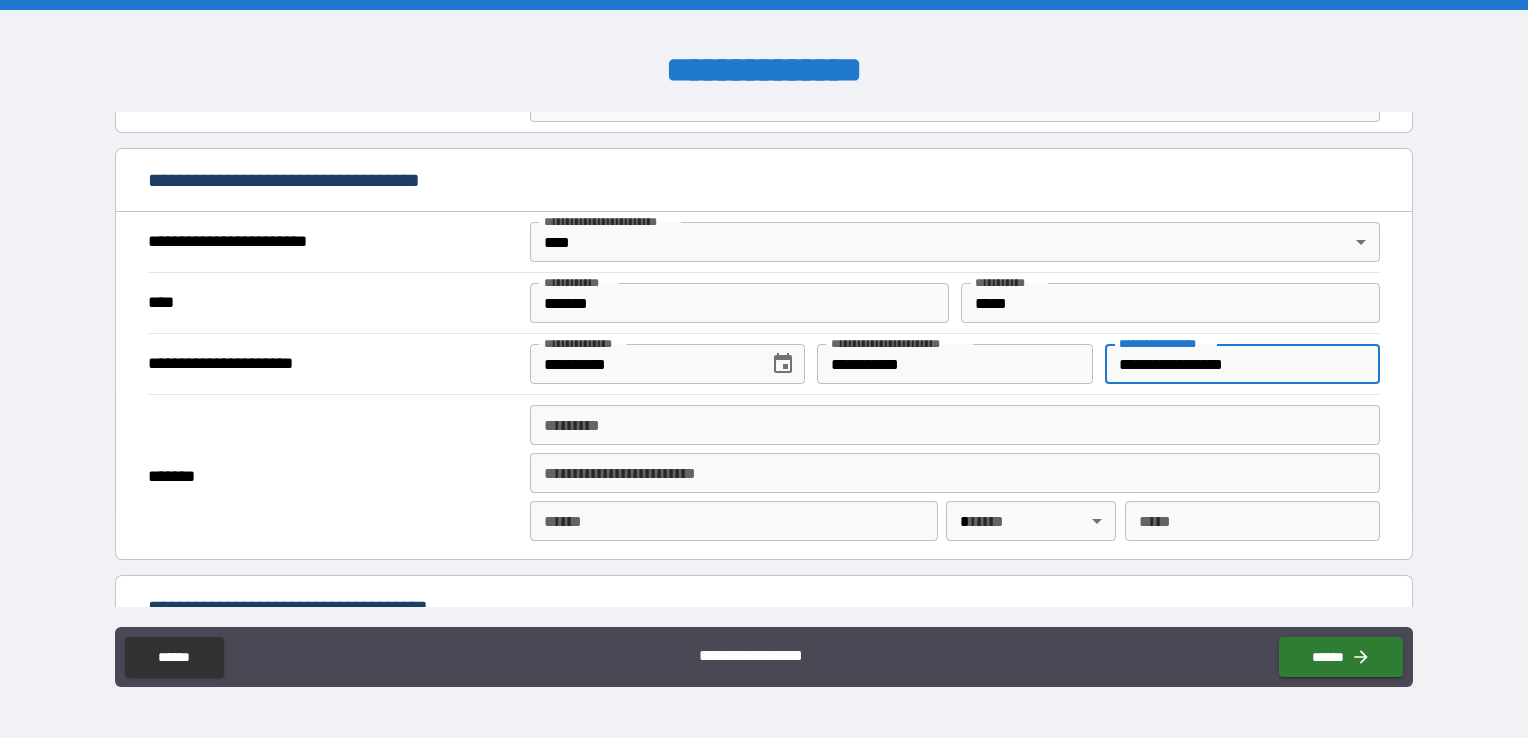 scroll, scrollTop: 700, scrollLeft: 0, axis: vertical 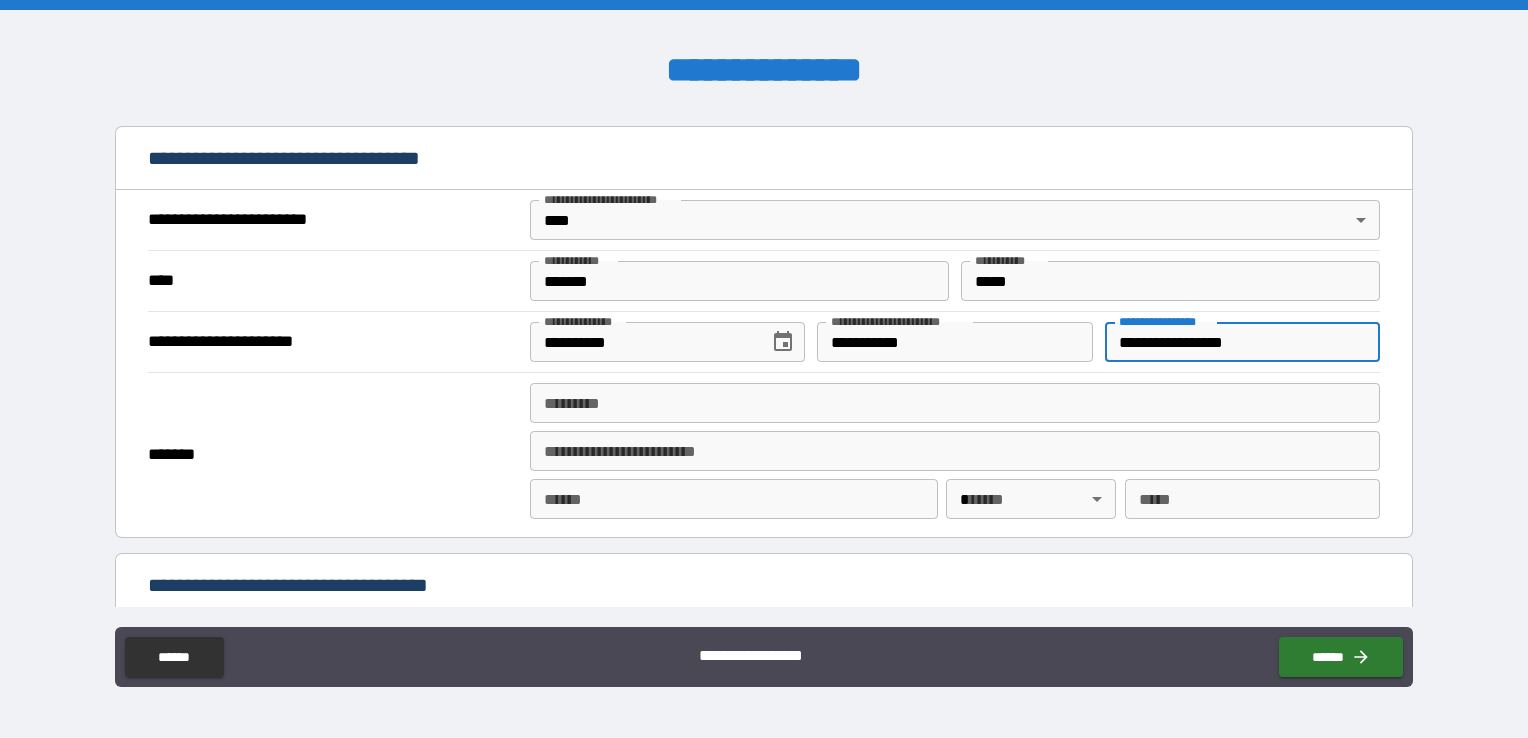 type on "**********" 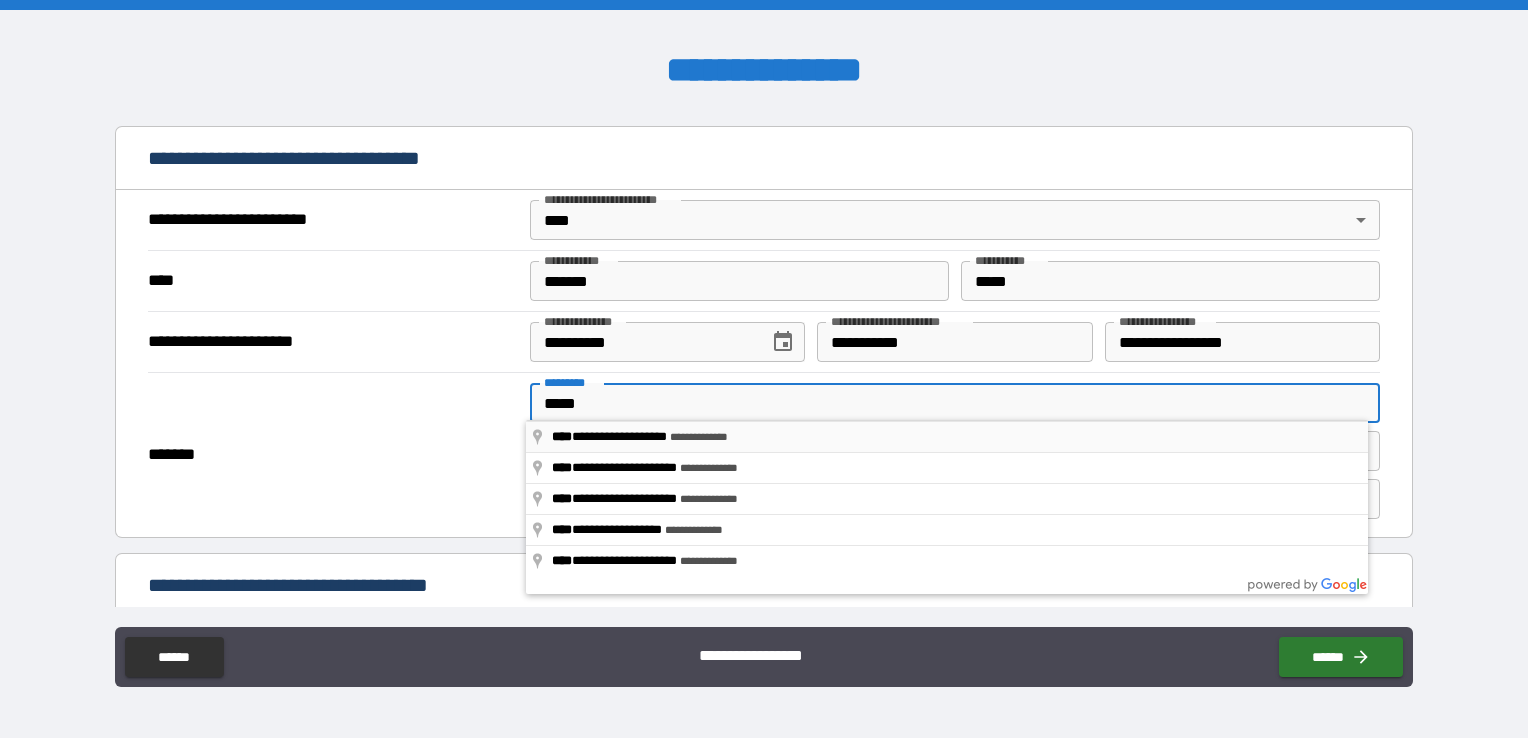 type on "**********" 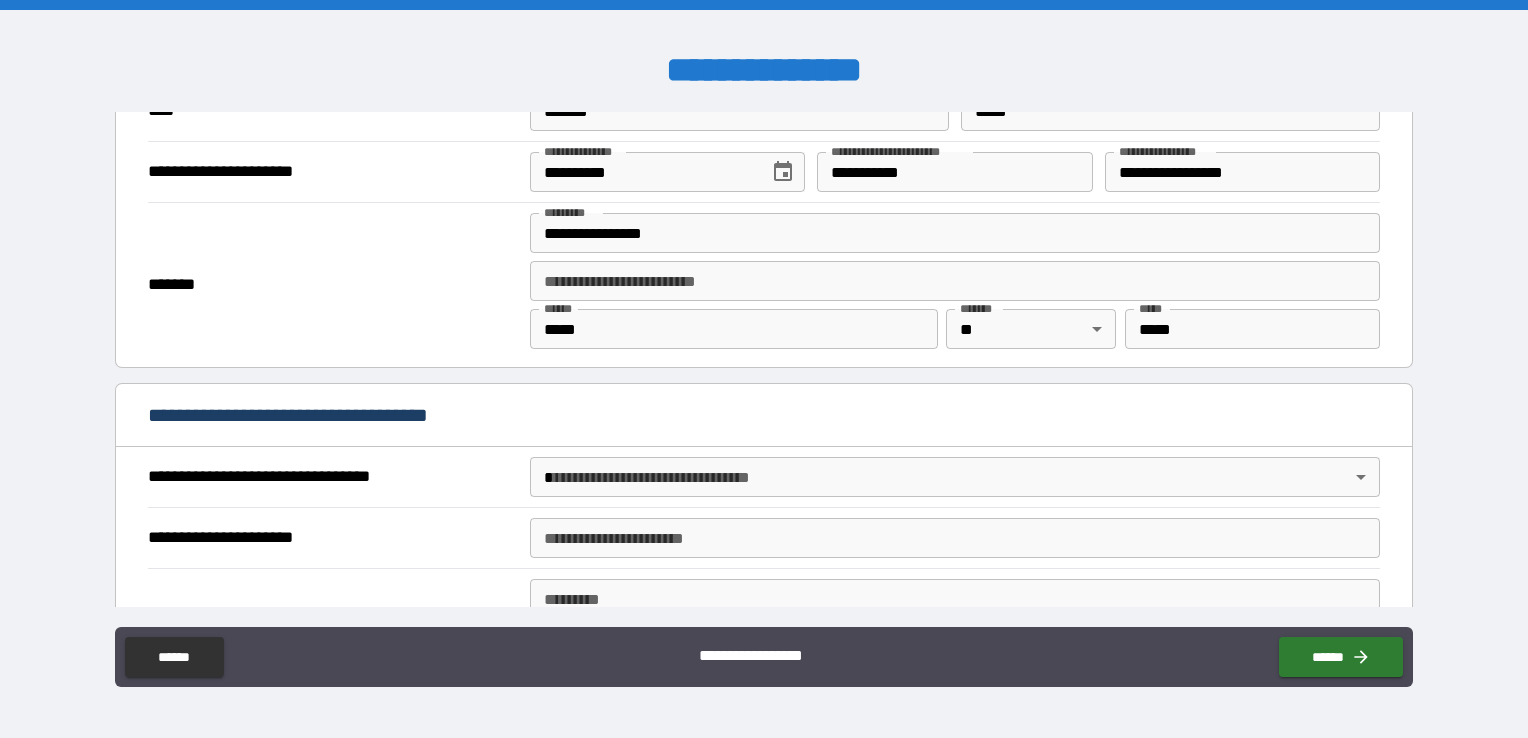 scroll, scrollTop: 900, scrollLeft: 0, axis: vertical 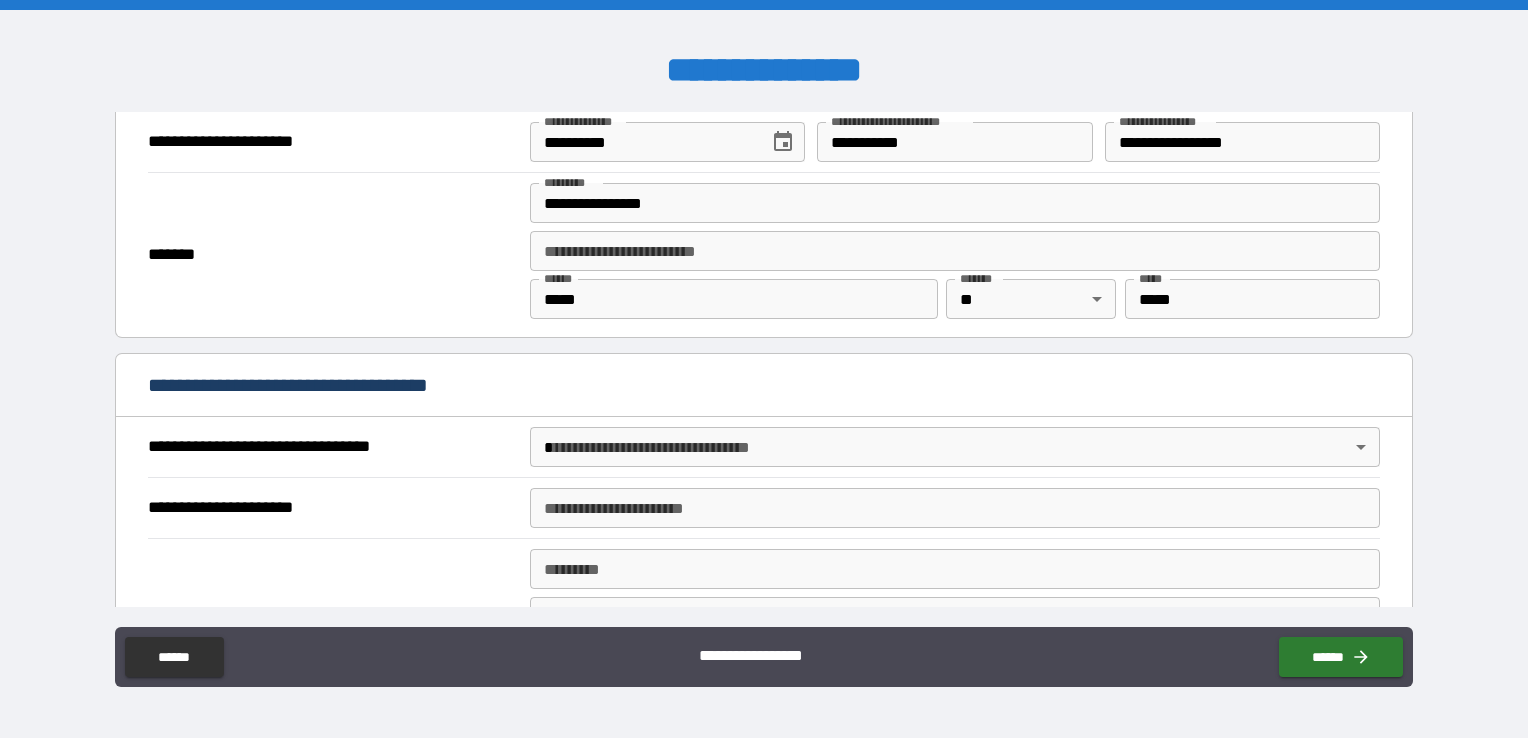 click on "**********" at bounding box center [764, 369] 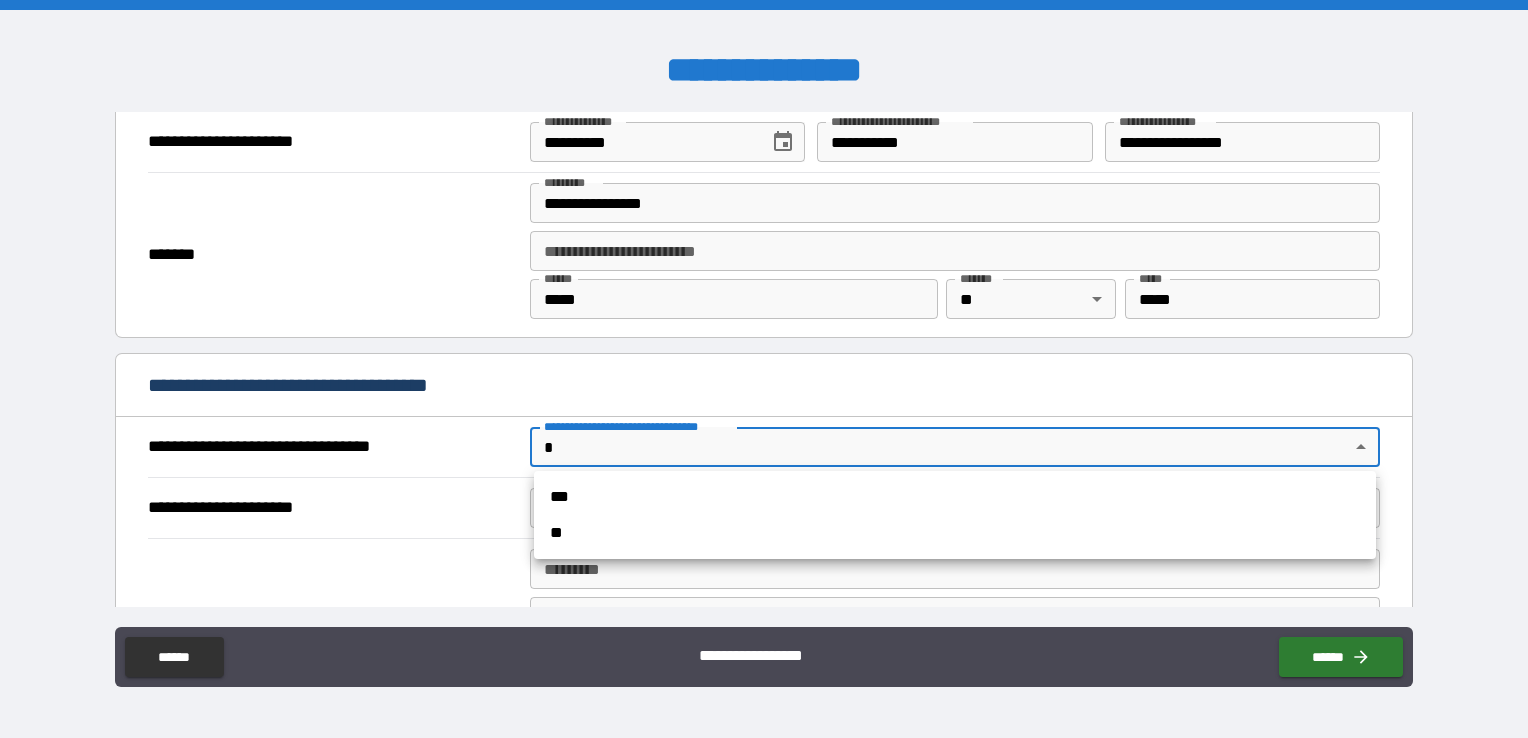 click on "***" at bounding box center (955, 497) 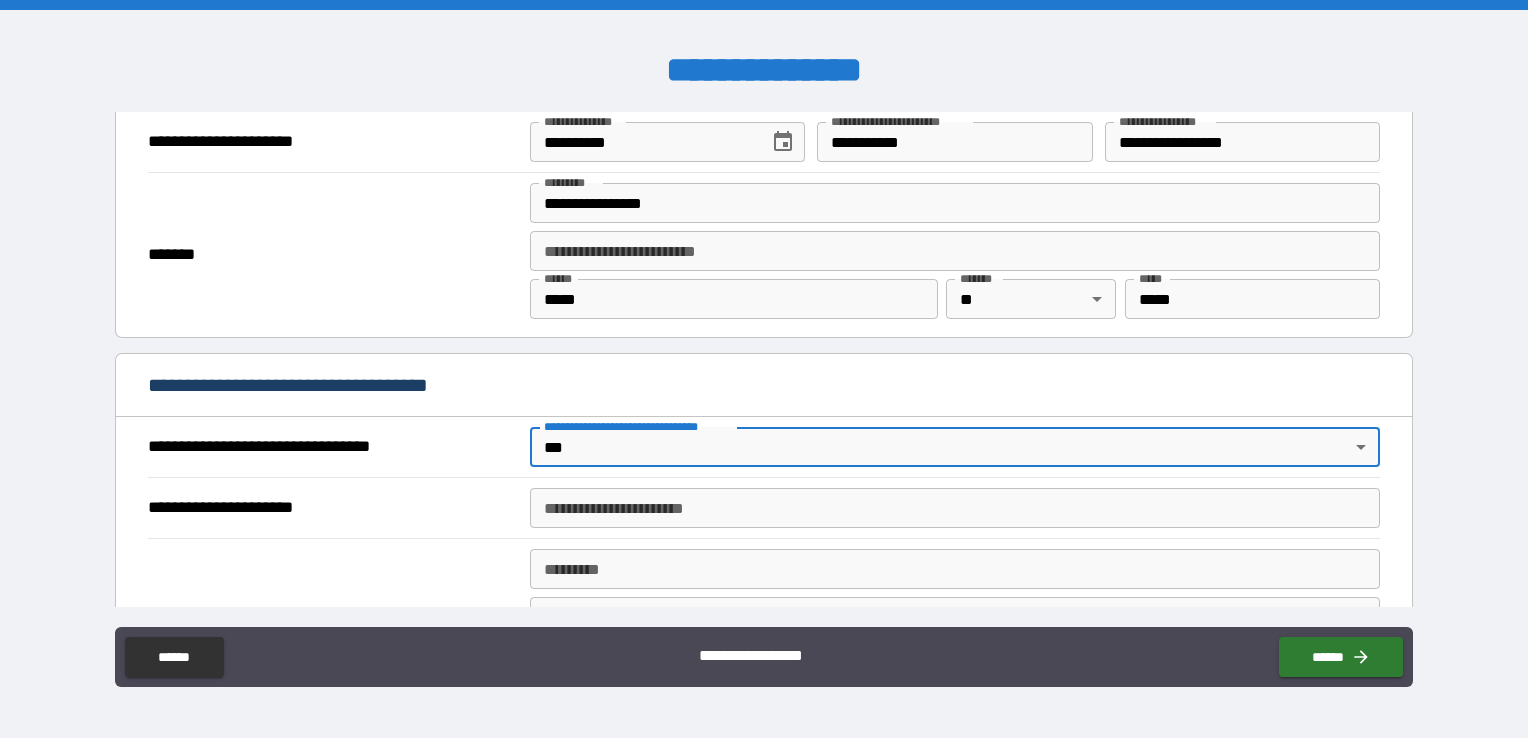 type on "*" 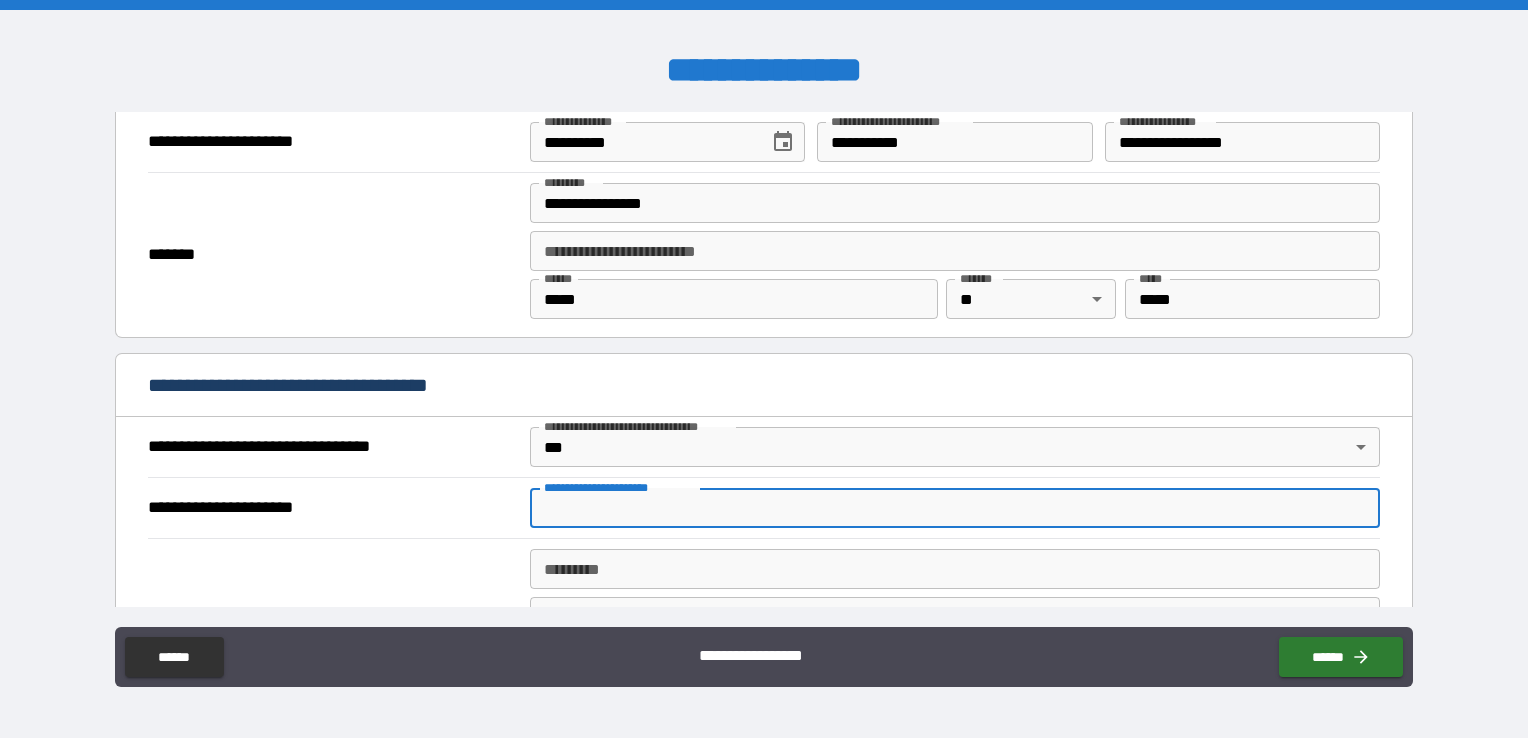 click on "**********" at bounding box center [955, 508] 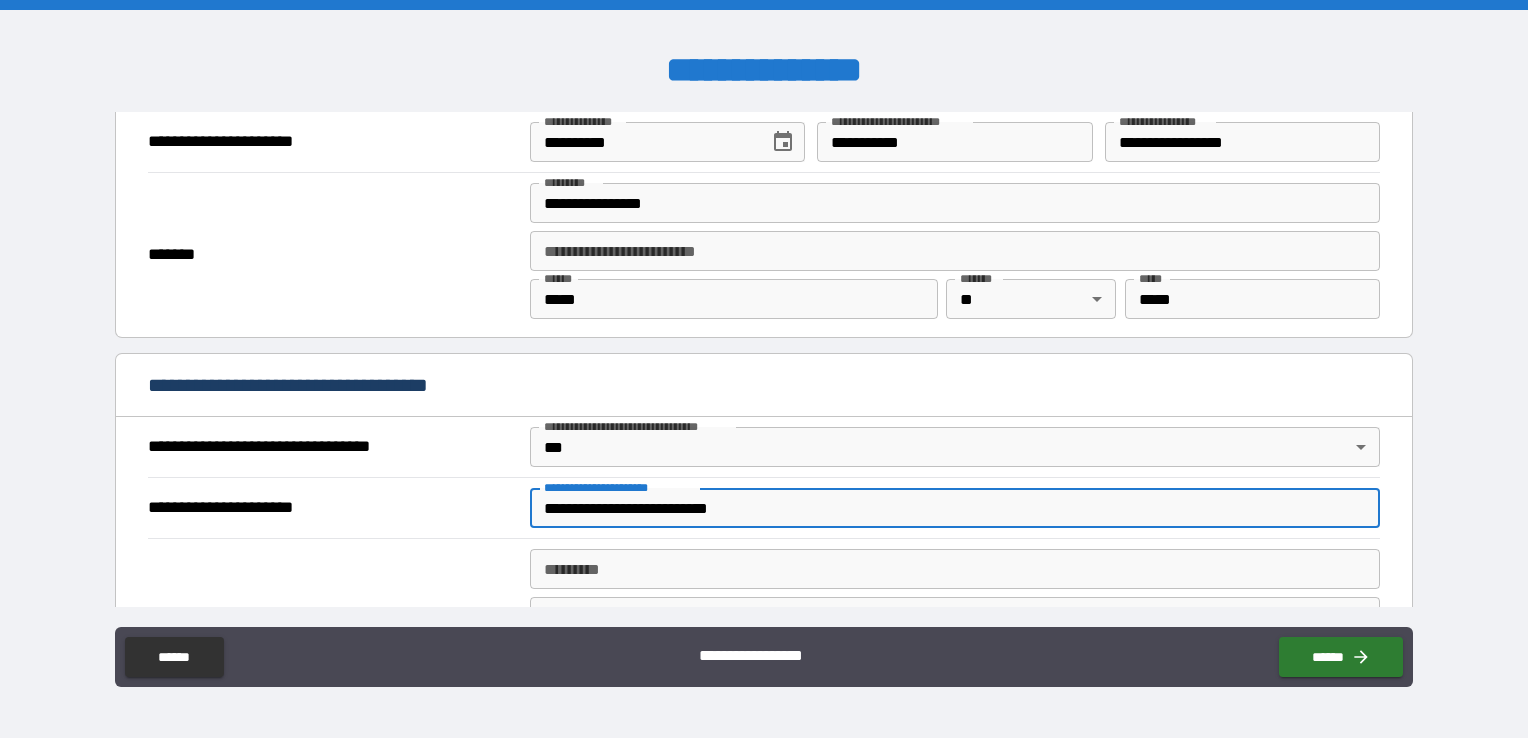 type on "**********" 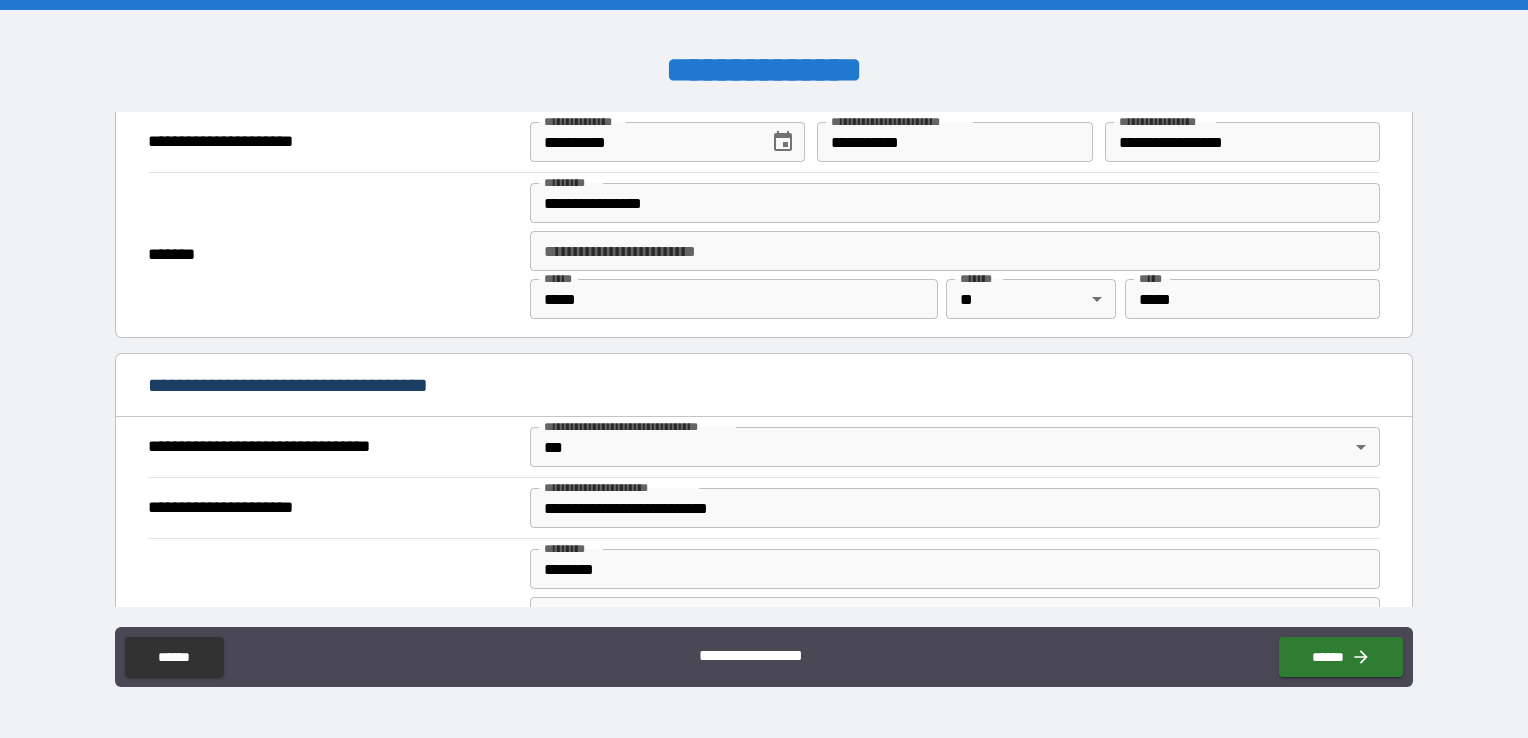 type on "**********" 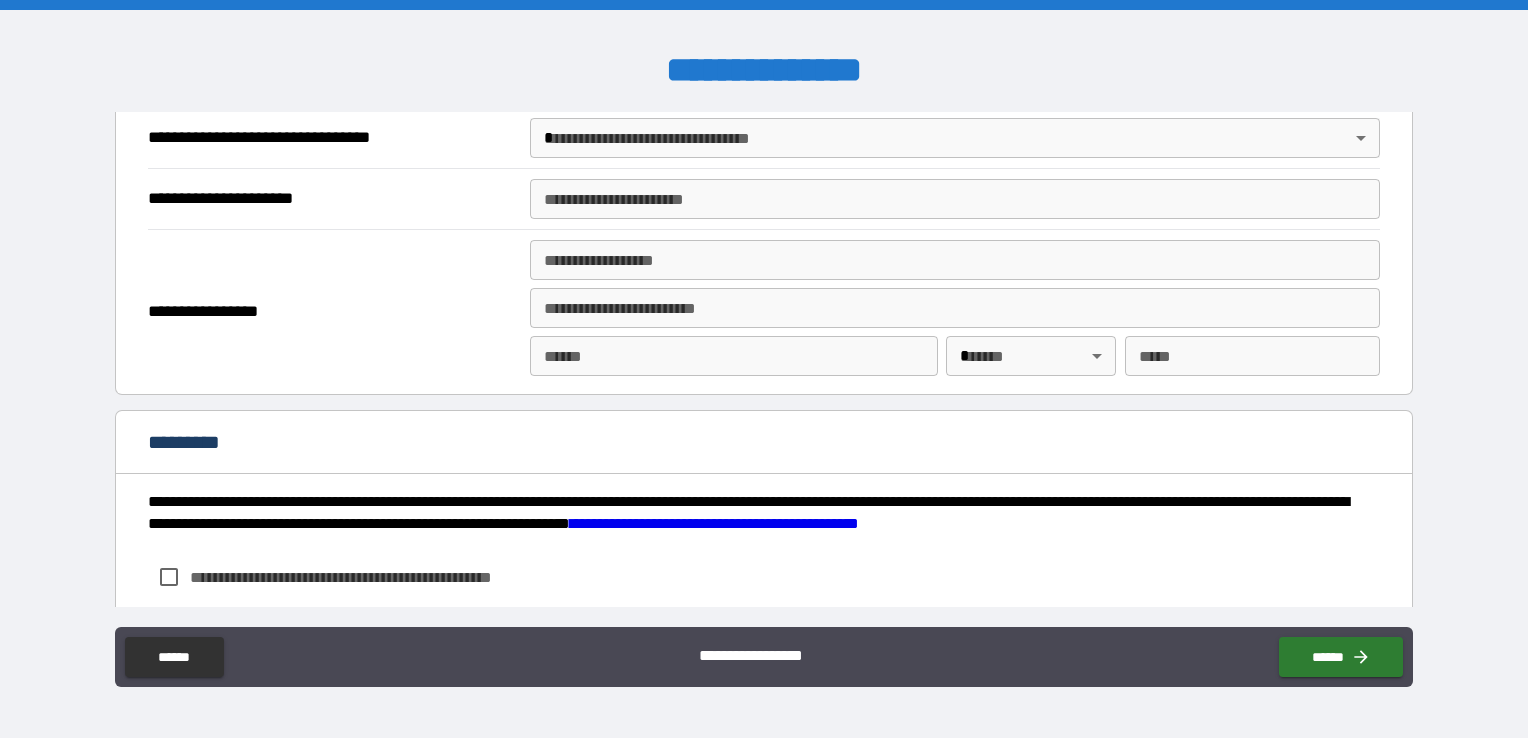 scroll, scrollTop: 2500, scrollLeft: 0, axis: vertical 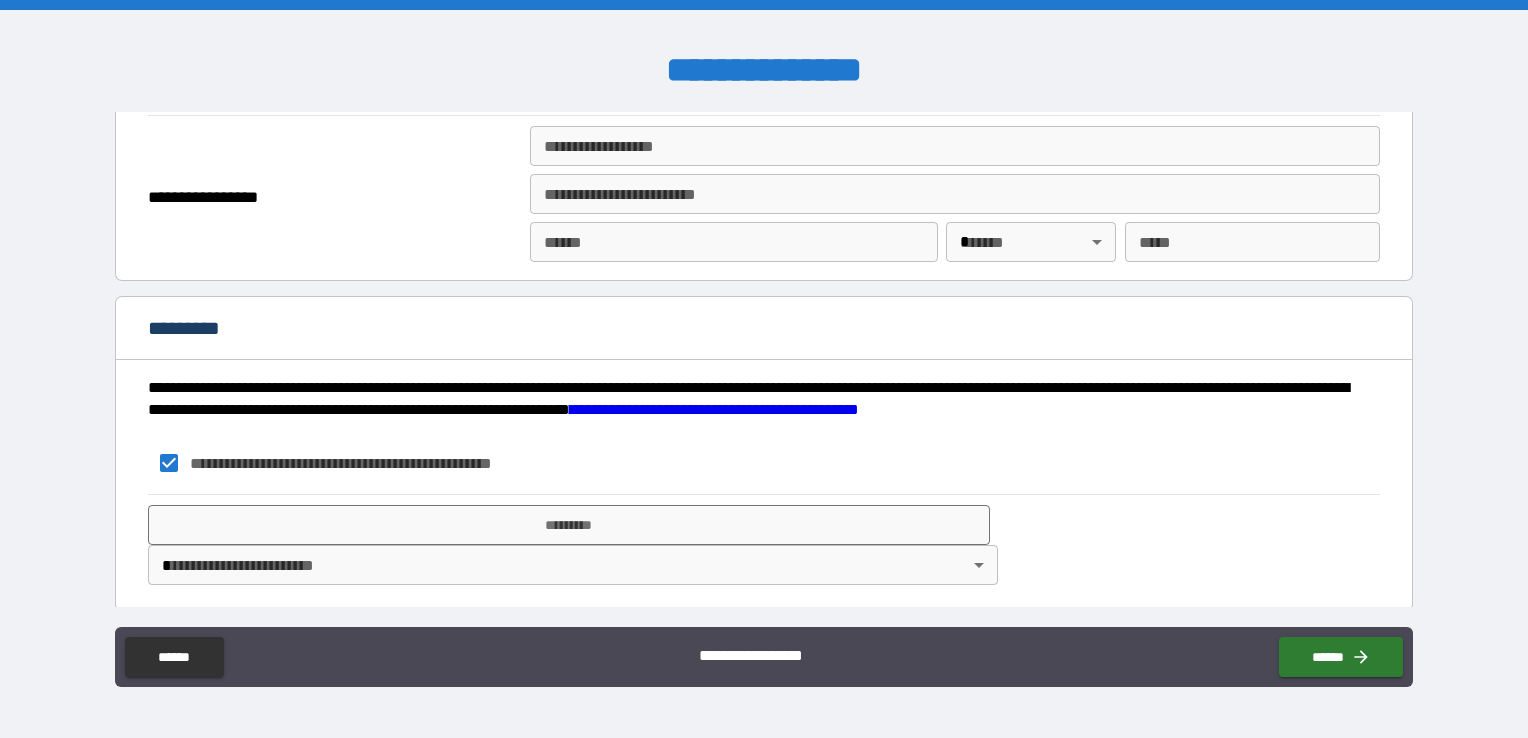 click on "**********" at bounding box center [764, 369] 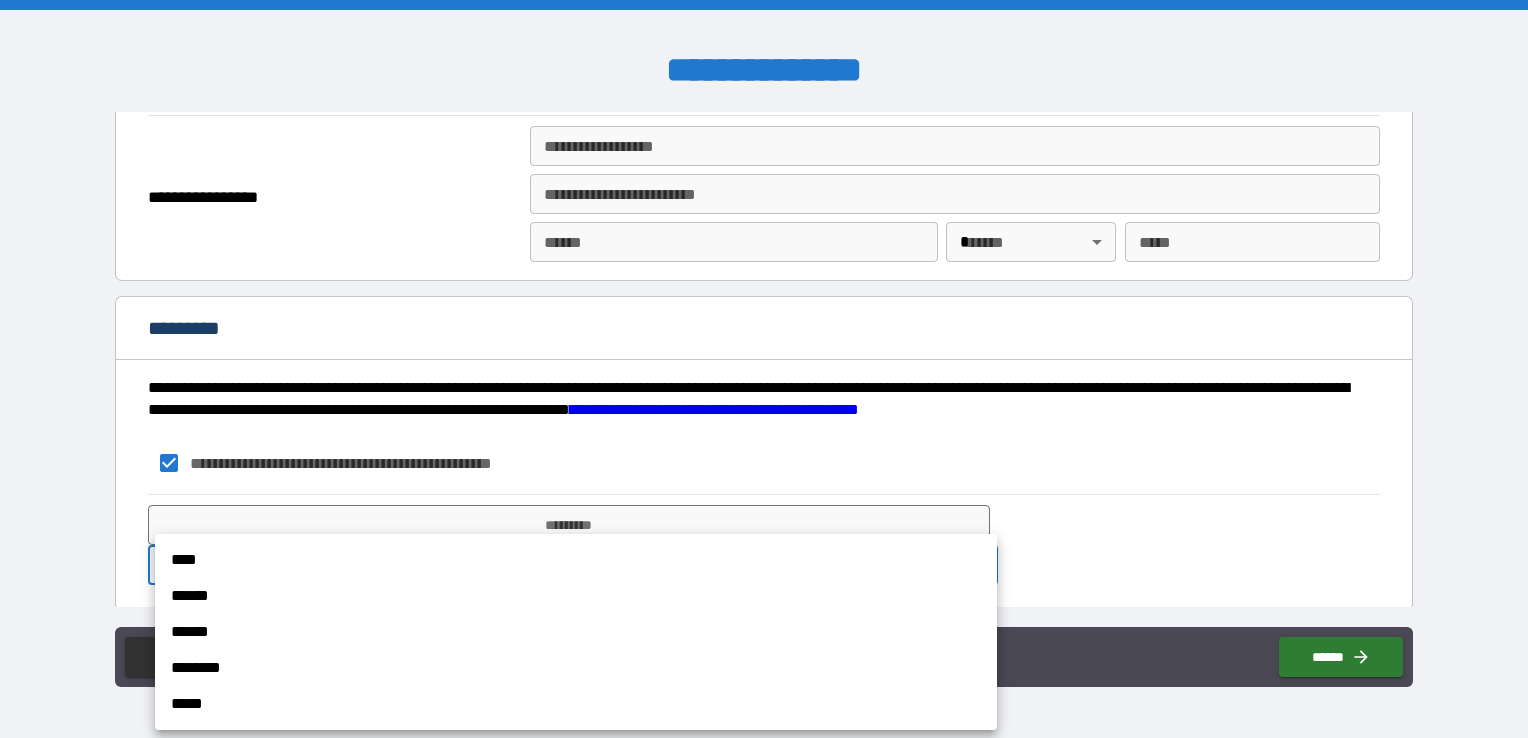 click on "****" at bounding box center (576, 560) 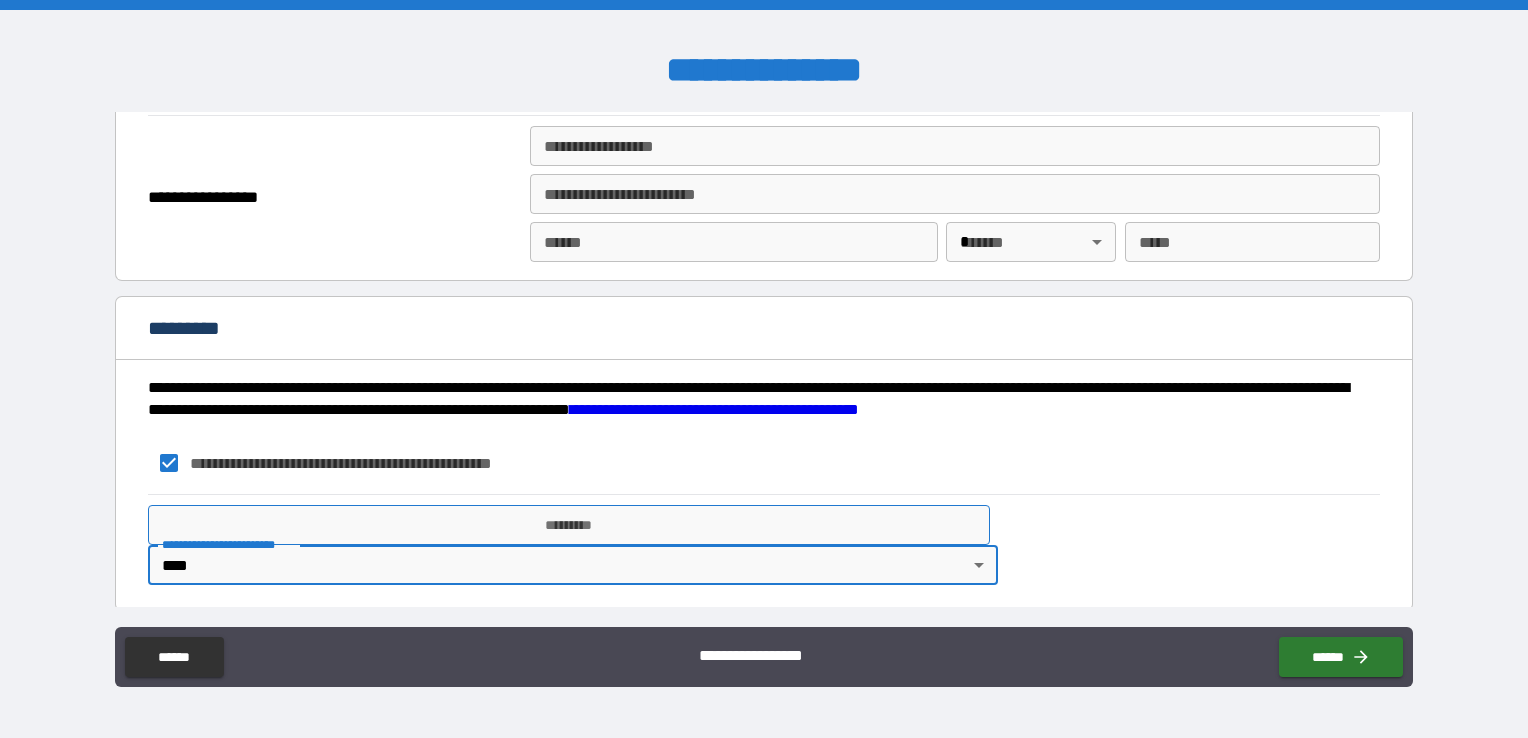 click on "*********" at bounding box center [569, 525] 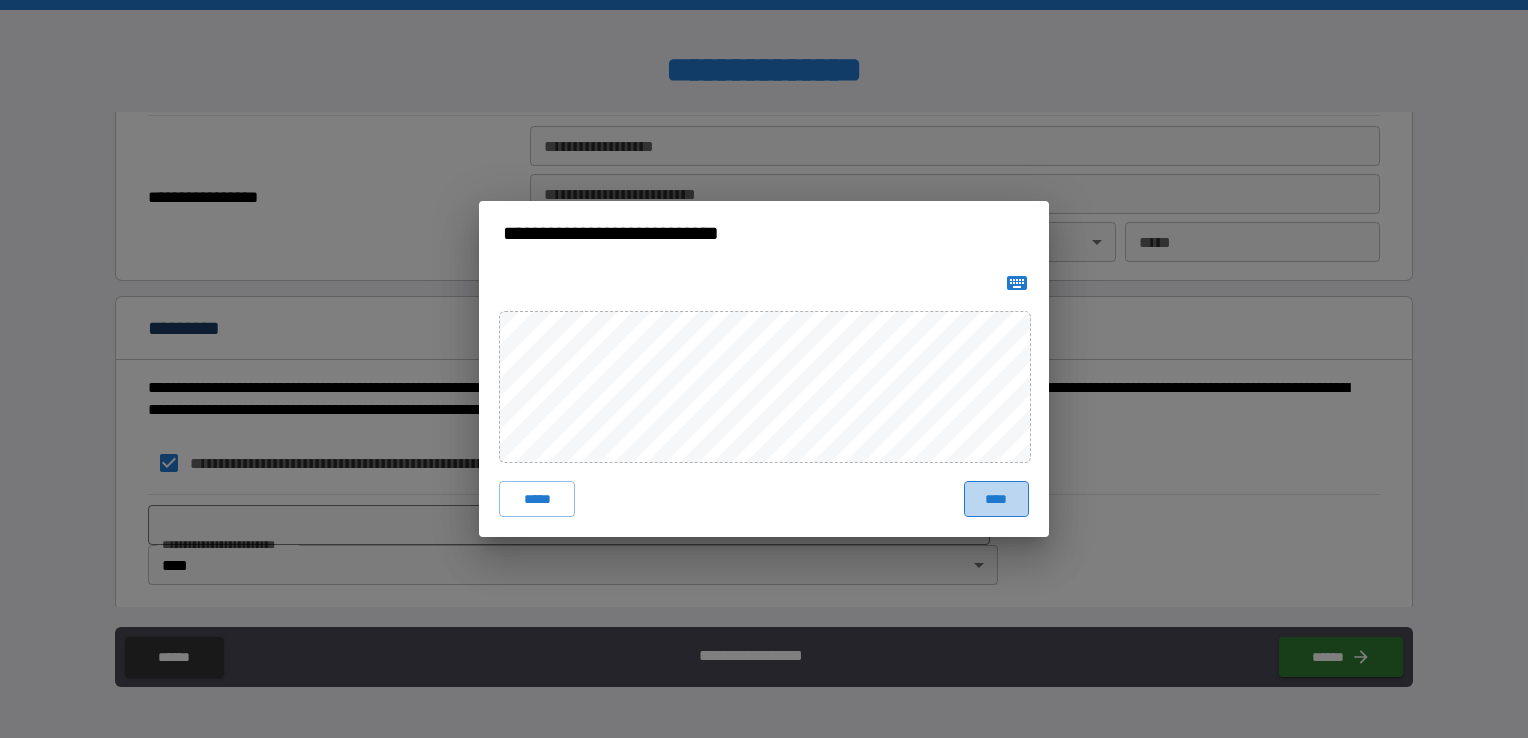 click on "****" at bounding box center [996, 499] 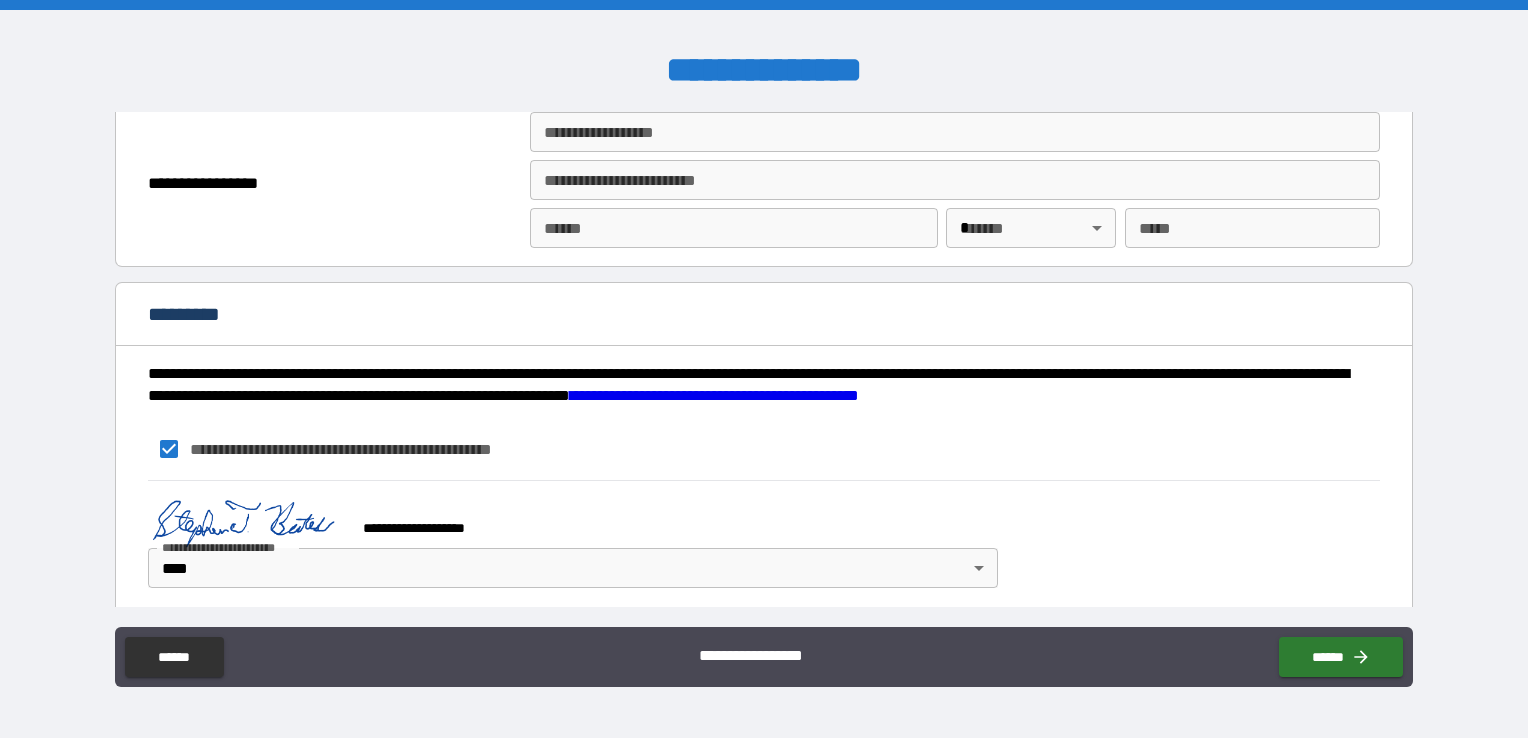 scroll, scrollTop: 2537, scrollLeft: 0, axis: vertical 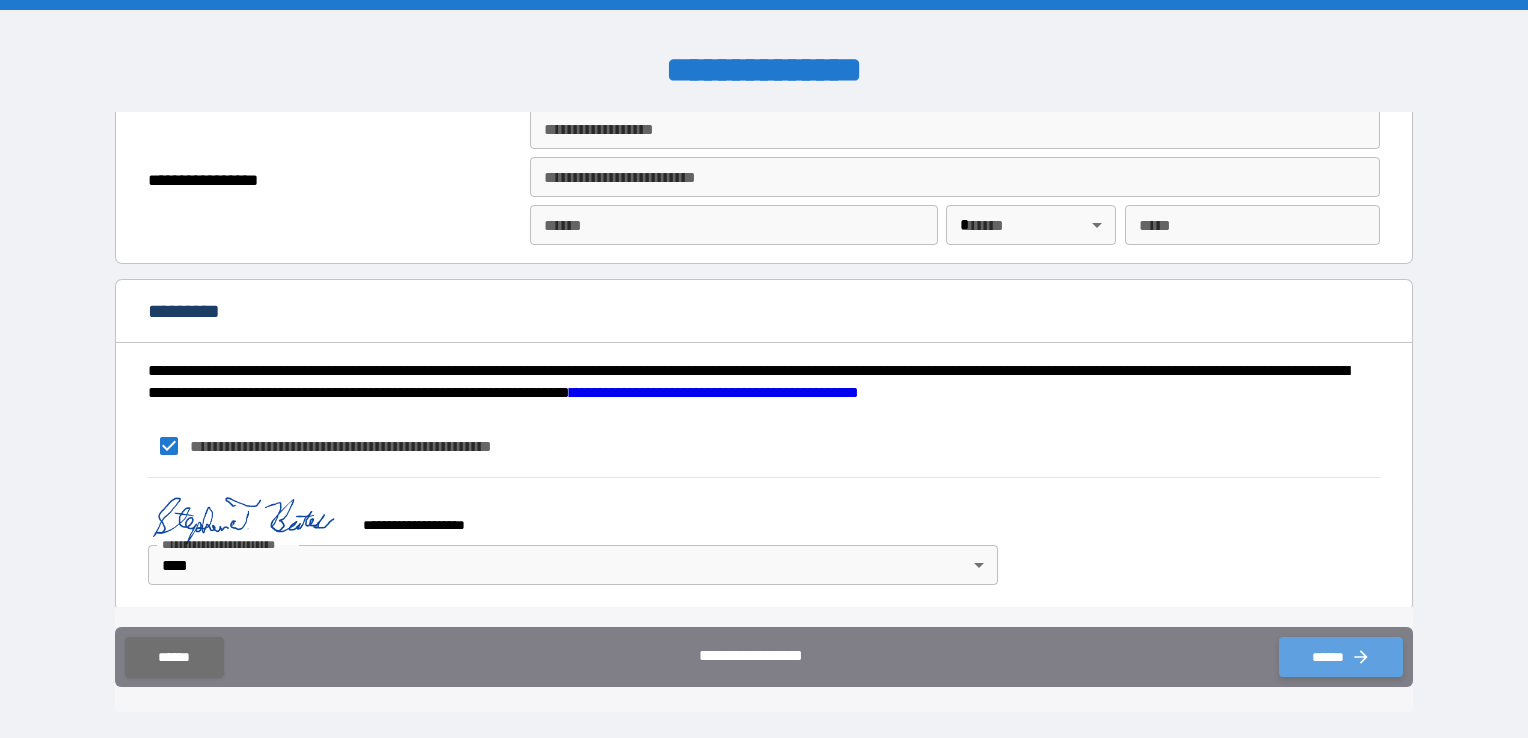 click 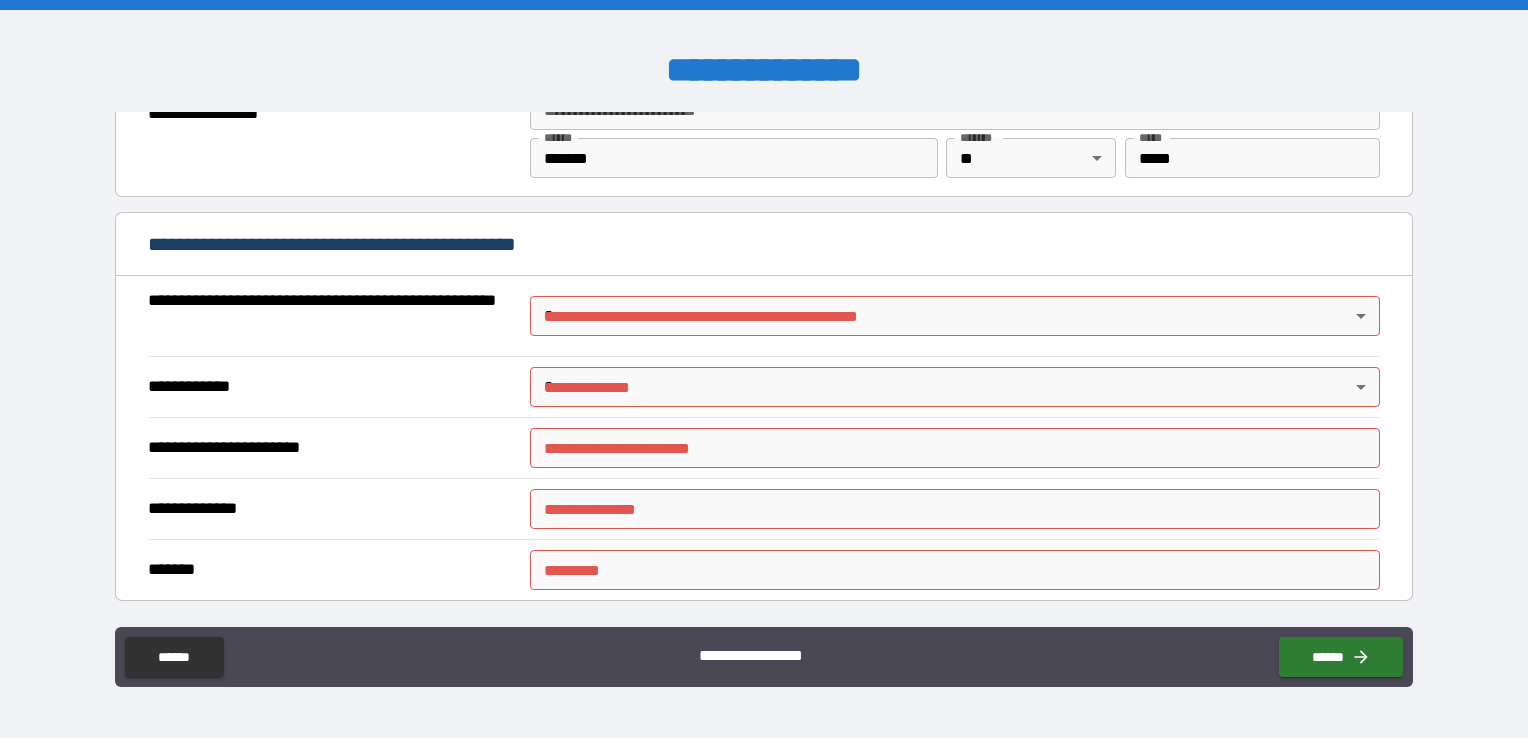 scroll, scrollTop: 1337, scrollLeft: 0, axis: vertical 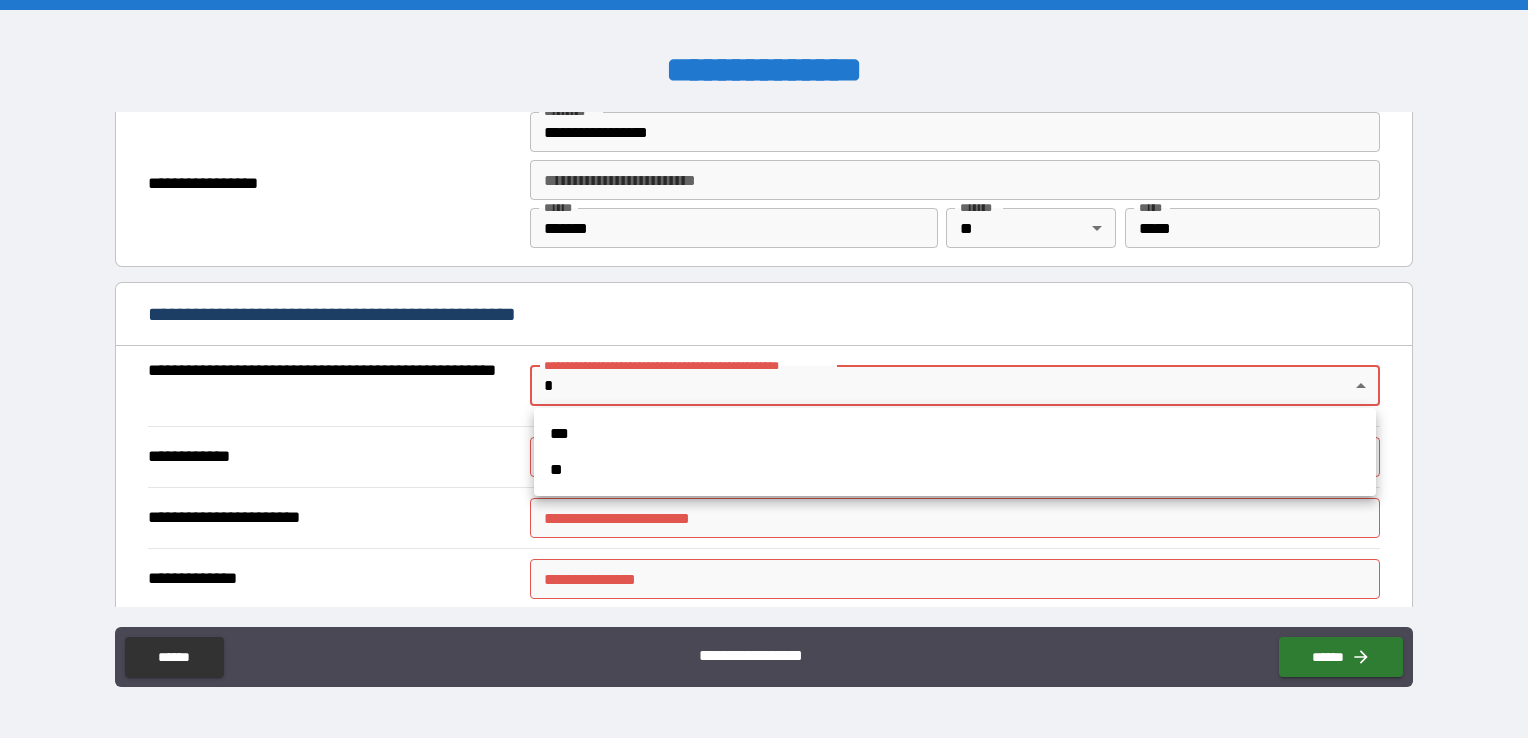 click on "**********" at bounding box center [764, 369] 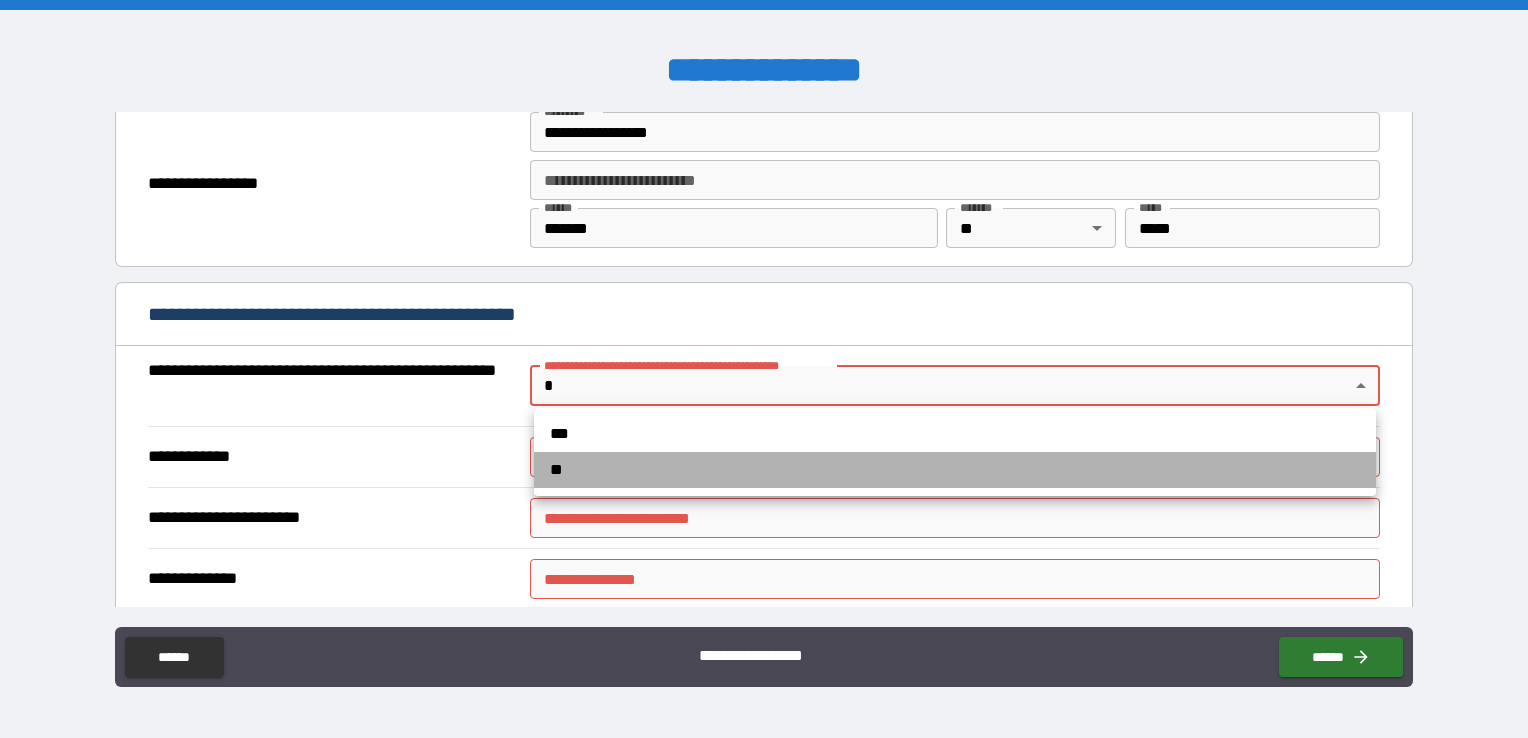 click on "**" at bounding box center (955, 470) 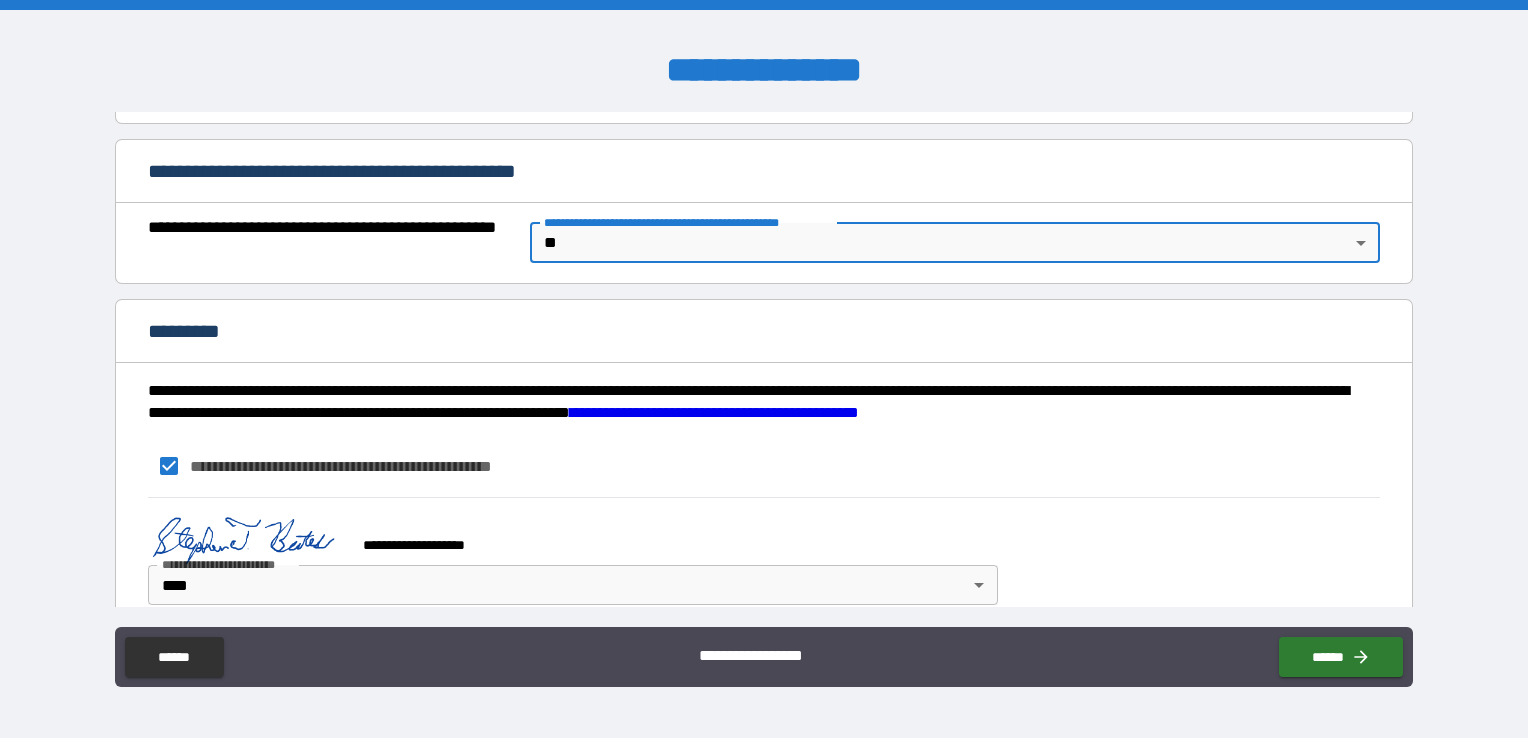 scroll, scrollTop: 1503, scrollLeft: 0, axis: vertical 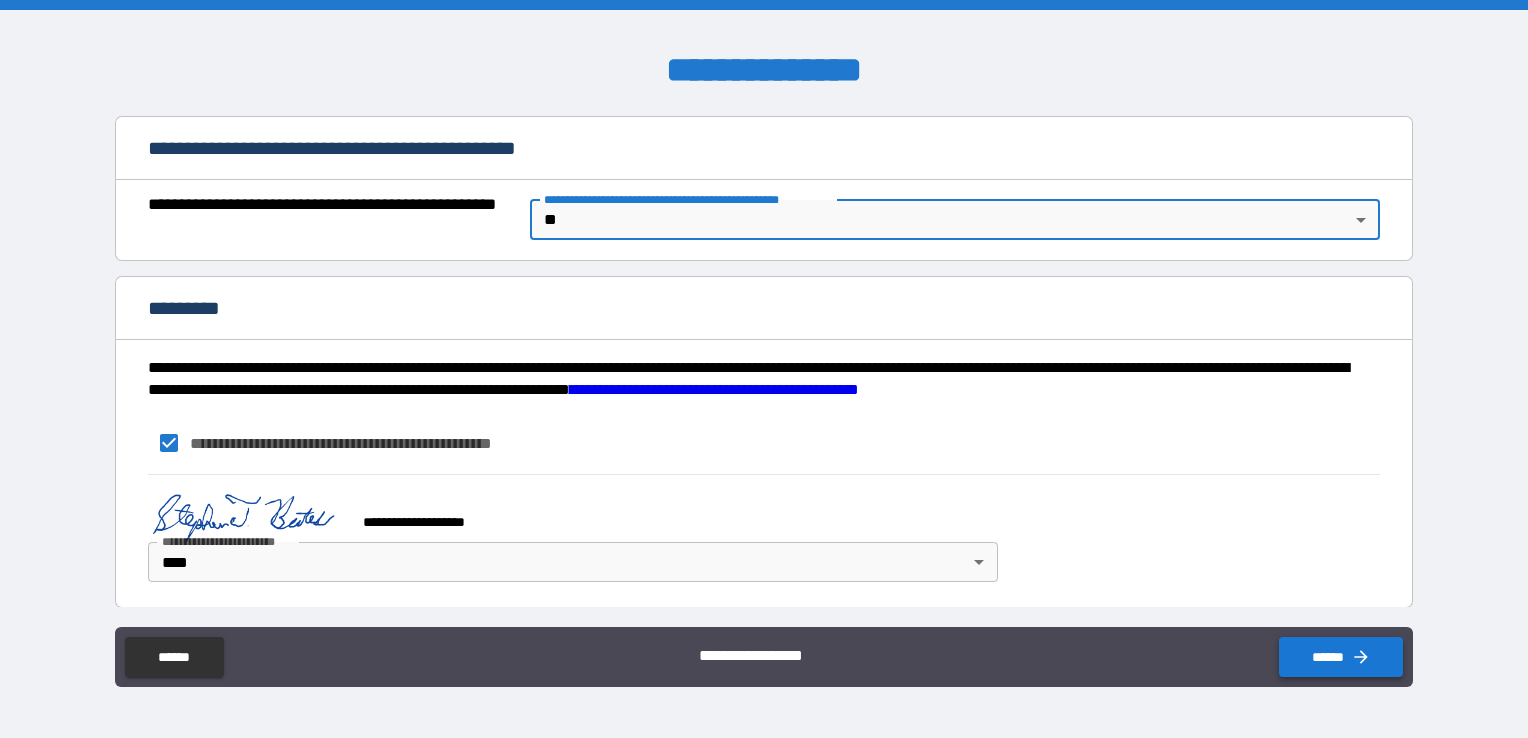 click on "******" at bounding box center [1341, 657] 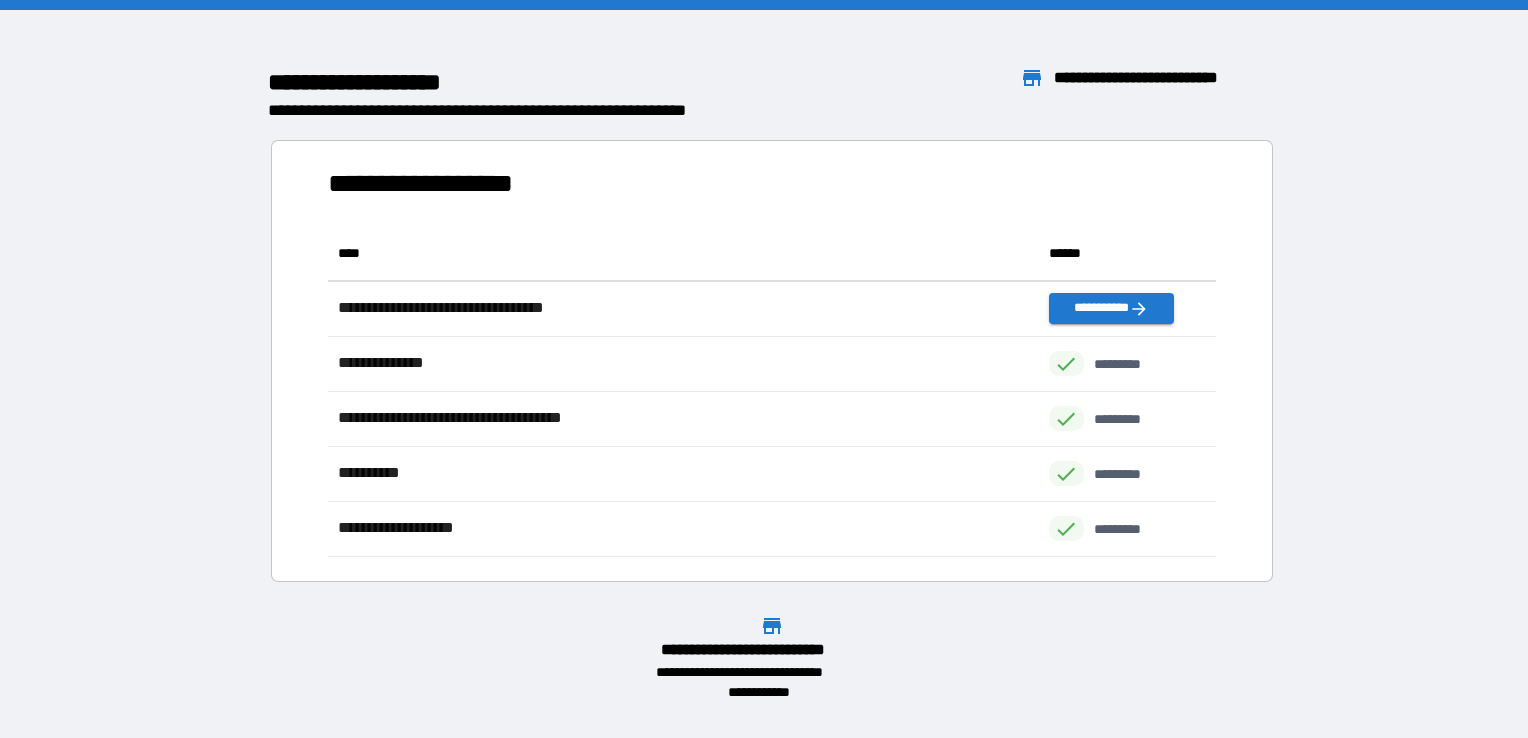 scroll, scrollTop: 16, scrollLeft: 16, axis: both 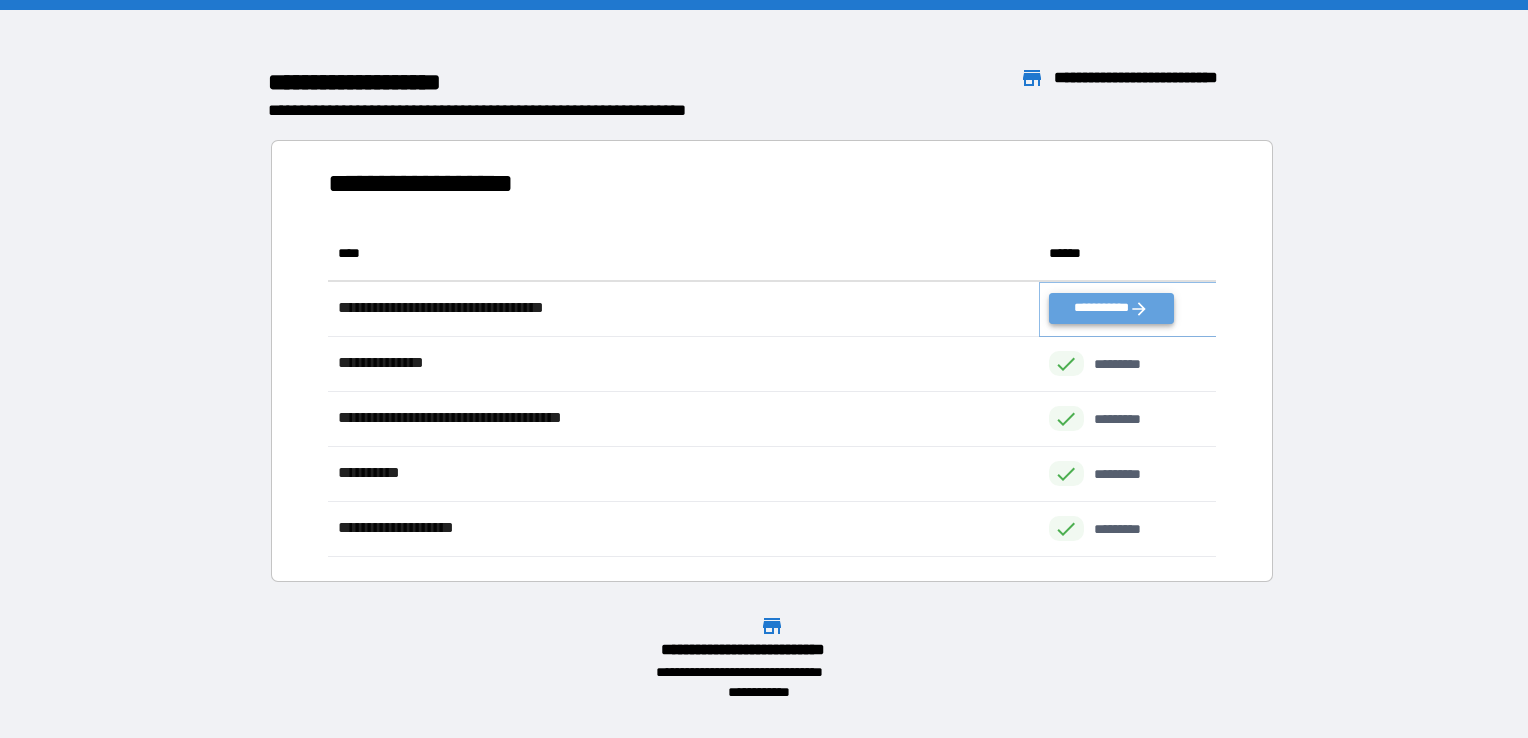click on "**********" at bounding box center (1111, 308) 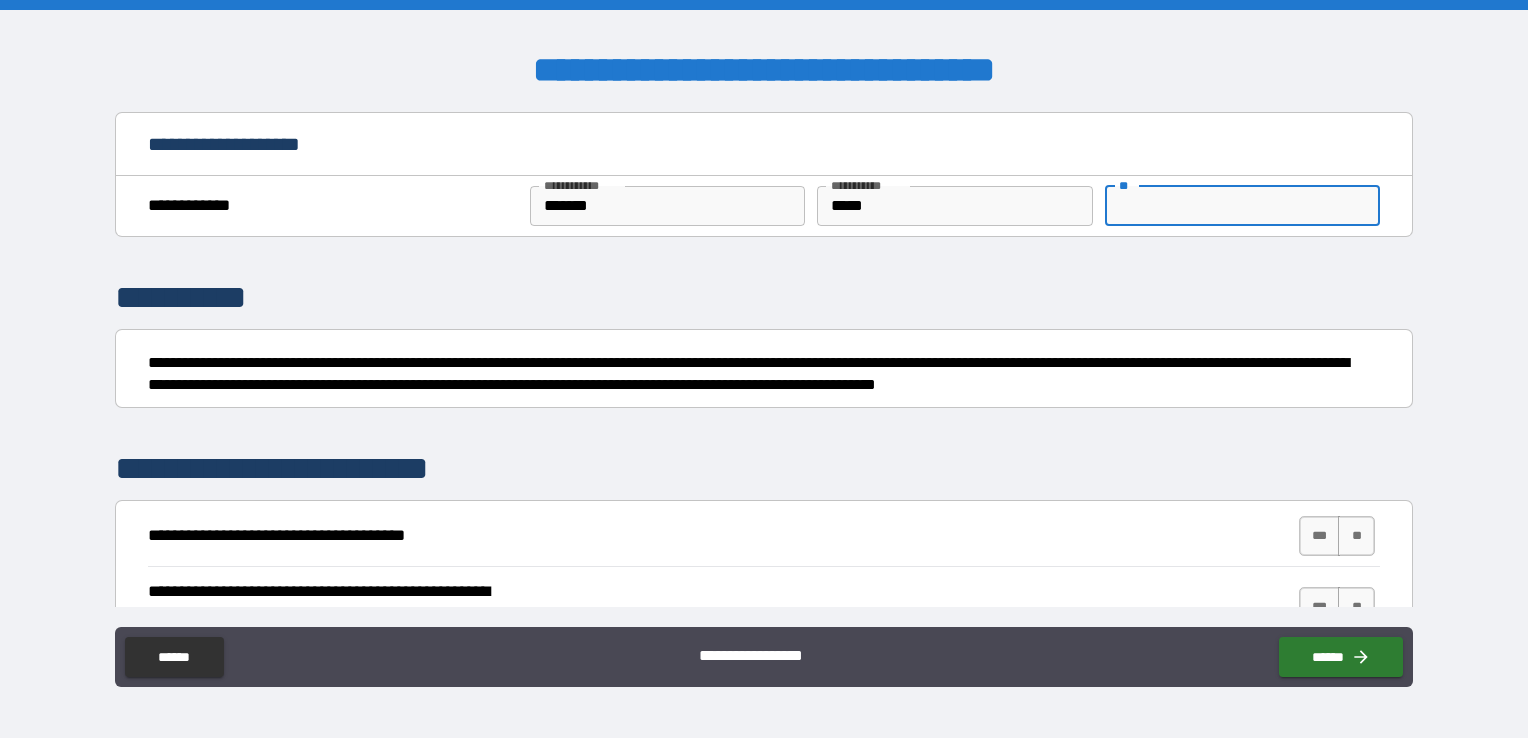 click on "**" at bounding box center (1242, 206) 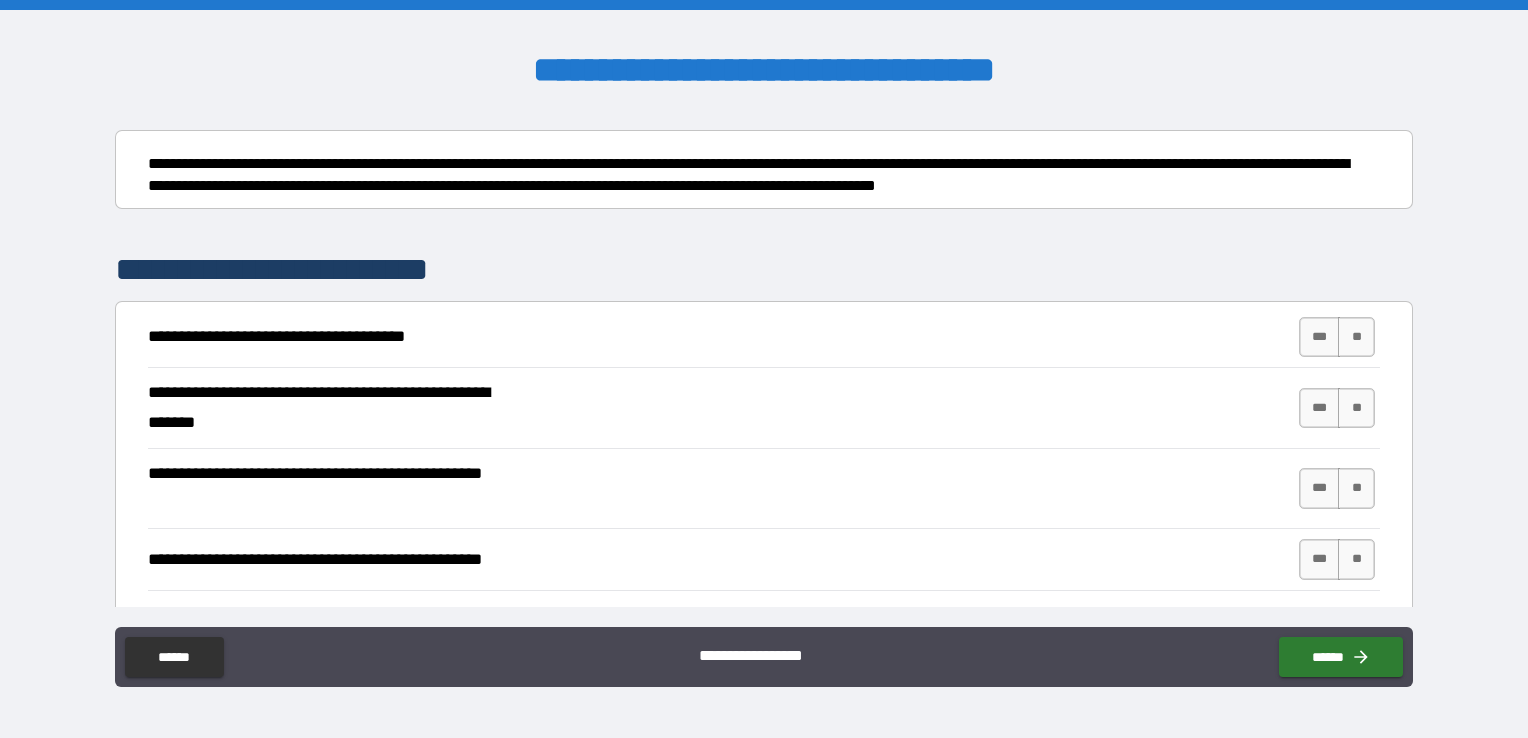 scroll, scrollTop: 200, scrollLeft: 0, axis: vertical 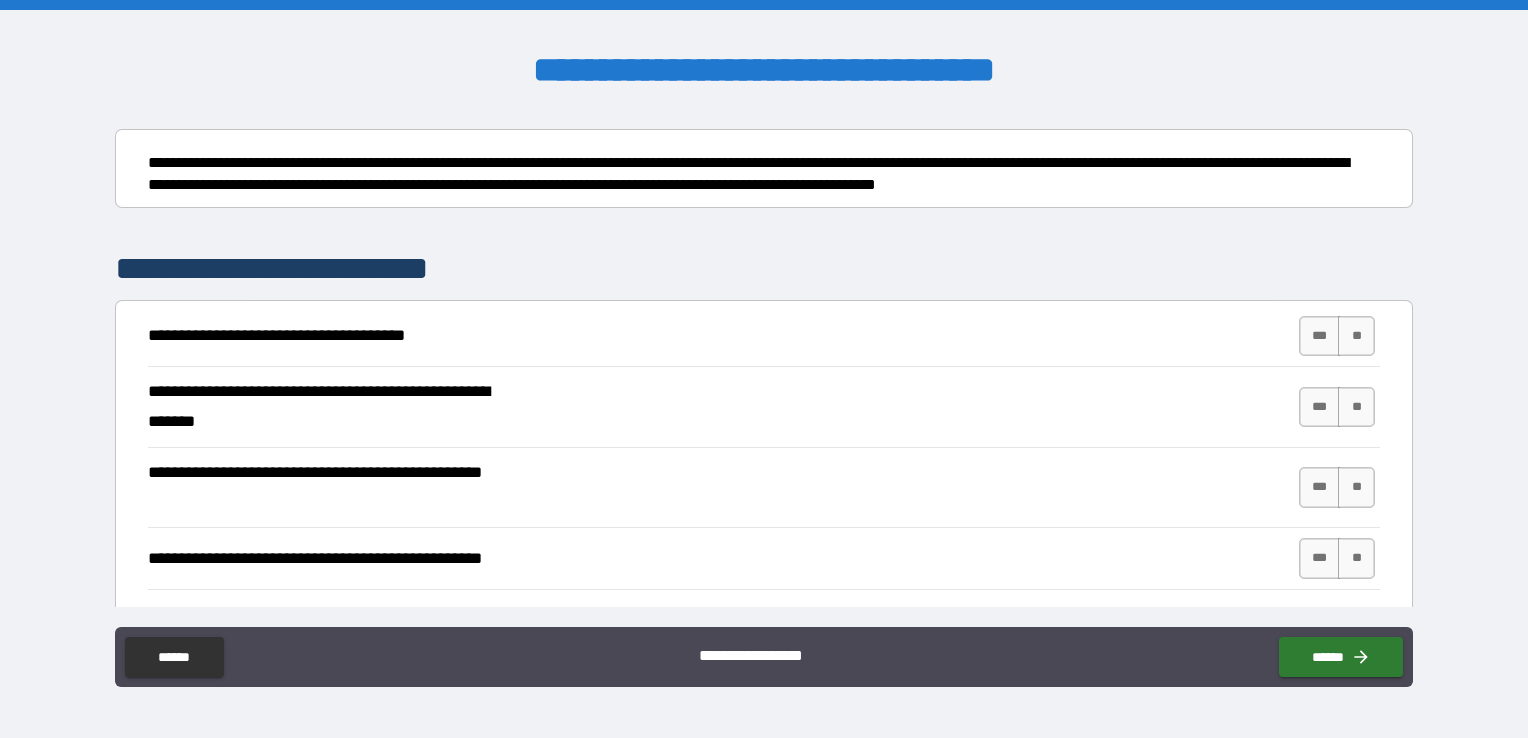 type on "*" 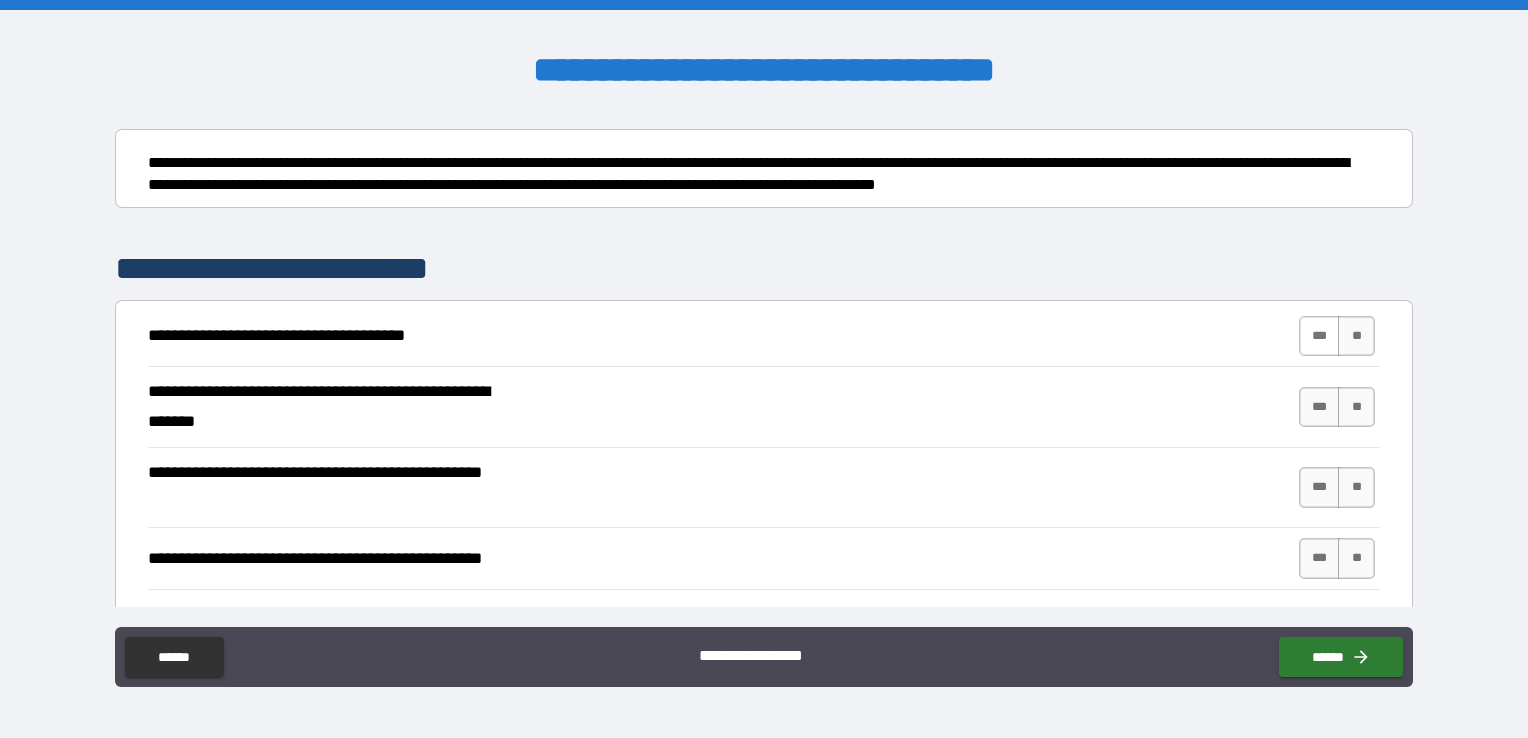 click on "***" at bounding box center [1320, 336] 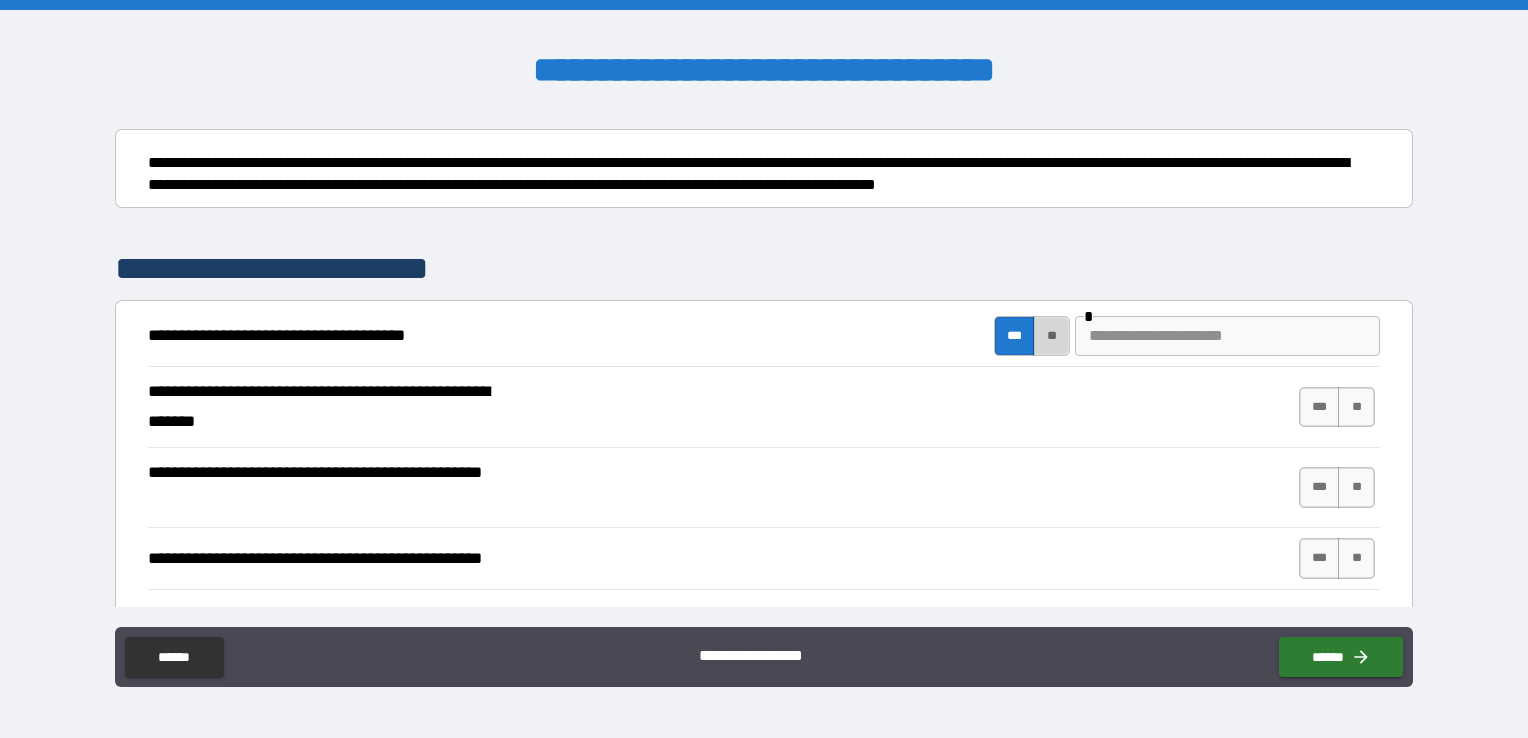 click on "**" at bounding box center [1051, 336] 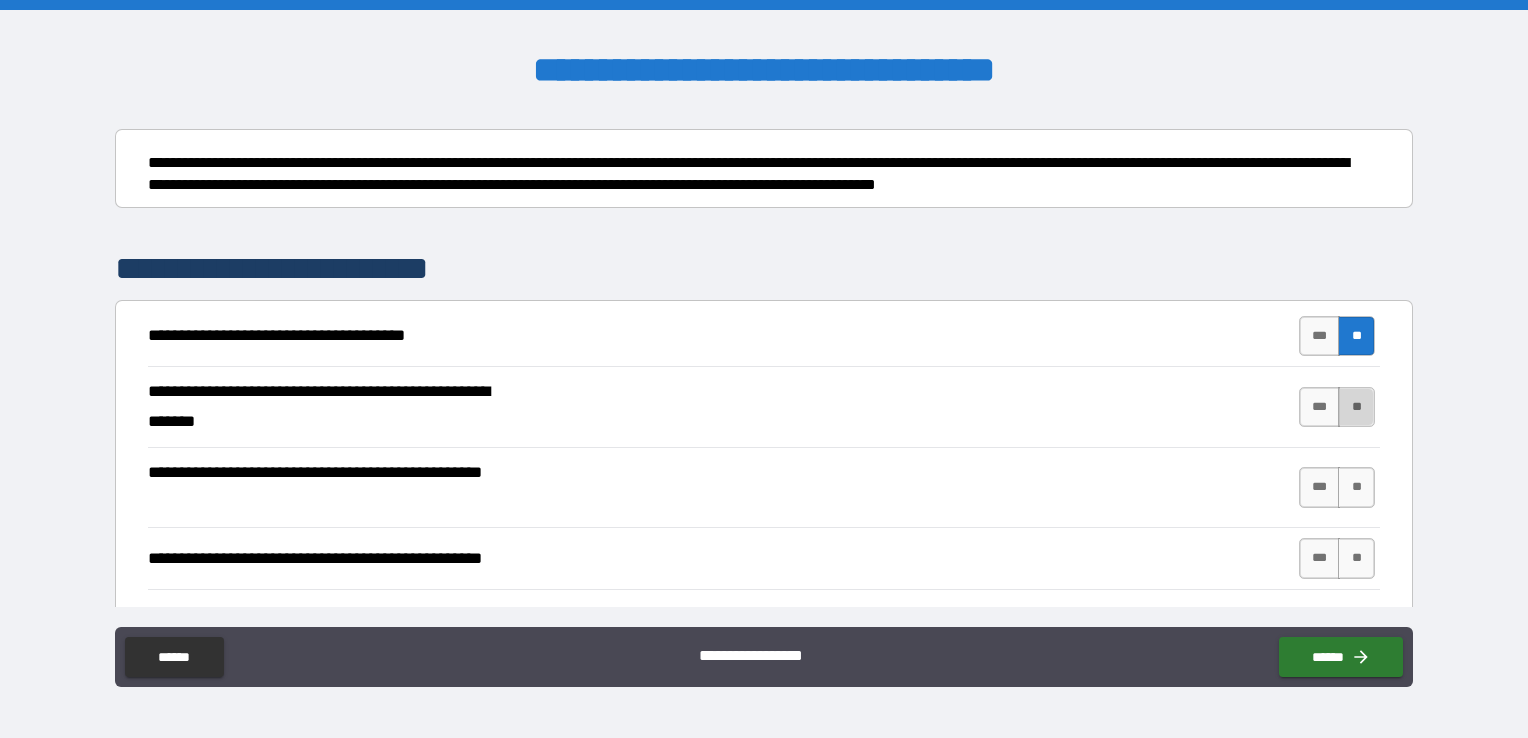 click on "**" at bounding box center [1356, 407] 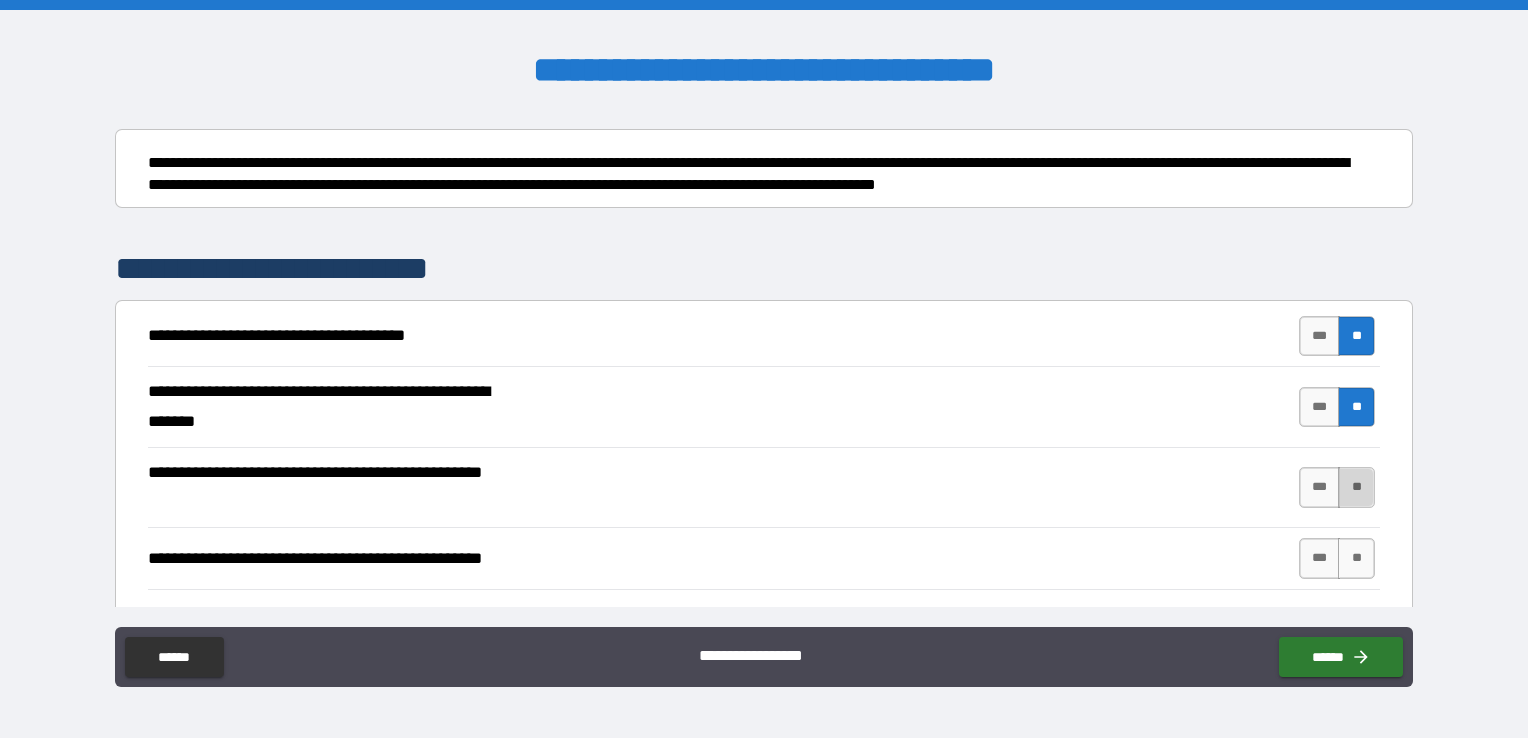click on "**" at bounding box center (1356, 487) 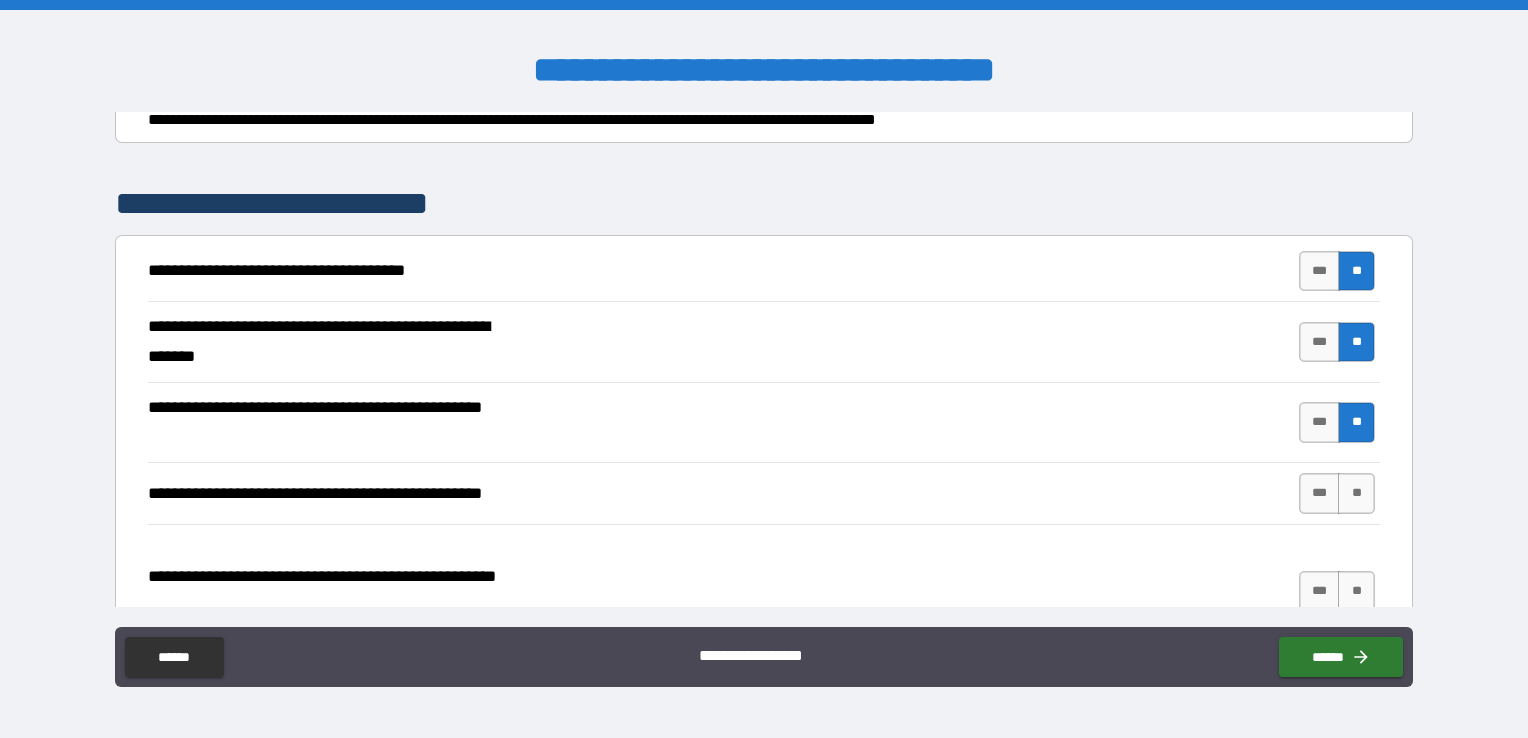 scroll, scrollTop: 300, scrollLeft: 0, axis: vertical 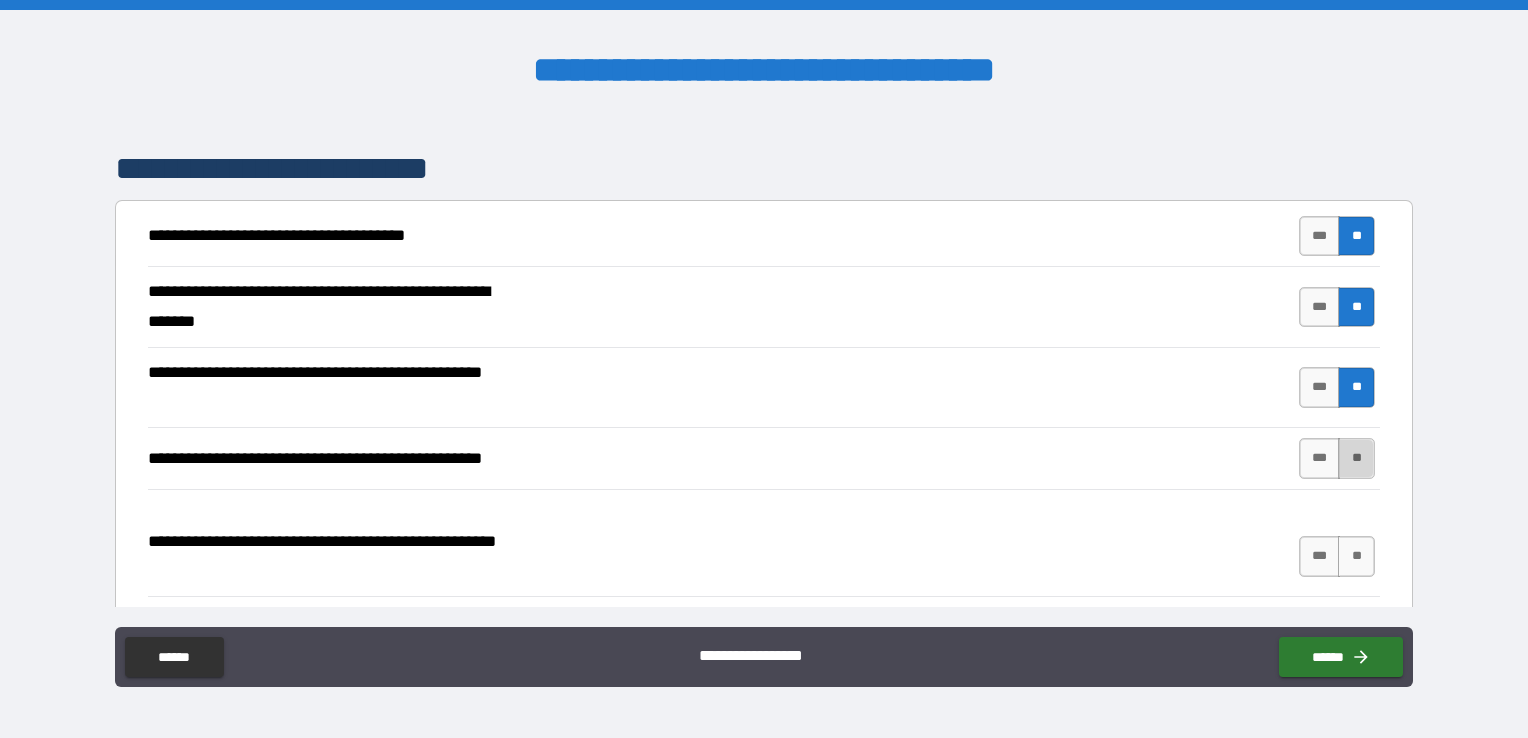 click on "**" at bounding box center [1356, 458] 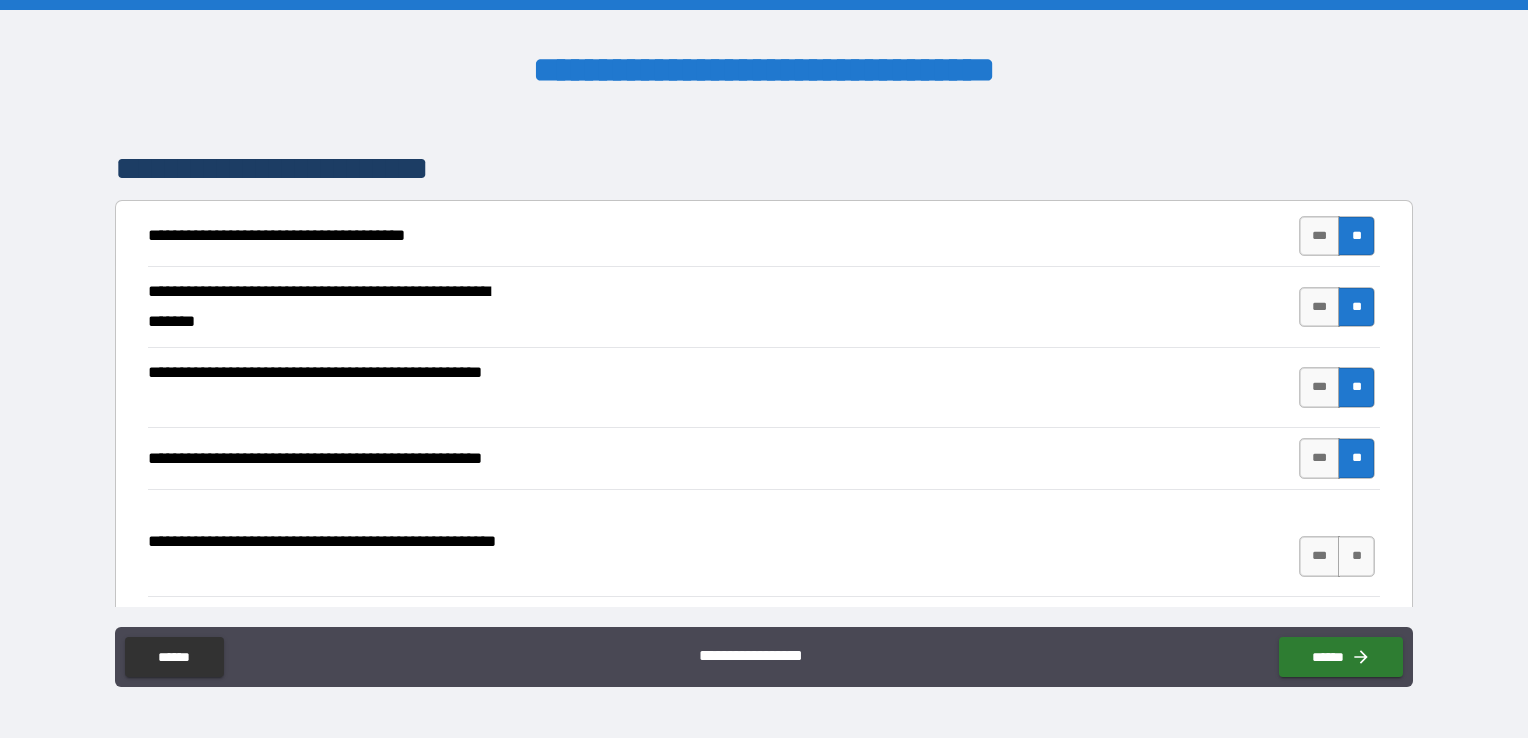 scroll, scrollTop: 400, scrollLeft: 0, axis: vertical 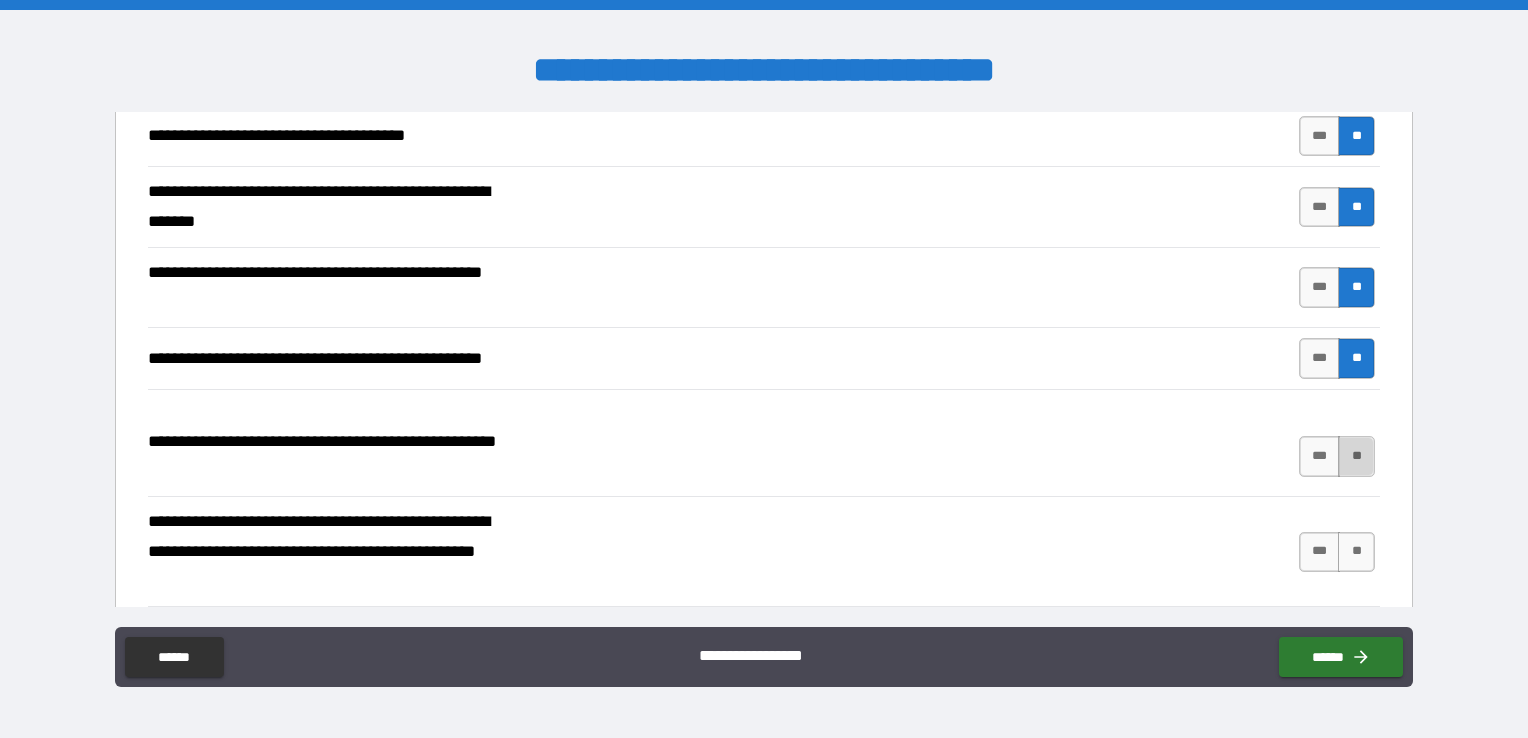click on "**" at bounding box center [1356, 456] 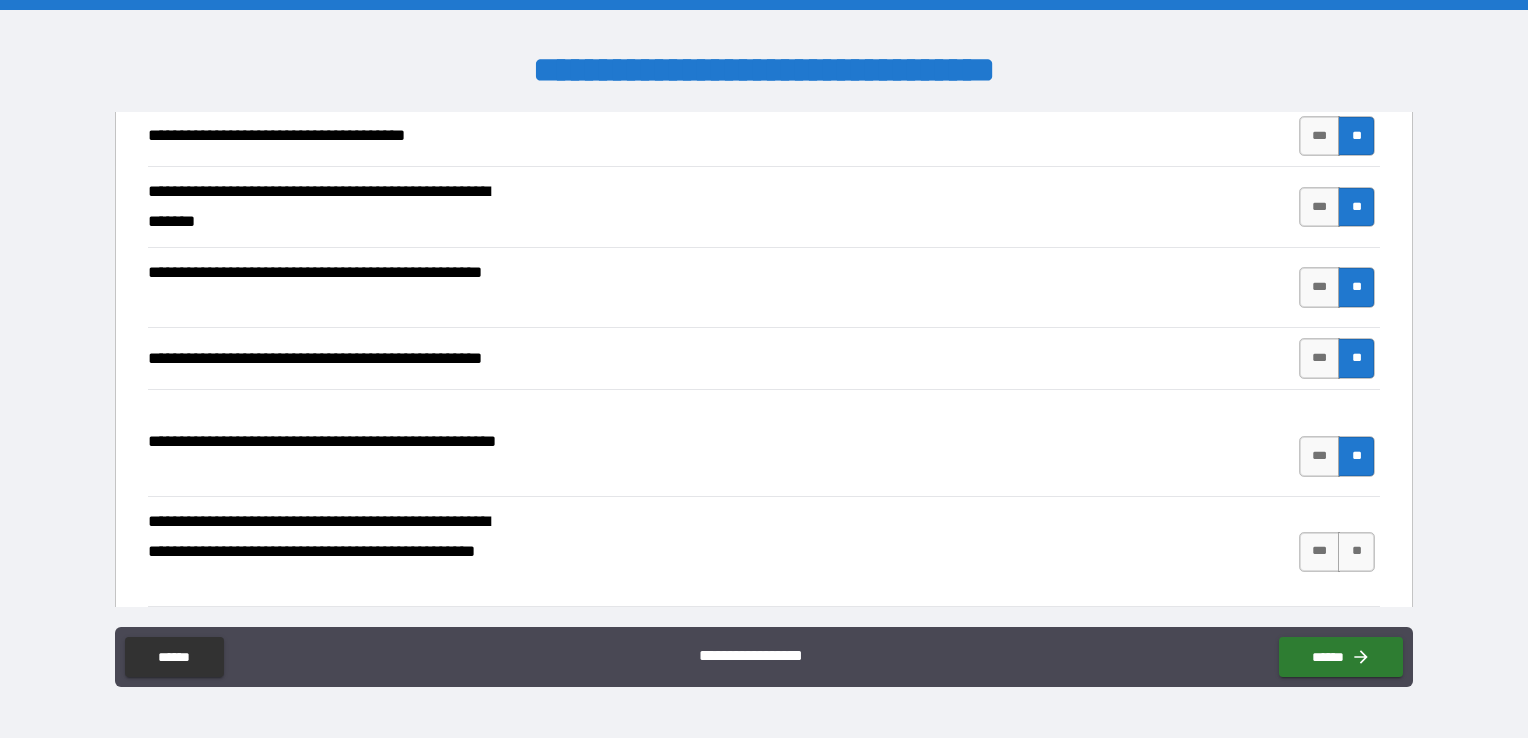 scroll, scrollTop: 500, scrollLeft: 0, axis: vertical 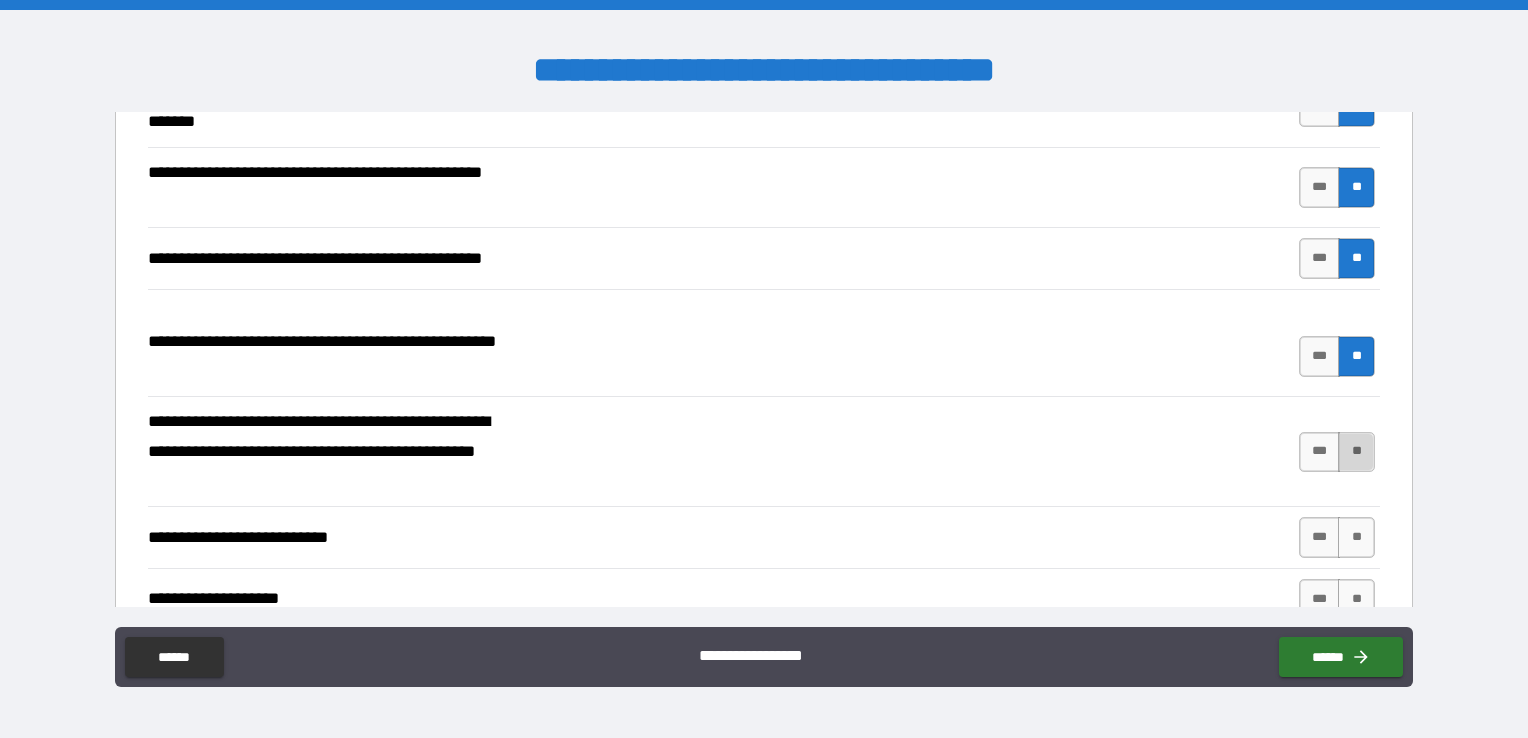 click on "**" at bounding box center (1356, 452) 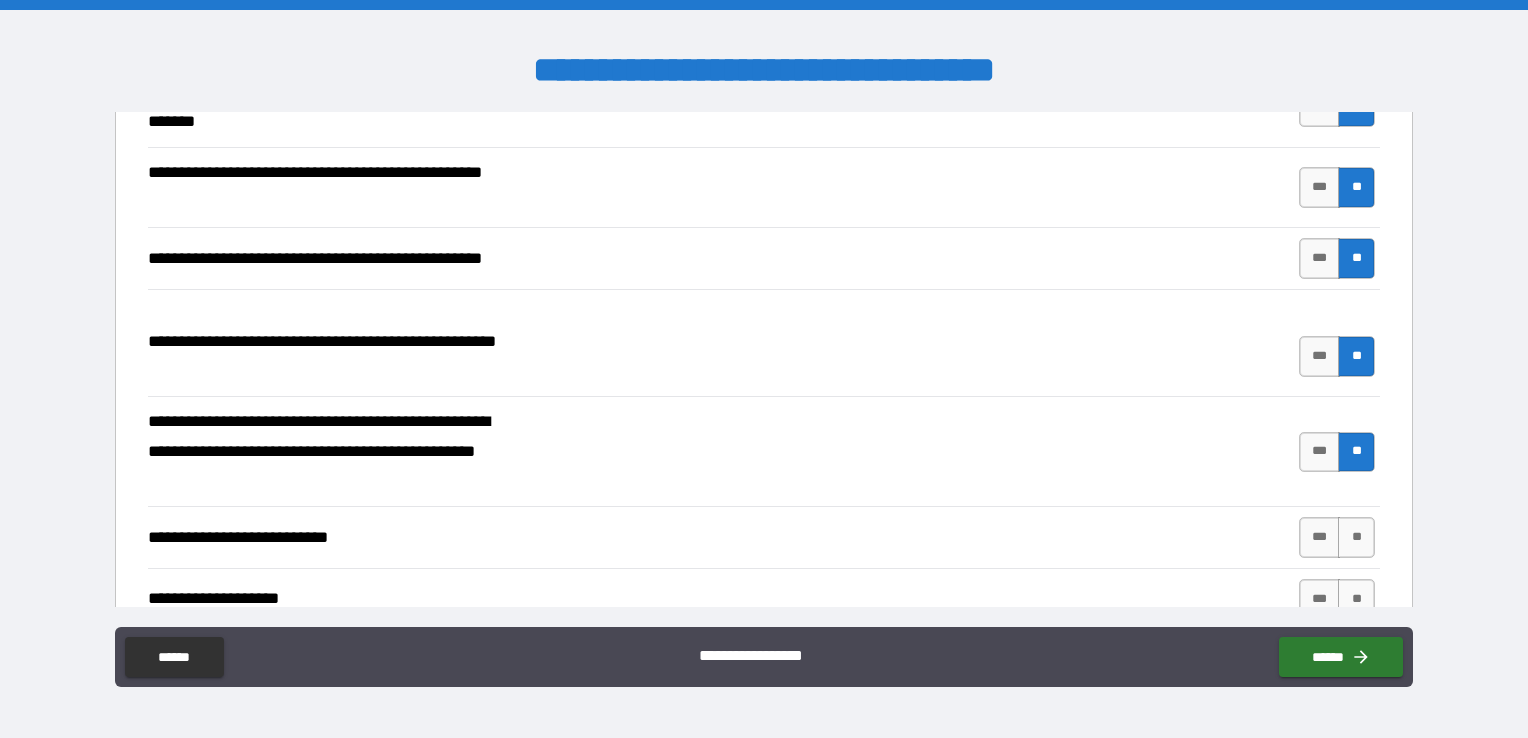 scroll, scrollTop: 600, scrollLeft: 0, axis: vertical 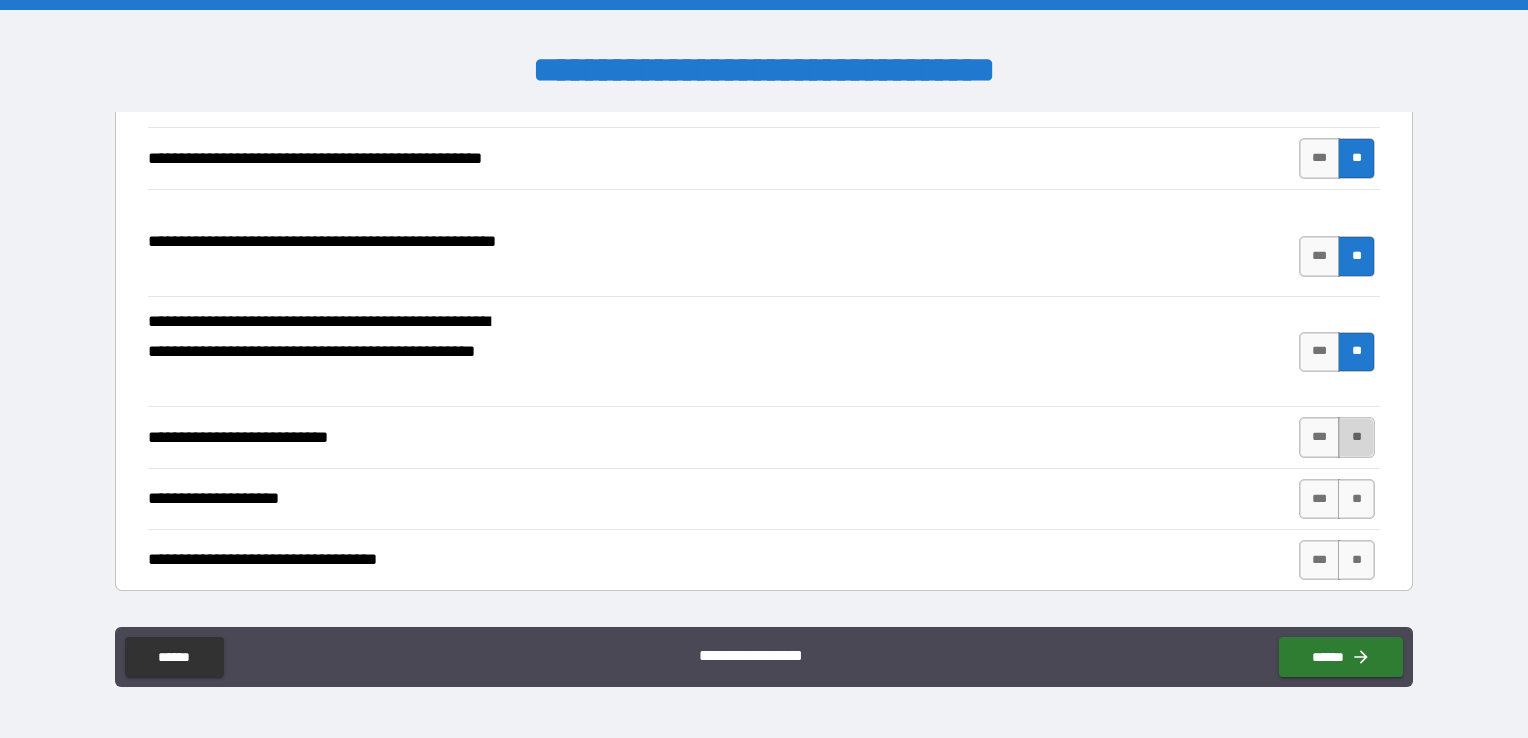 click on "**" at bounding box center (1356, 437) 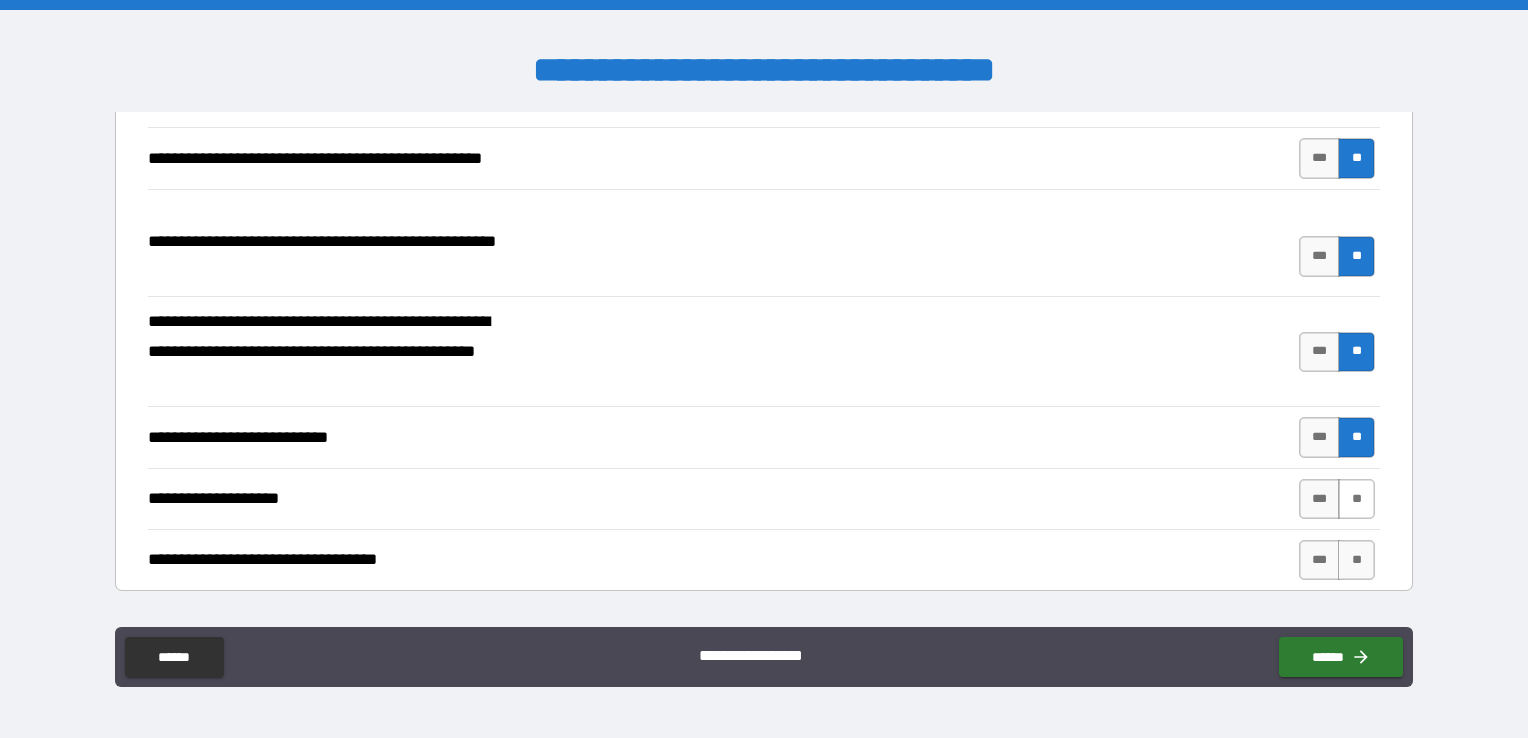 click on "**" at bounding box center [1356, 499] 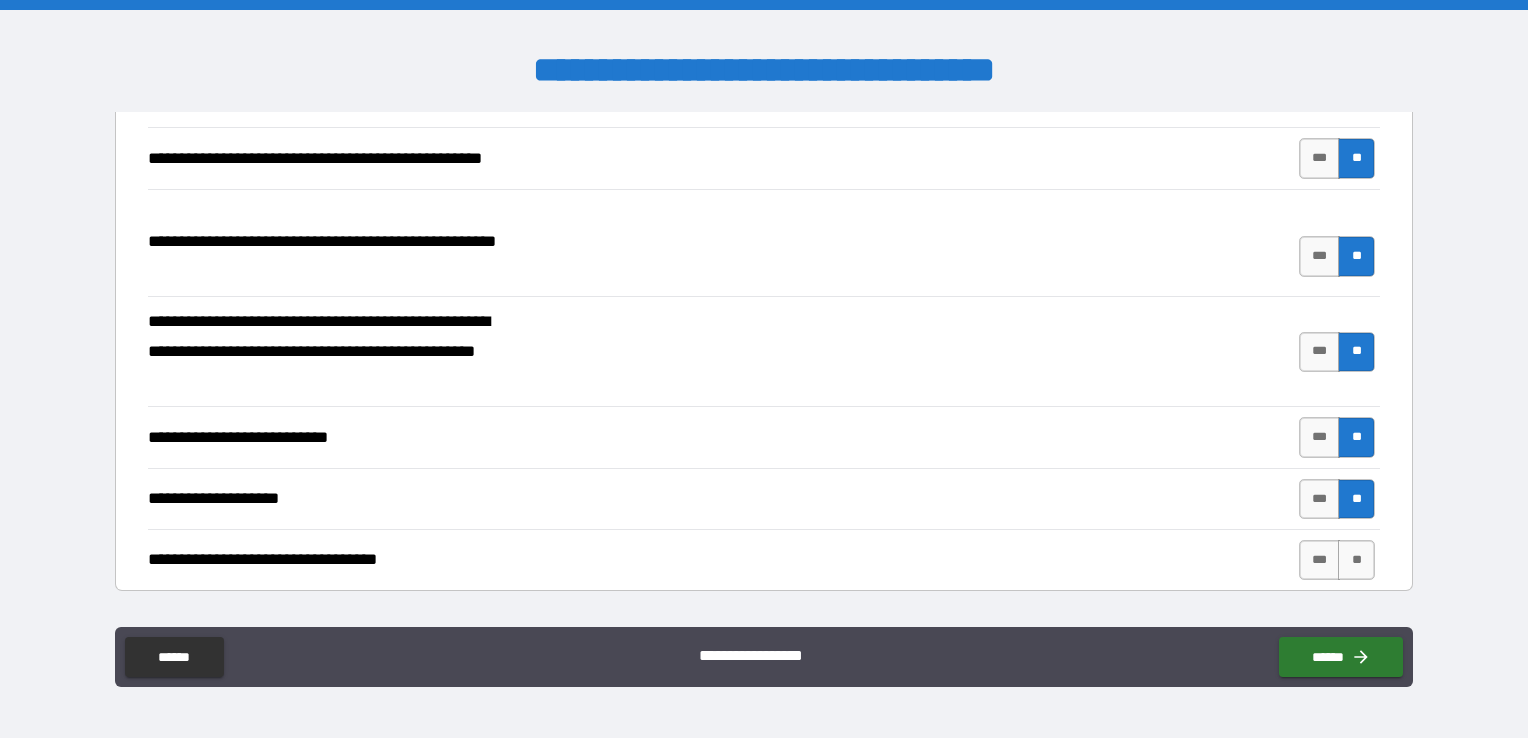 scroll, scrollTop: 700, scrollLeft: 0, axis: vertical 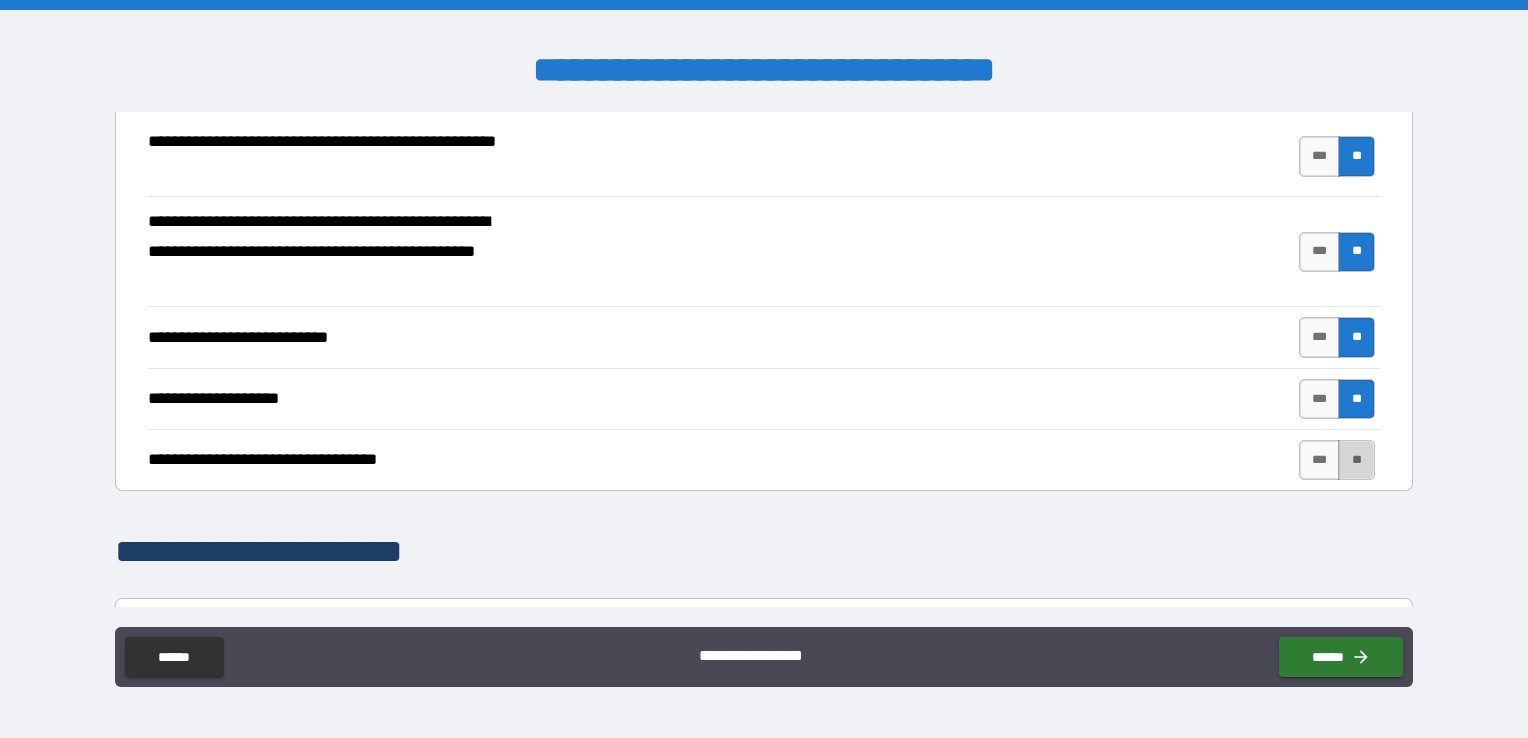 click on "**" at bounding box center (1356, 460) 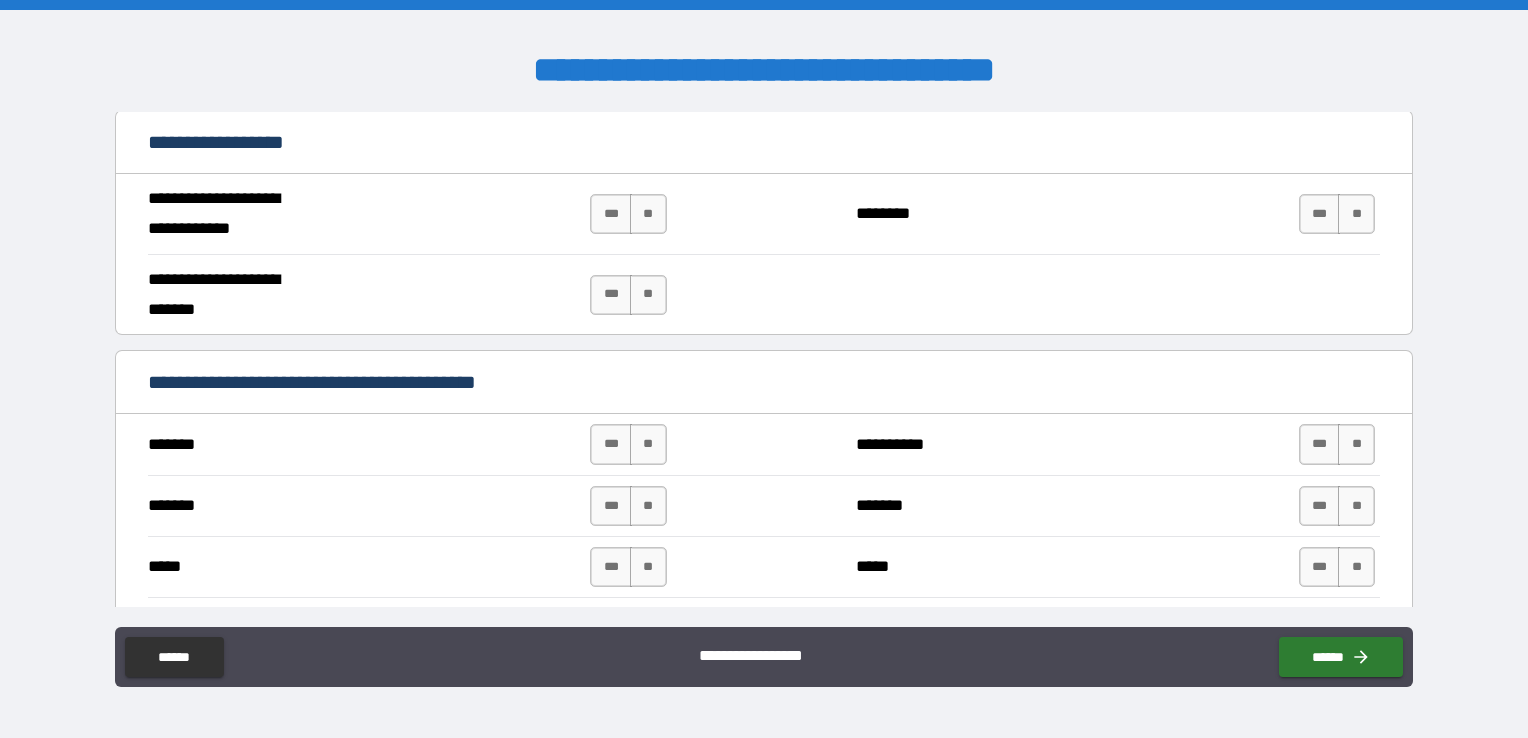 scroll, scrollTop: 1200, scrollLeft: 0, axis: vertical 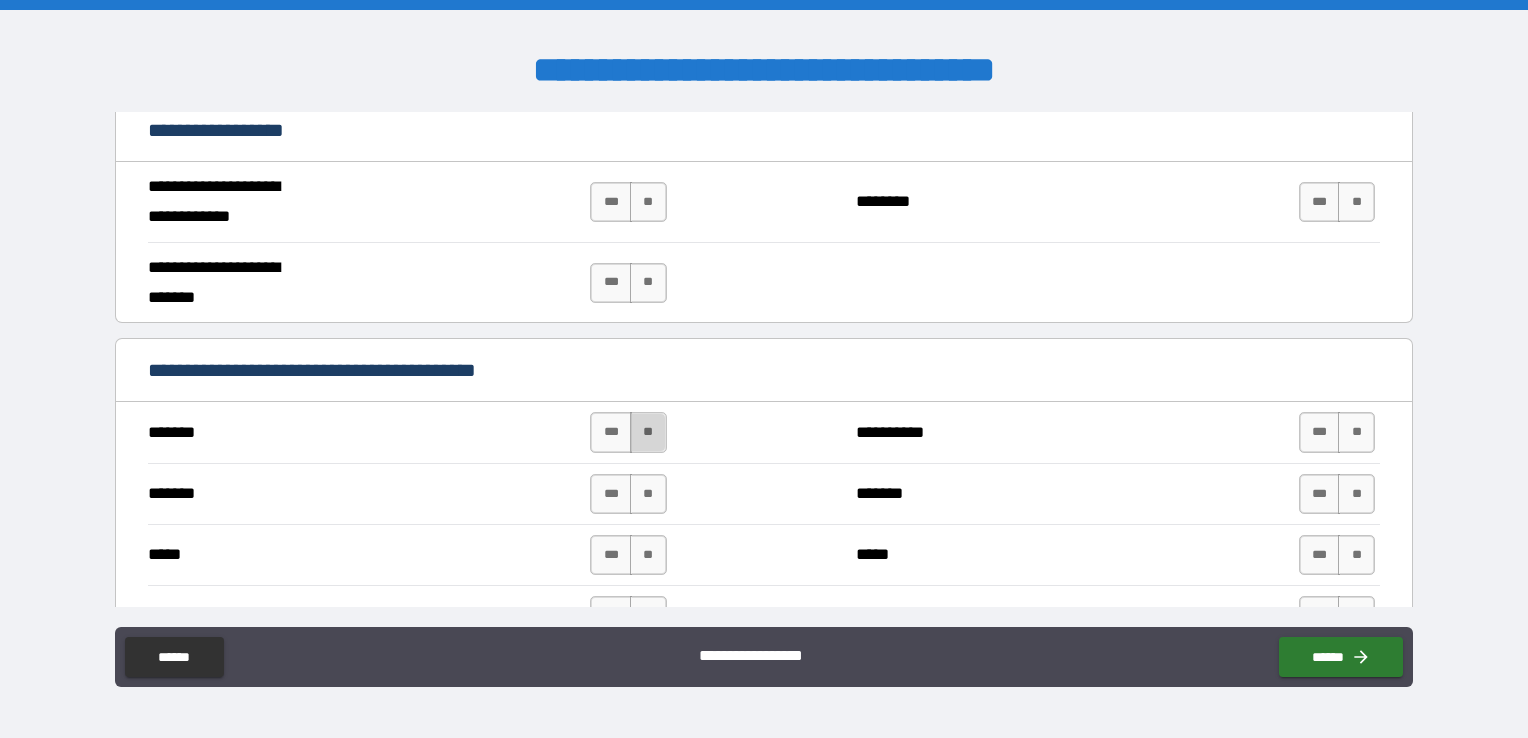 click on "**" at bounding box center (648, 432) 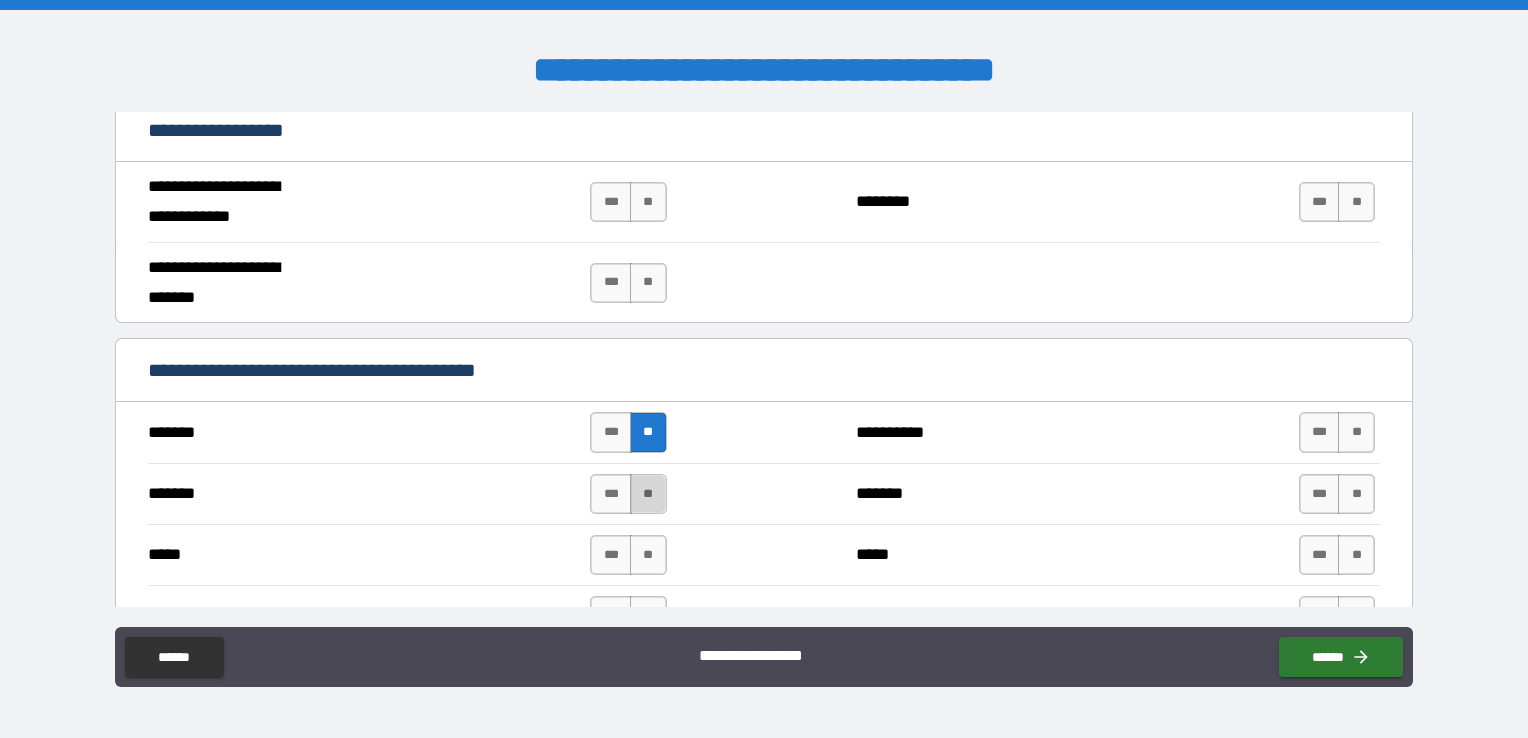 drag, startPoint x: 654, startPoint y: 483, endPoint x: 650, endPoint y: 506, distance: 23.345236 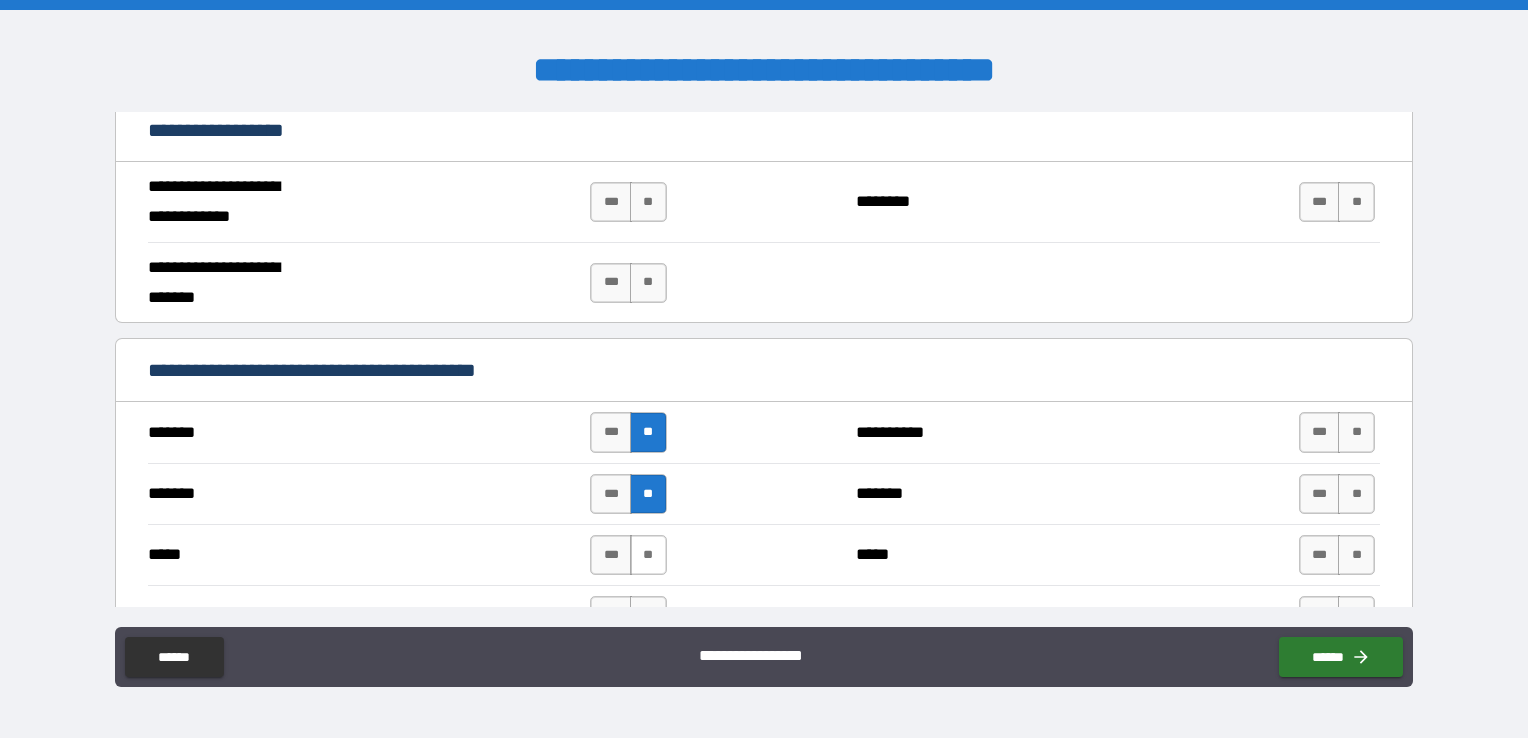click on "**" at bounding box center [648, 555] 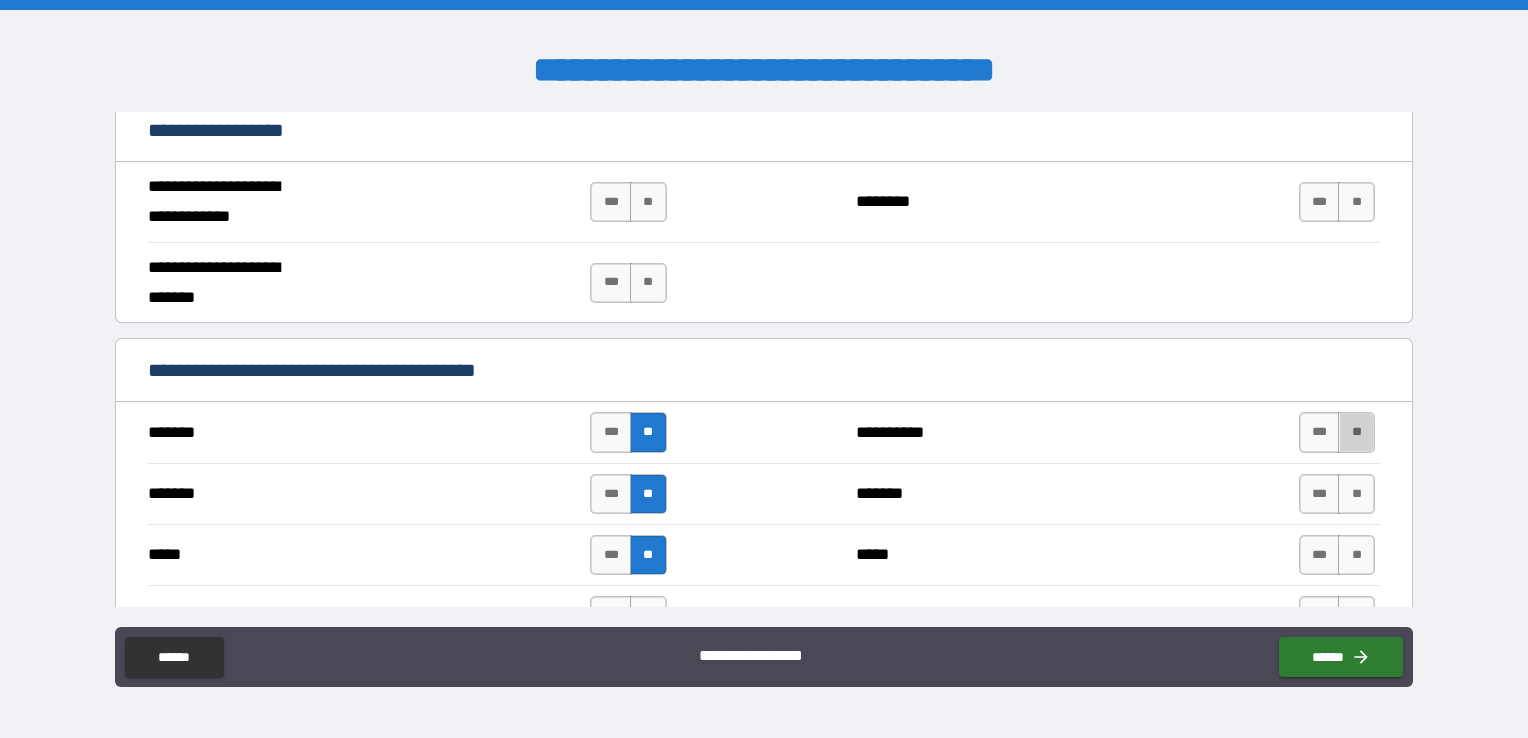 drag, startPoint x: 1341, startPoint y: 426, endPoint x: 1354, endPoint y: 468, distance: 43.965897 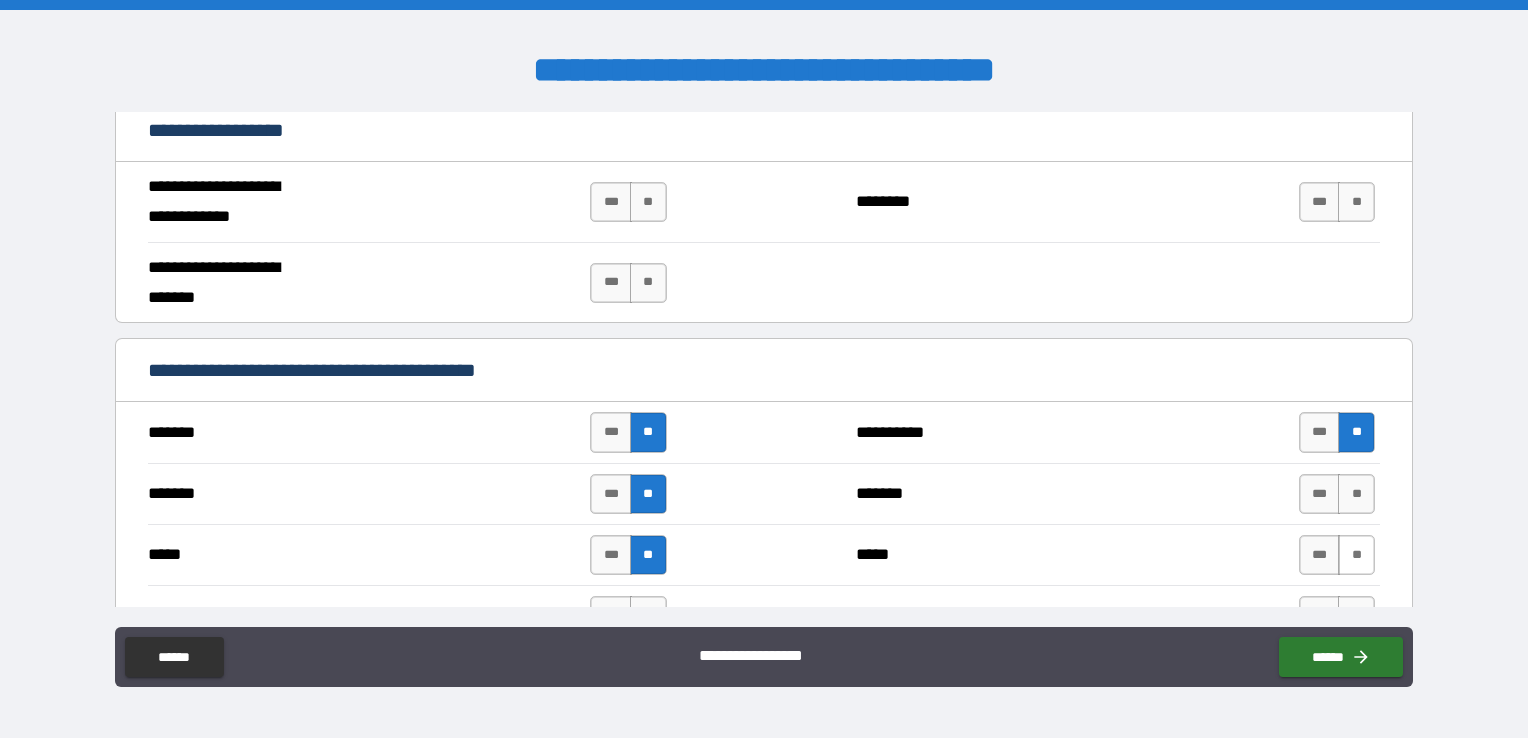 drag, startPoint x: 1350, startPoint y: 490, endPoint x: 1338, endPoint y: 546, distance: 57.271286 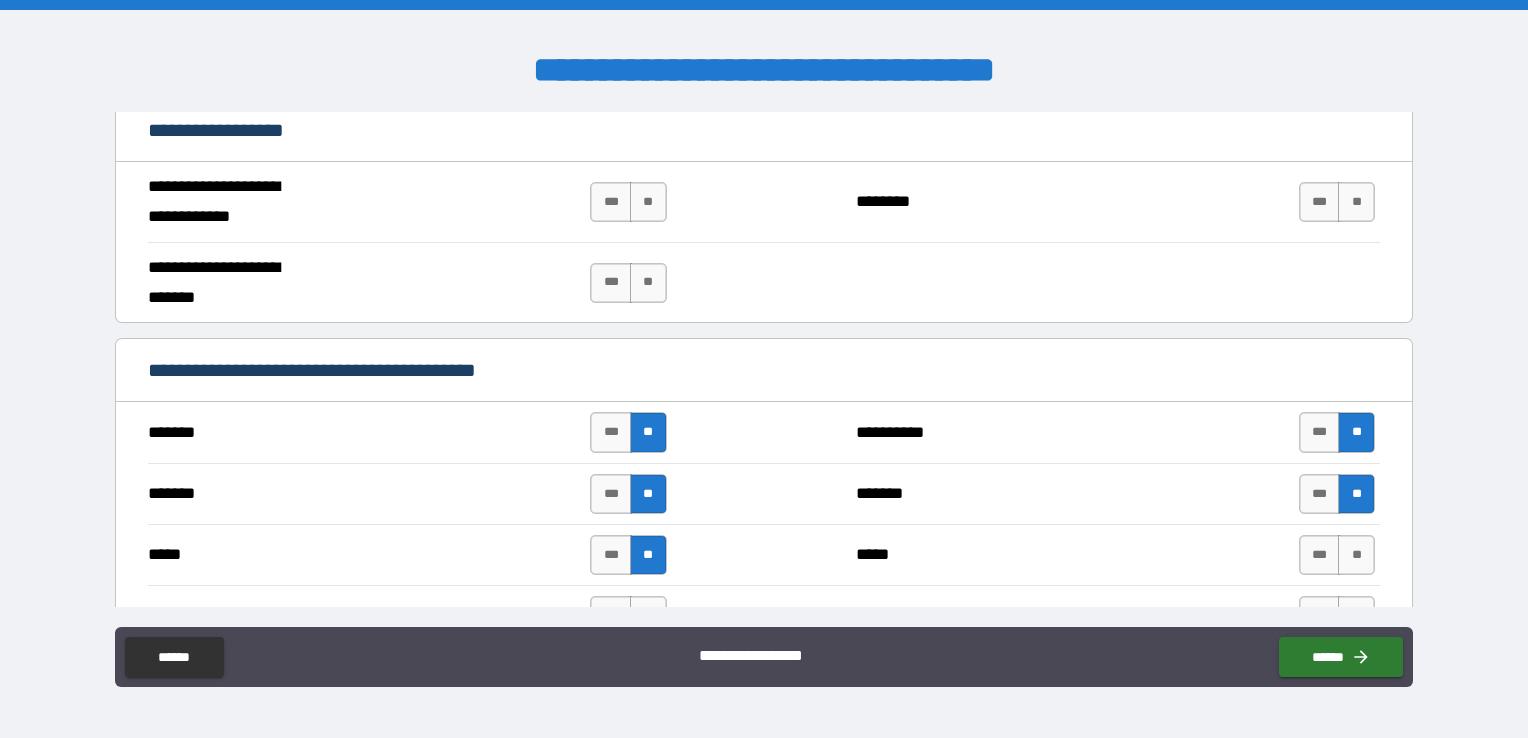 drag, startPoint x: 1344, startPoint y: 558, endPoint x: 1208, endPoint y: 563, distance: 136.09187 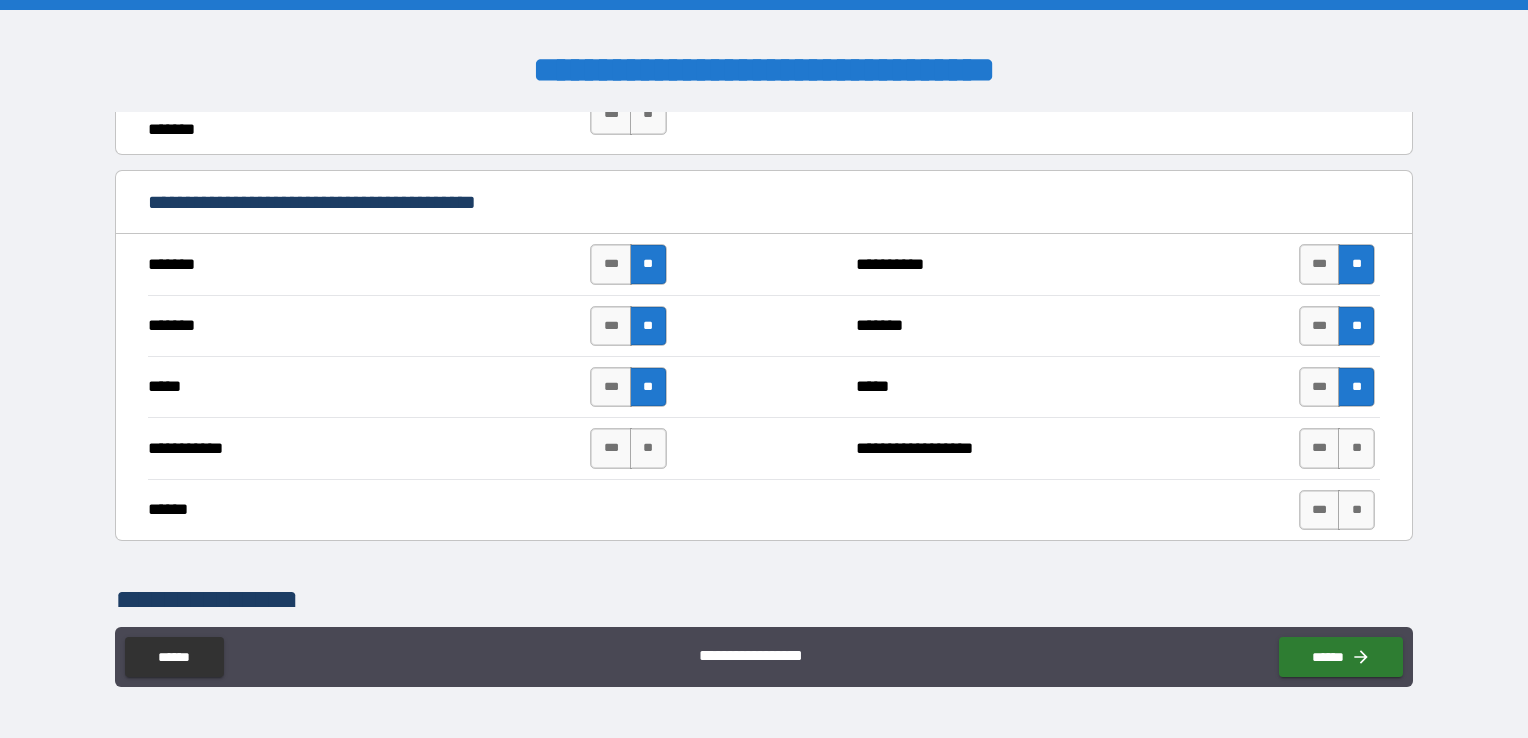 scroll, scrollTop: 1400, scrollLeft: 0, axis: vertical 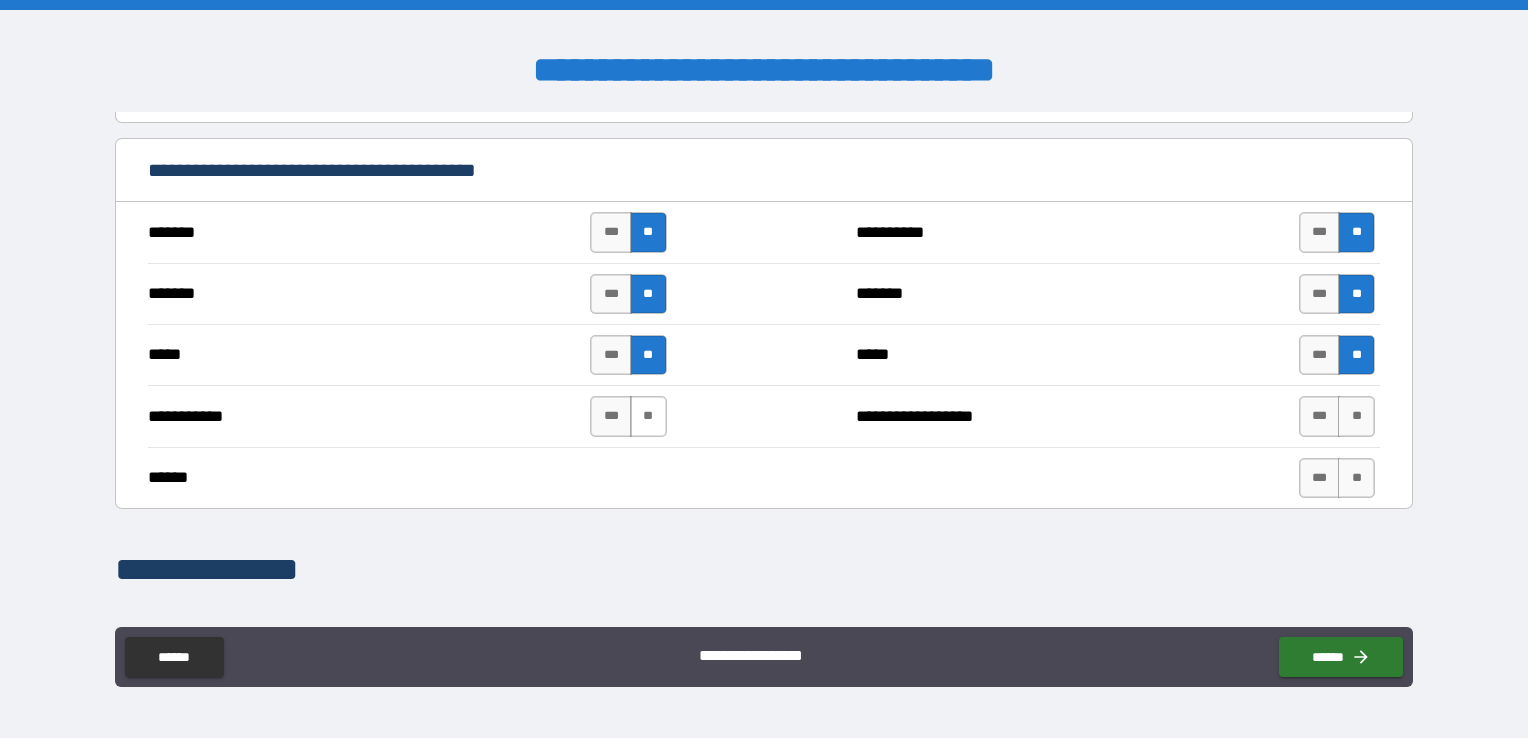 click on "**" at bounding box center (648, 416) 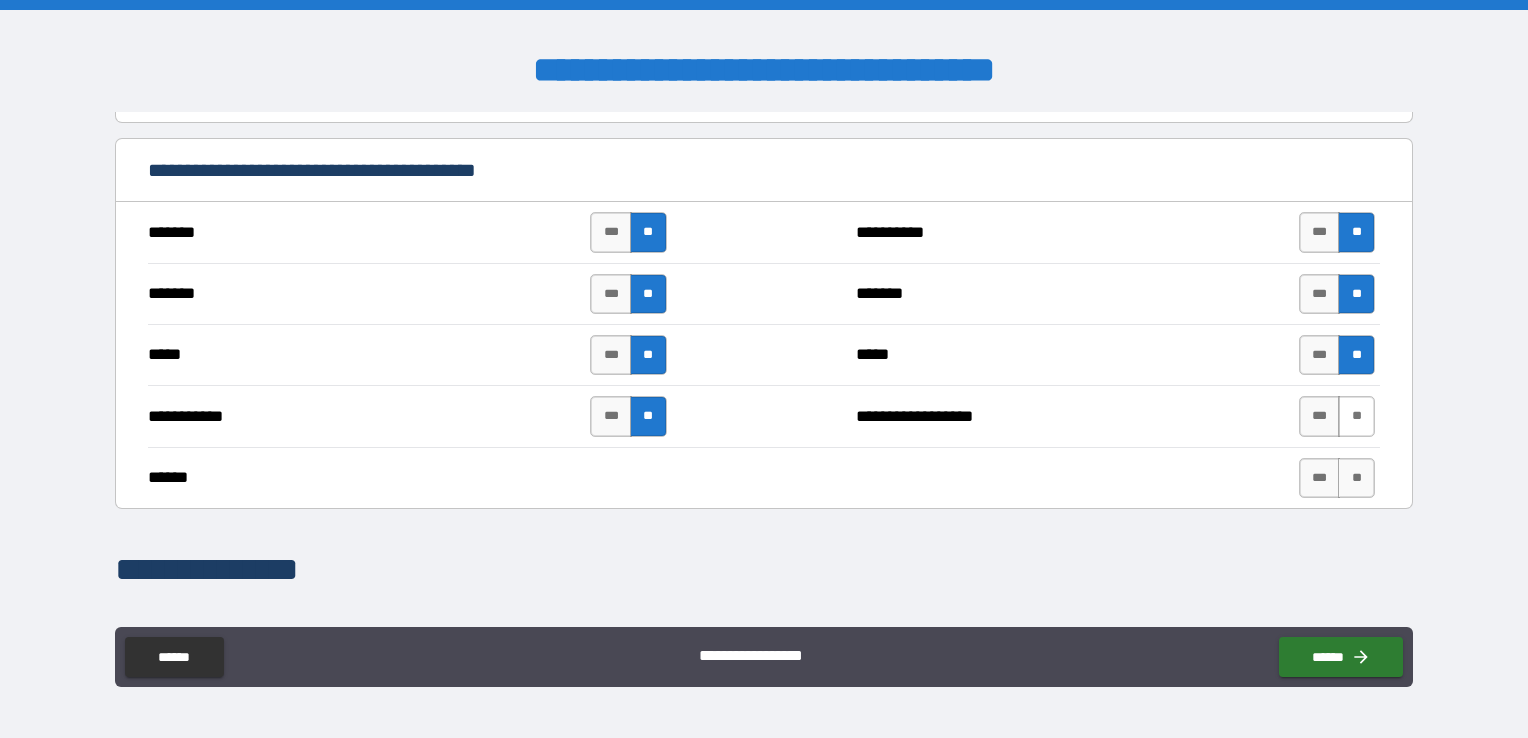 click on "**" at bounding box center [1356, 416] 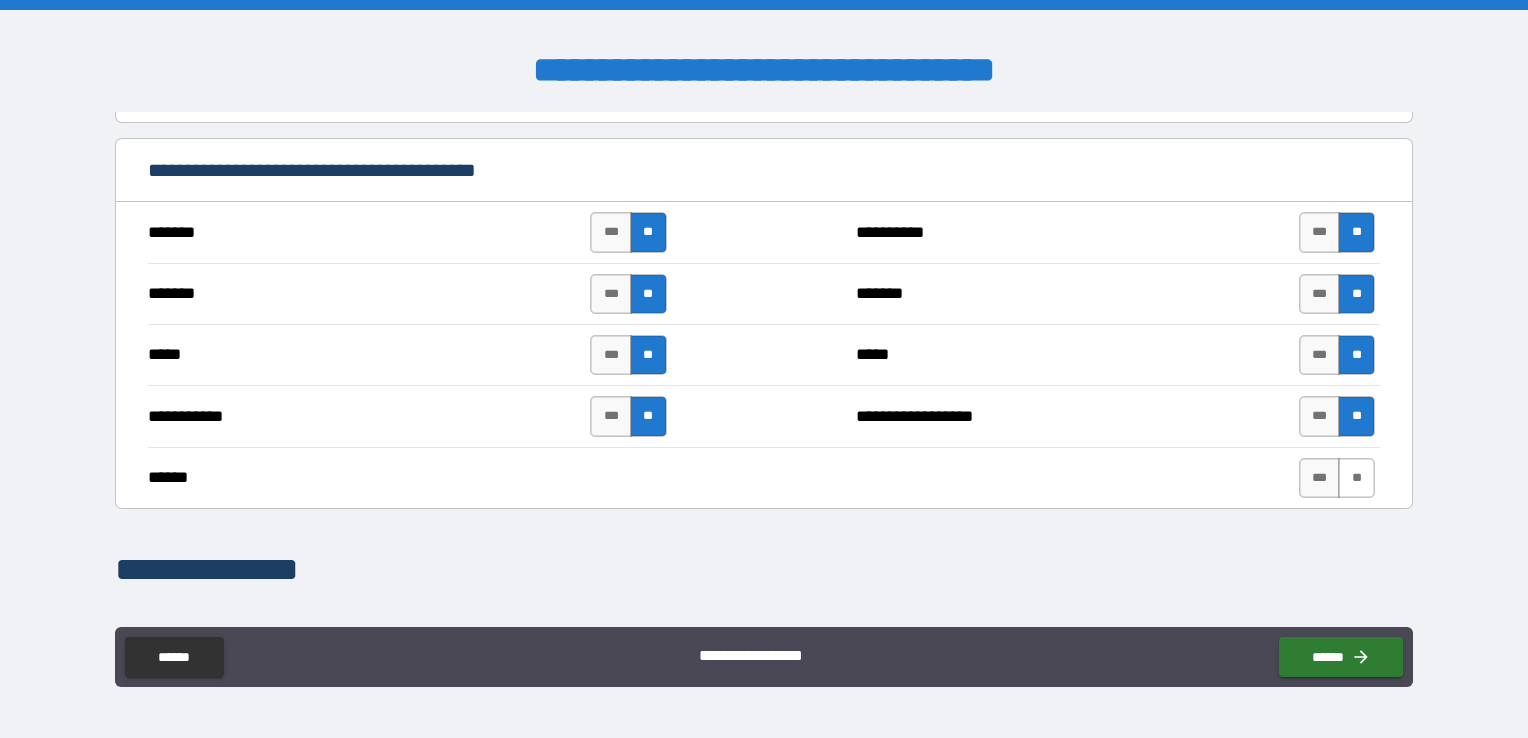 click on "**" at bounding box center [1356, 478] 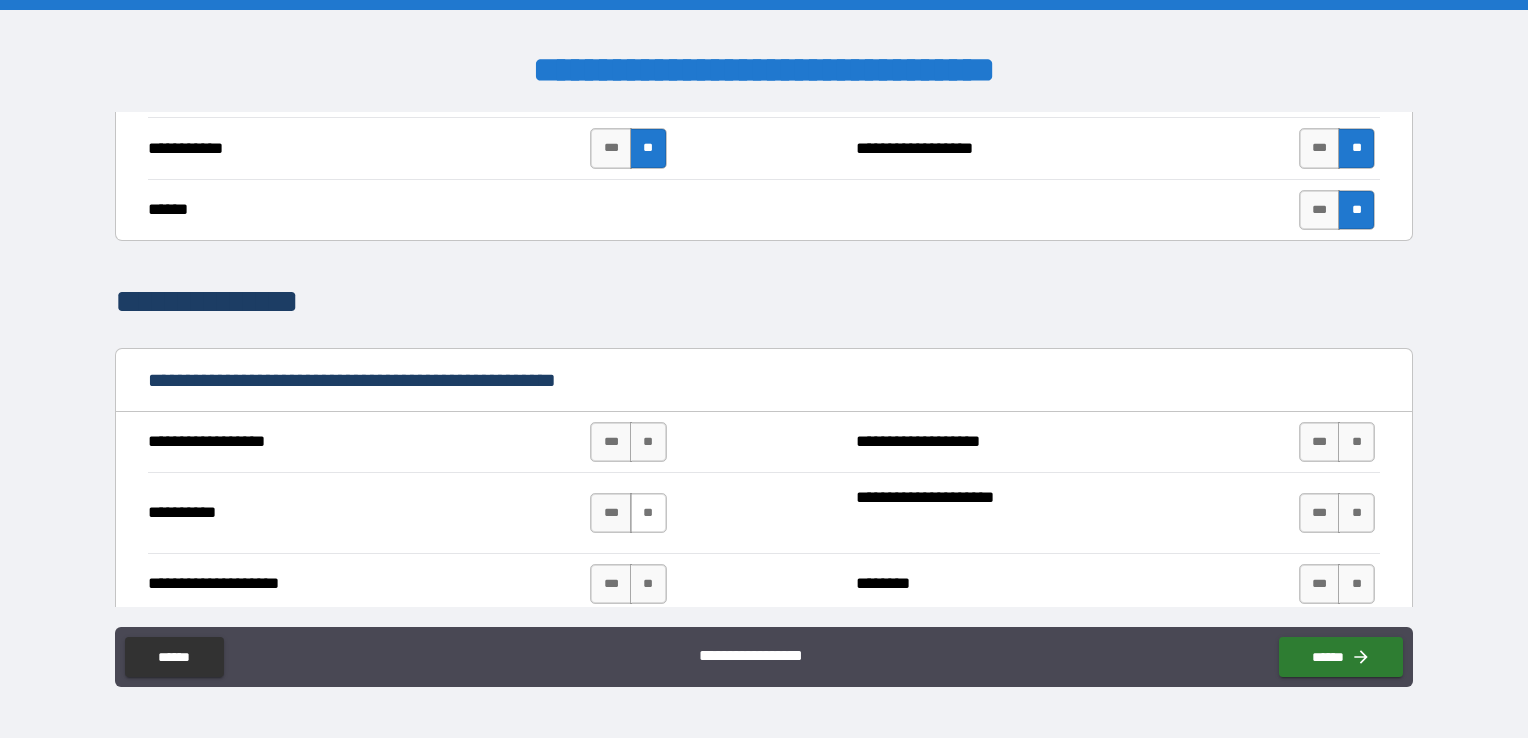 scroll, scrollTop: 1700, scrollLeft: 0, axis: vertical 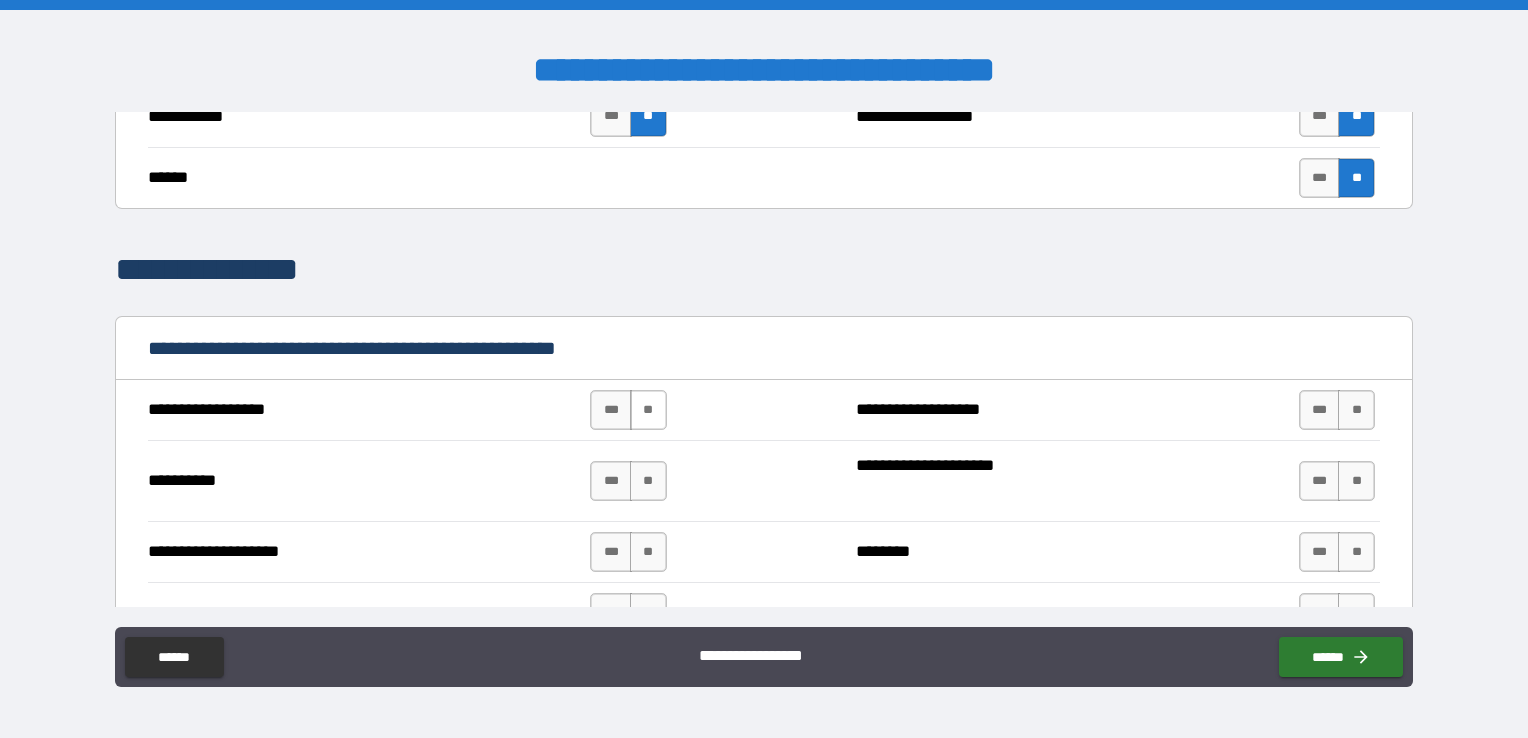 click on "**" at bounding box center (648, 410) 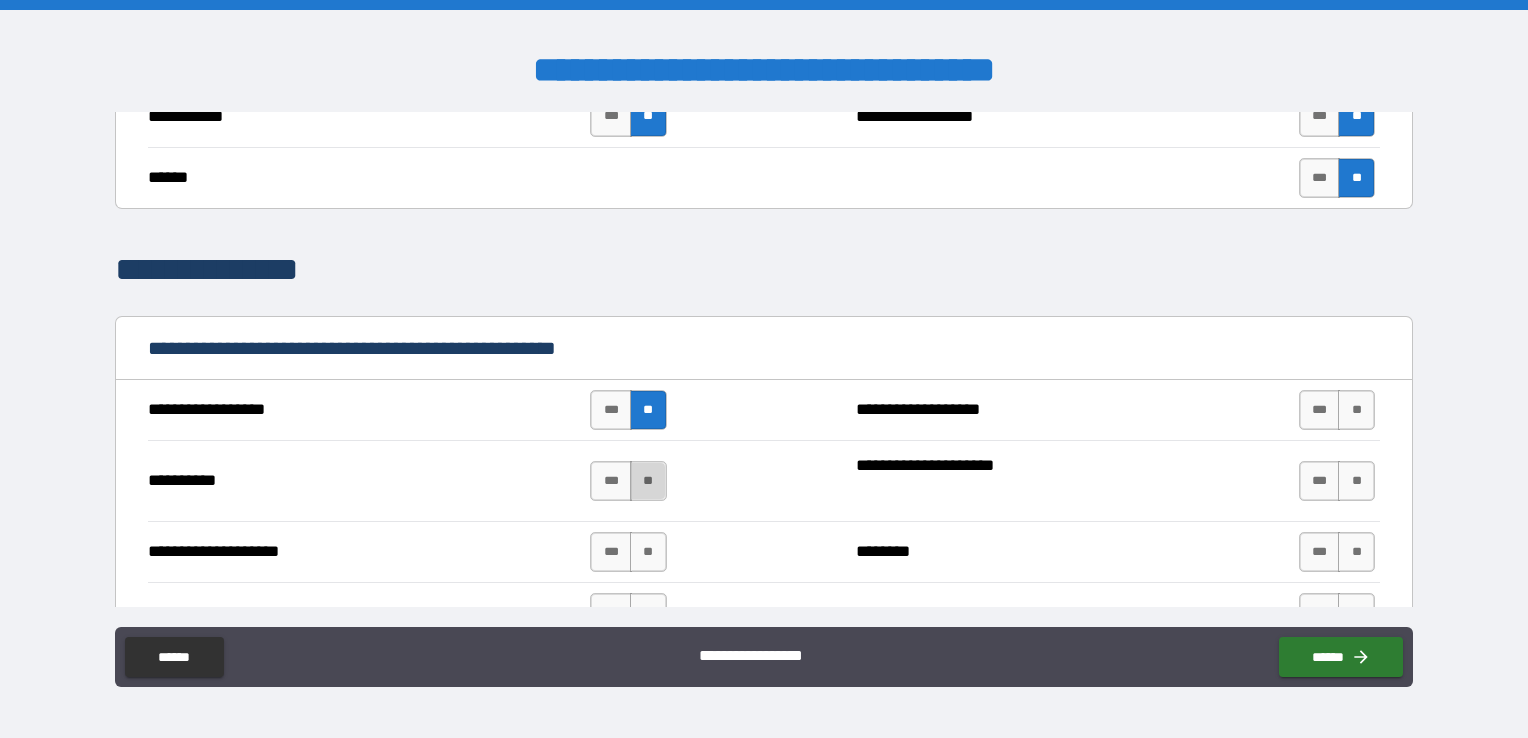 click on "**" at bounding box center [648, 481] 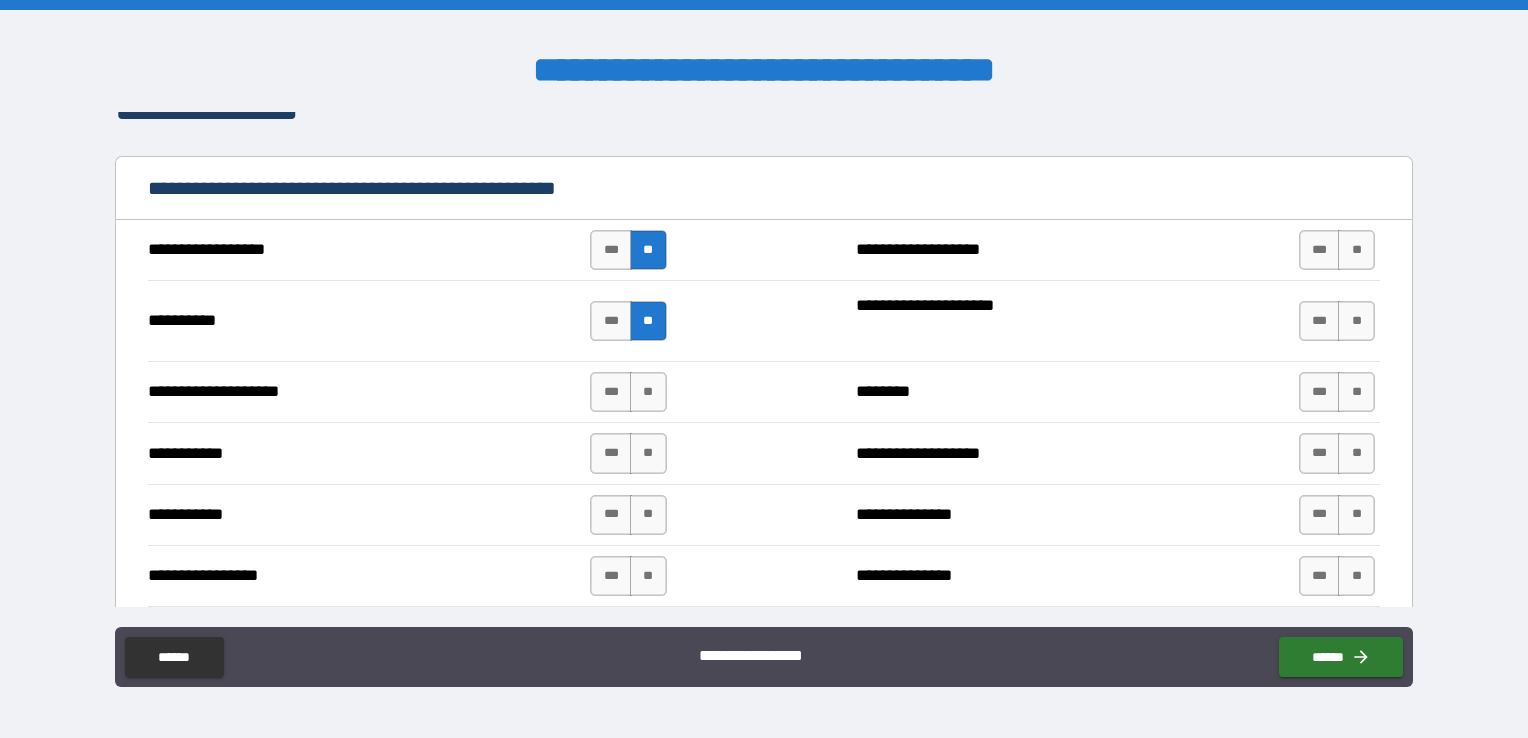 scroll, scrollTop: 1900, scrollLeft: 0, axis: vertical 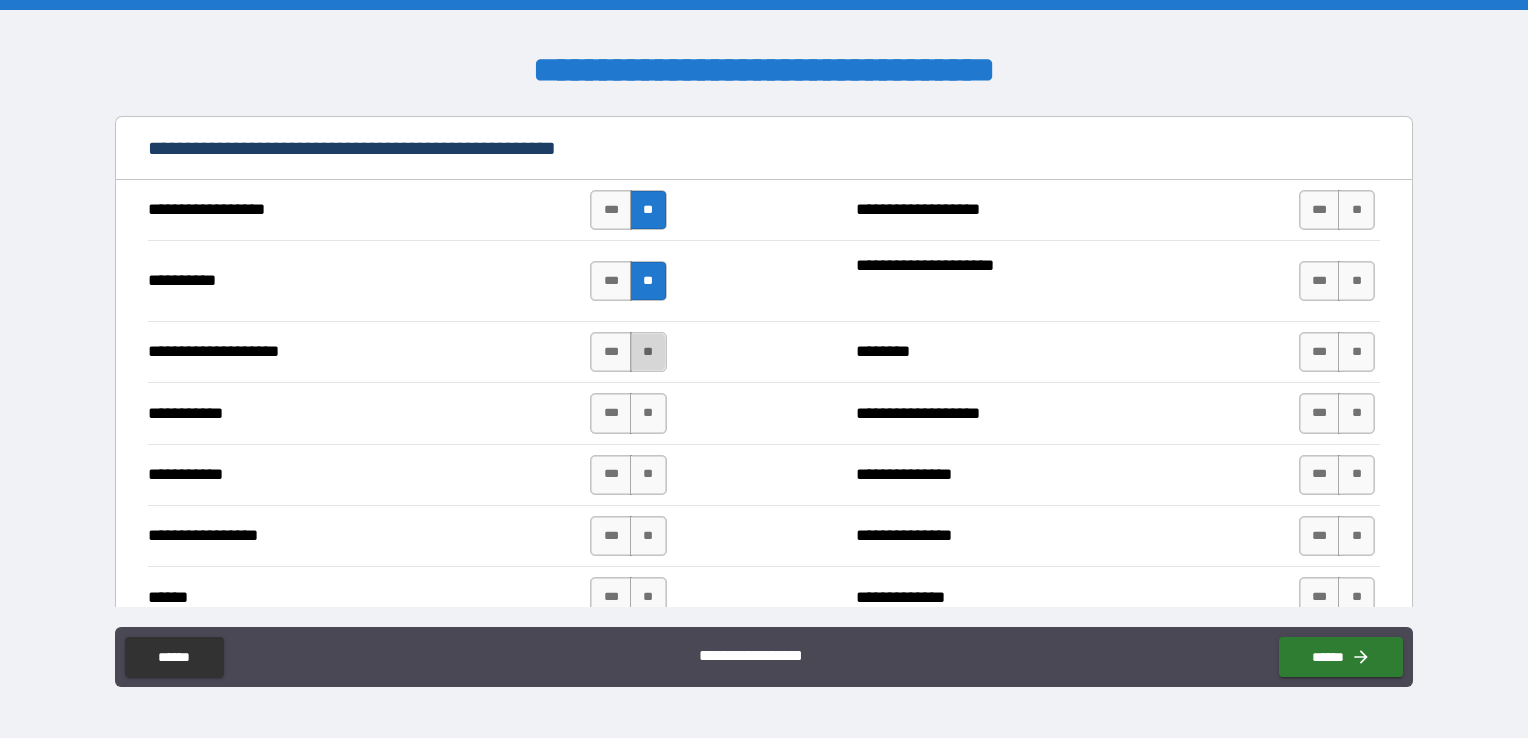 click on "**" at bounding box center (648, 352) 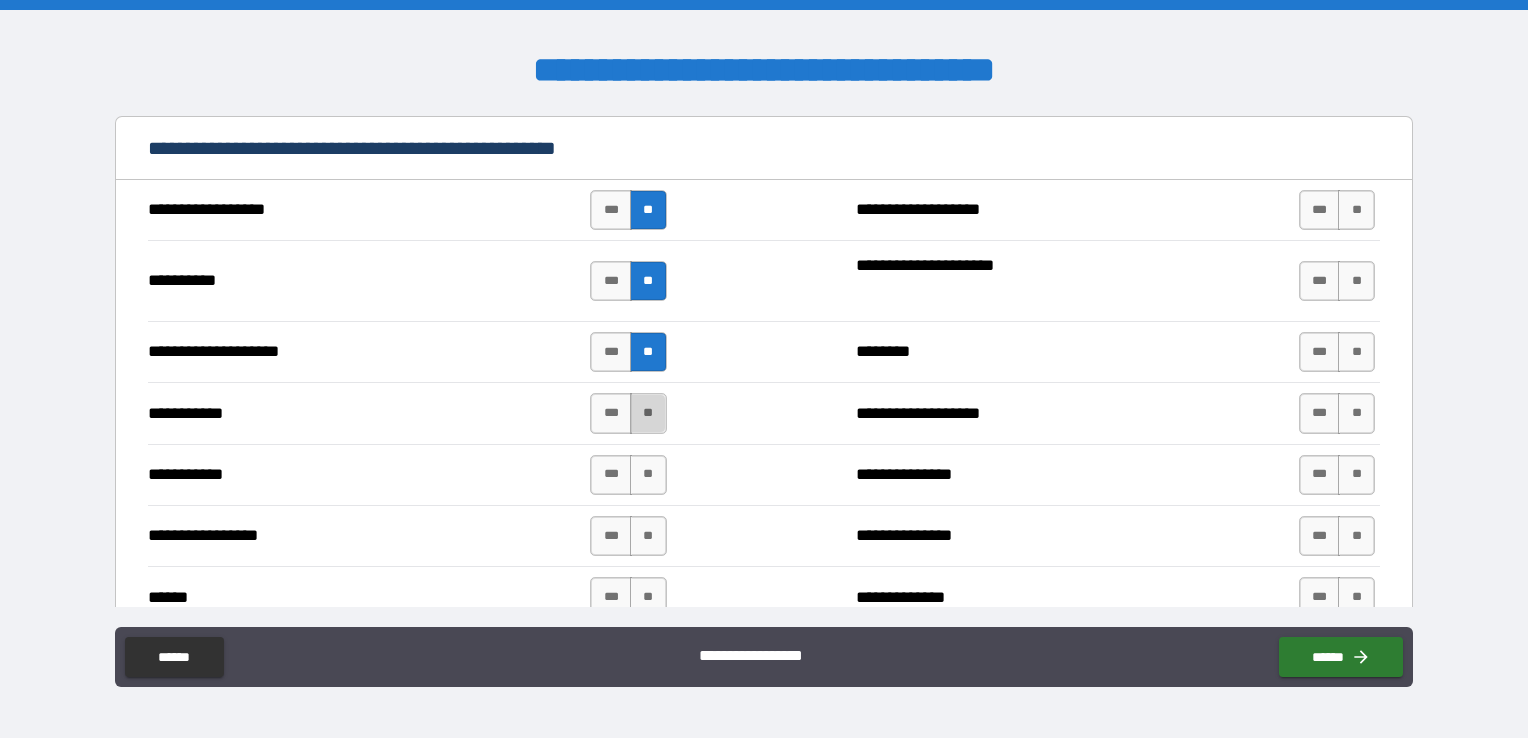 click on "**" at bounding box center (648, 413) 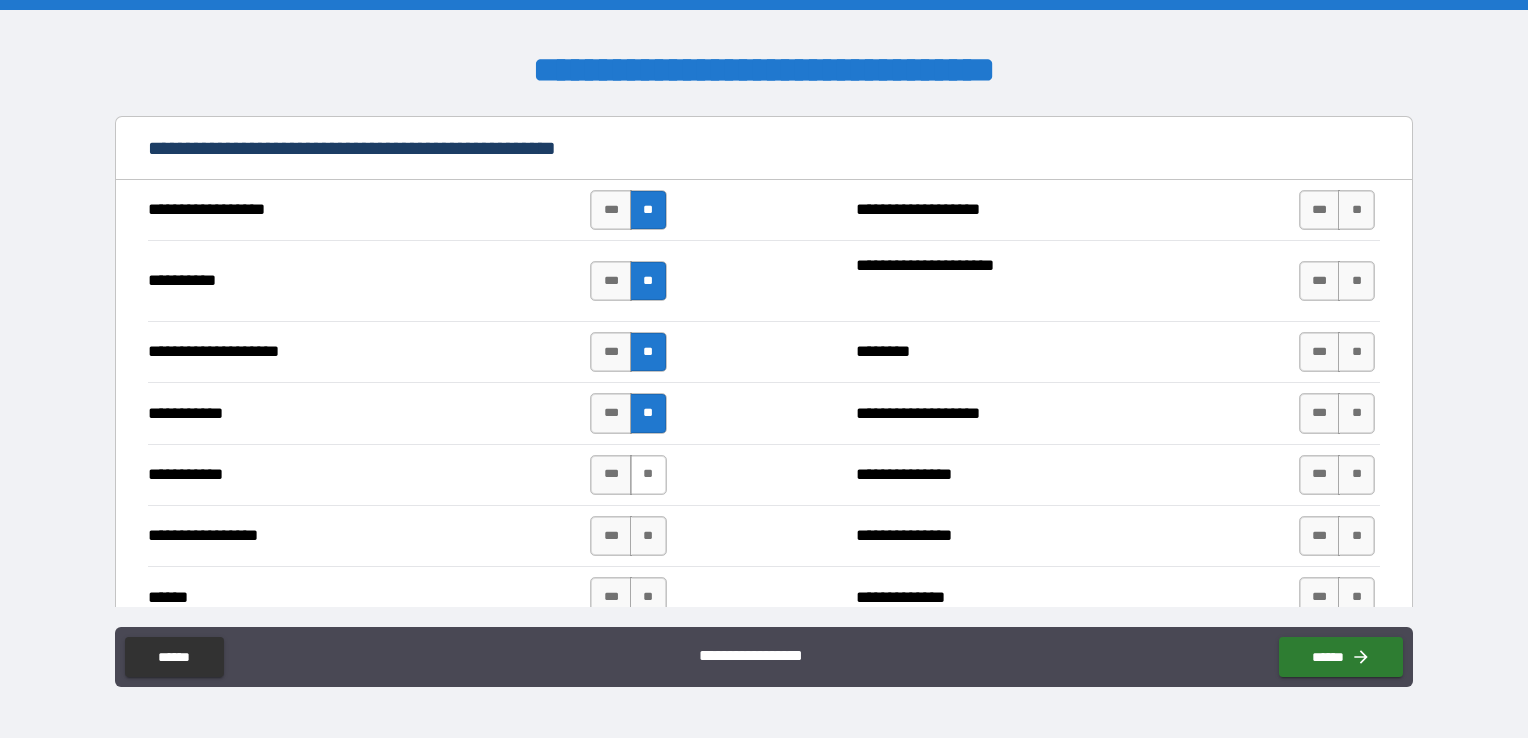 click on "**" at bounding box center (648, 475) 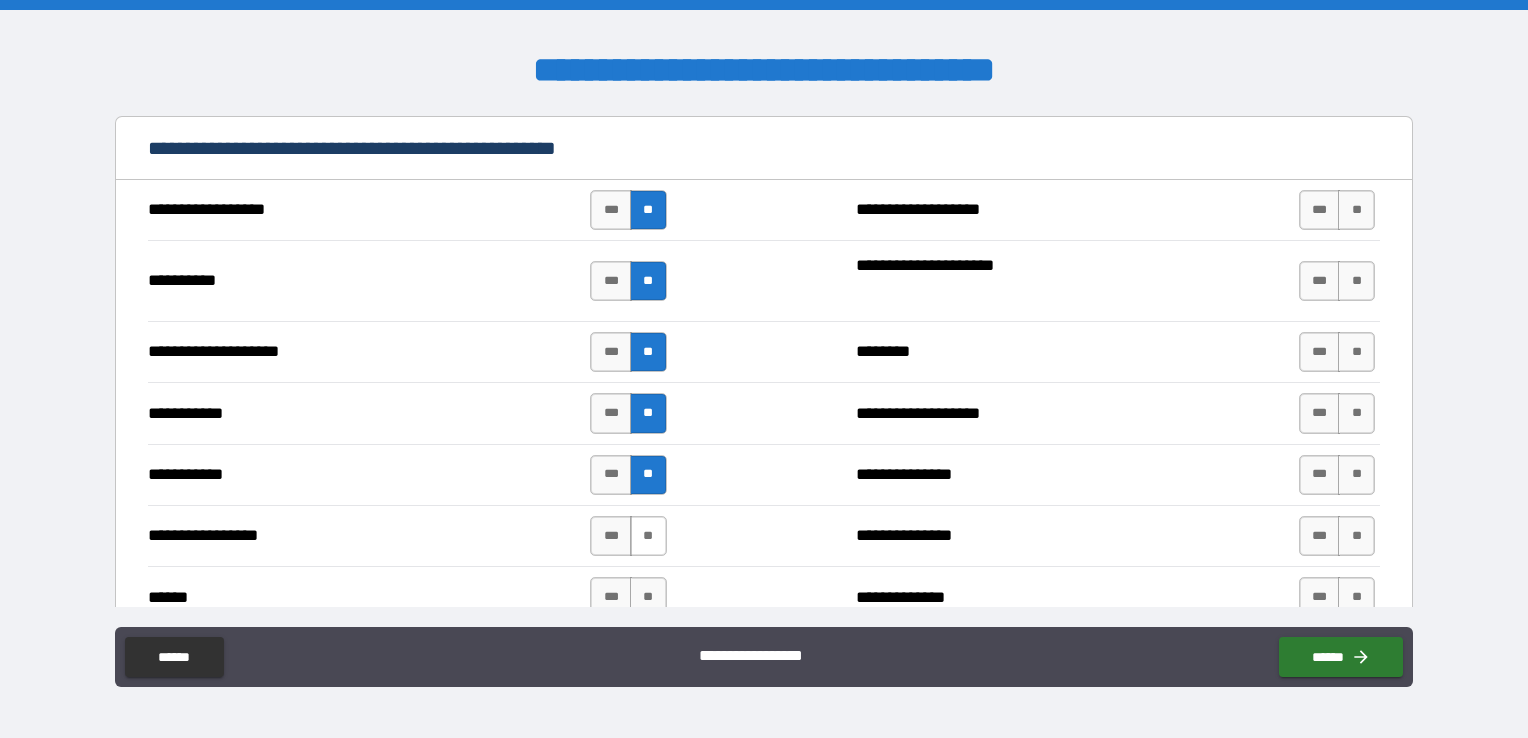 click on "**" at bounding box center [648, 536] 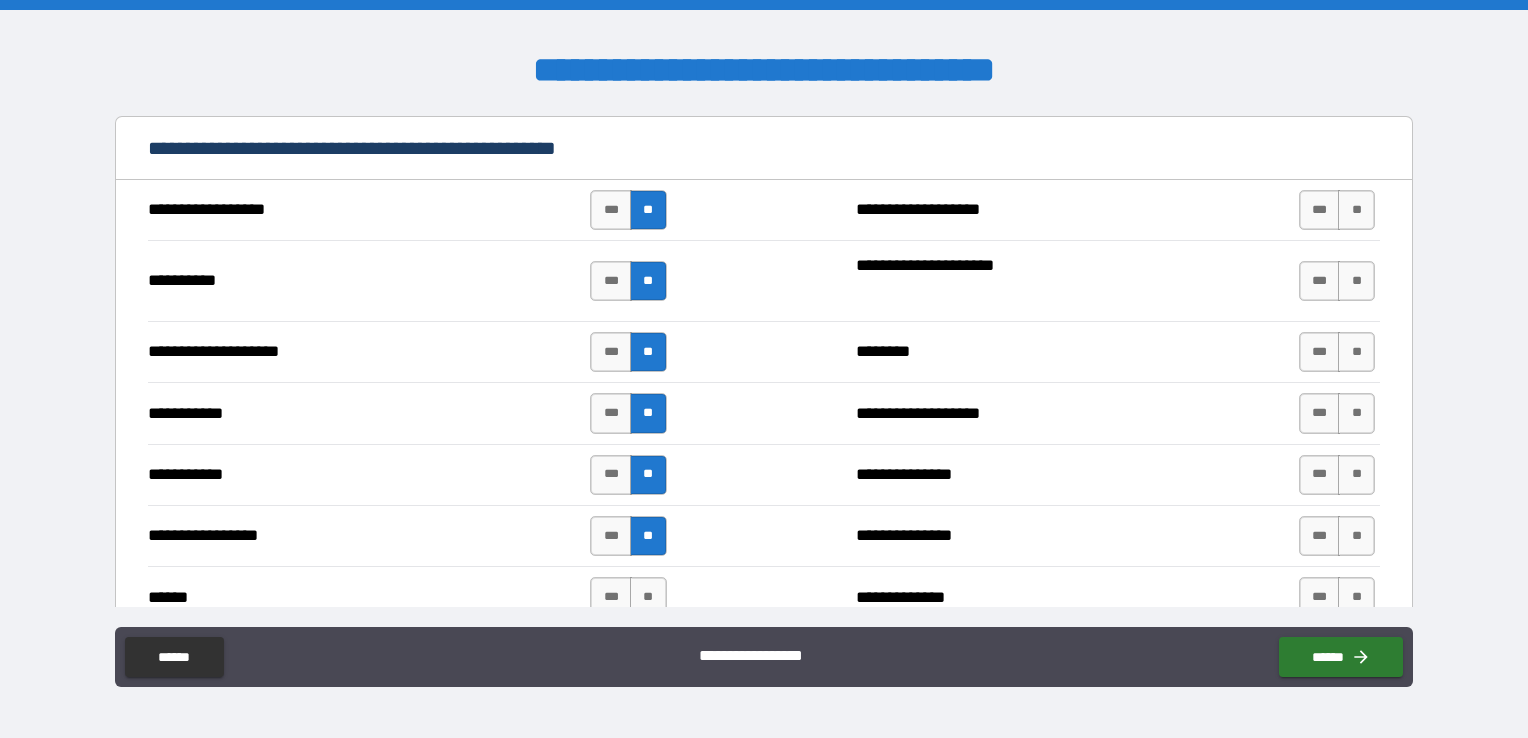 drag, startPoint x: 642, startPoint y: 590, endPoint x: 672, endPoint y: 562, distance: 41.036568 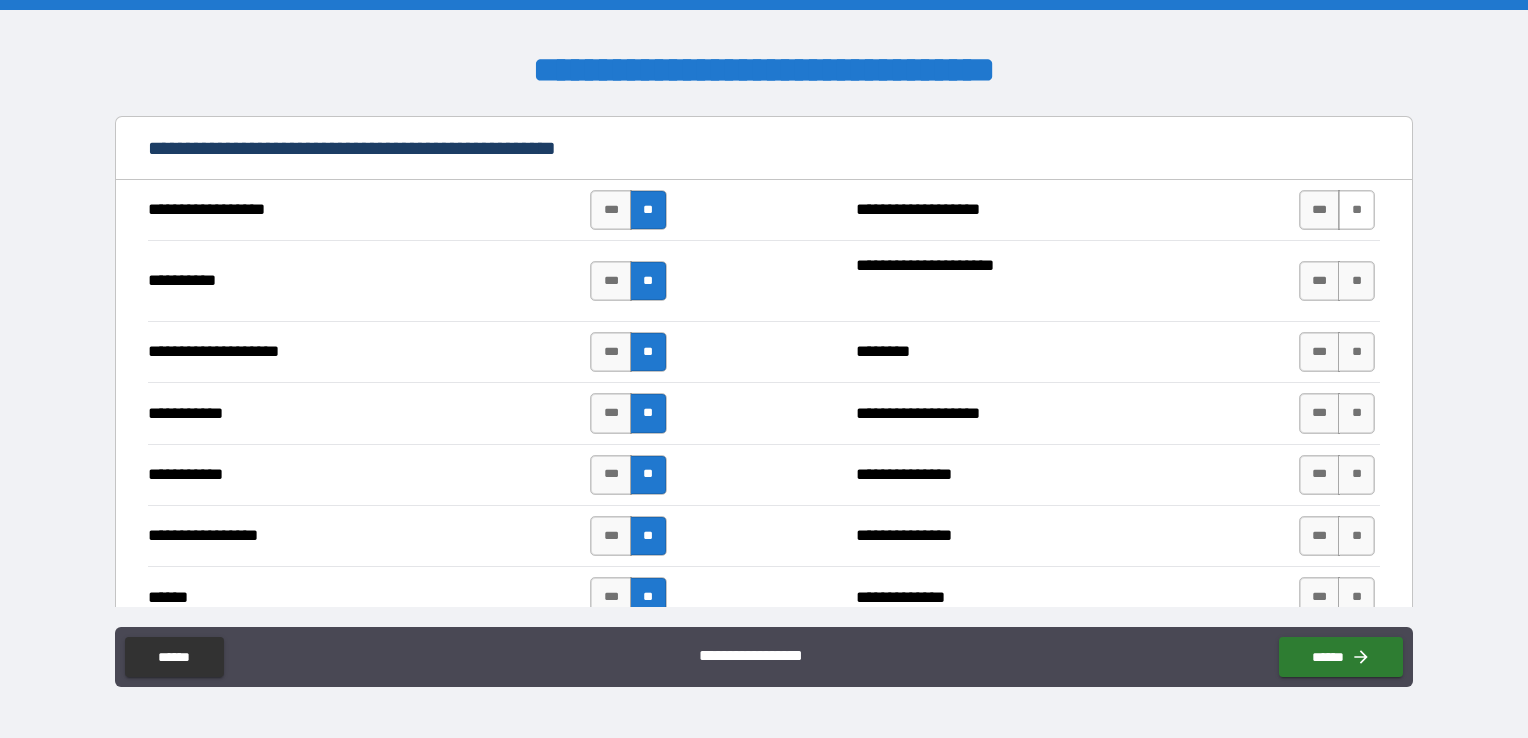 click on "**" at bounding box center (1356, 210) 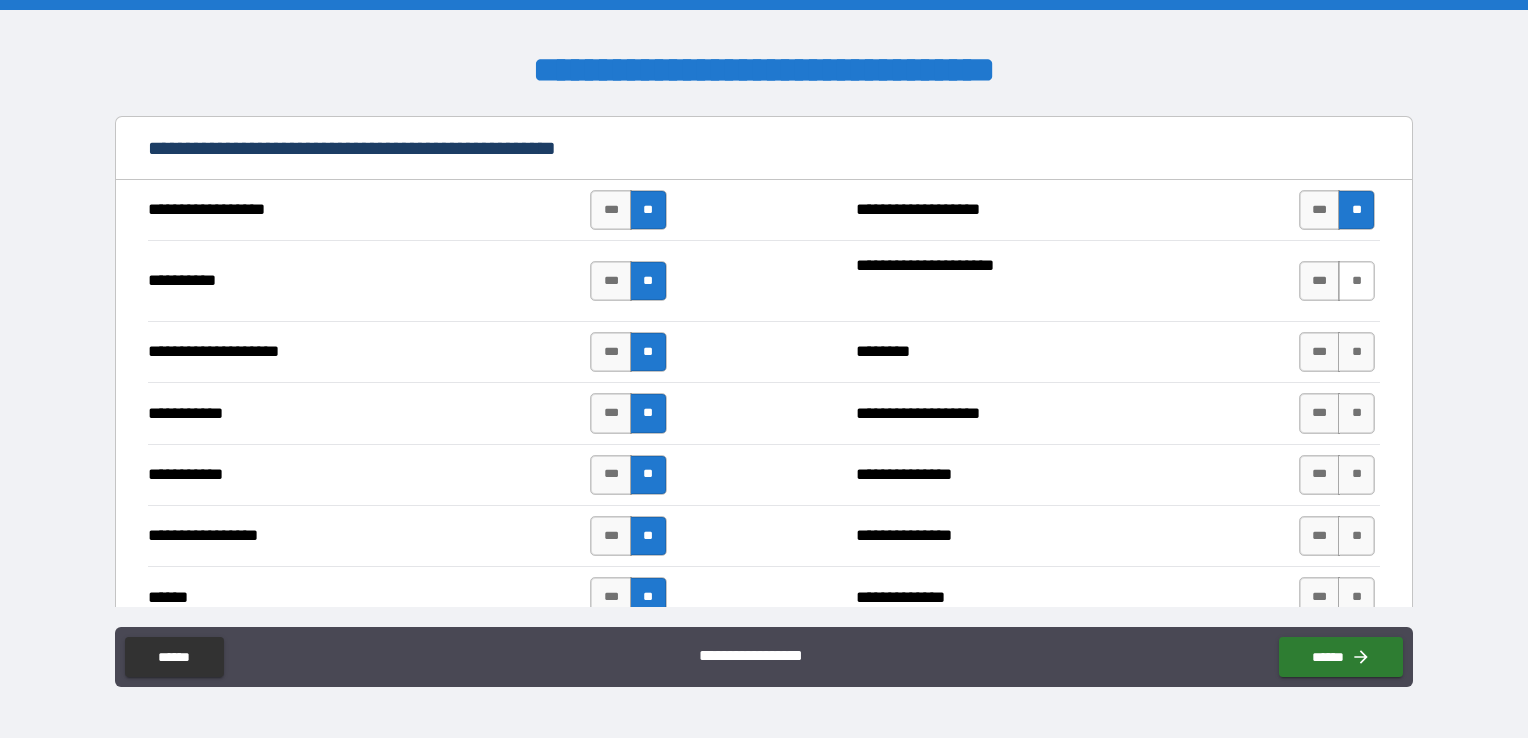 click on "**" at bounding box center (1356, 281) 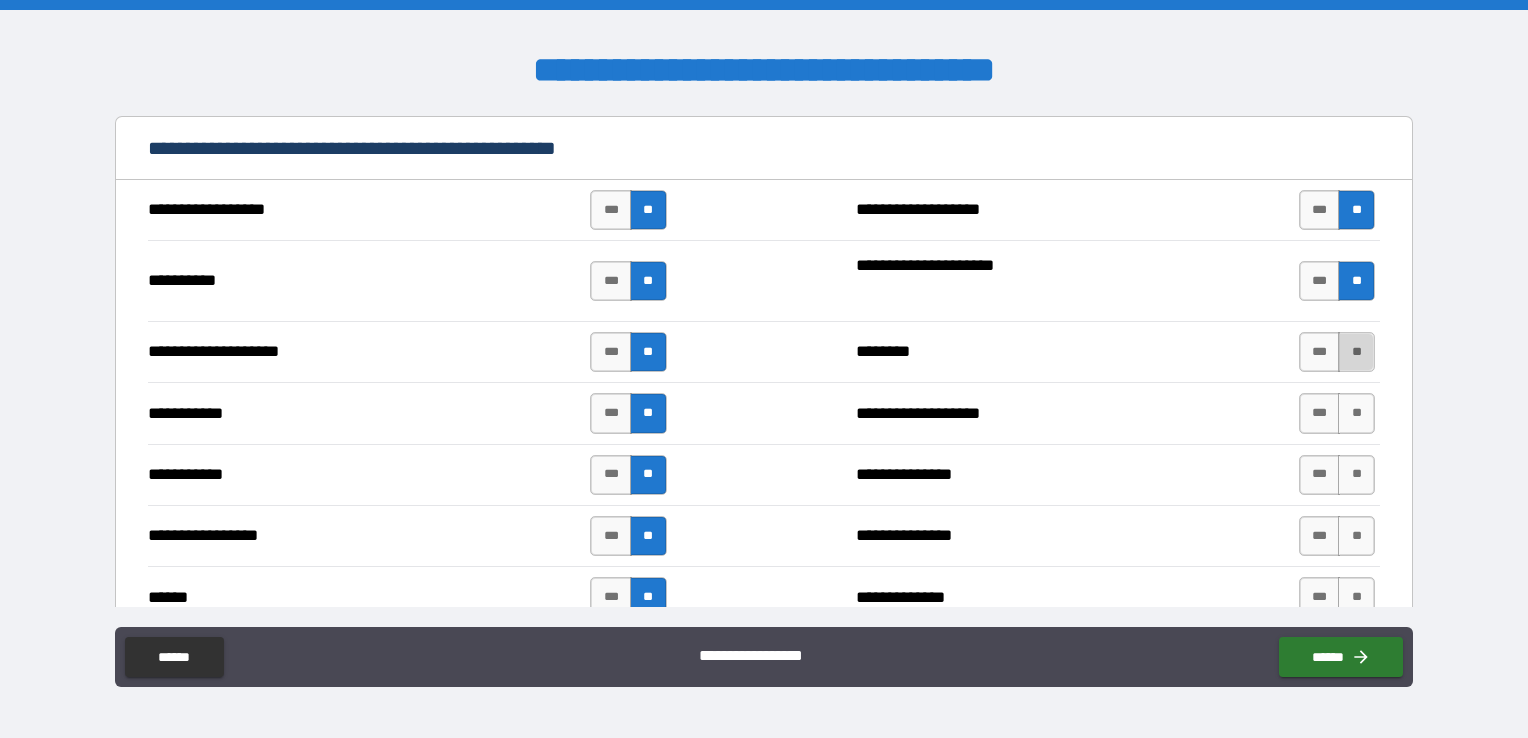 click on "**" at bounding box center (1356, 352) 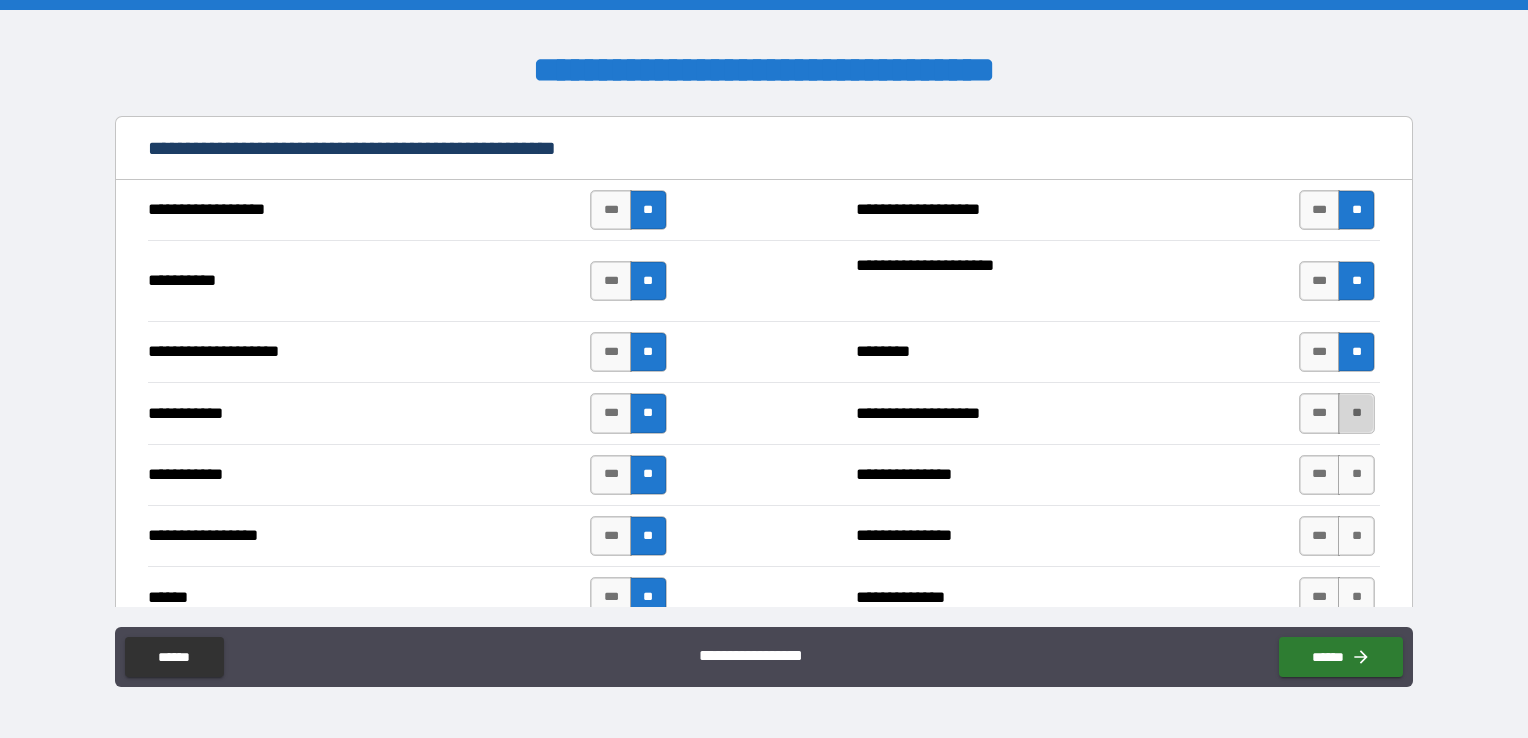 click on "**" at bounding box center [1356, 413] 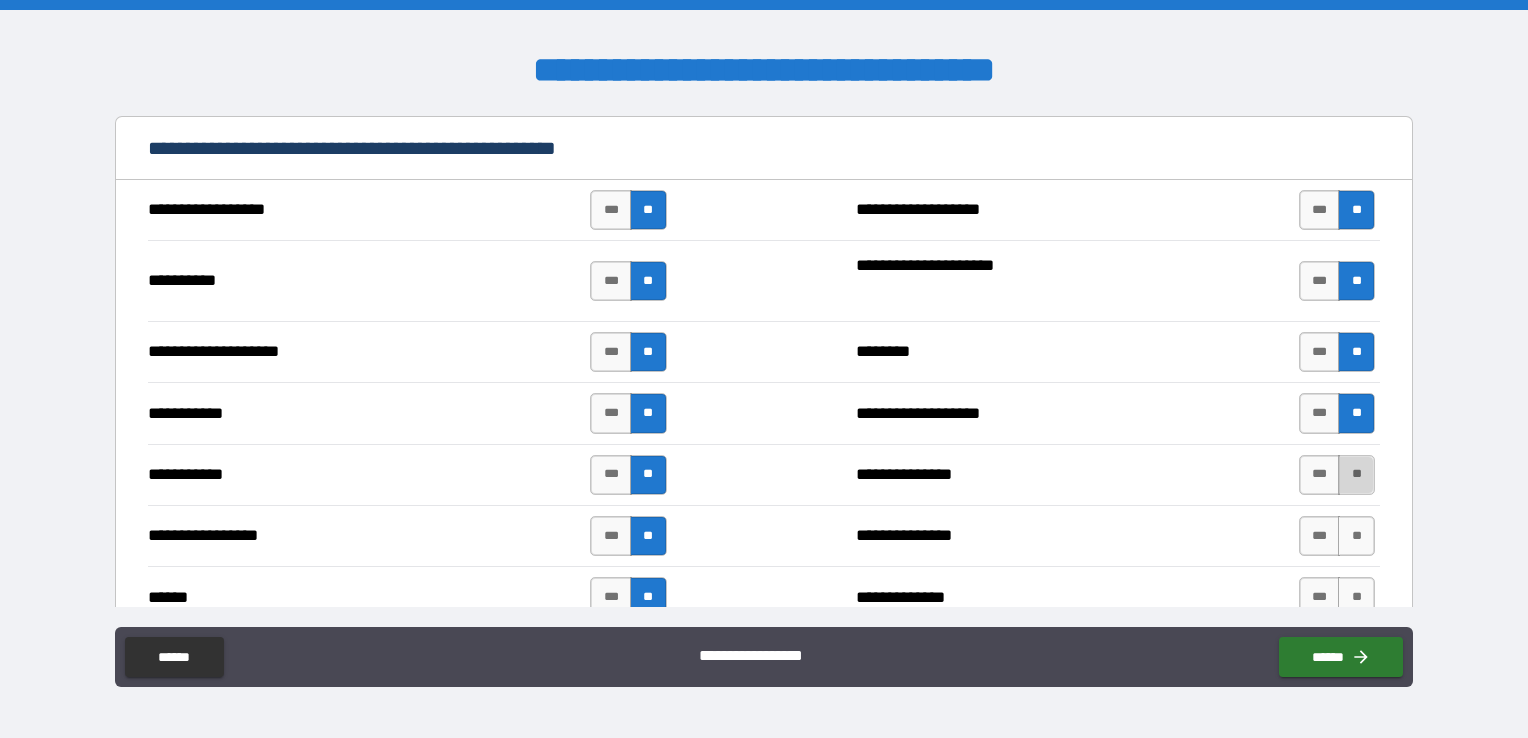 click on "**" at bounding box center (1356, 475) 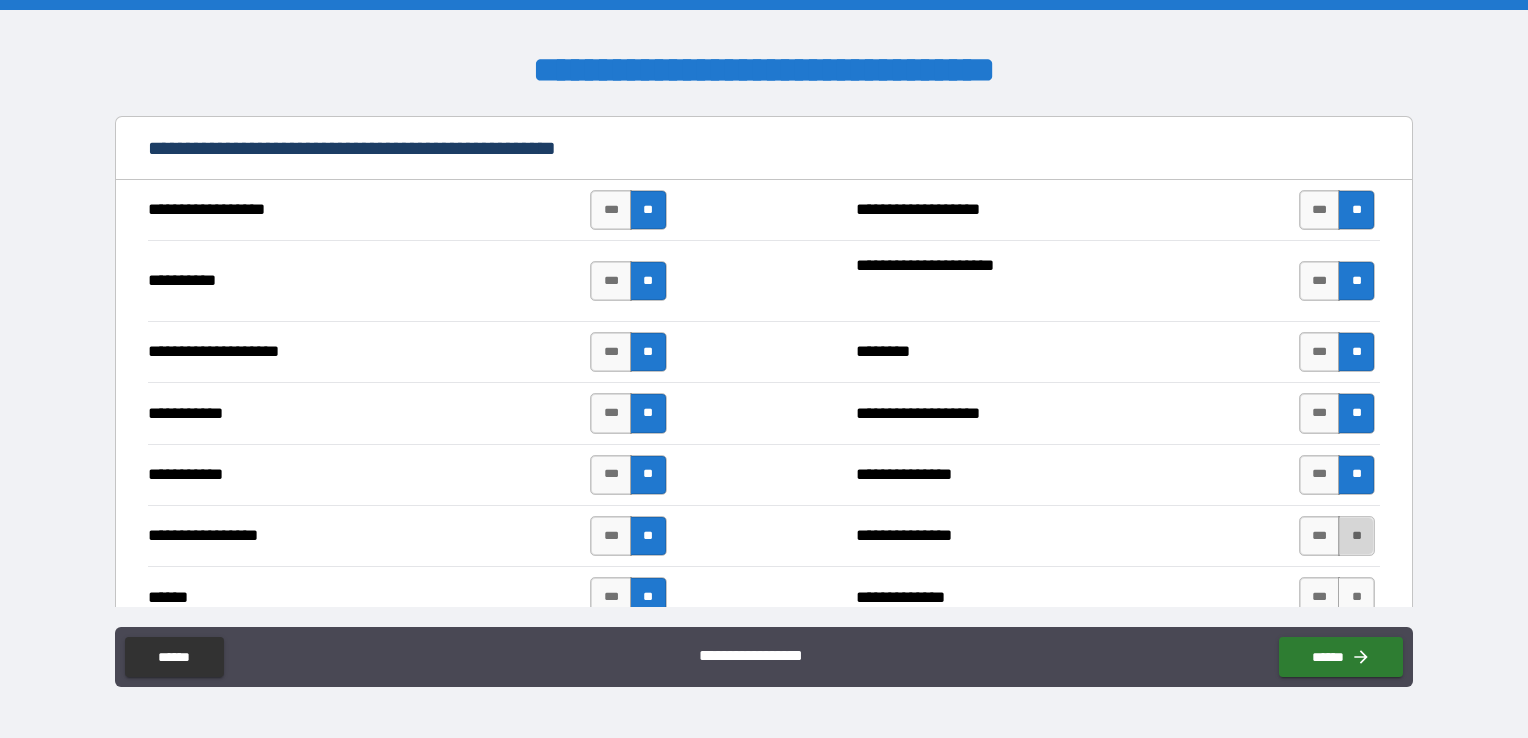 click on "**" at bounding box center [1356, 536] 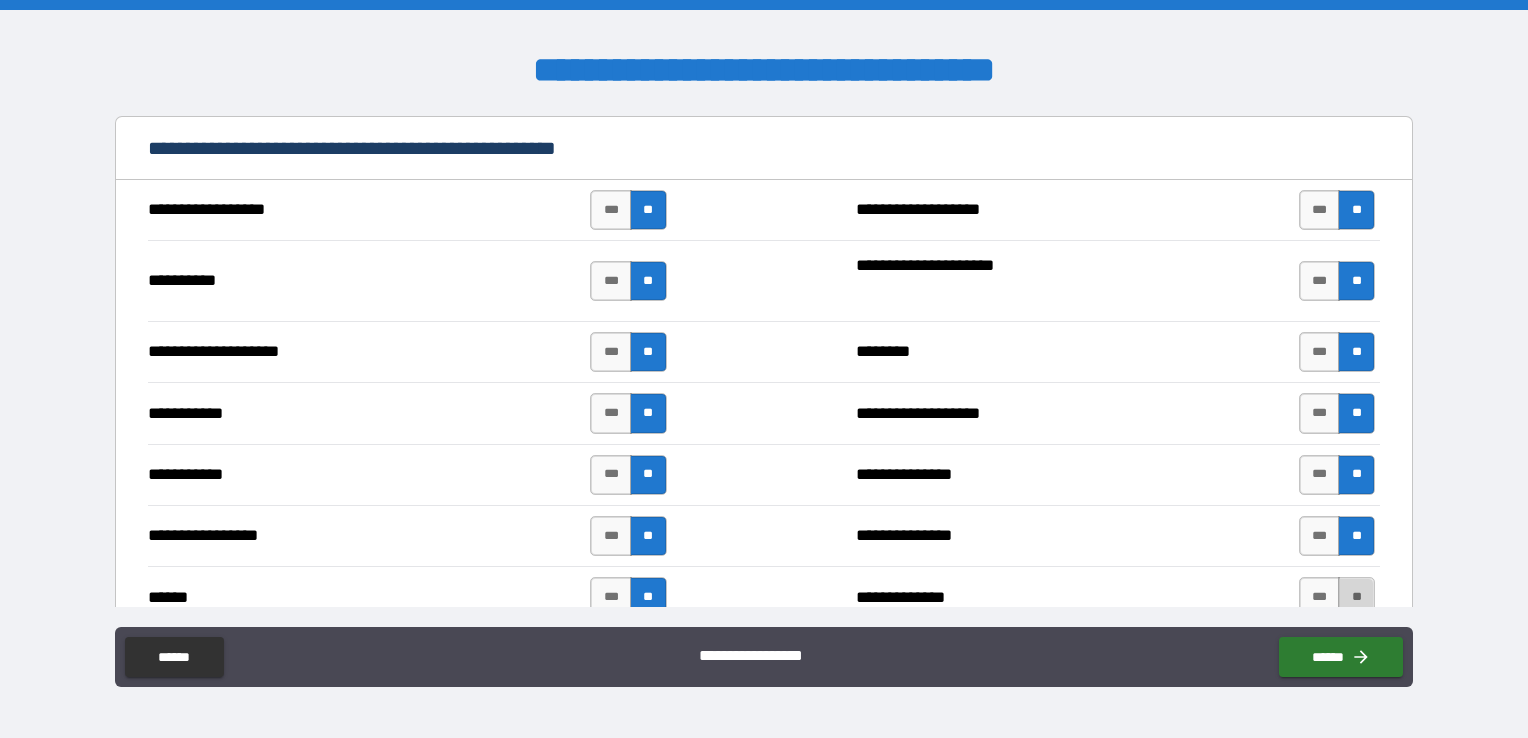click on "**" at bounding box center (1356, 597) 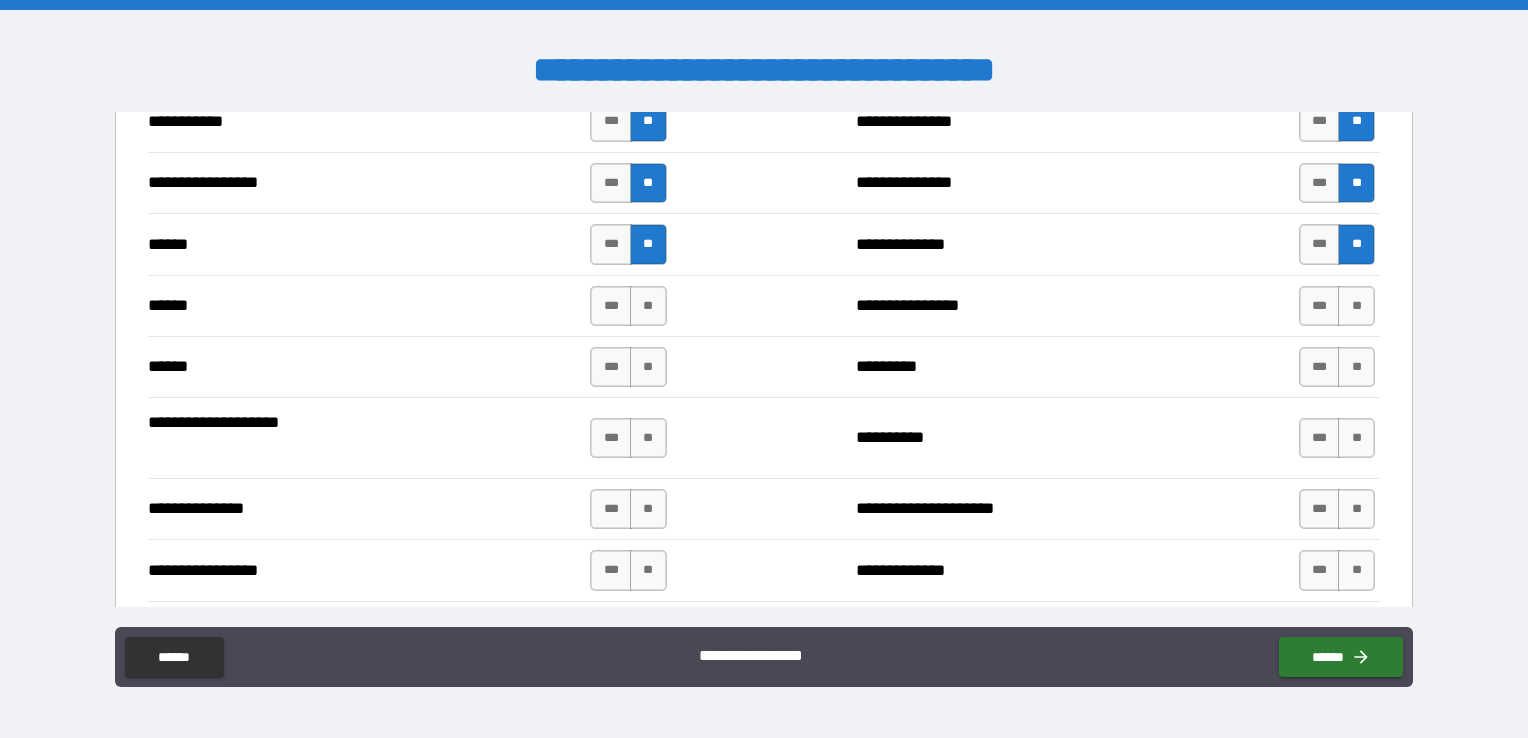 scroll, scrollTop: 2300, scrollLeft: 0, axis: vertical 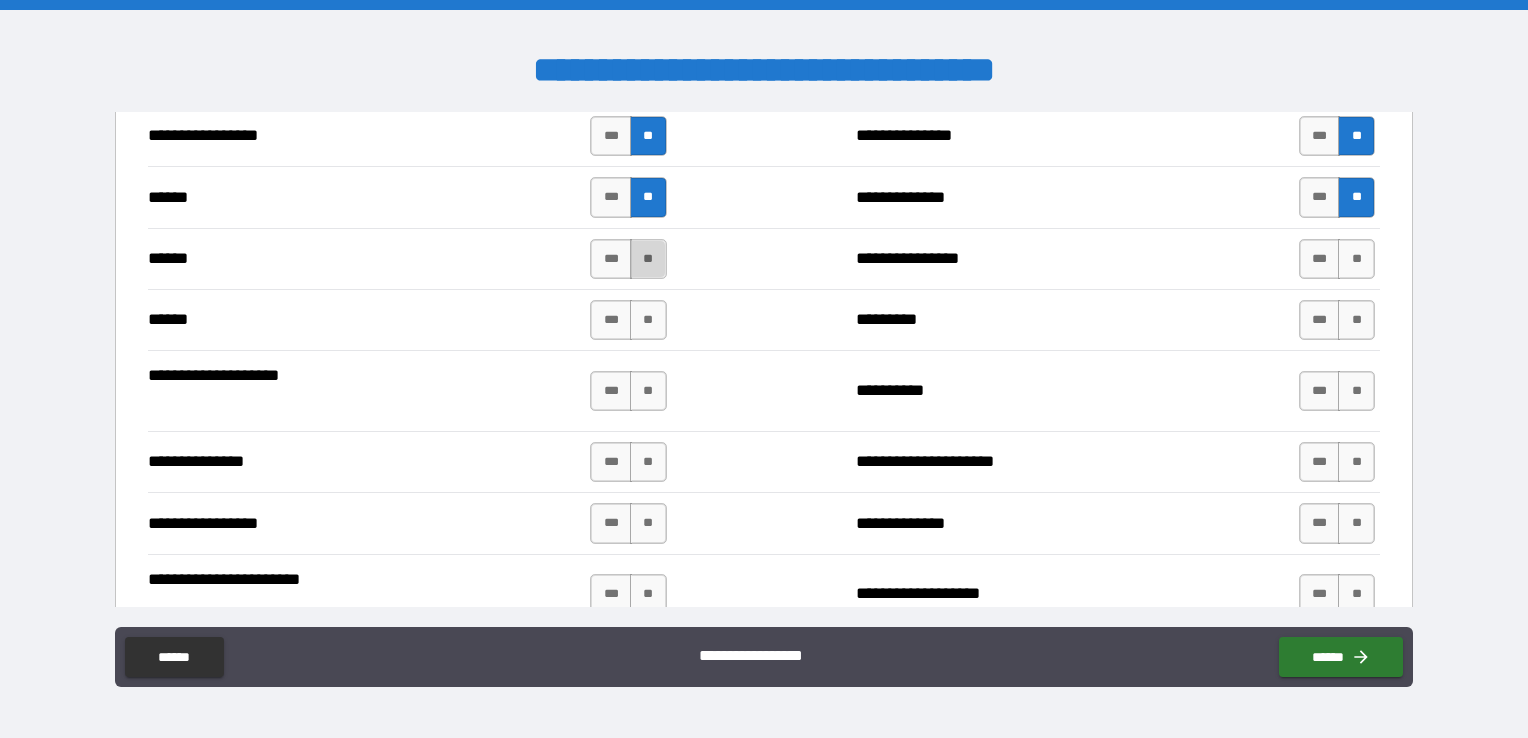 click on "**" at bounding box center (648, 259) 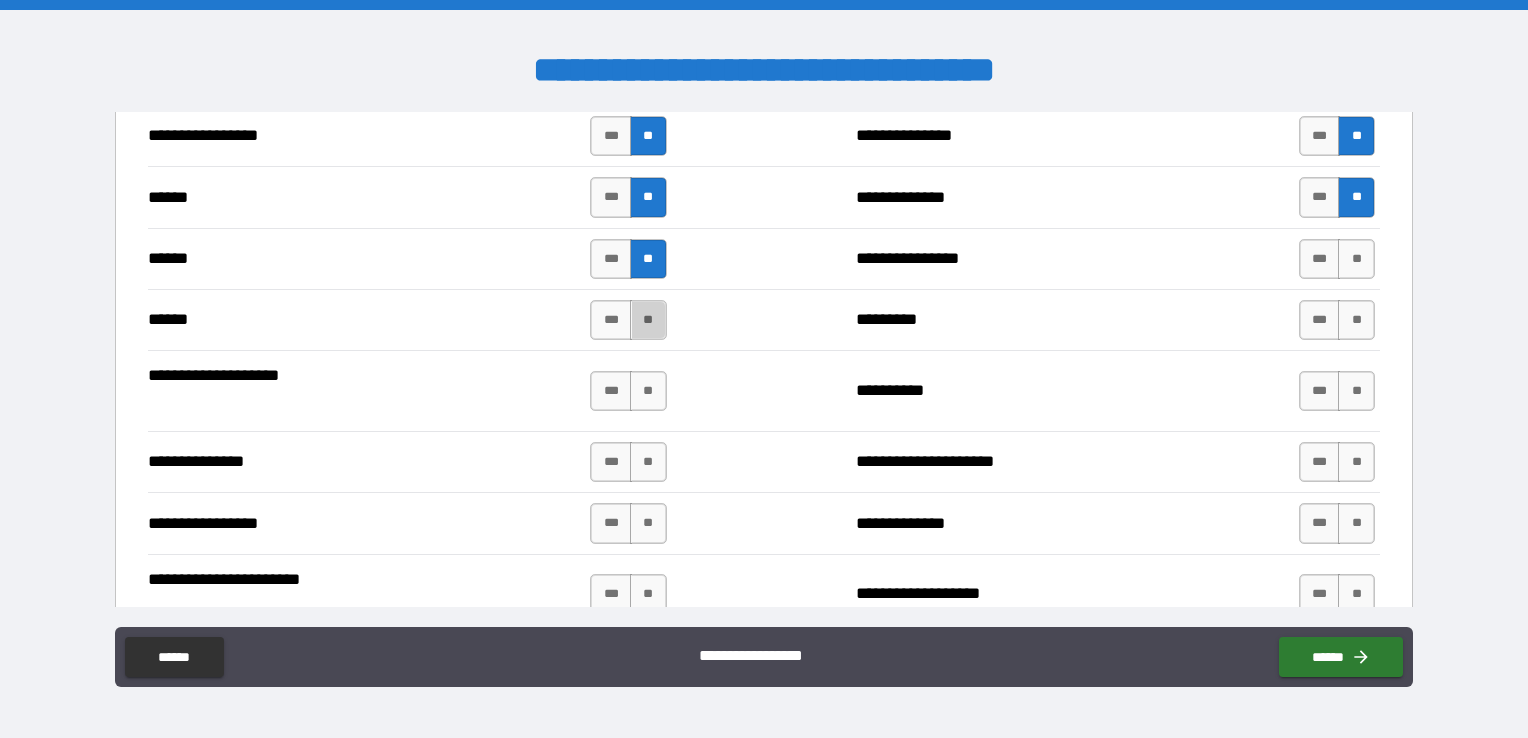 drag, startPoint x: 642, startPoint y: 319, endPoint x: 648, endPoint y: 347, distance: 28.635643 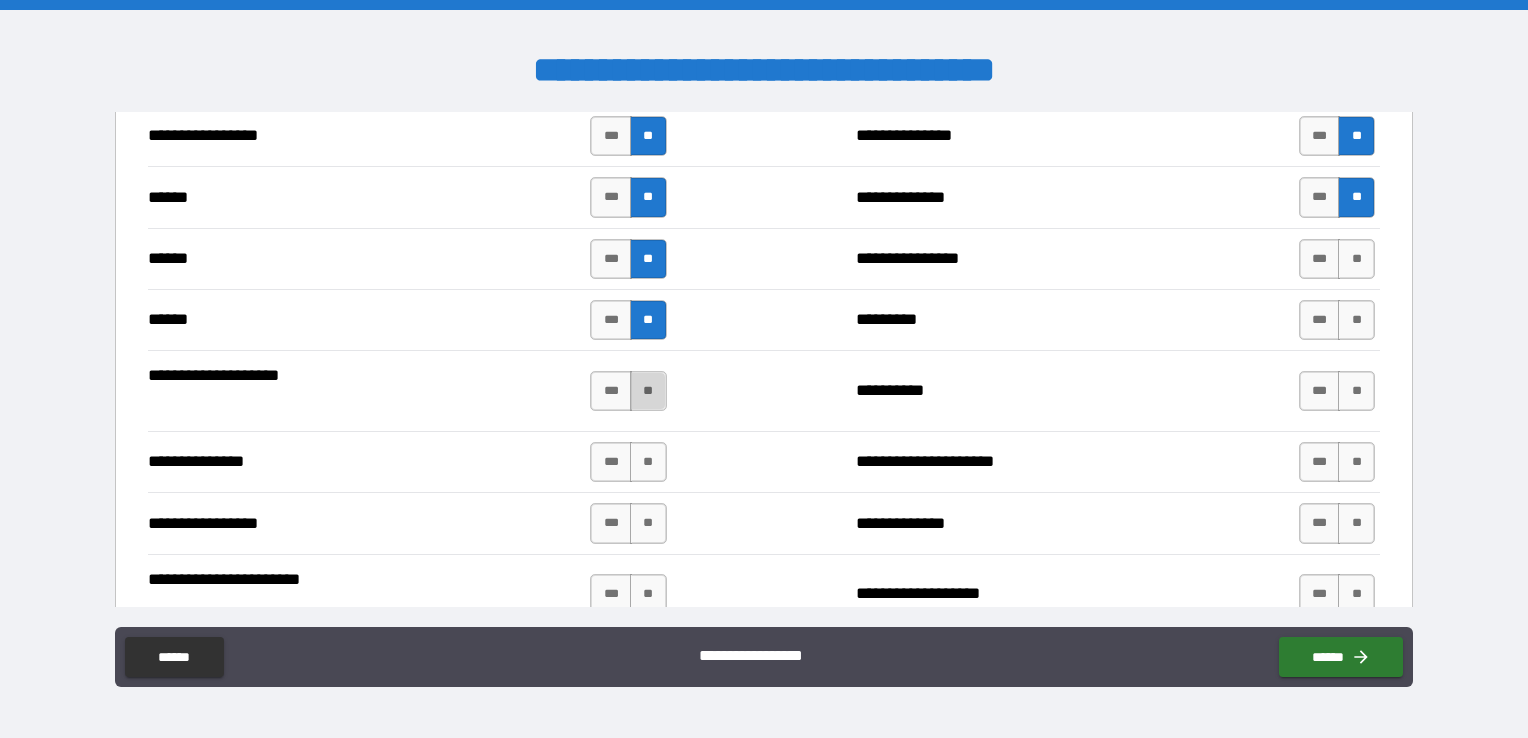 click on "**" at bounding box center [648, 391] 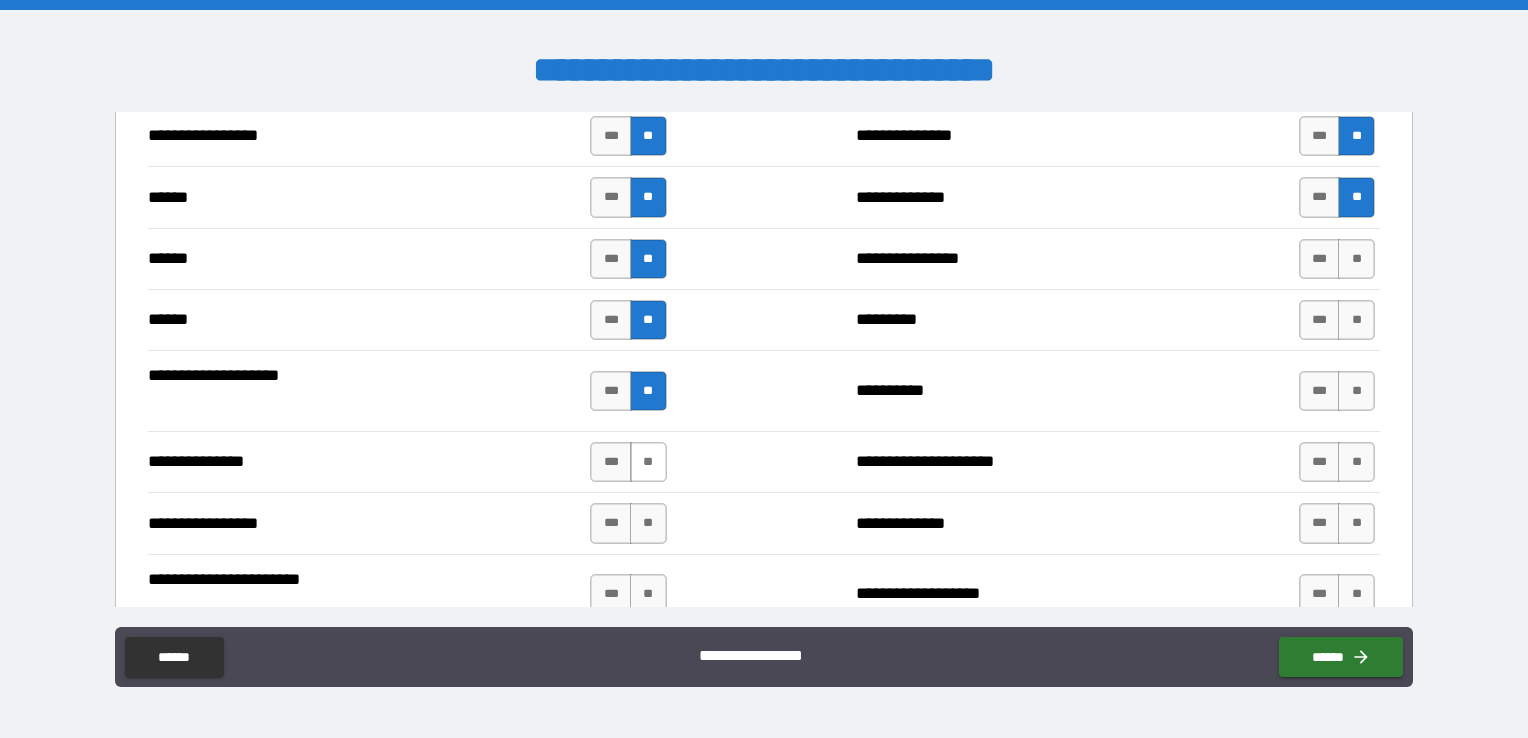 click on "**" at bounding box center (648, 462) 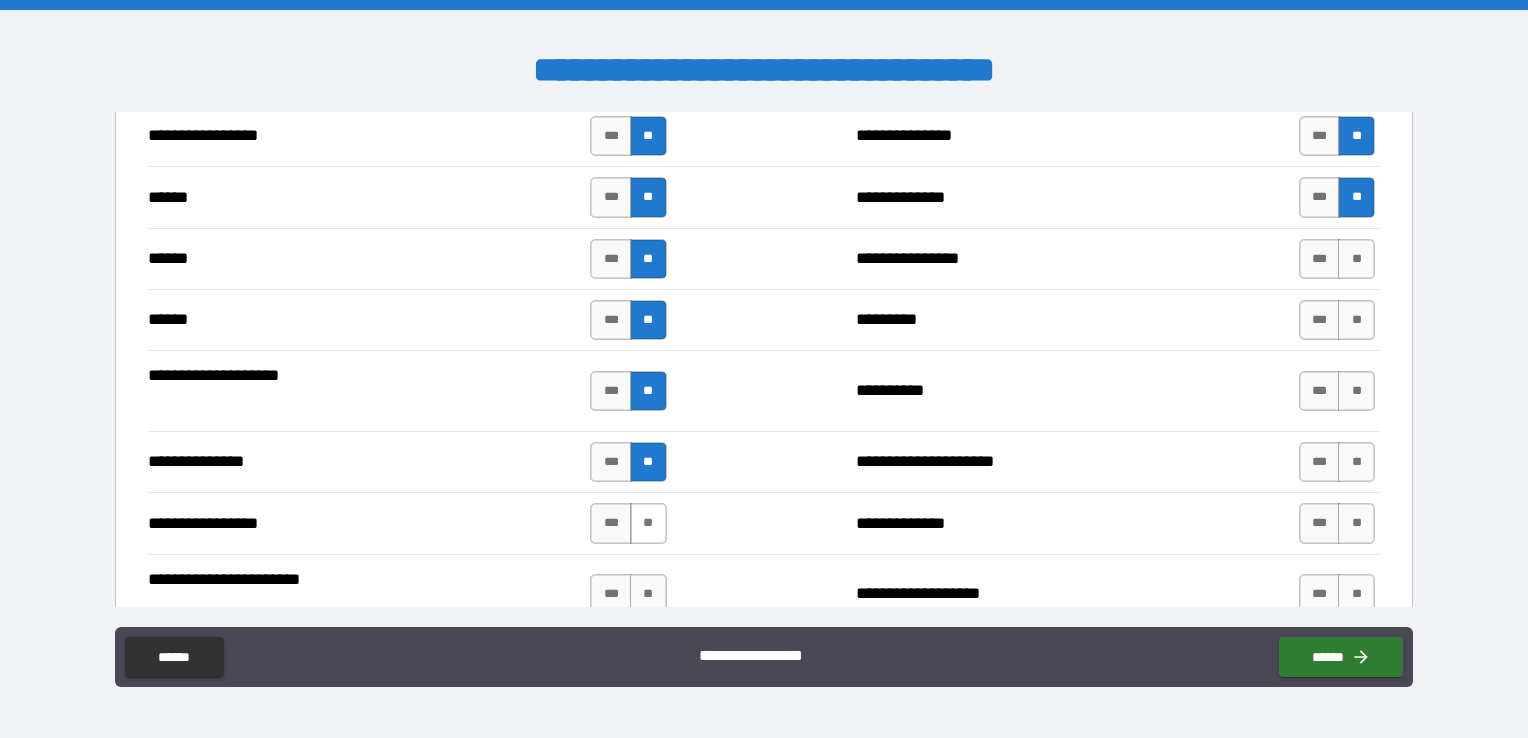 click on "**" at bounding box center [648, 523] 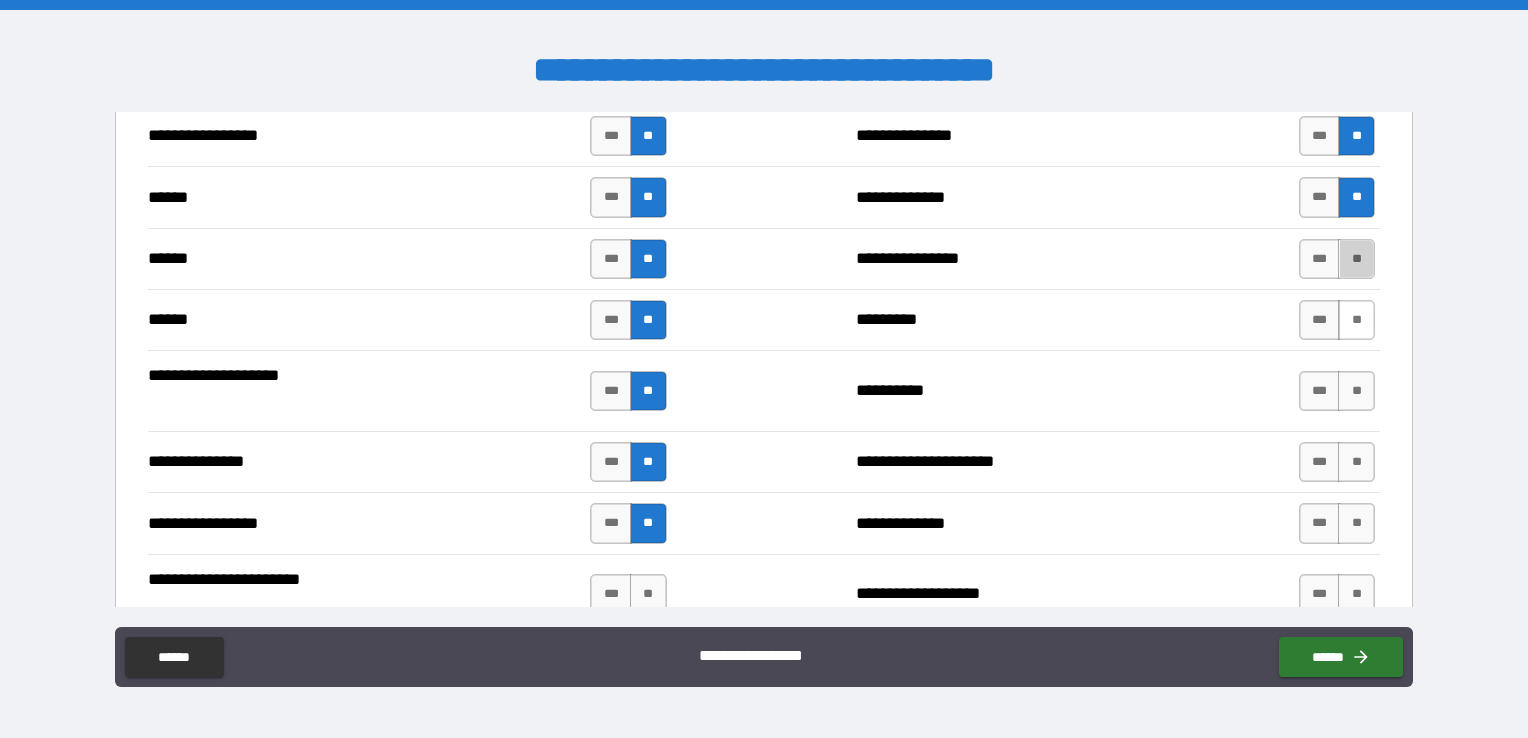 drag, startPoint x: 1347, startPoint y: 251, endPoint x: 1340, endPoint y: 296, distance: 45.54119 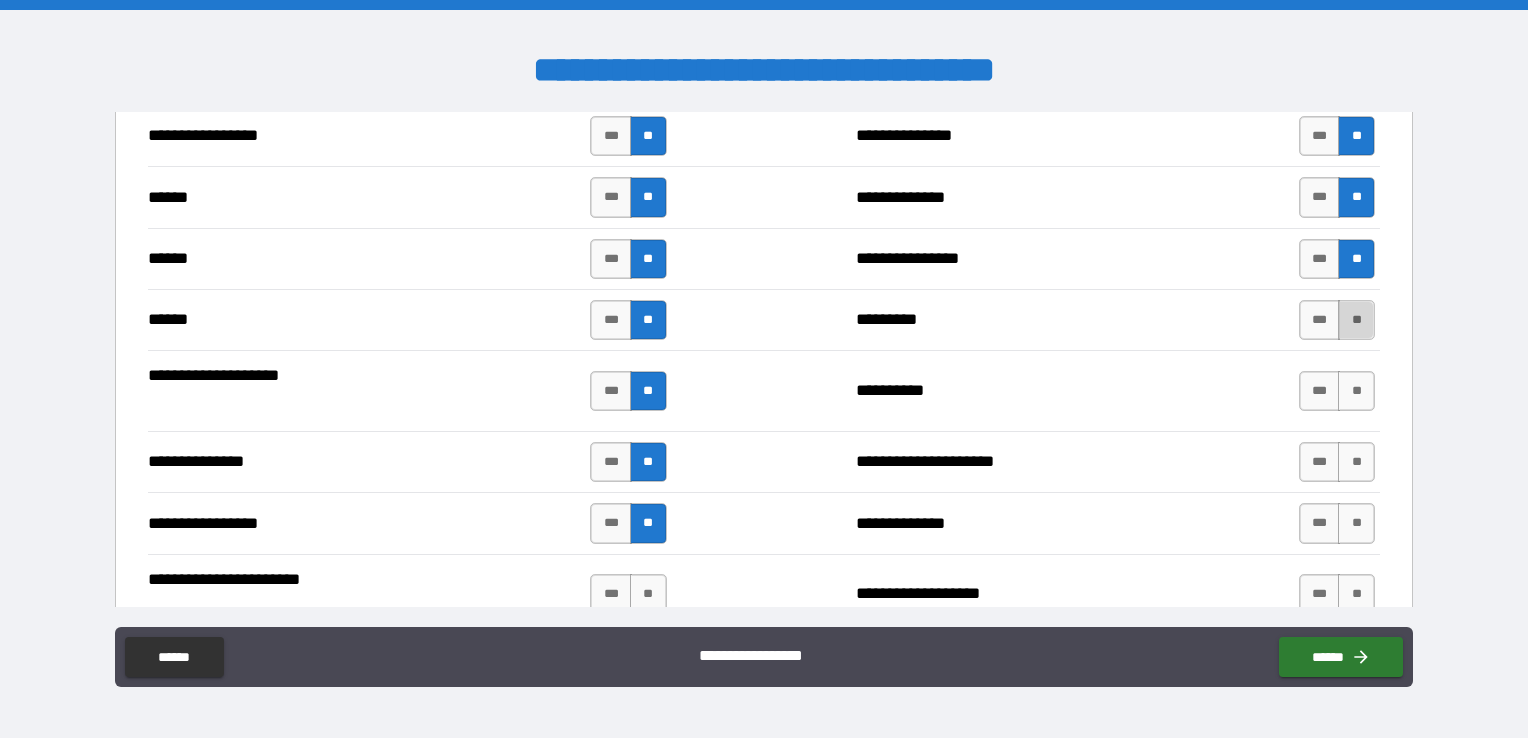 drag, startPoint x: 1334, startPoint y: 318, endPoint x: 1336, endPoint y: 330, distance: 12.165525 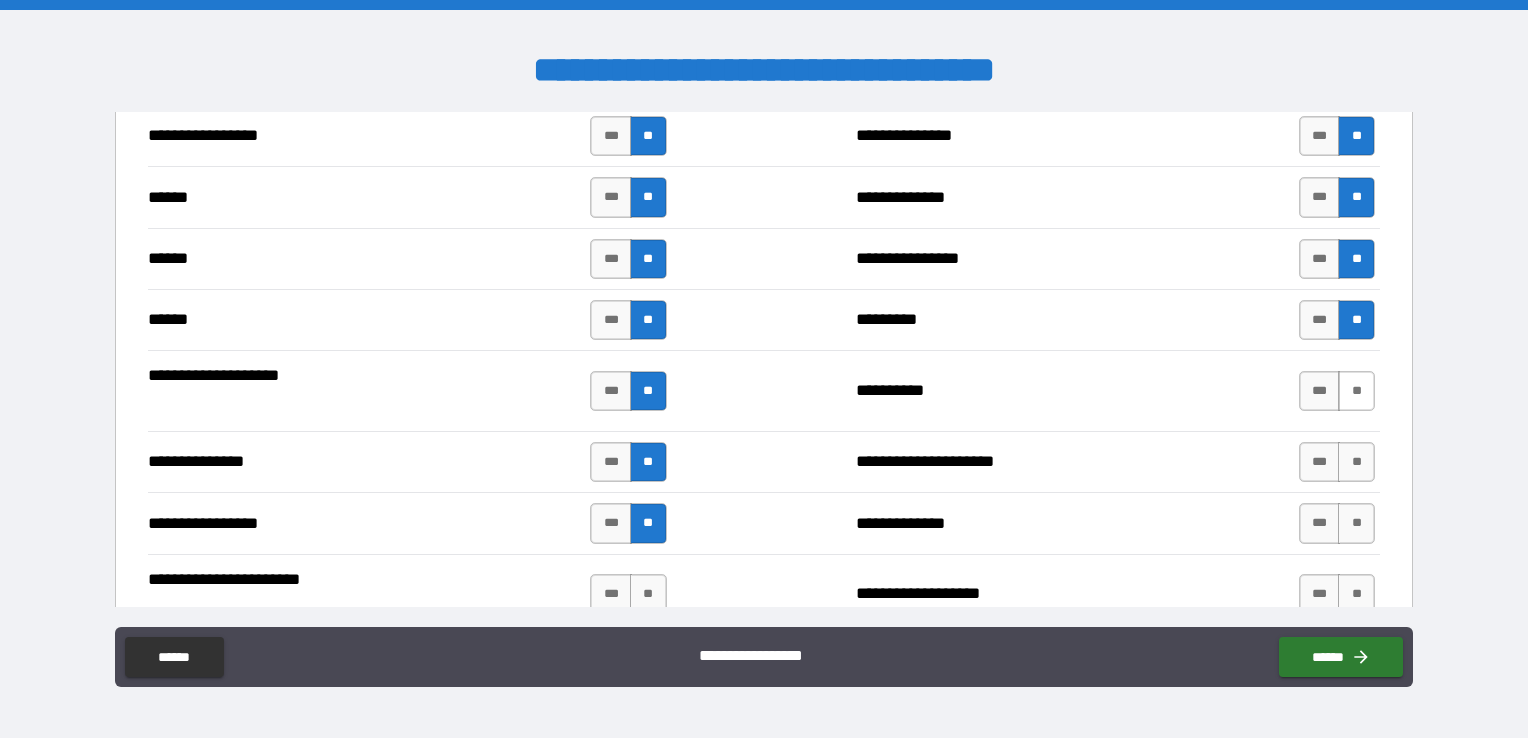 drag, startPoint x: 1347, startPoint y: 382, endPoint x: 1344, endPoint y: 397, distance: 15.297058 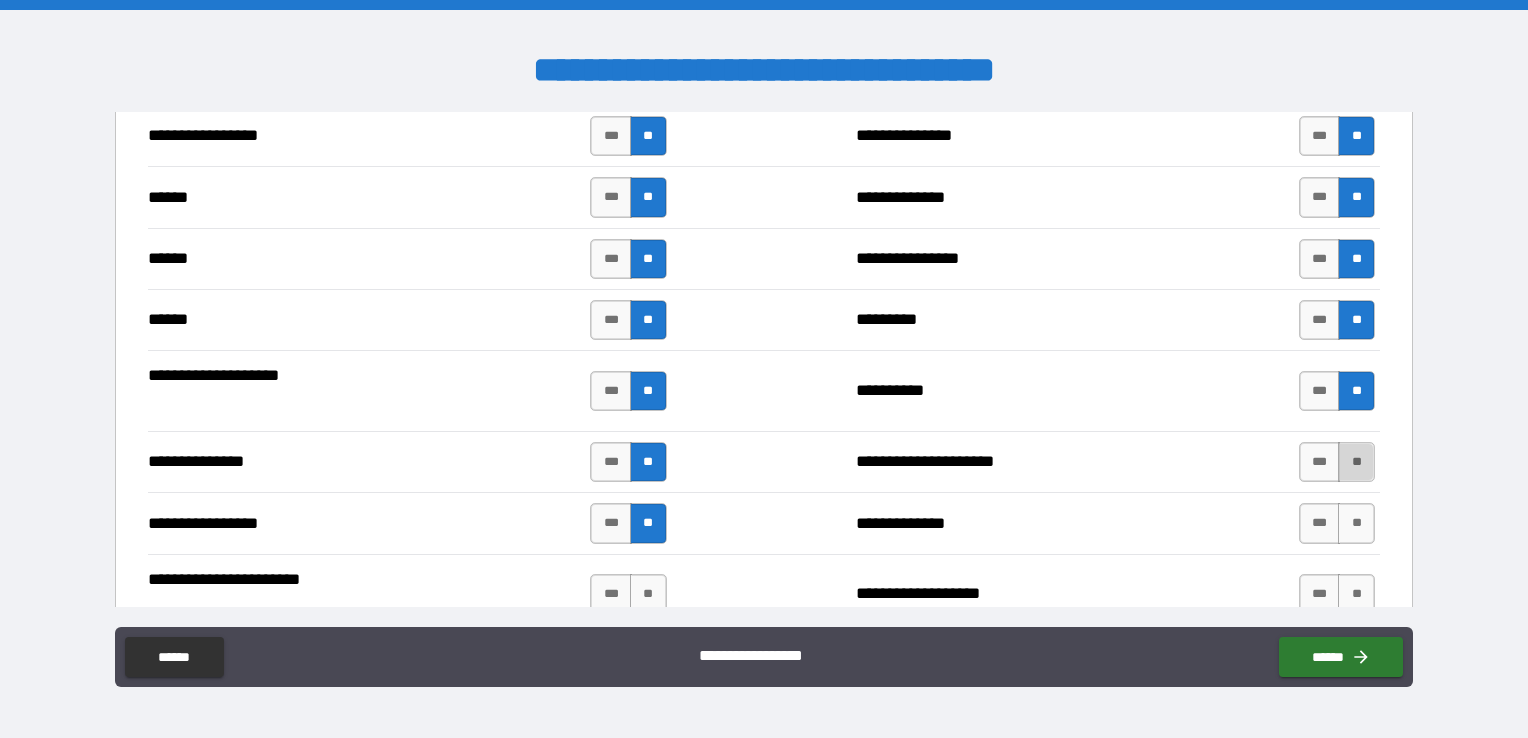 drag, startPoint x: 1342, startPoint y: 455, endPoint x: 1342, endPoint y: 473, distance: 18 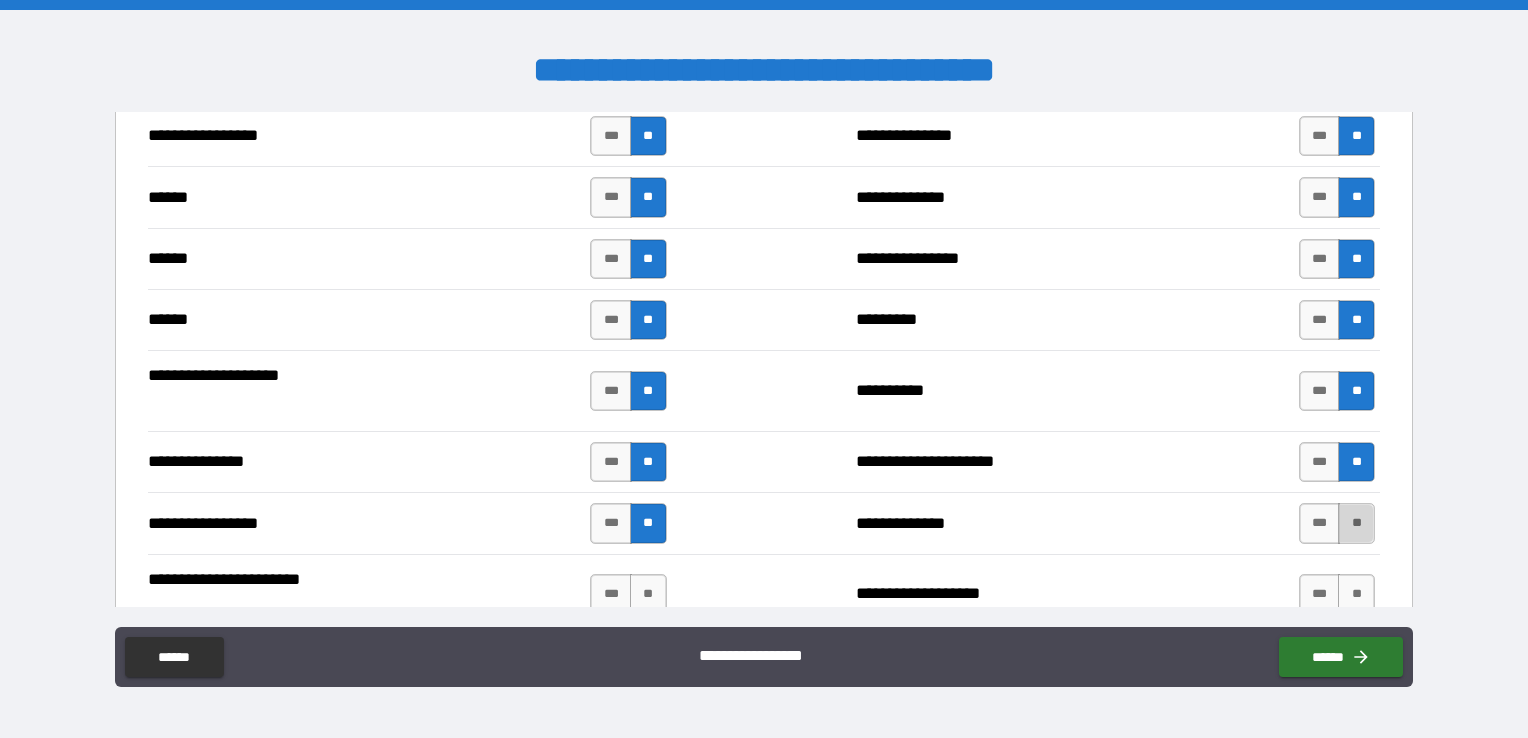 click on "**" at bounding box center (1356, 523) 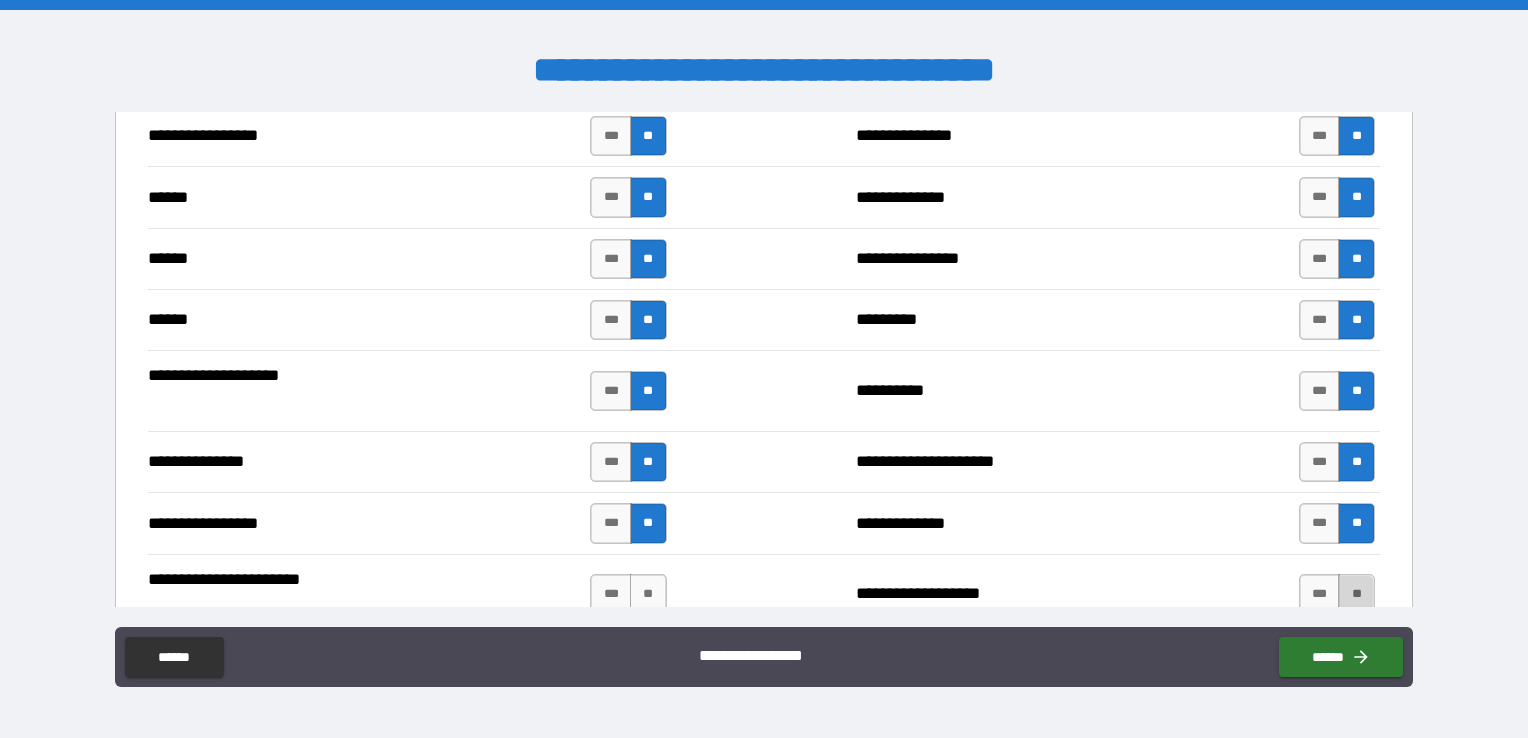 click on "**" at bounding box center [1356, 594] 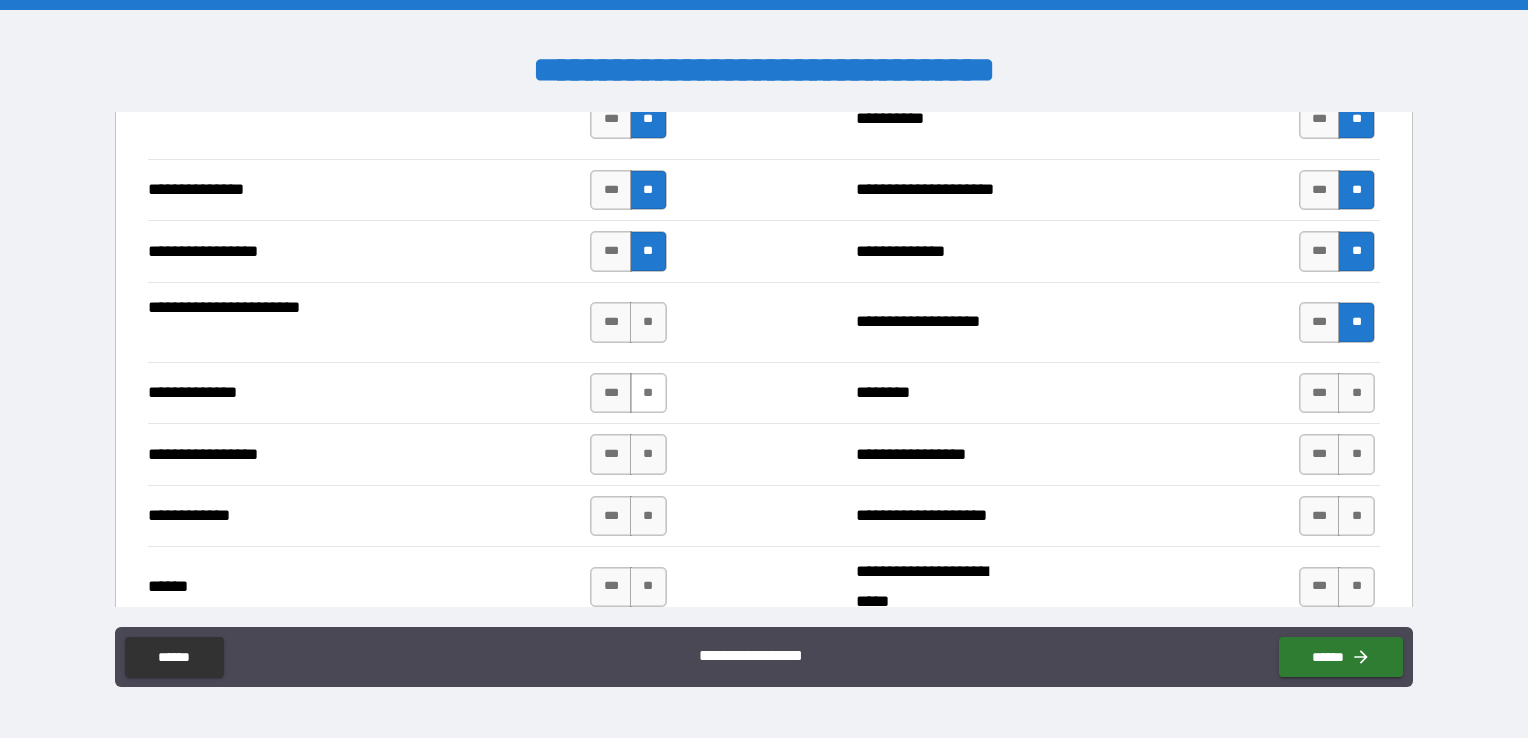 scroll, scrollTop: 2600, scrollLeft: 0, axis: vertical 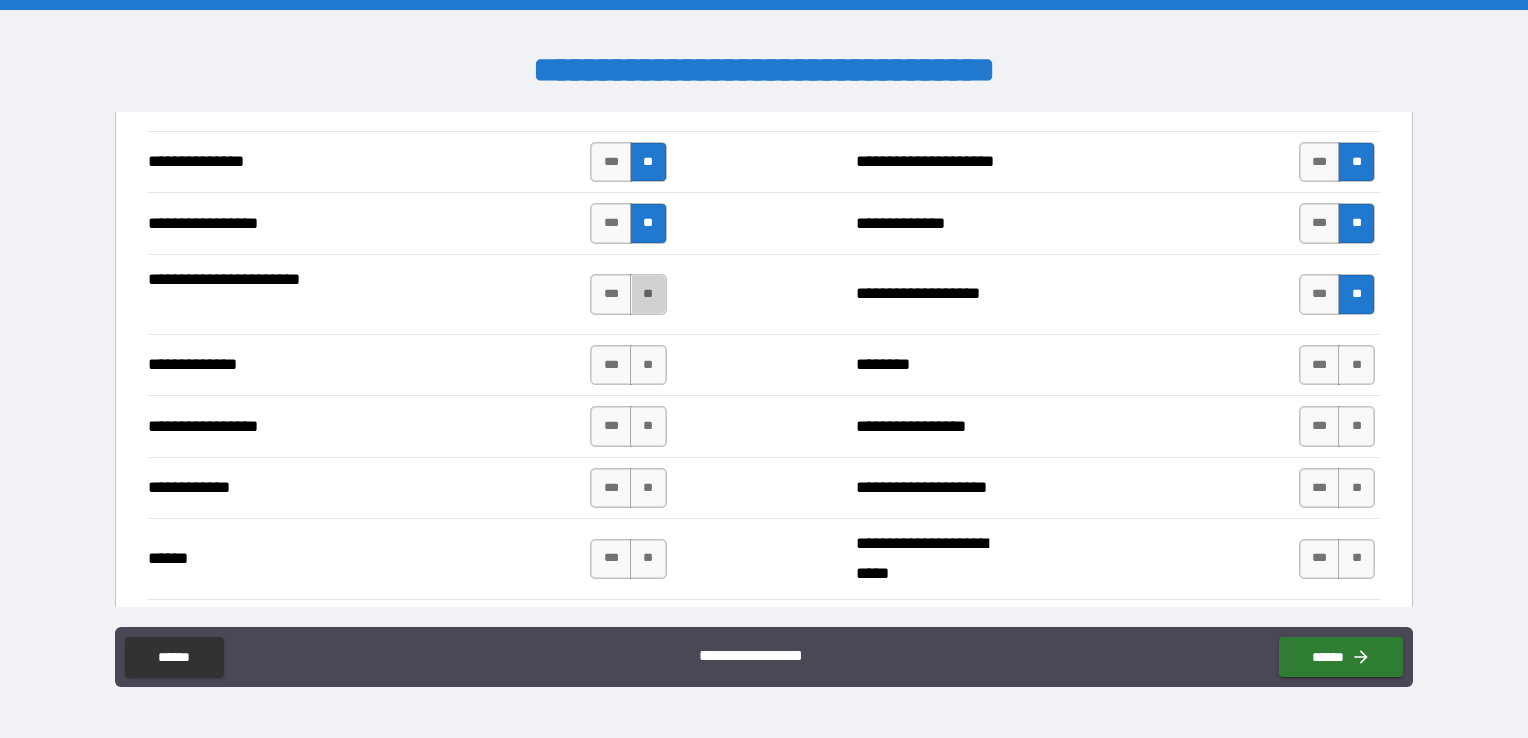 drag, startPoint x: 651, startPoint y: 287, endPoint x: 659, endPoint y: 321, distance: 34.928497 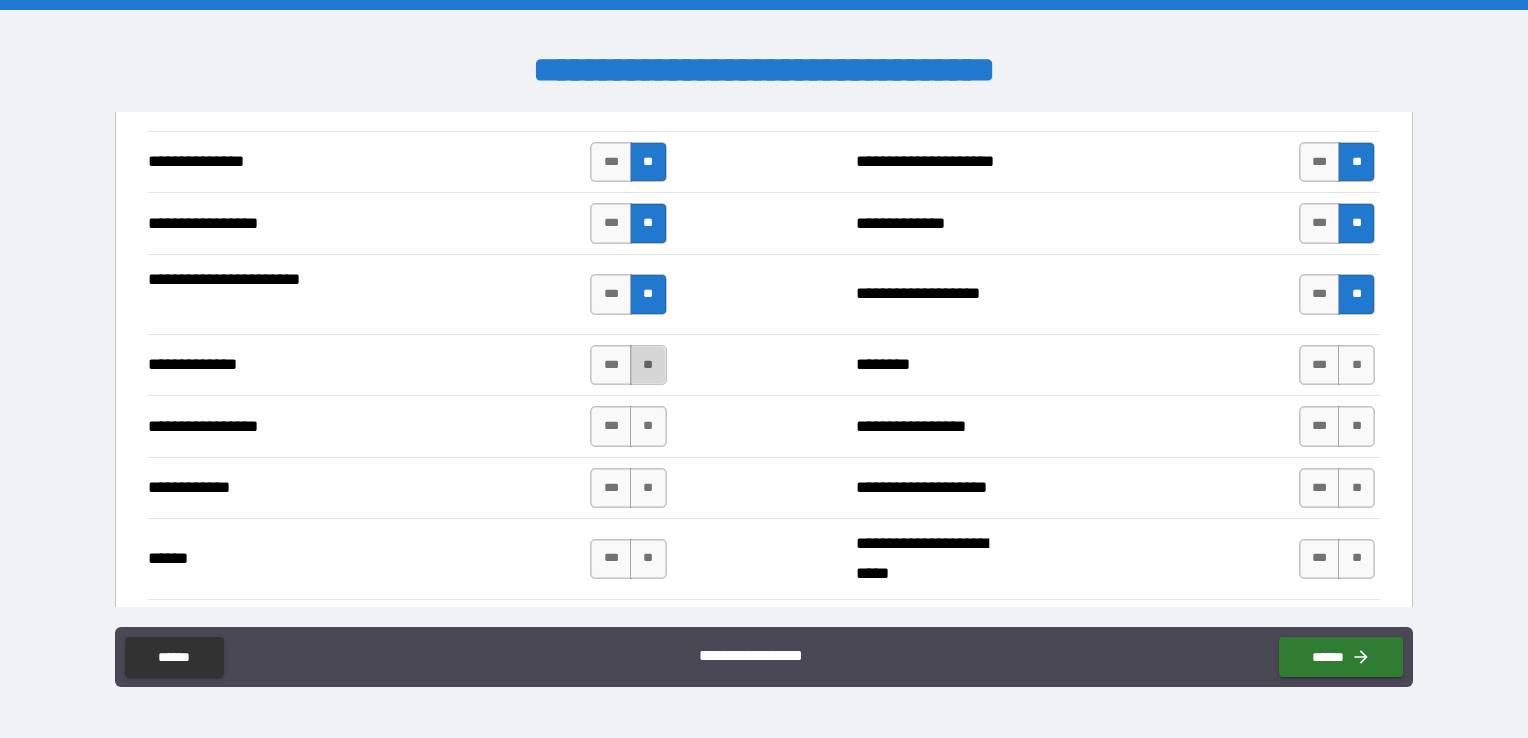 click on "**" at bounding box center [648, 365] 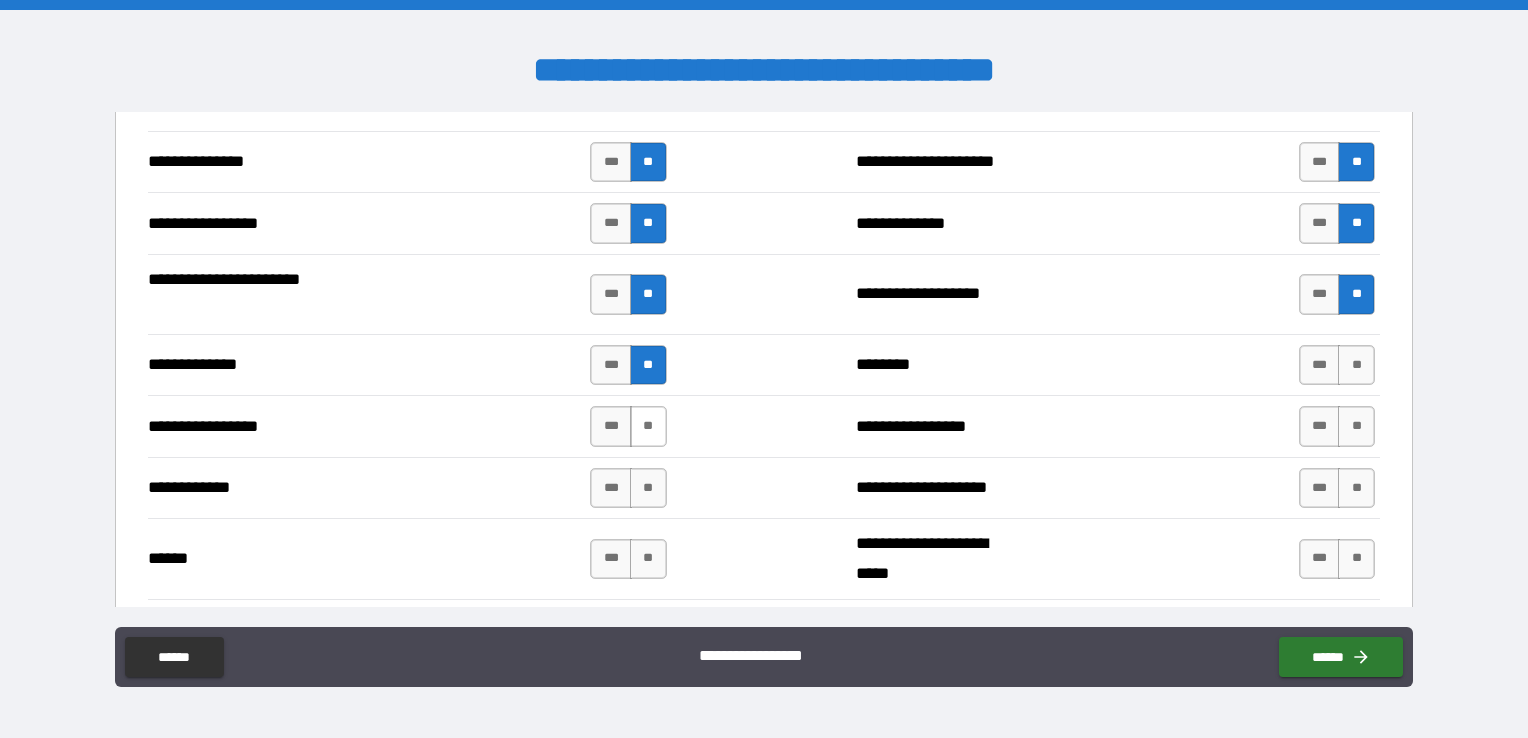 click on "**" at bounding box center (648, 426) 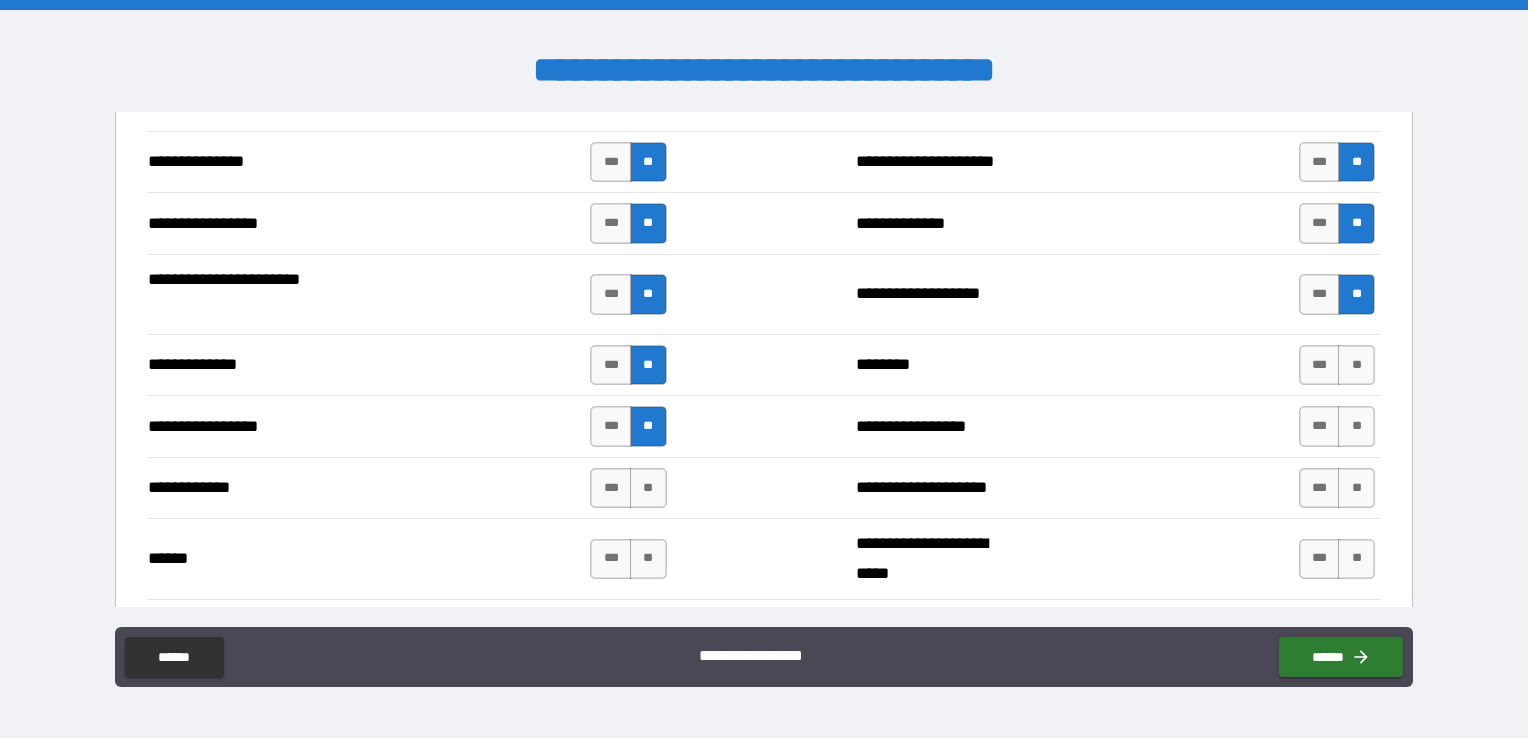 drag, startPoint x: 654, startPoint y: 480, endPoint x: 645, endPoint y: 506, distance: 27.513634 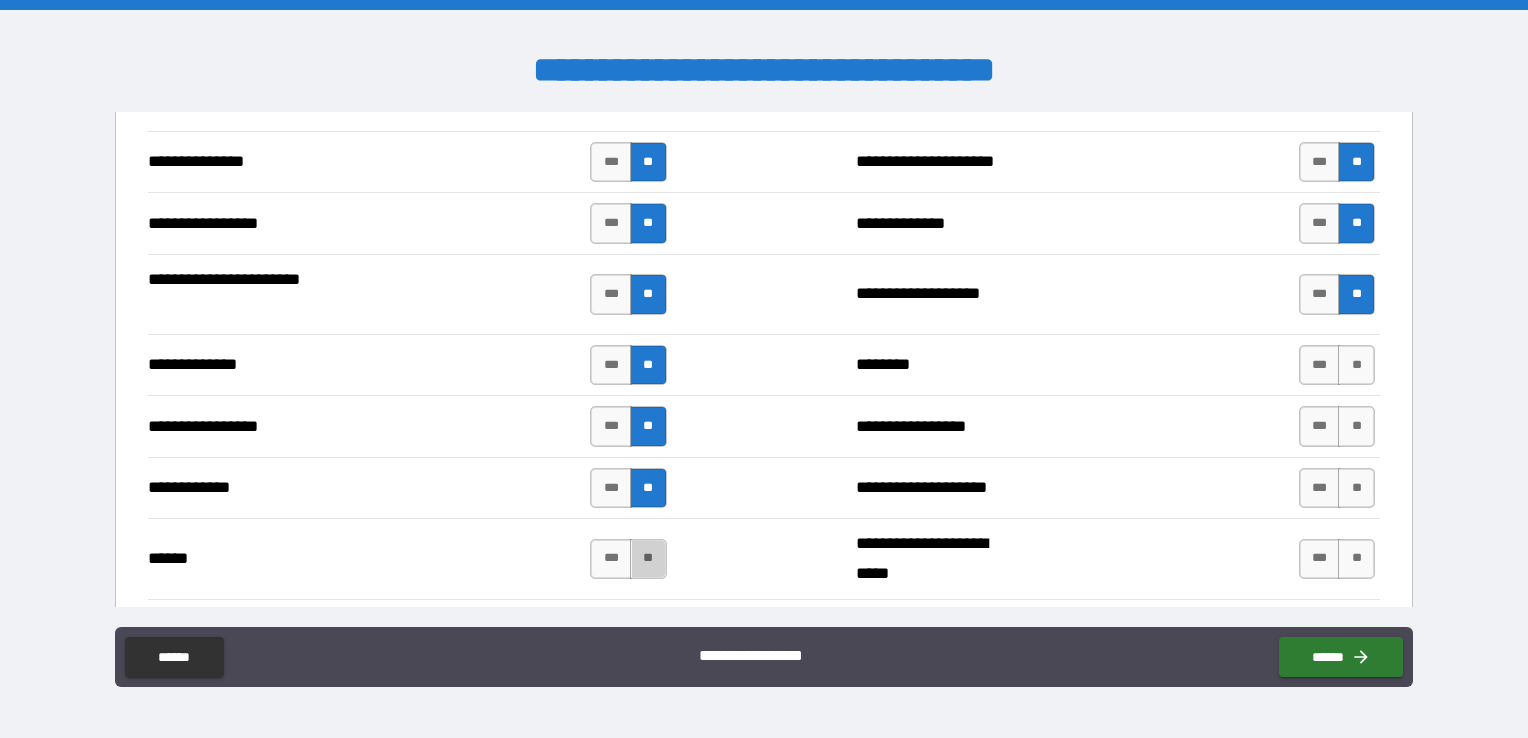 drag, startPoint x: 637, startPoint y: 564, endPoint x: 662, endPoint y: 553, distance: 27.313 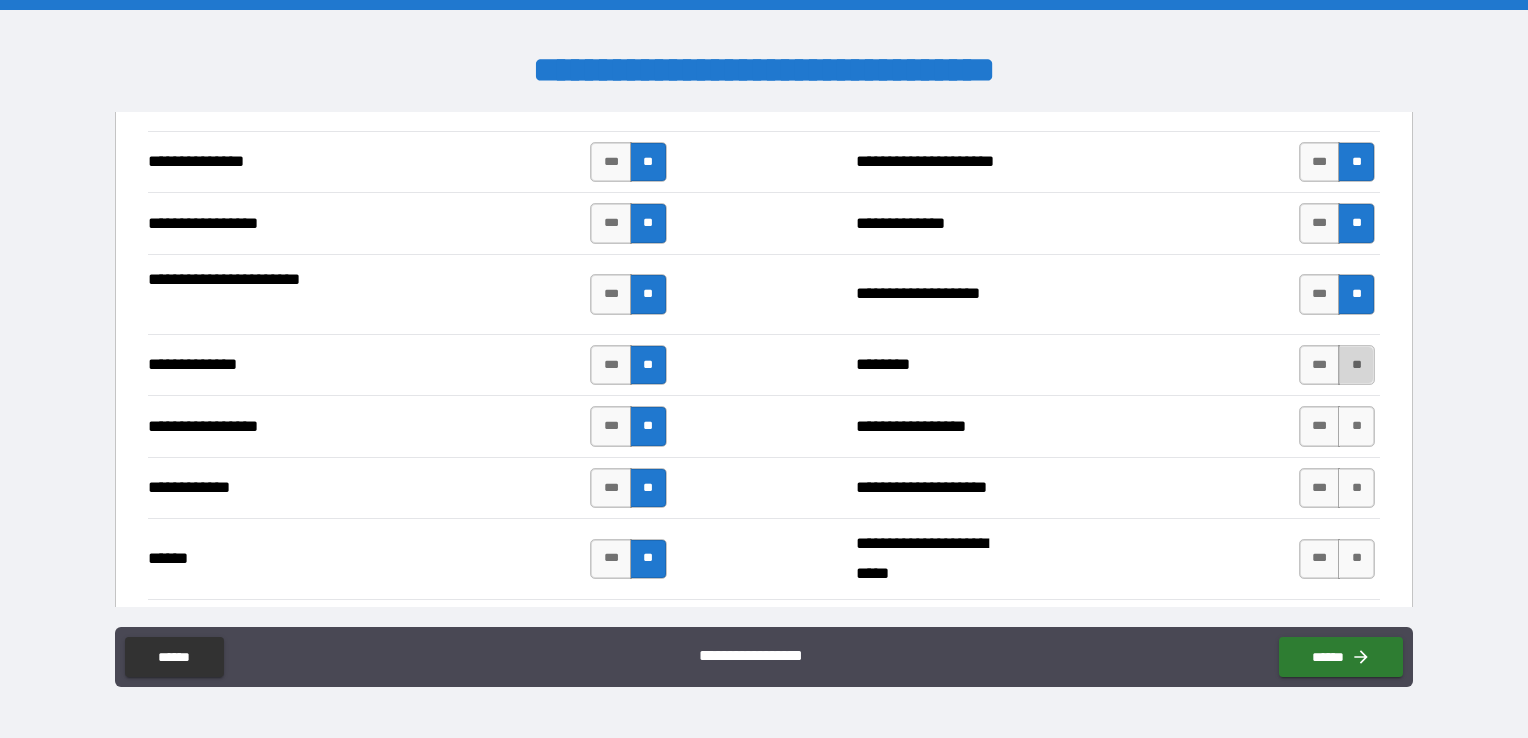 click on "**" at bounding box center [1356, 365] 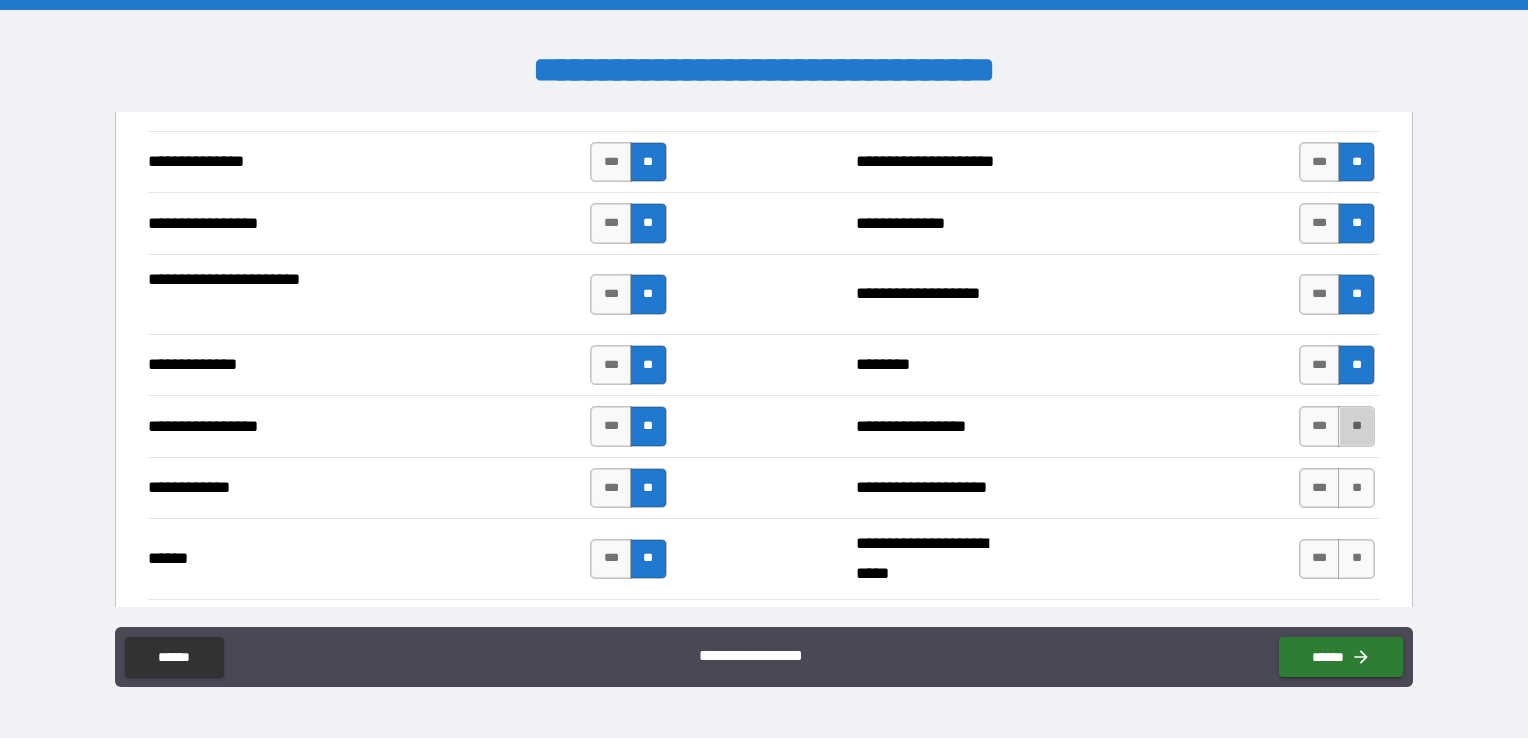 drag, startPoint x: 1341, startPoint y: 420, endPoint x: 1344, endPoint y: 439, distance: 19.235384 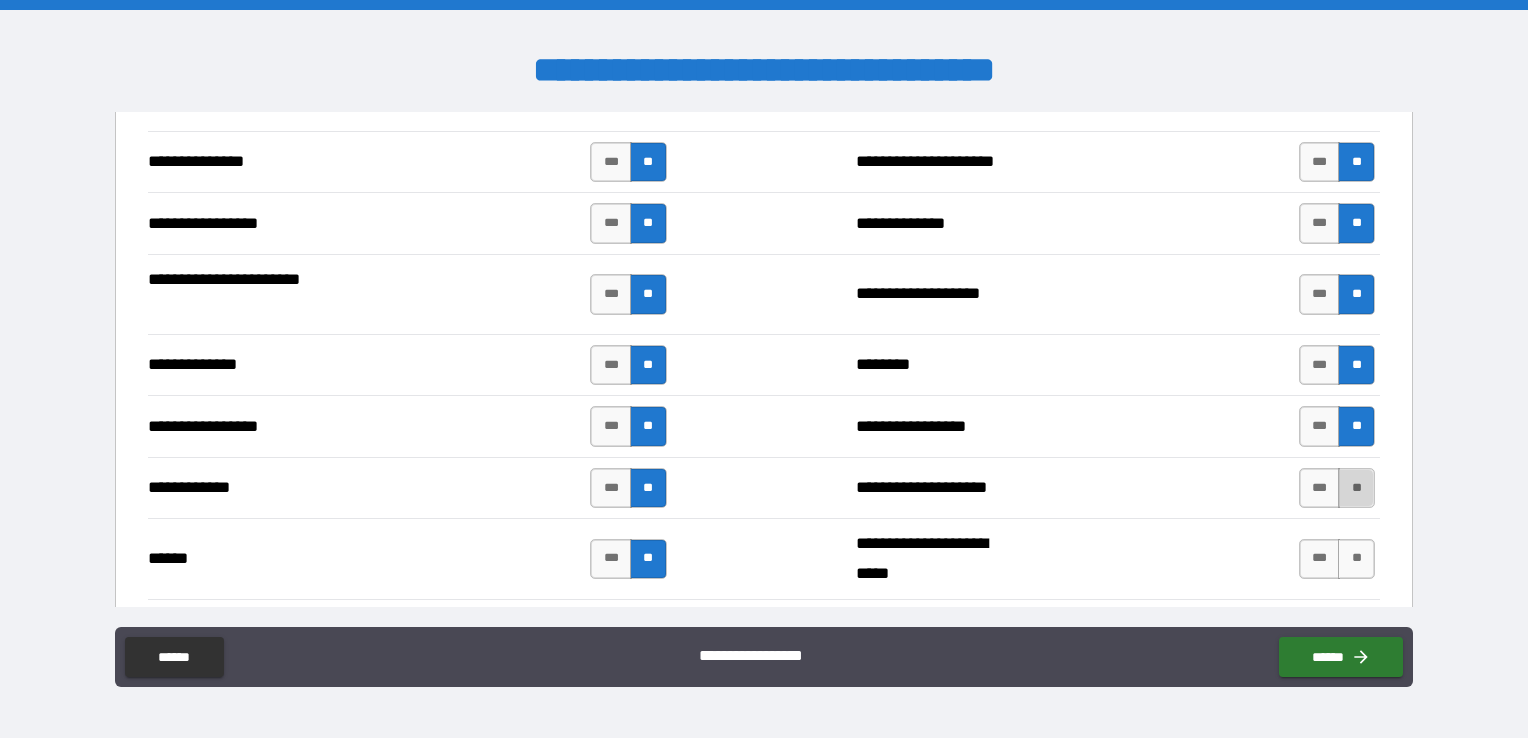 click on "**" at bounding box center (1356, 488) 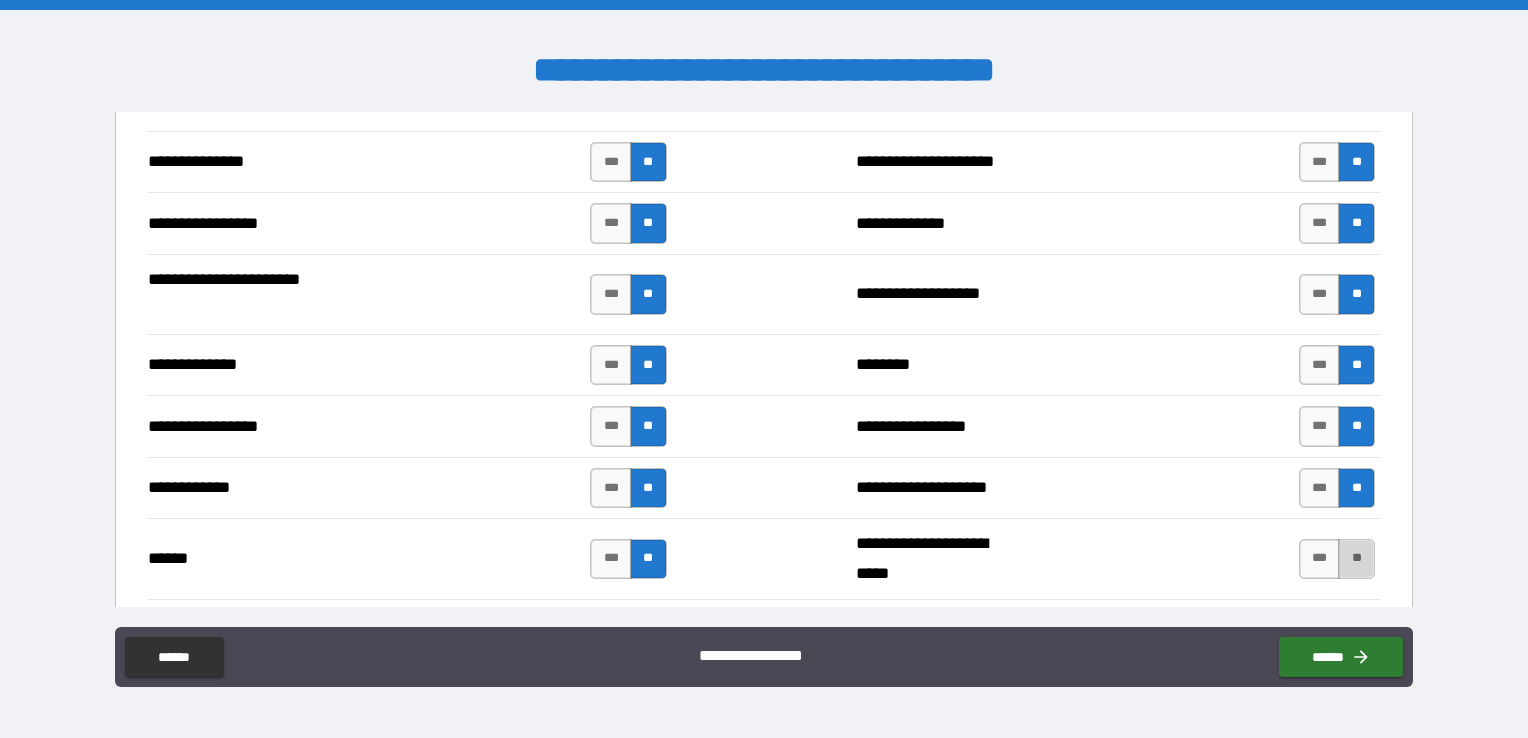 click on "**" at bounding box center [1356, 559] 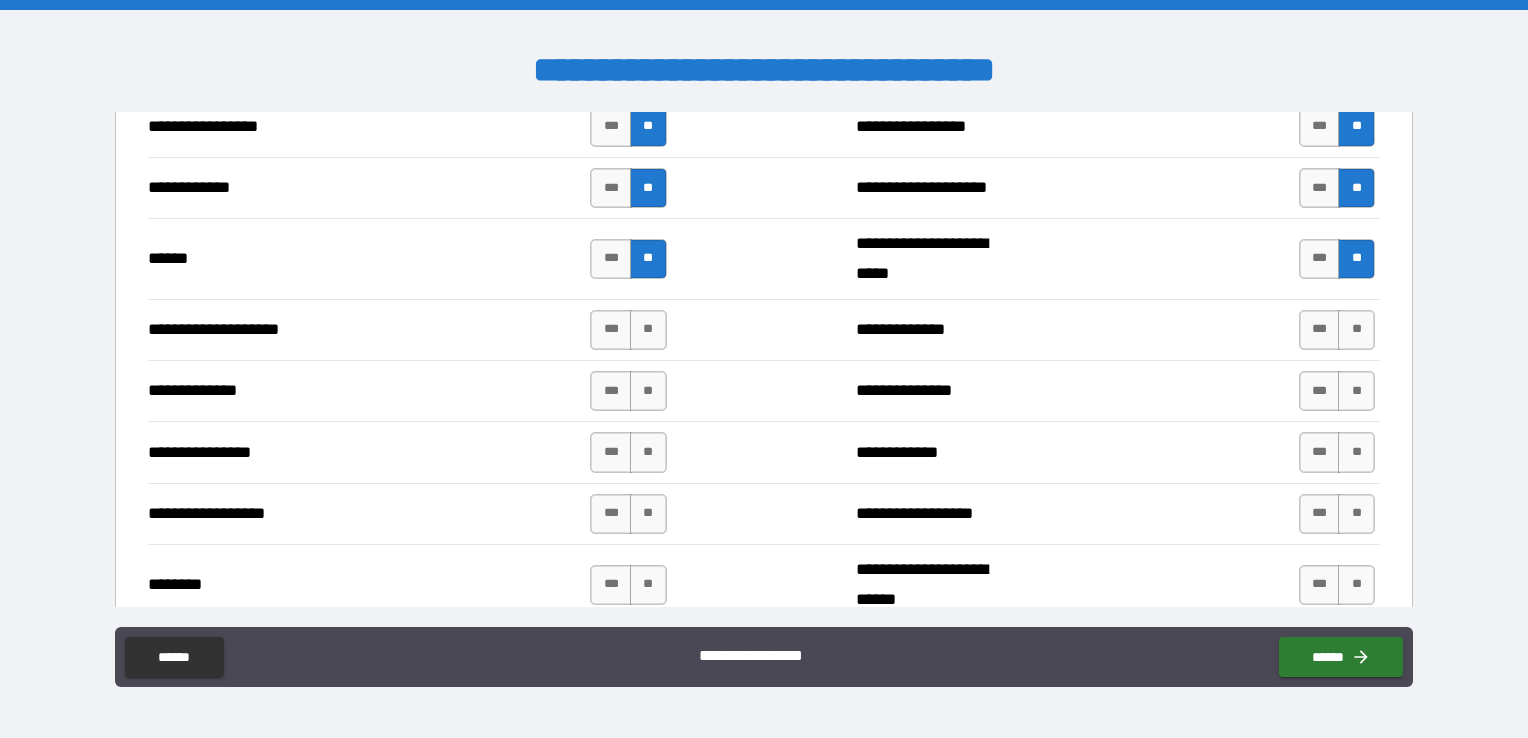 scroll, scrollTop: 3000, scrollLeft: 0, axis: vertical 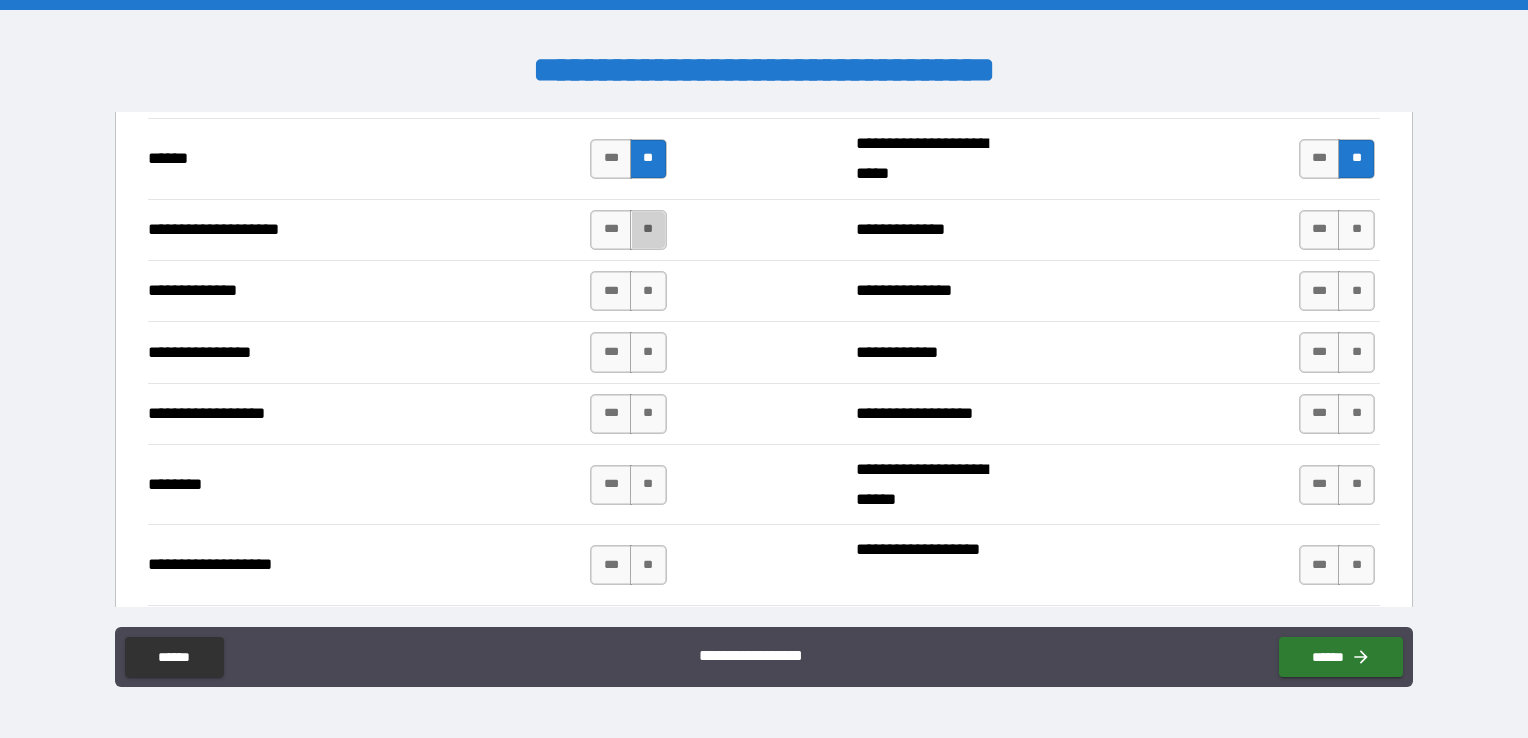 drag, startPoint x: 647, startPoint y: 225, endPoint x: 648, endPoint y: 245, distance: 20.024984 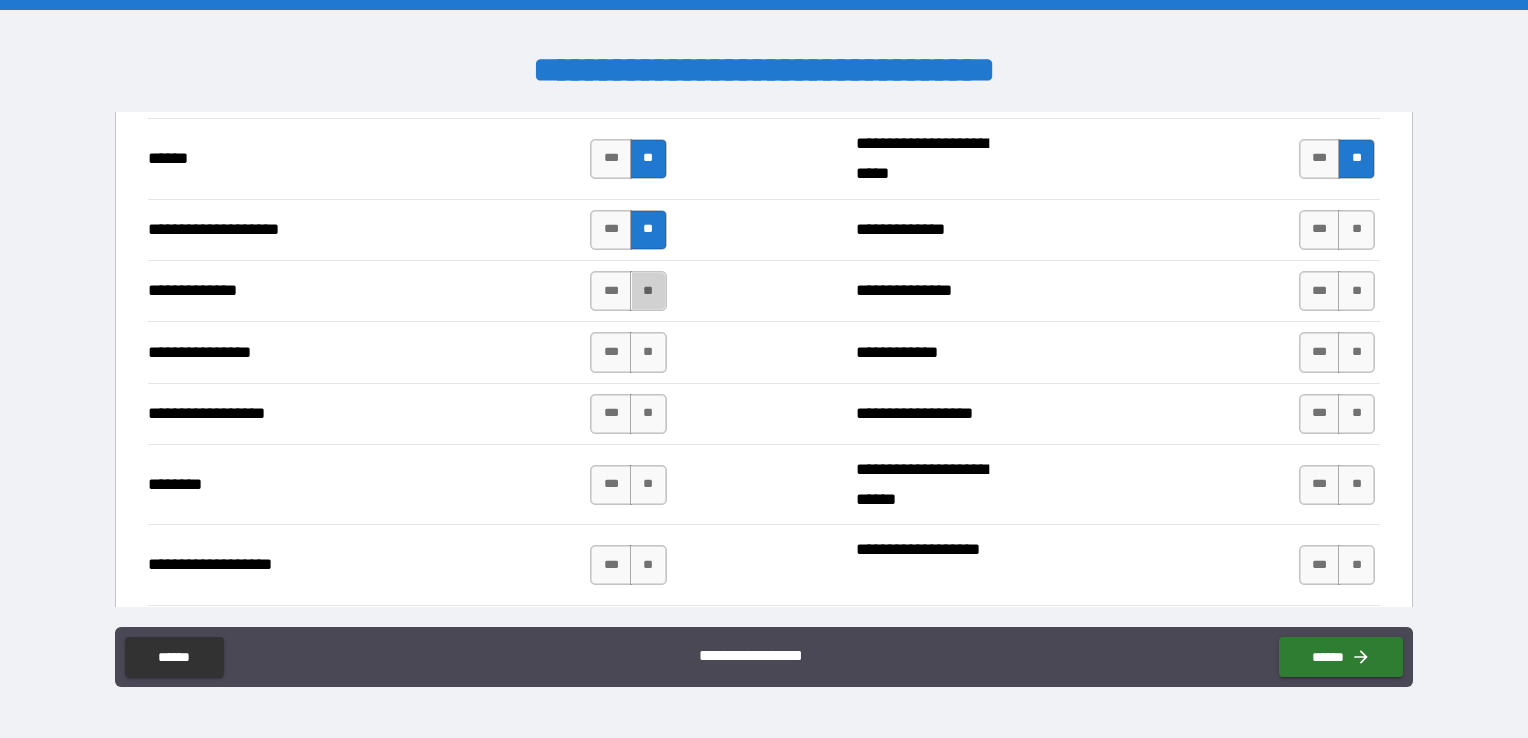 drag, startPoint x: 648, startPoint y: 281, endPoint x: 648, endPoint y: 308, distance: 27 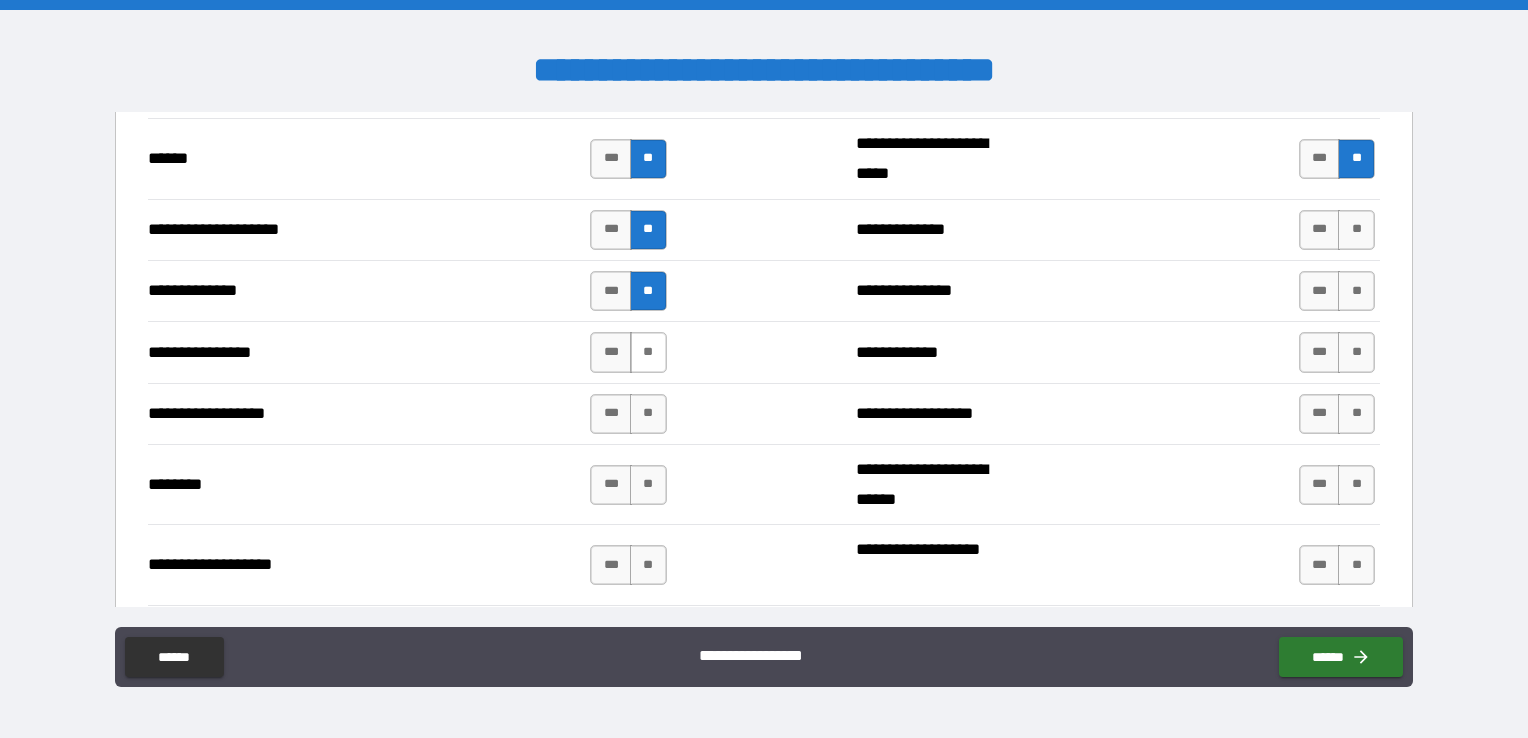 click on "**" at bounding box center [648, 352] 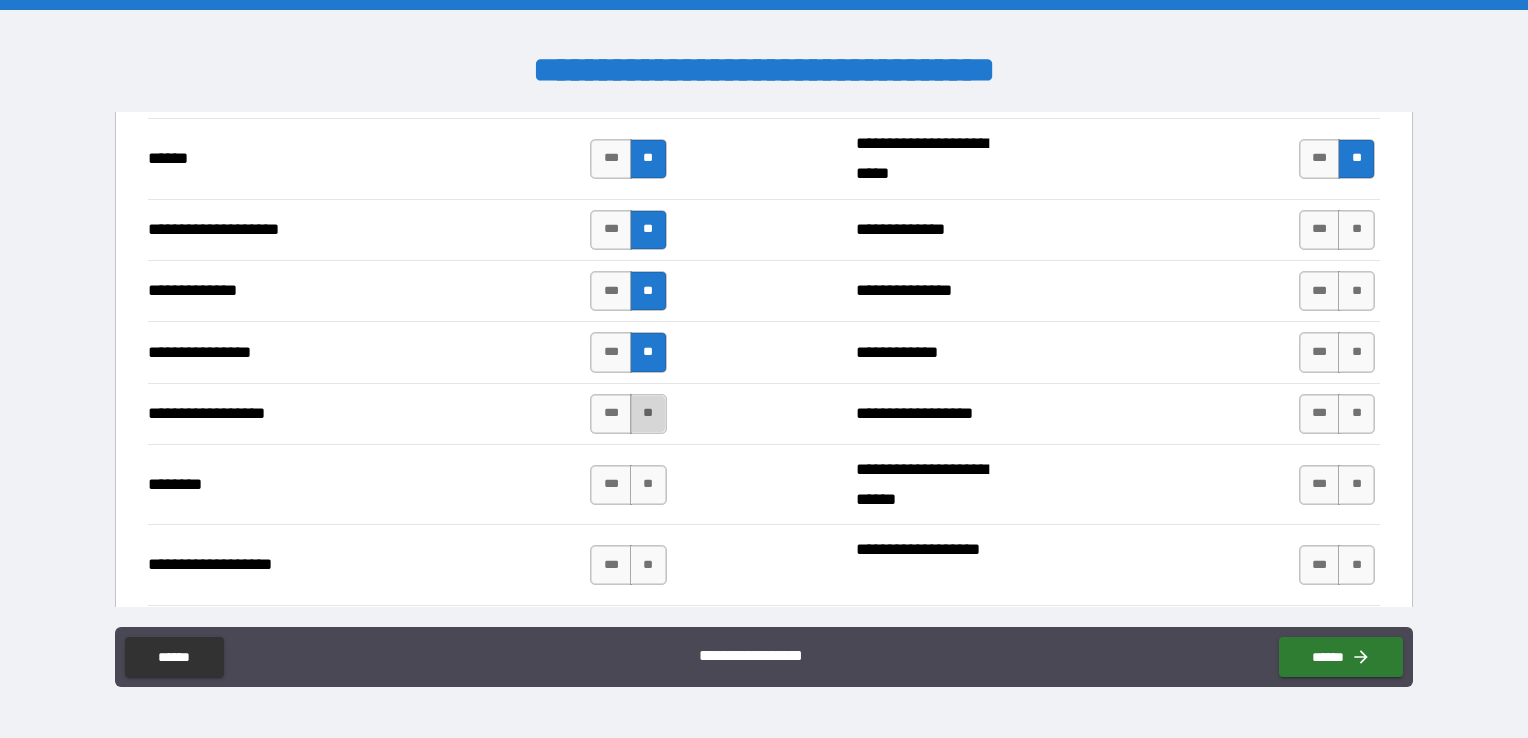 drag, startPoint x: 657, startPoint y: 402, endPoint x: 656, endPoint y: 418, distance: 16.03122 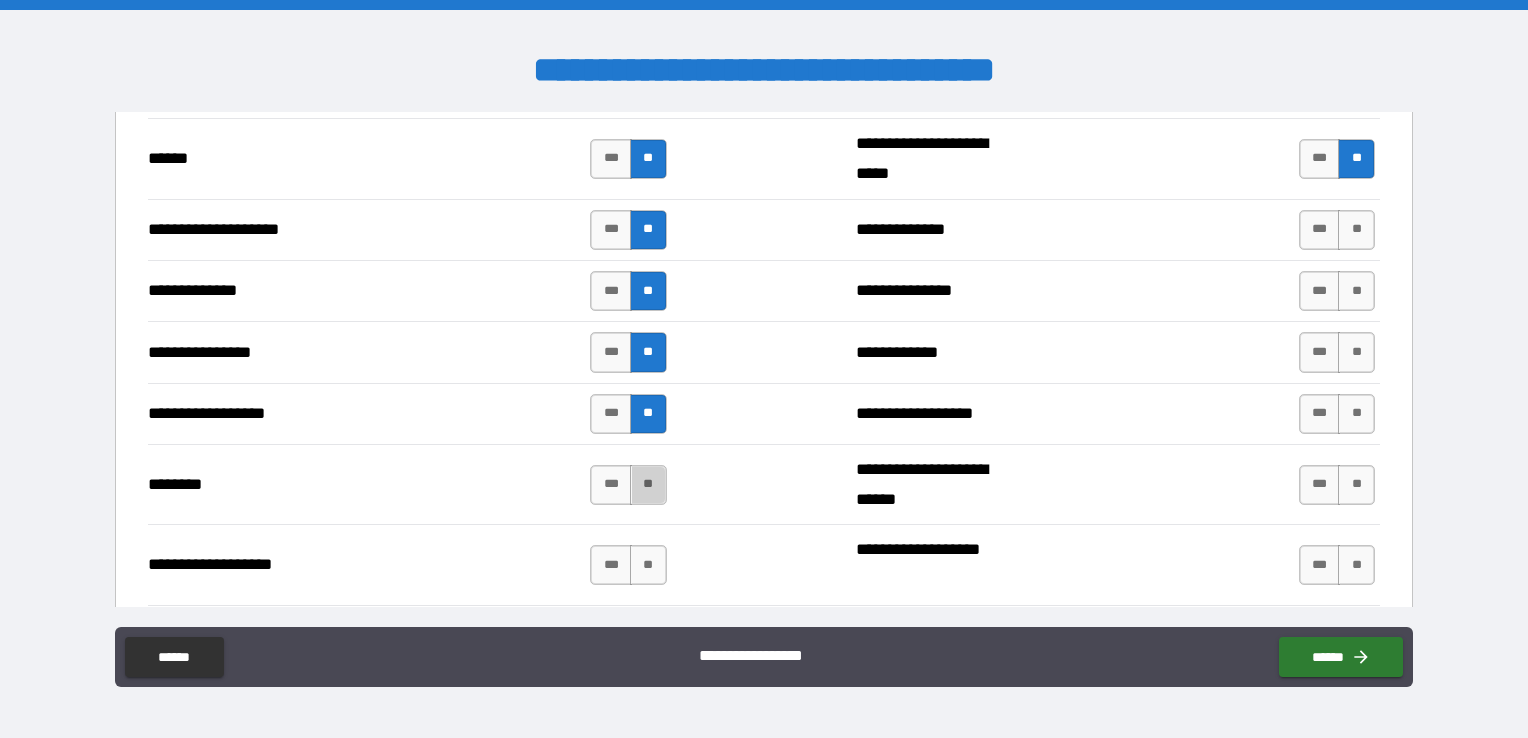 drag, startPoint x: 638, startPoint y: 490, endPoint x: 636, endPoint y: 519, distance: 29.068884 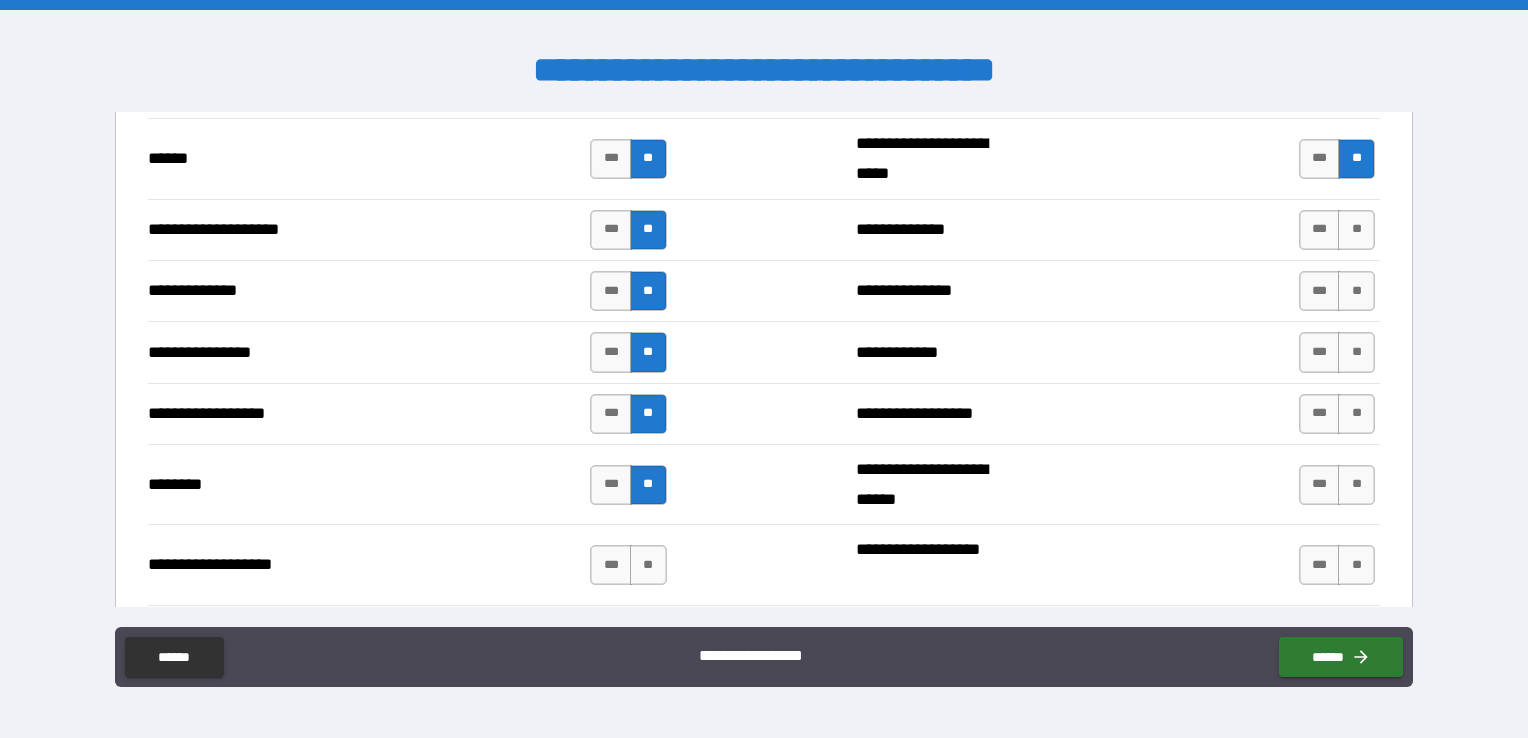 drag, startPoint x: 632, startPoint y: 565, endPoint x: 979, endPoint y: 386, distance: 390.44846 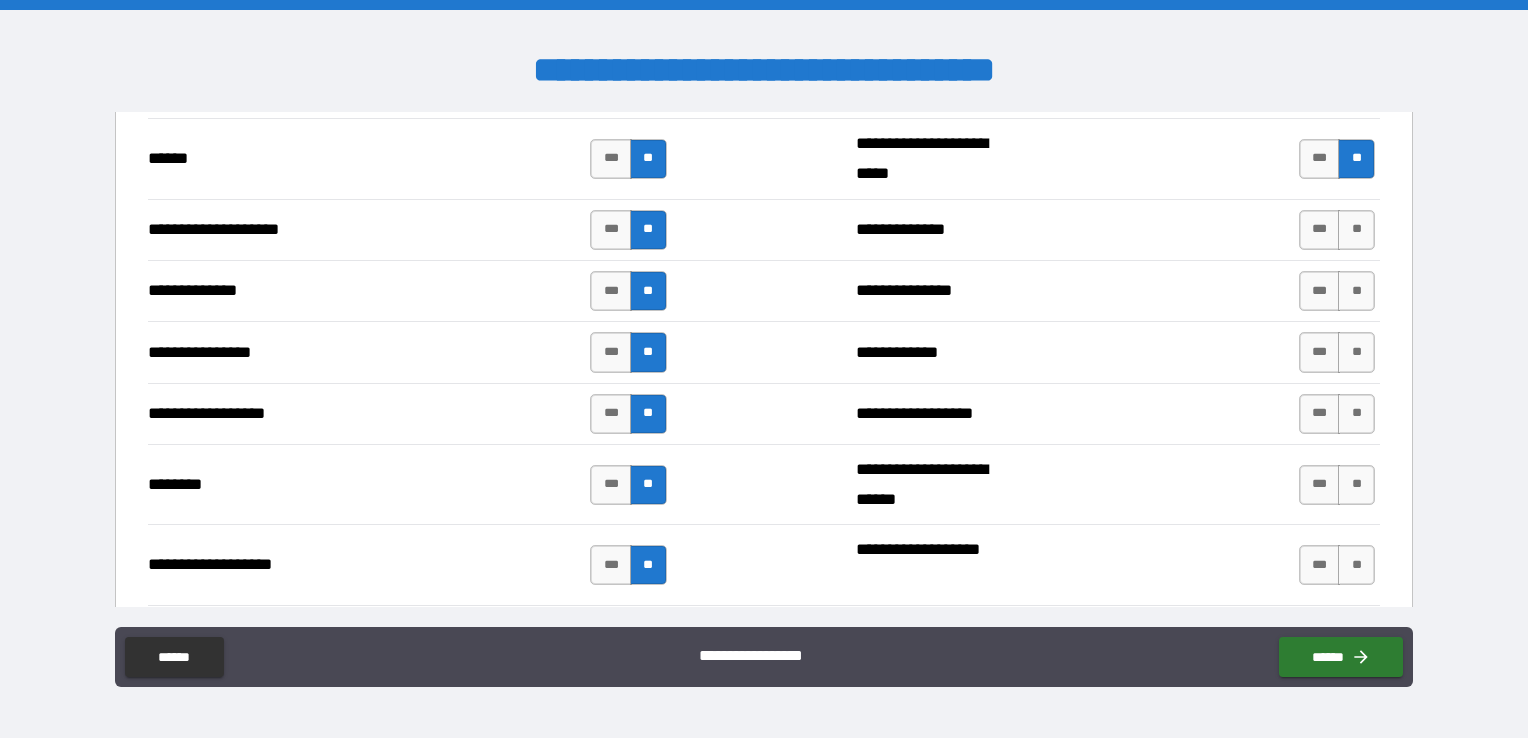drag, startPoint x: 1343, startPoint y: 226, endPoint x: 1345, endPoint y: 241, distance: 15.132746 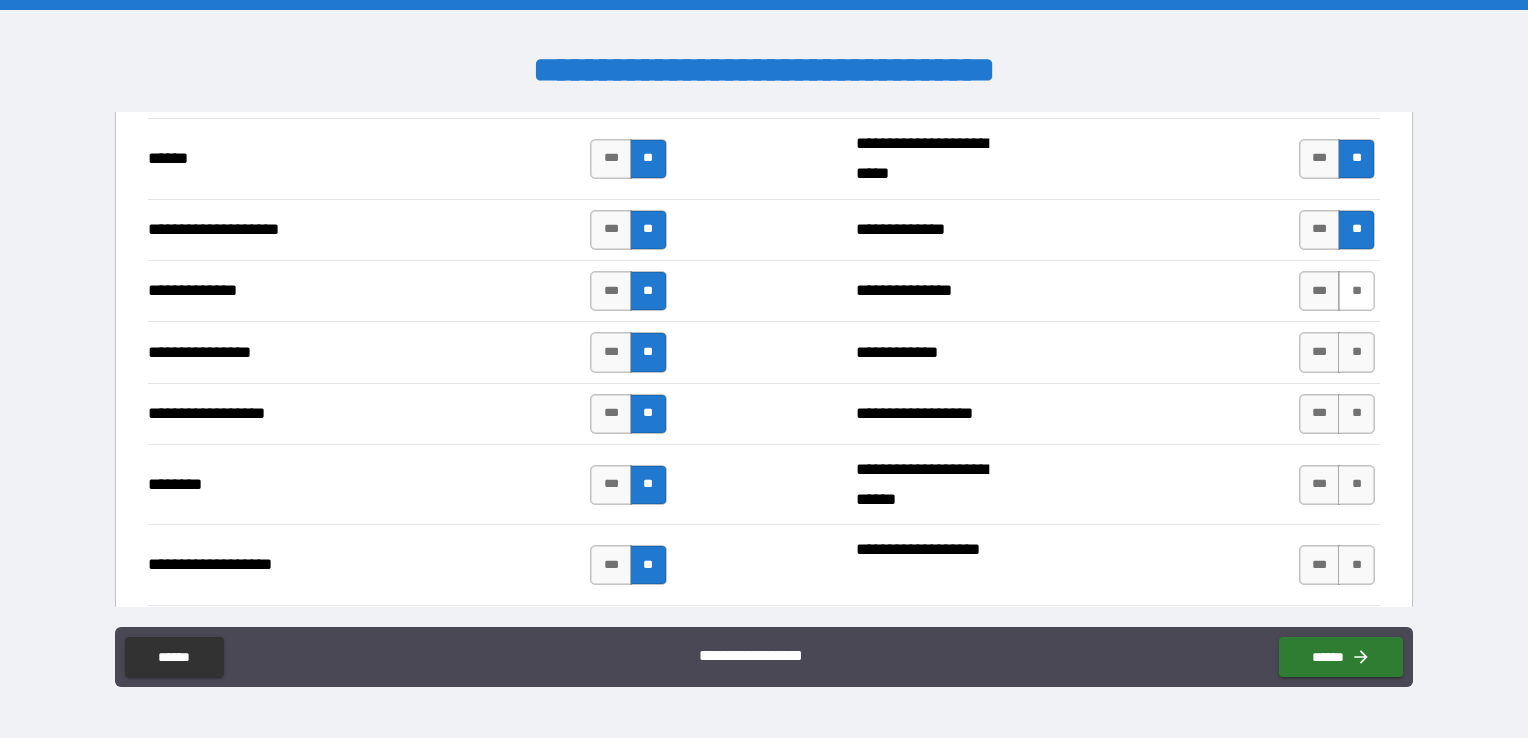 drag, startPoint x: 1346, startPoint y: 284, endPoint x: 1347, endPoint y: 297, distance: 13.038404 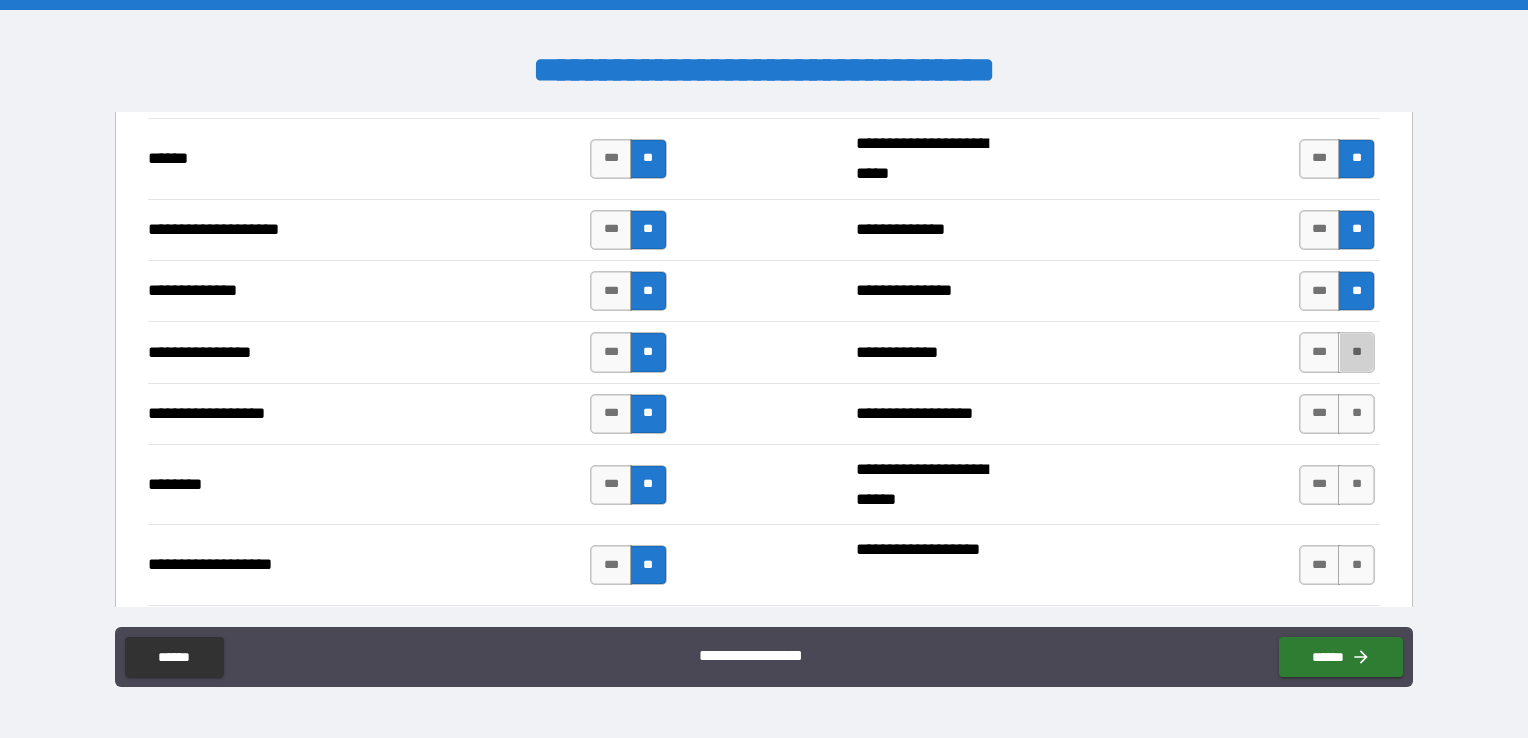 drag, startPoint x: 1347, startPoint y: 341, endPoint x: 1348, endPoint y: 366, distance: 25.019993 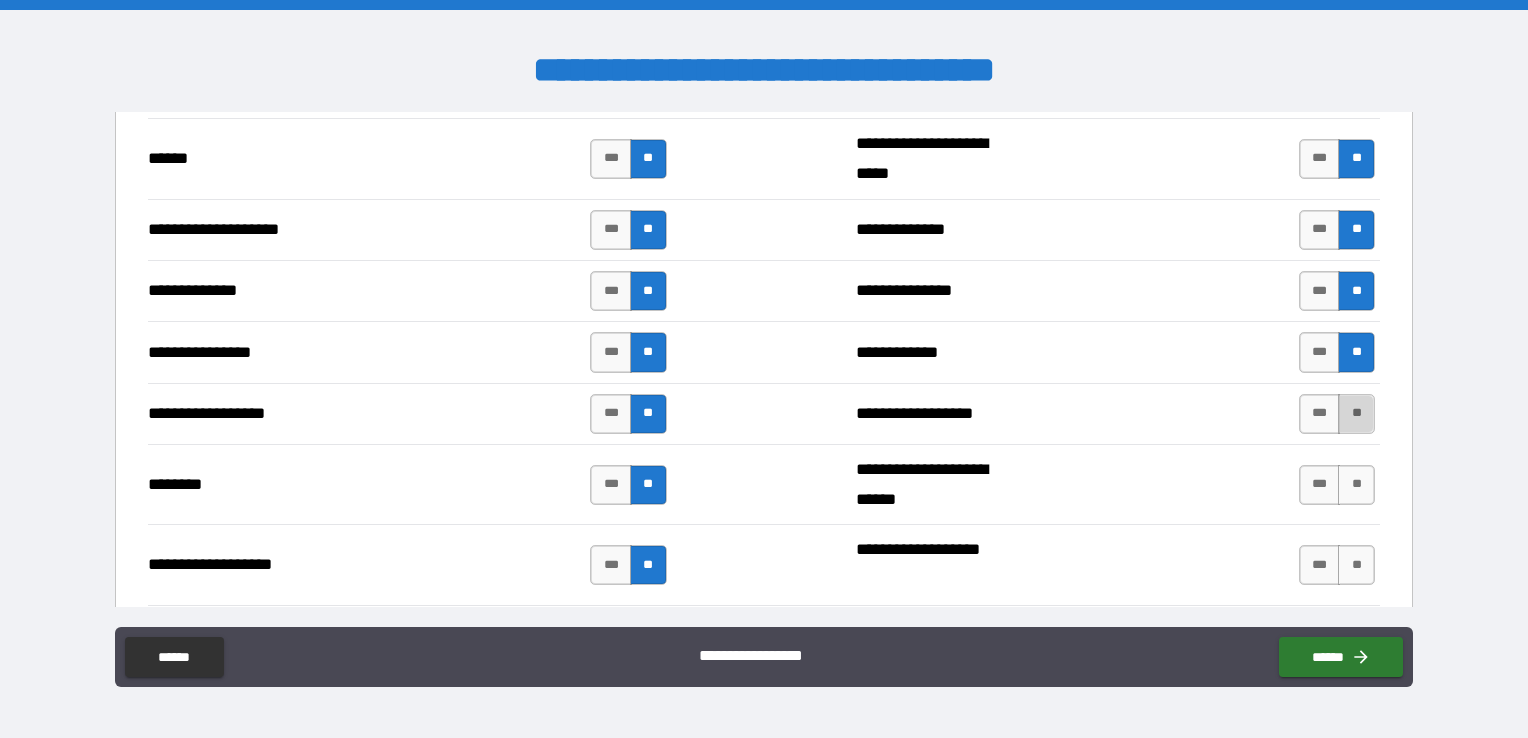 click on "**" at bounding box center (1356, 414) 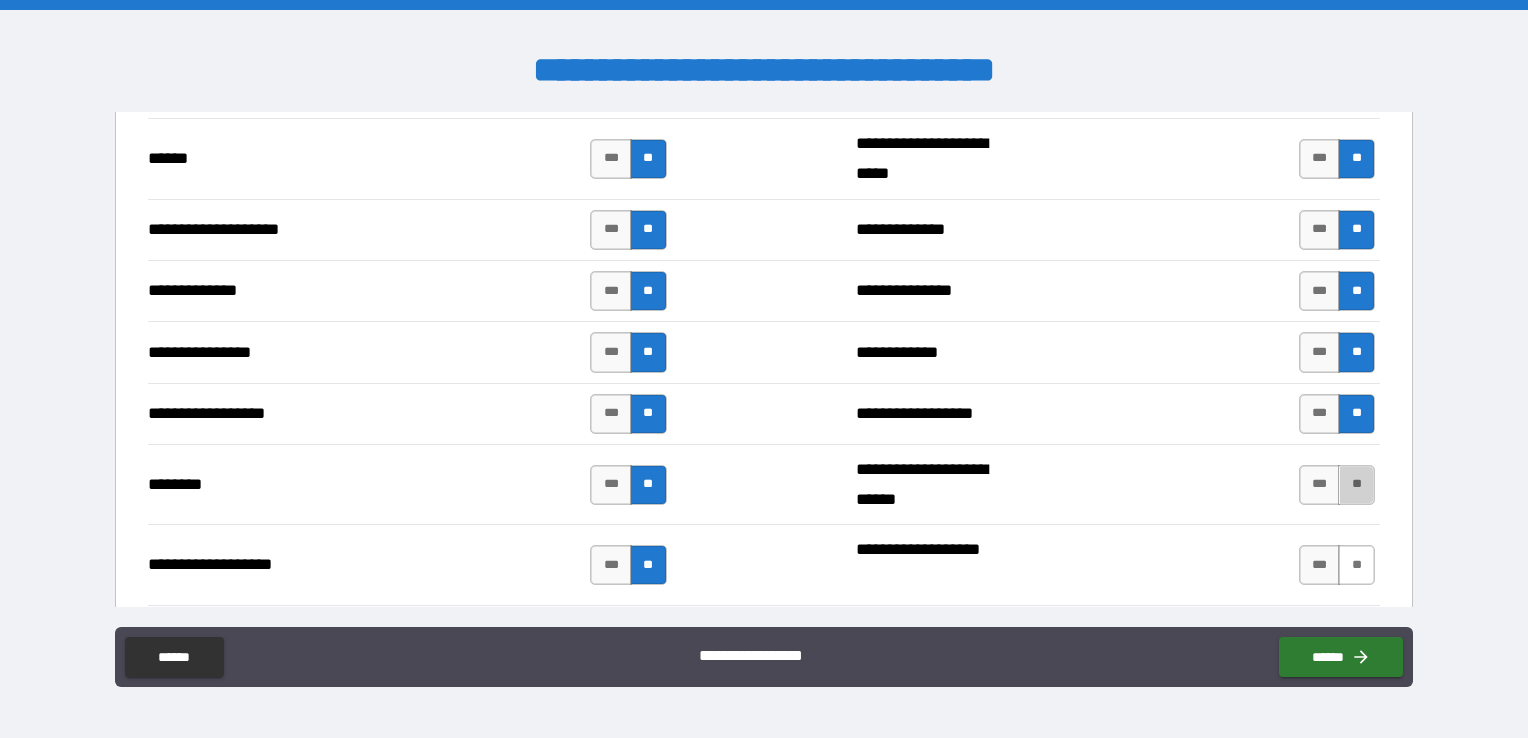 drag, startPoint x: 1338, startPoint y: 479, endPoint x: 1330, endPoint y: 536, distance: 57.558666 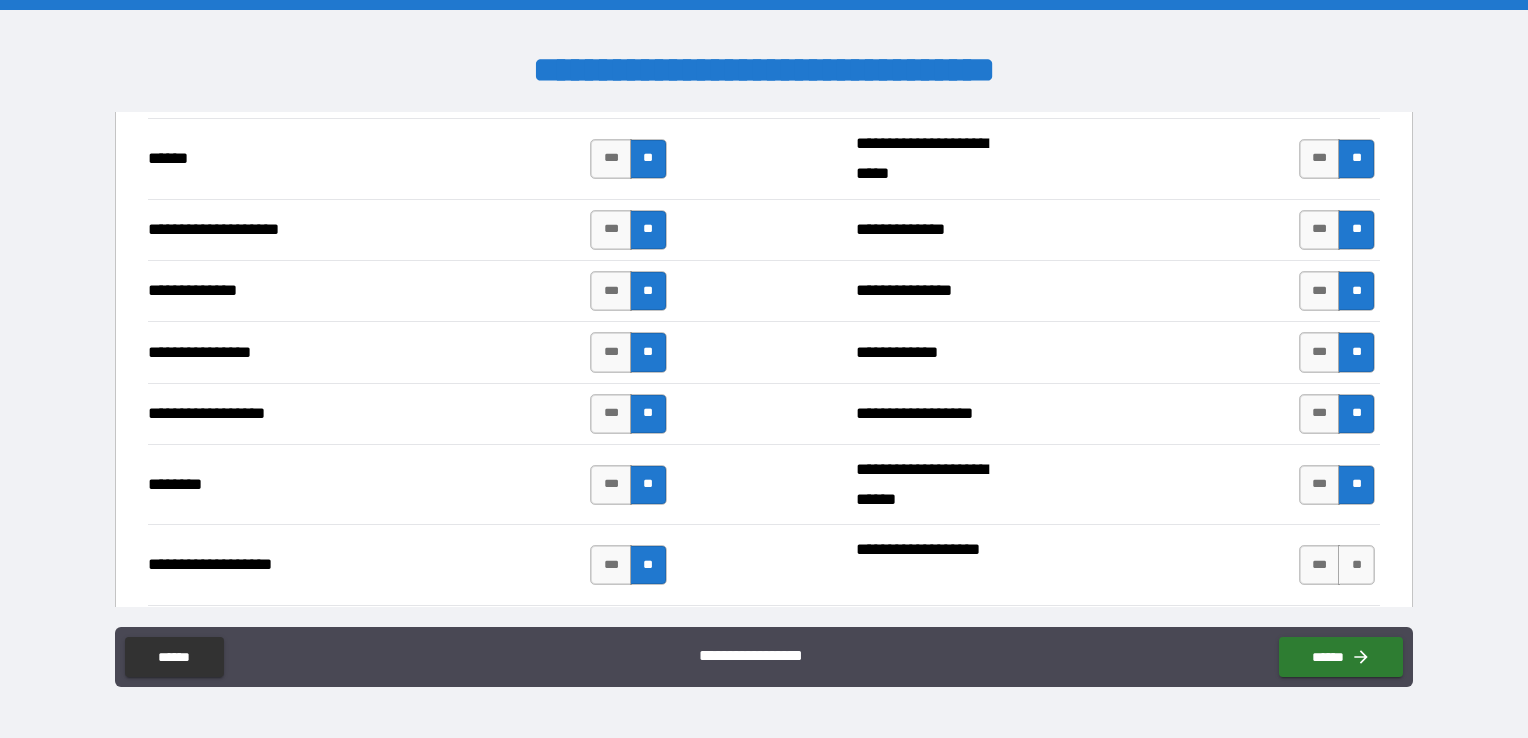 drag, startPoint x: 1340, startPoint y: 555, endPoint x: 1262, endPoint y: 552, distance: 78.05767 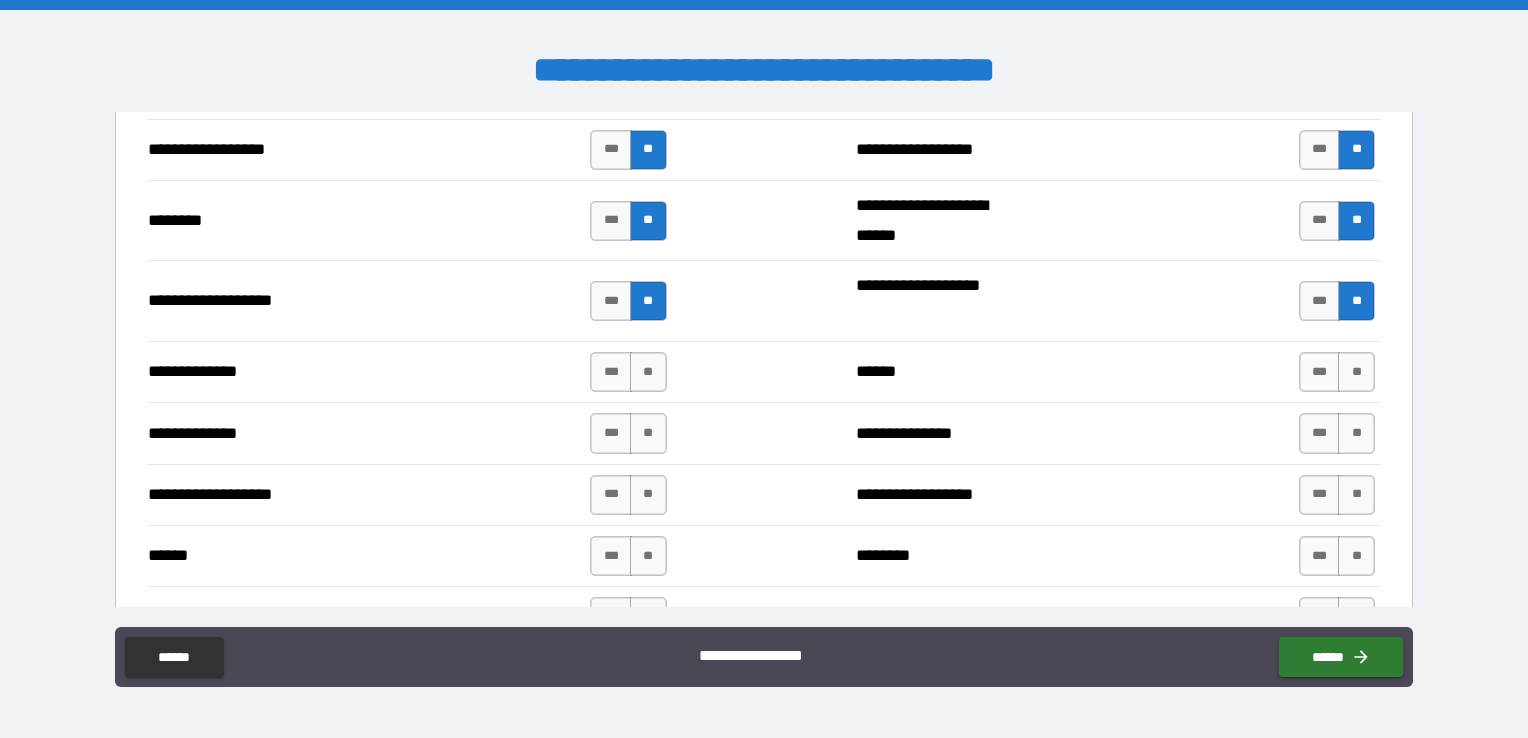 scroll, scrollTop: 3300, scrollLeft: 0, axis: vertical 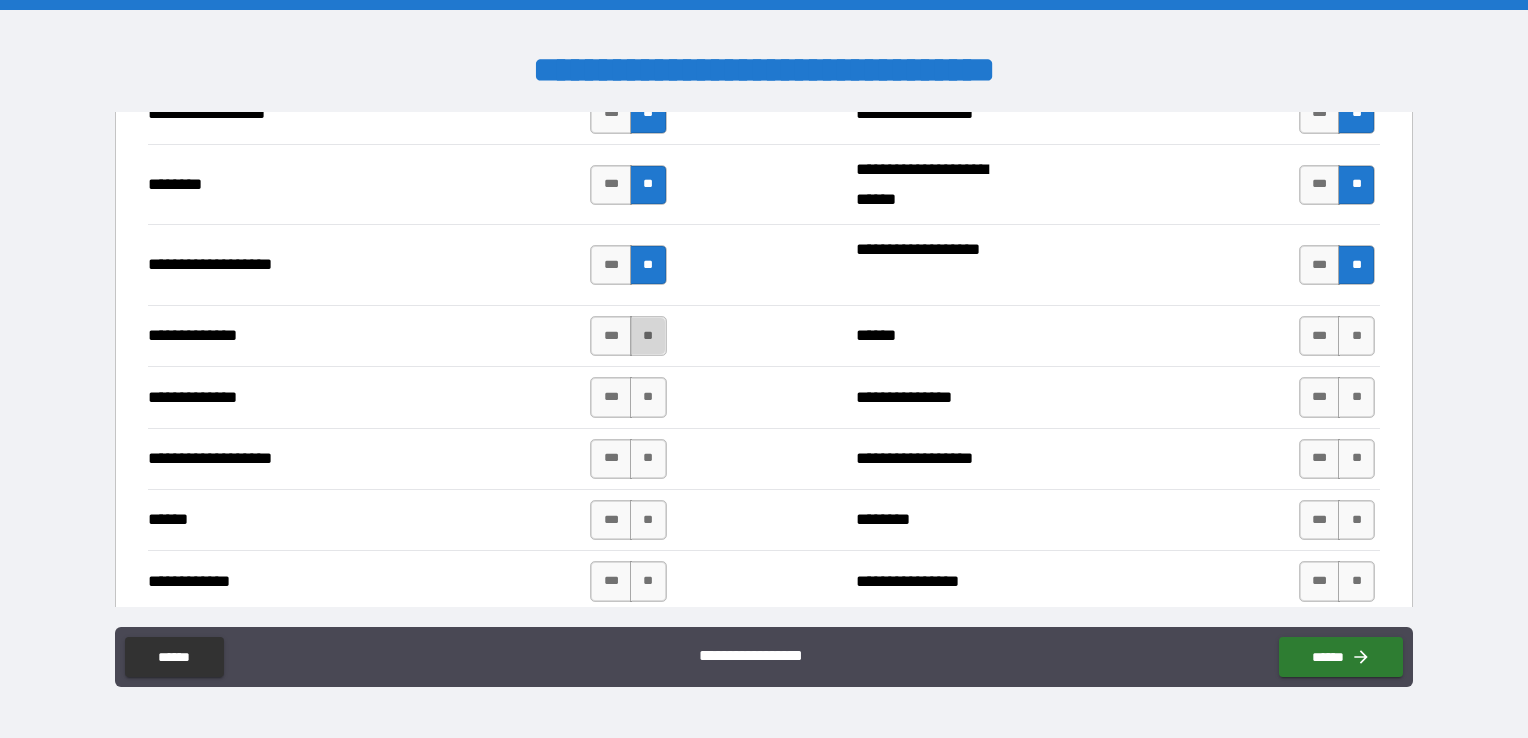 click on "**" at bounding box center [648, 336] 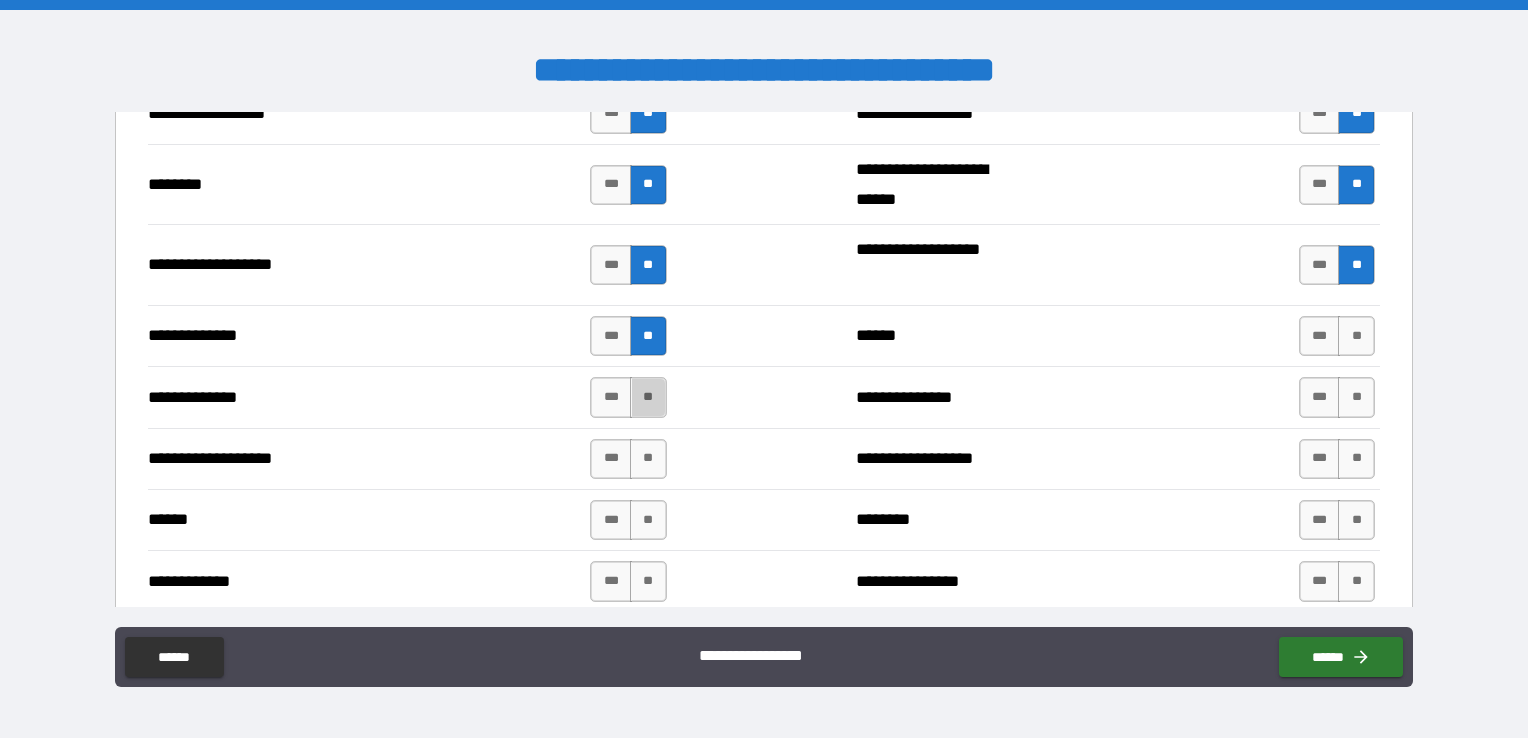 drag, startPoint x: 647, startPoint y: 395, endPoint x: 649, endPoint y: 425, distance: 30.066593 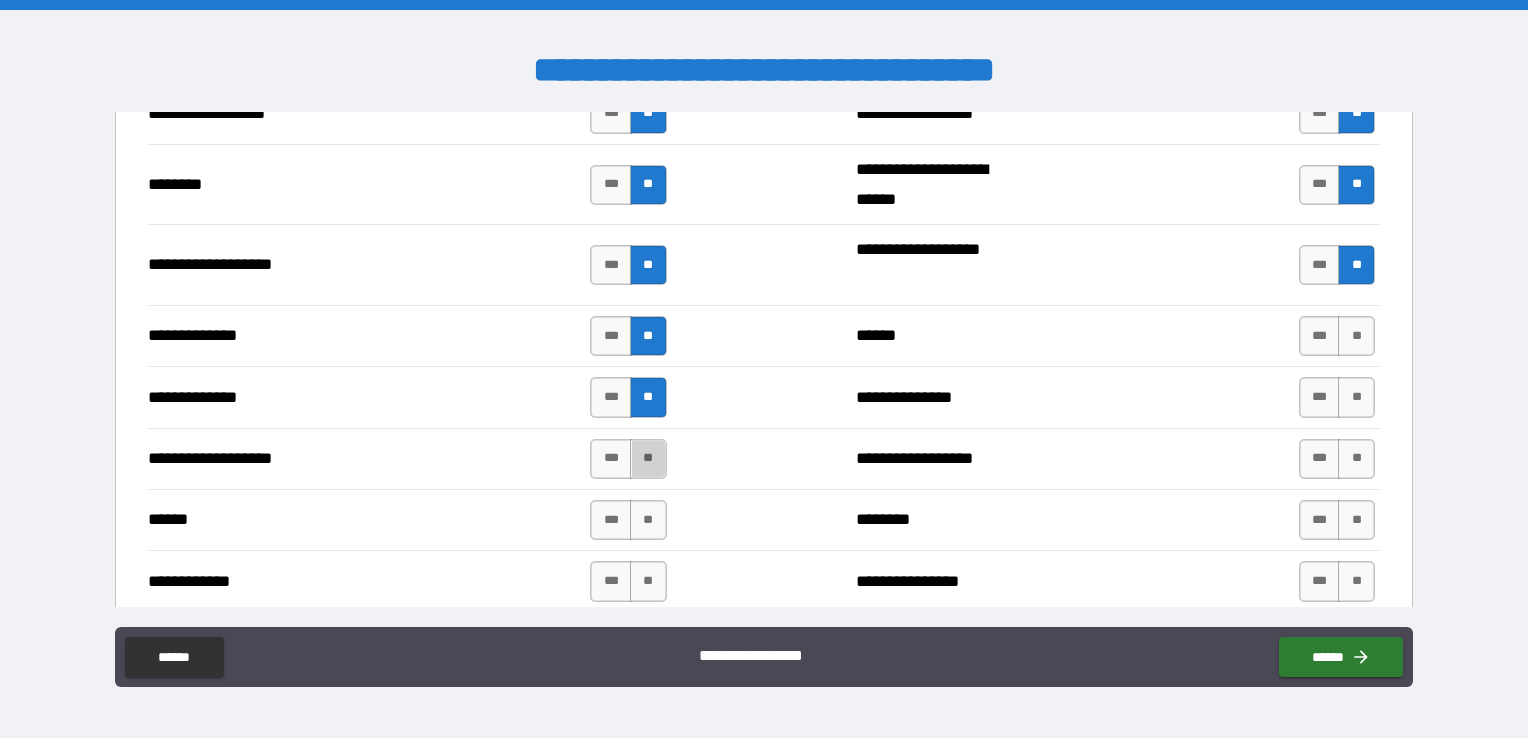 drag, startPoint x: 650, startPoint y: 452, endPoint x: 650, endPoint y: 478, distance: 26 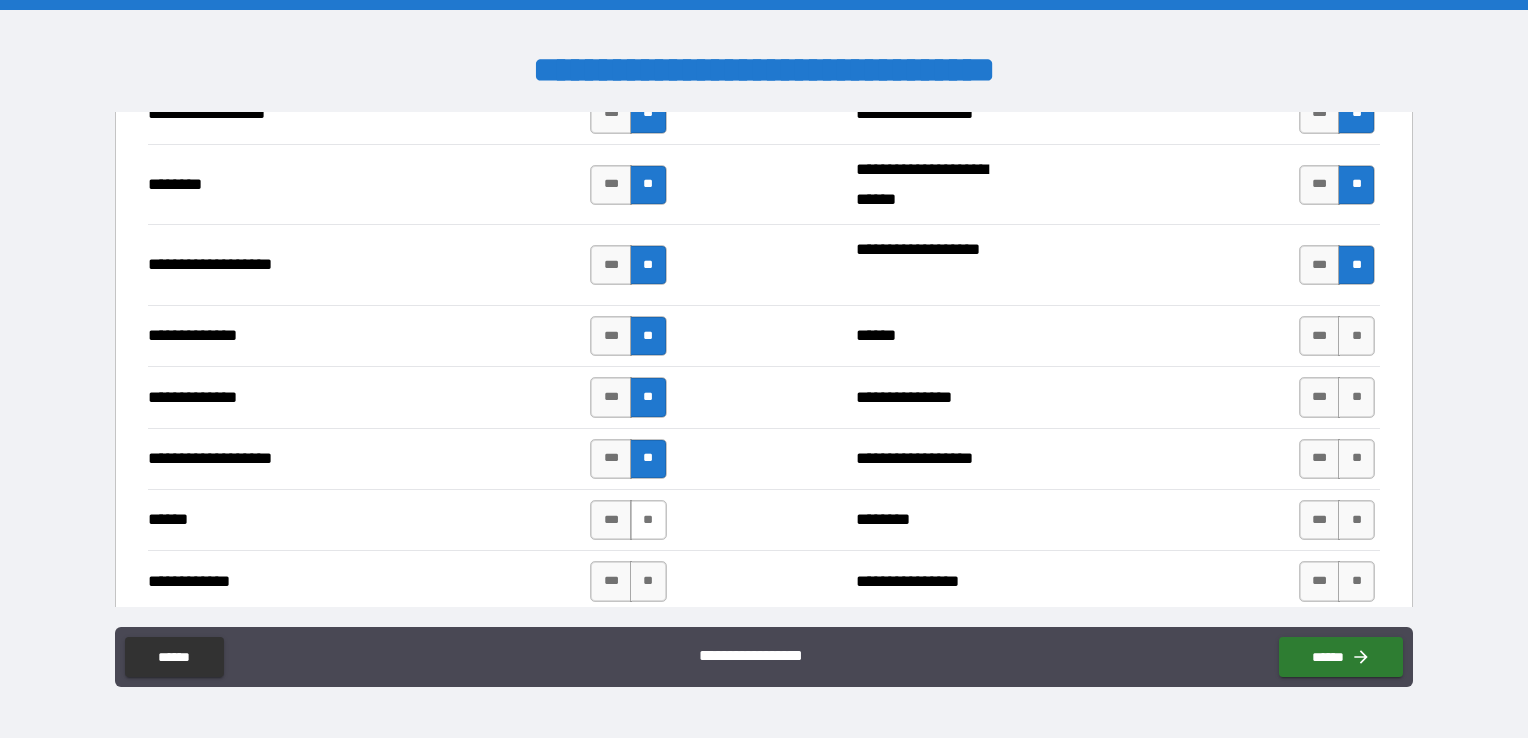 drag, startPoint x: 659, startPoint y: 502, endPoint x: 652, endPoint y: 520, distance: 19.313208 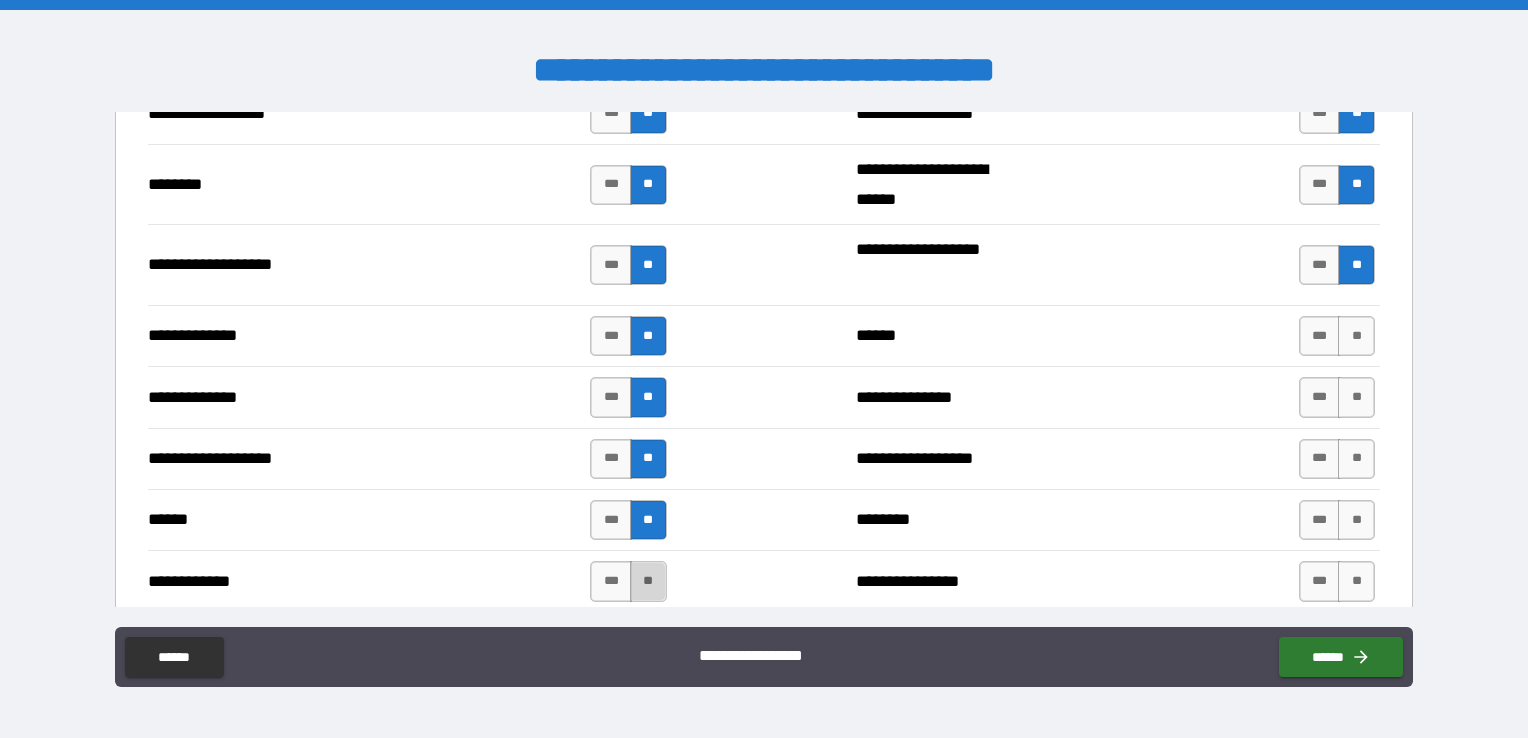 click on "**" at bounding box center (648, 581) 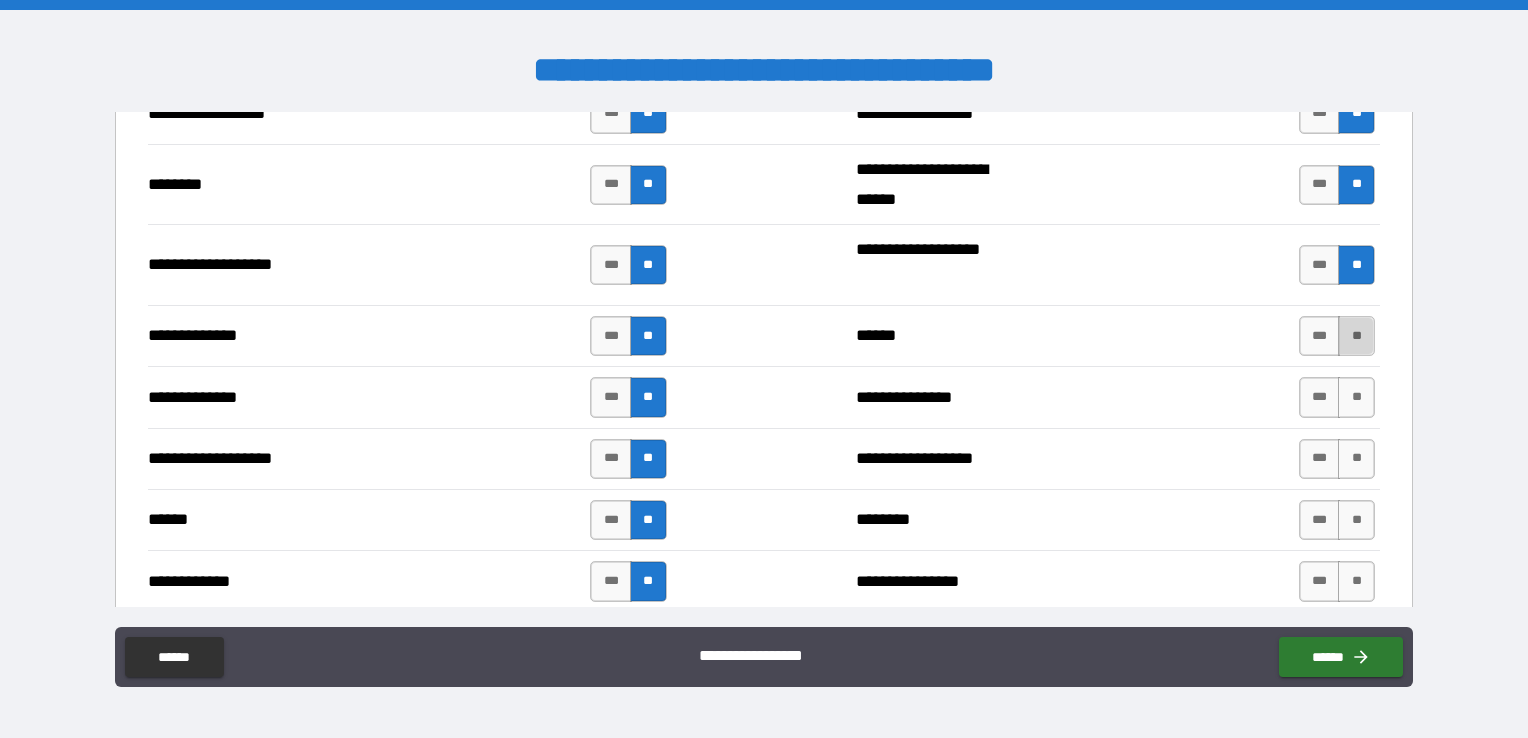click on "**" at bounding box center (1356, 336) 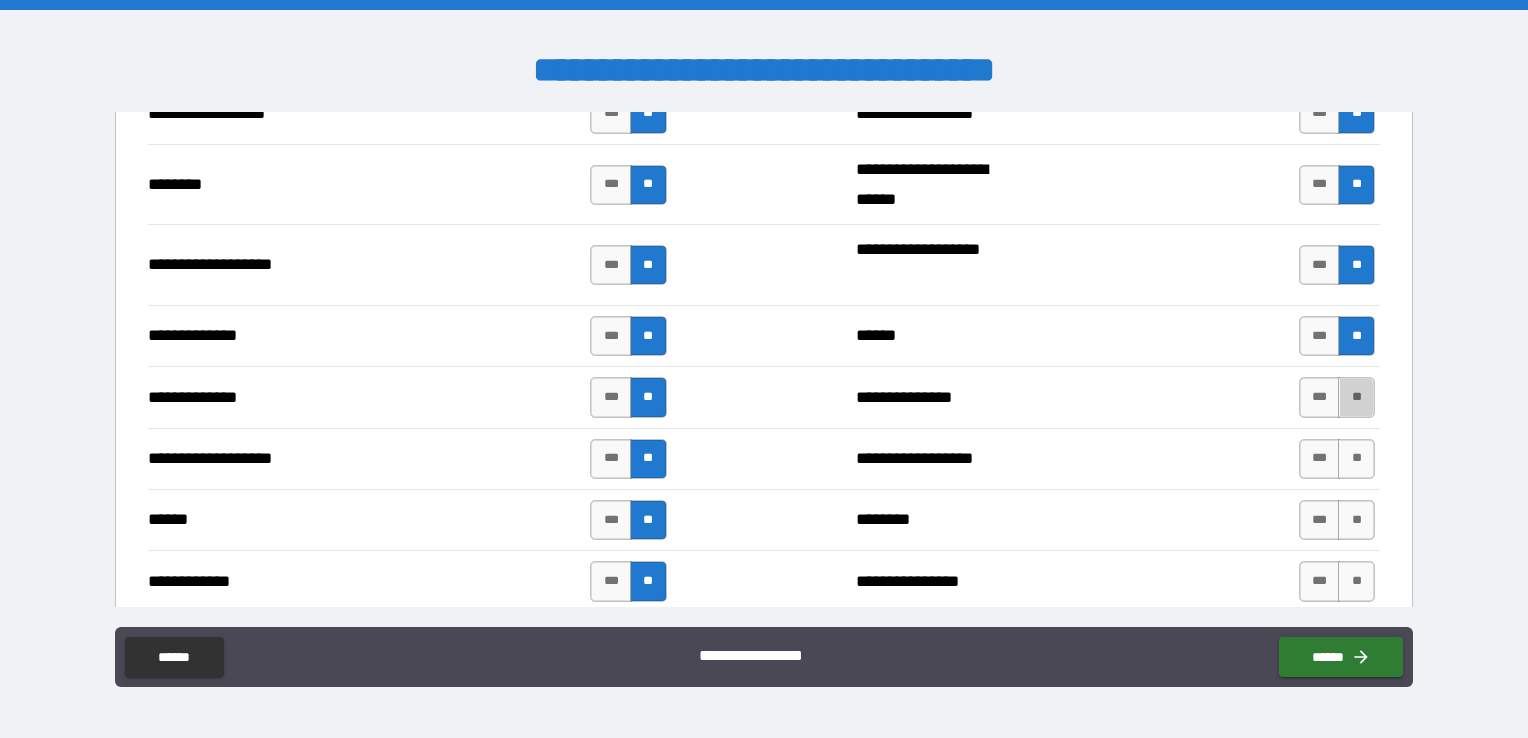 drag, startPoint x: 1336, startPoint y: 402, endPoint x: 1338, endPoint y: 418, distance: 16.124516 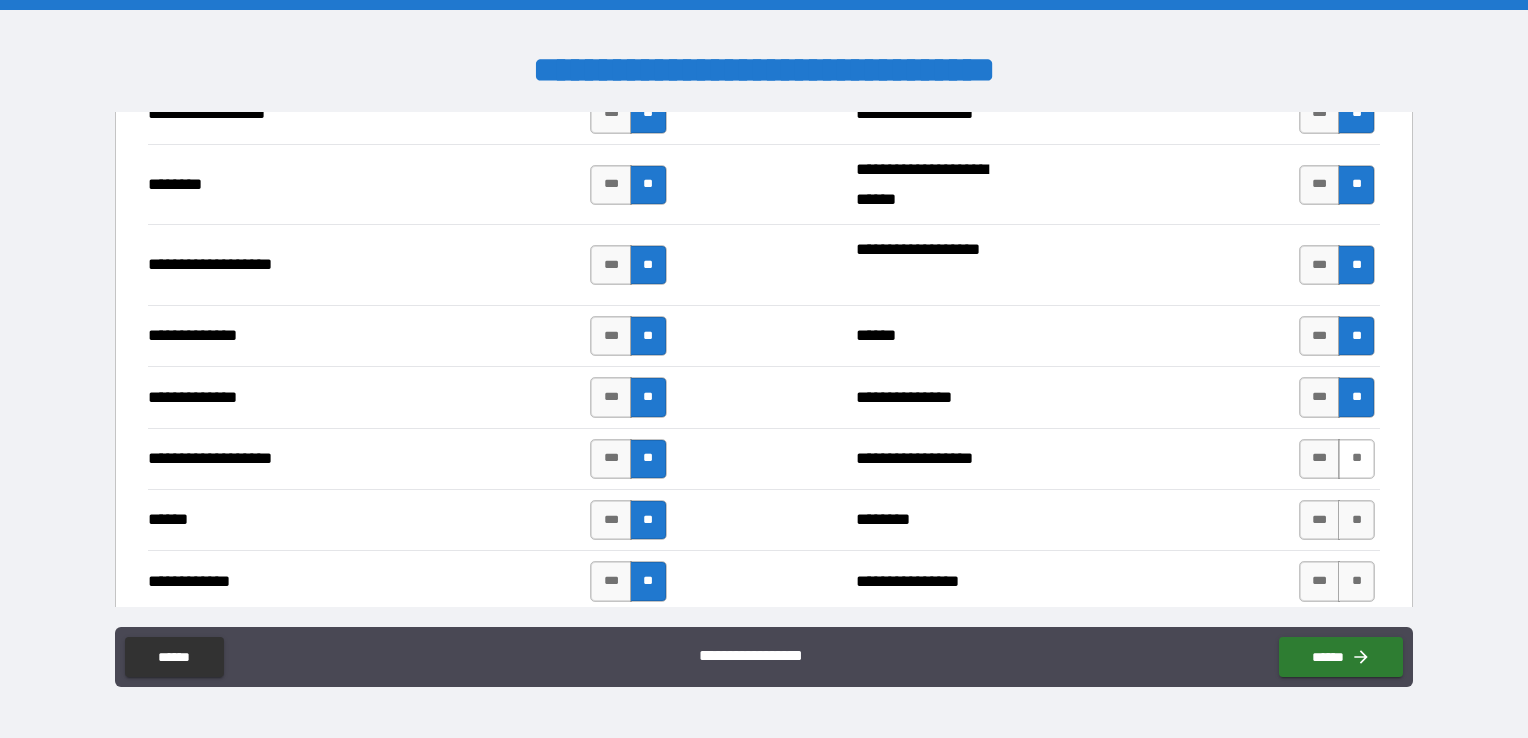 click on "**" at bounding box center (1356, 459) 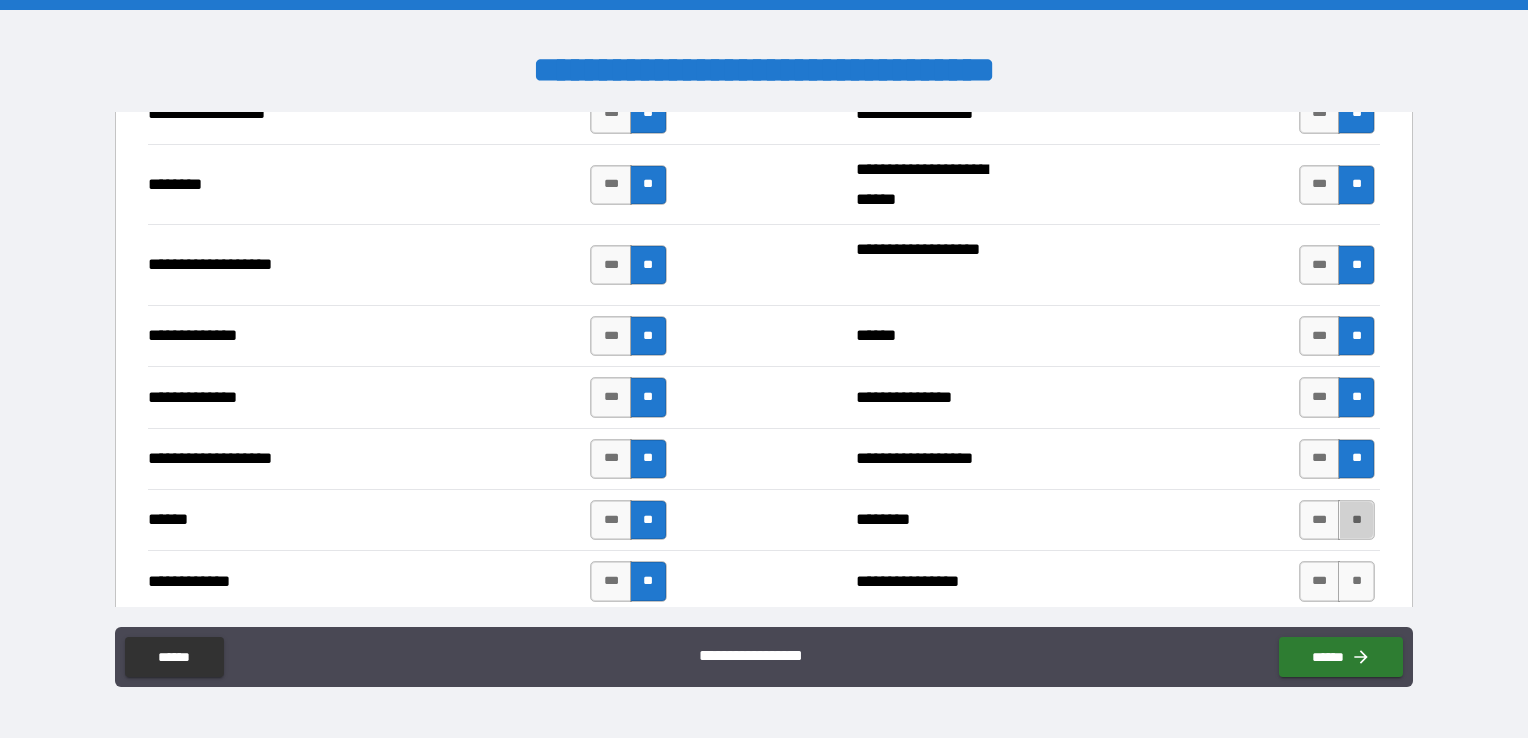 drag, startPoint x: 1349, startPoint y: 517, endPoint x: 1348, endPoint y: 530, distance: 13.038404 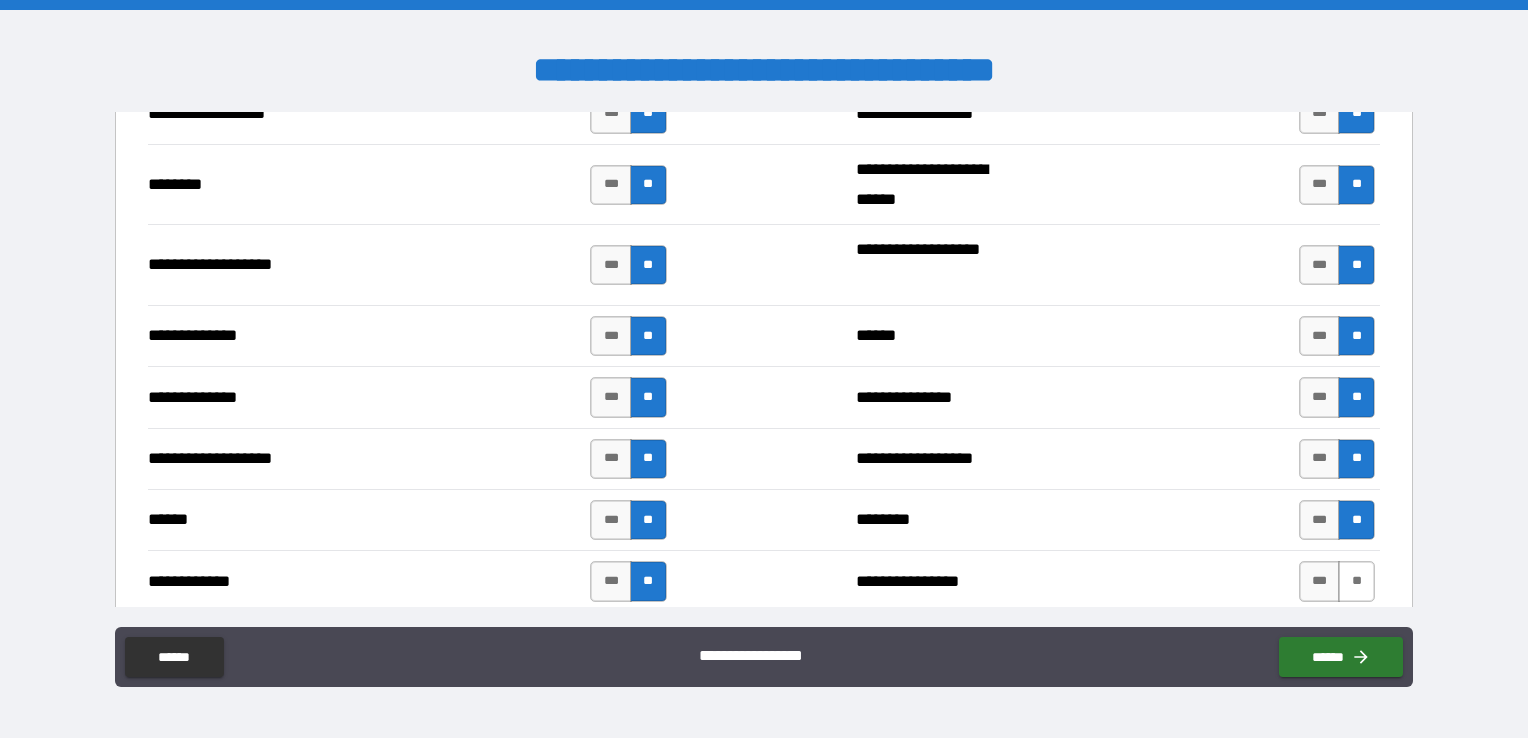 click on "**" at bounding box center (1356, 581) 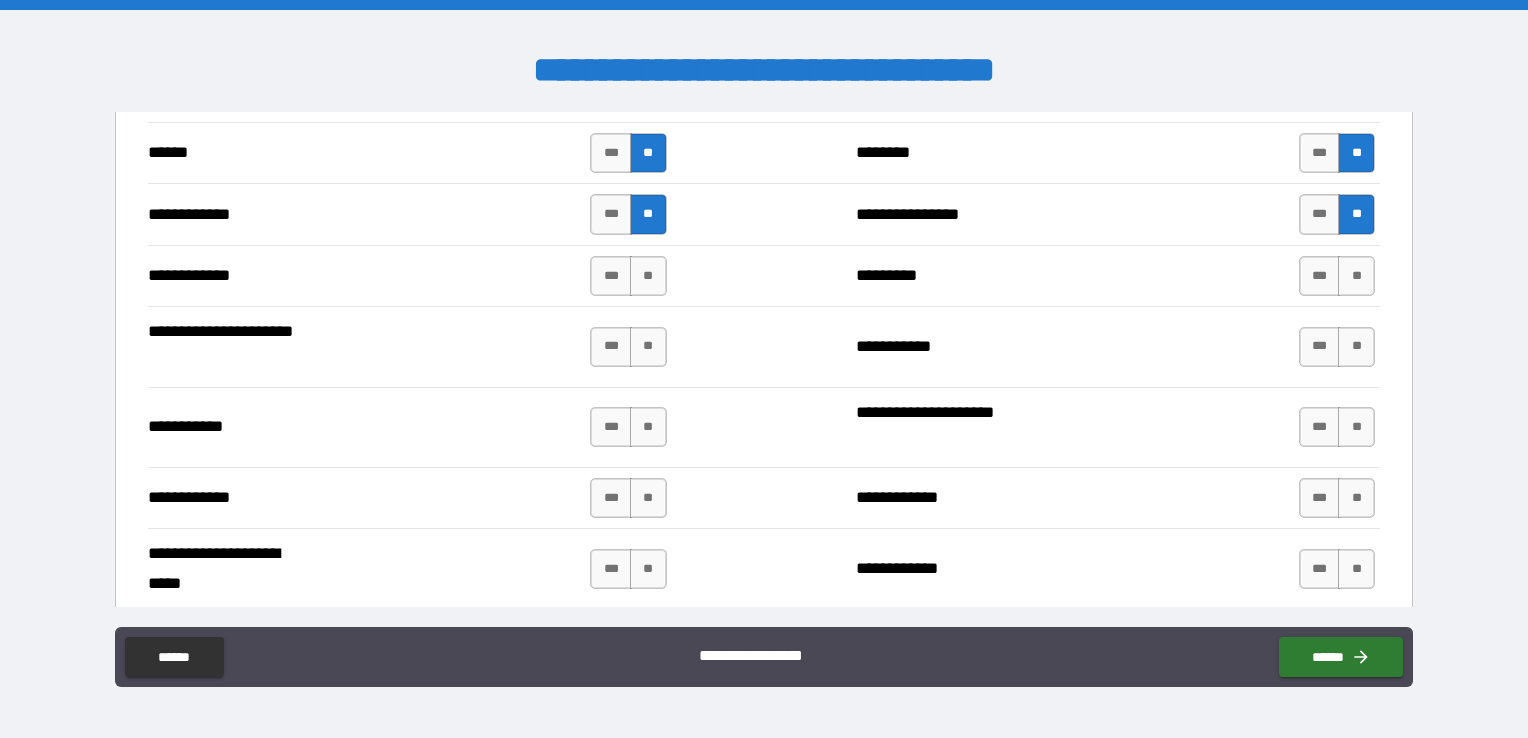 scroll, scrollTop: 3700, scrollLeft: 0, axis: vertical 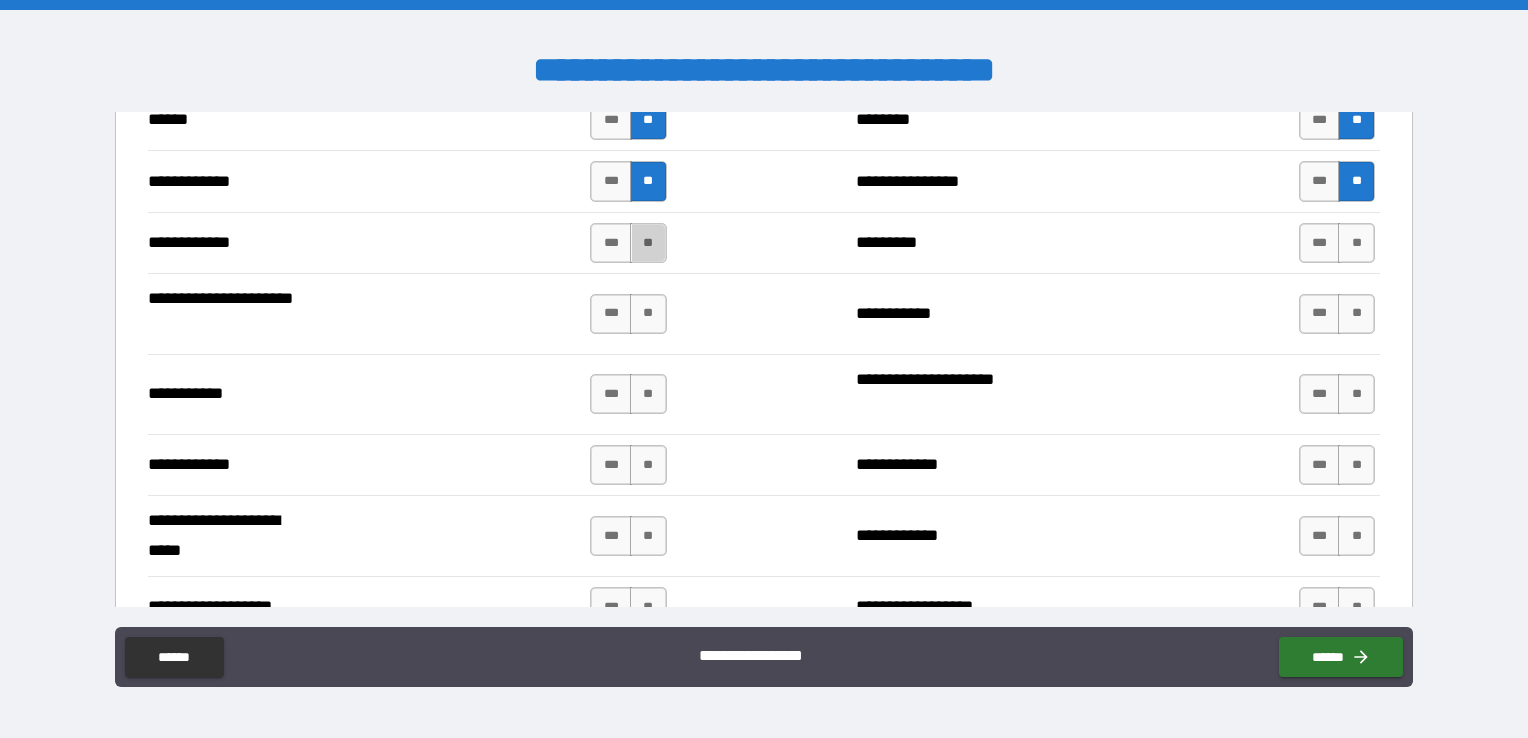 drag, startPoint x: 642, startPoint y: 230, endPoint x: 628, endPoint y: 263, distance: 35.846897 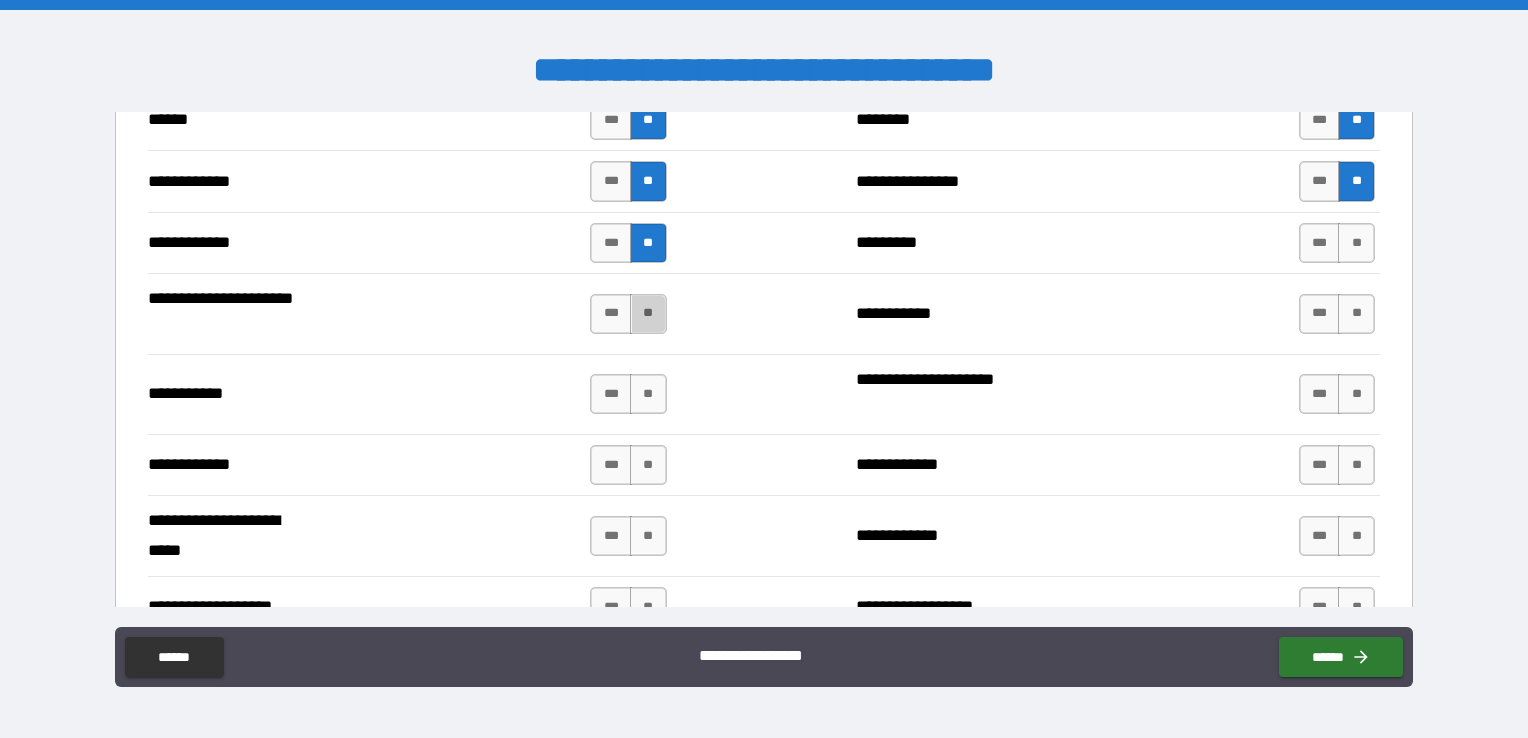 drag, startPoint x: 653, startPoint y: 305, endPoint x: 638, endPoint y: 353, distance: 50.289165 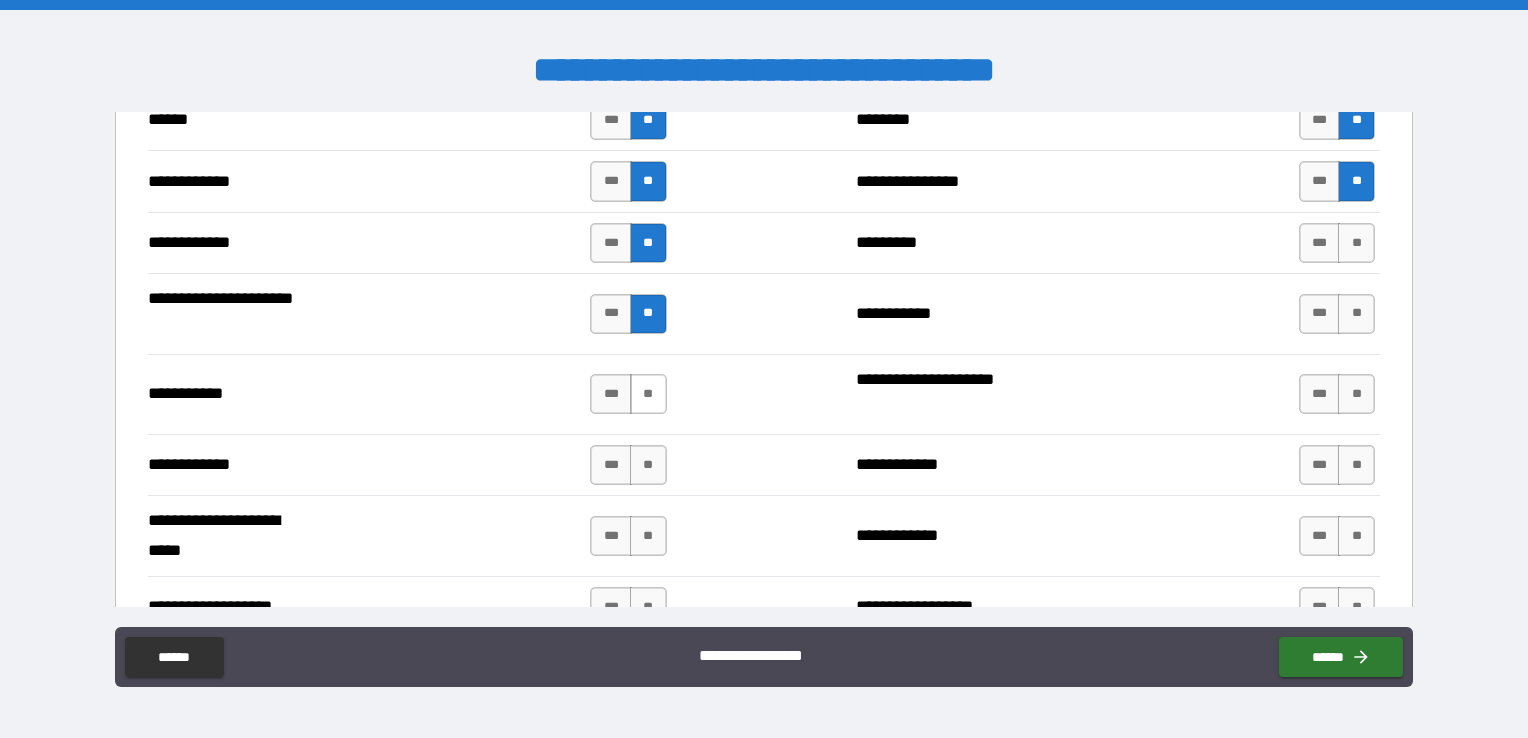 click on "**" at bounding box center (648, 394) 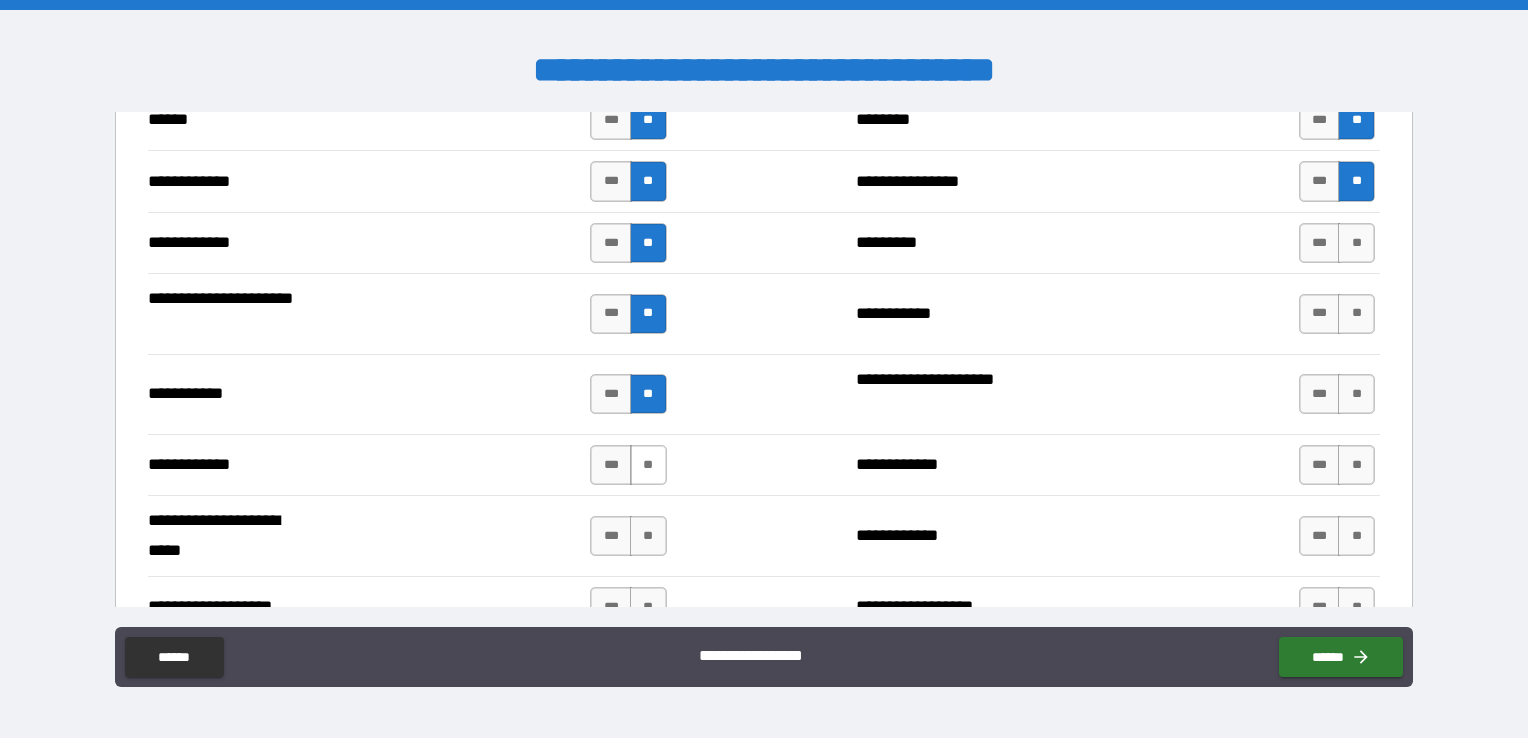 click on "**" at bounding box center [648, 465] 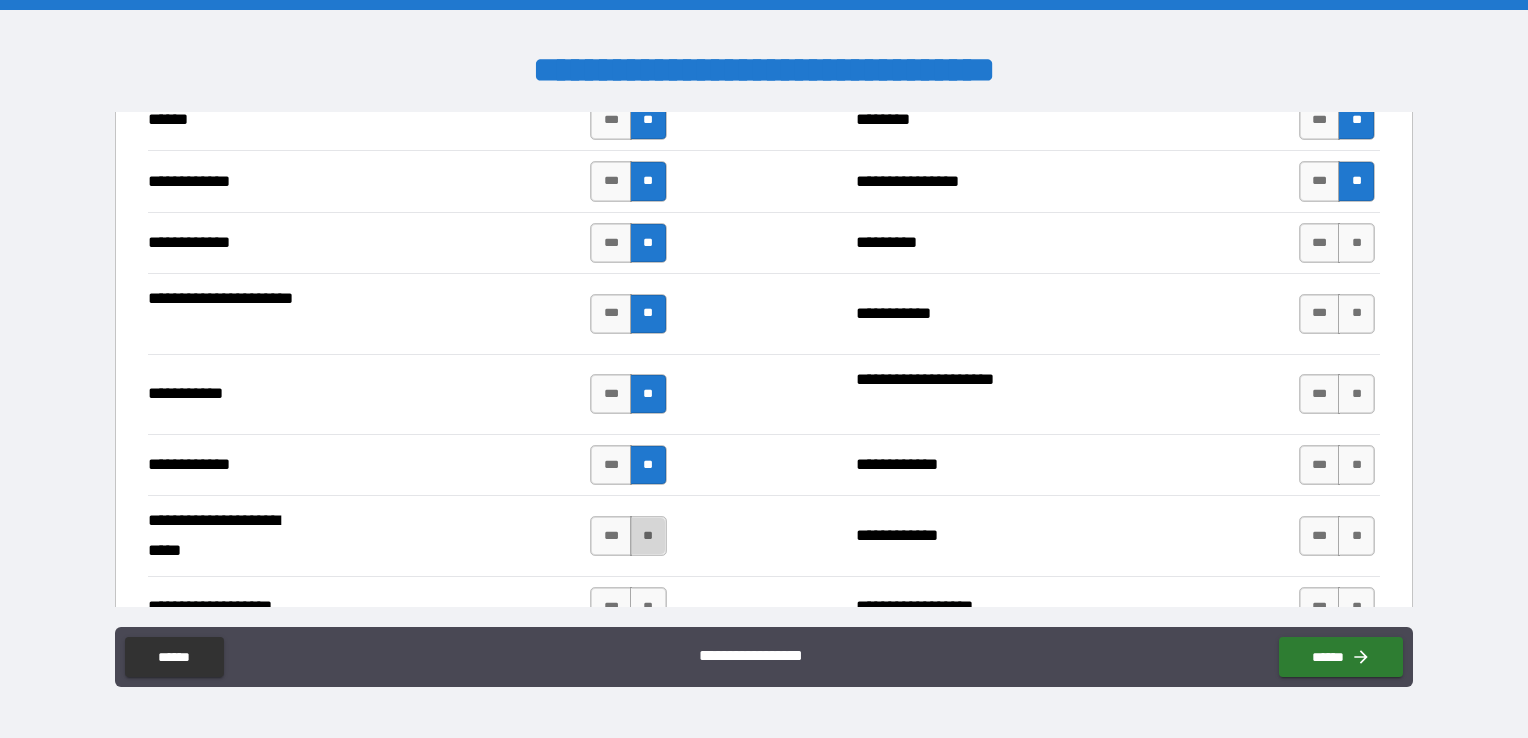 click on "**" at bounding box center [648, 536] 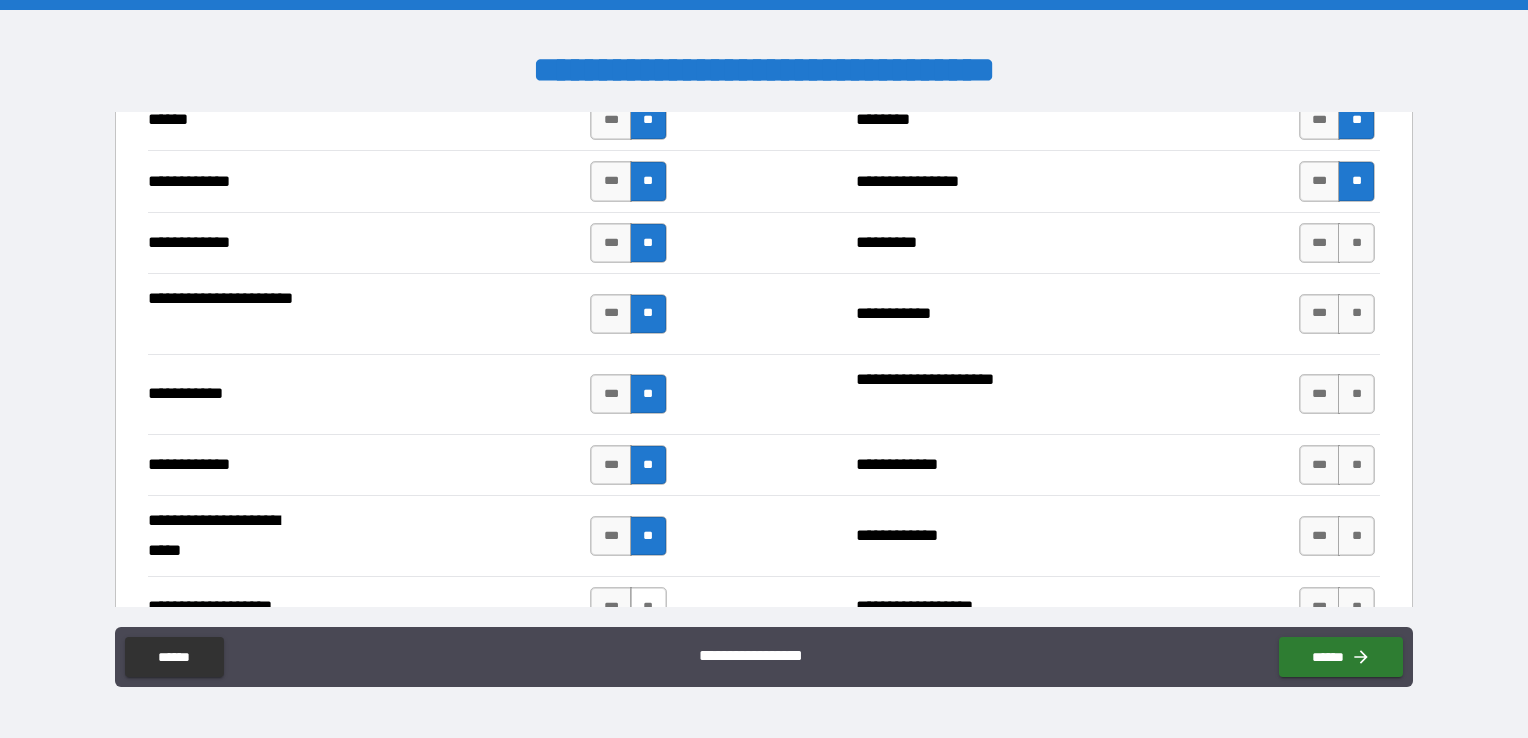 click on "**" at bounding box center [648, 607] 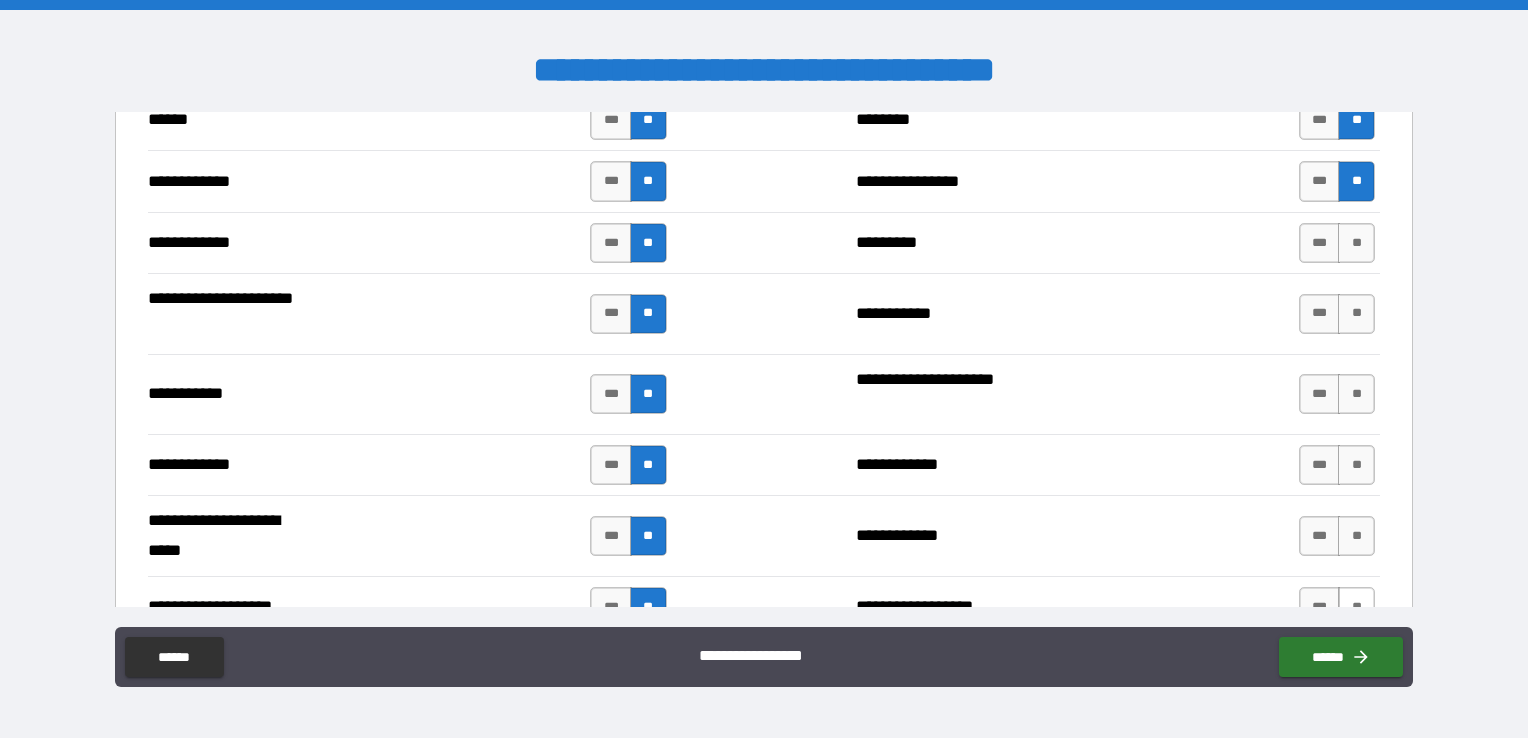 click on "**" at bounding box center (1356, 607) 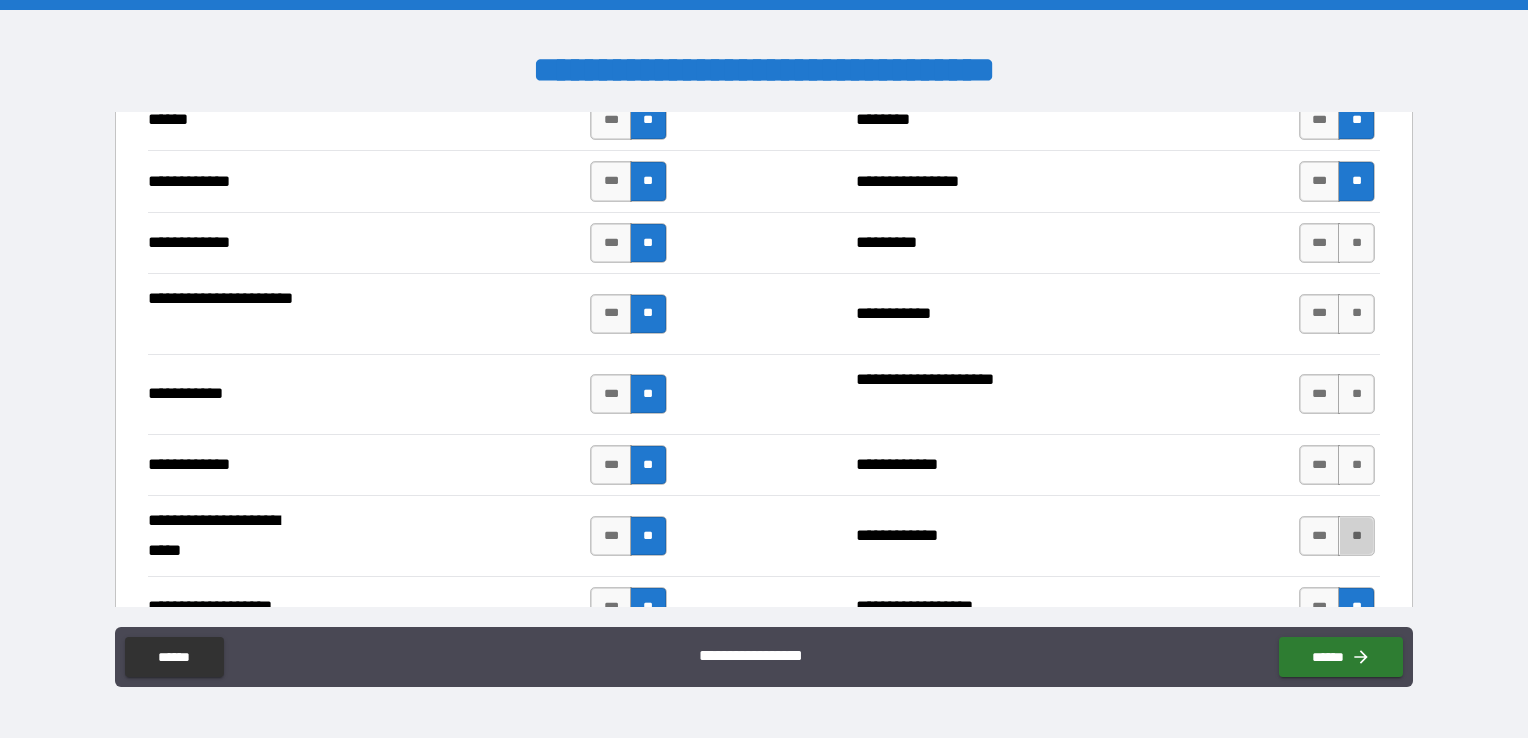 drag, startPoint x: 1332, startPoint y: 516, endPoint x: 1356, endPoint y: 476, distance: 46.647614 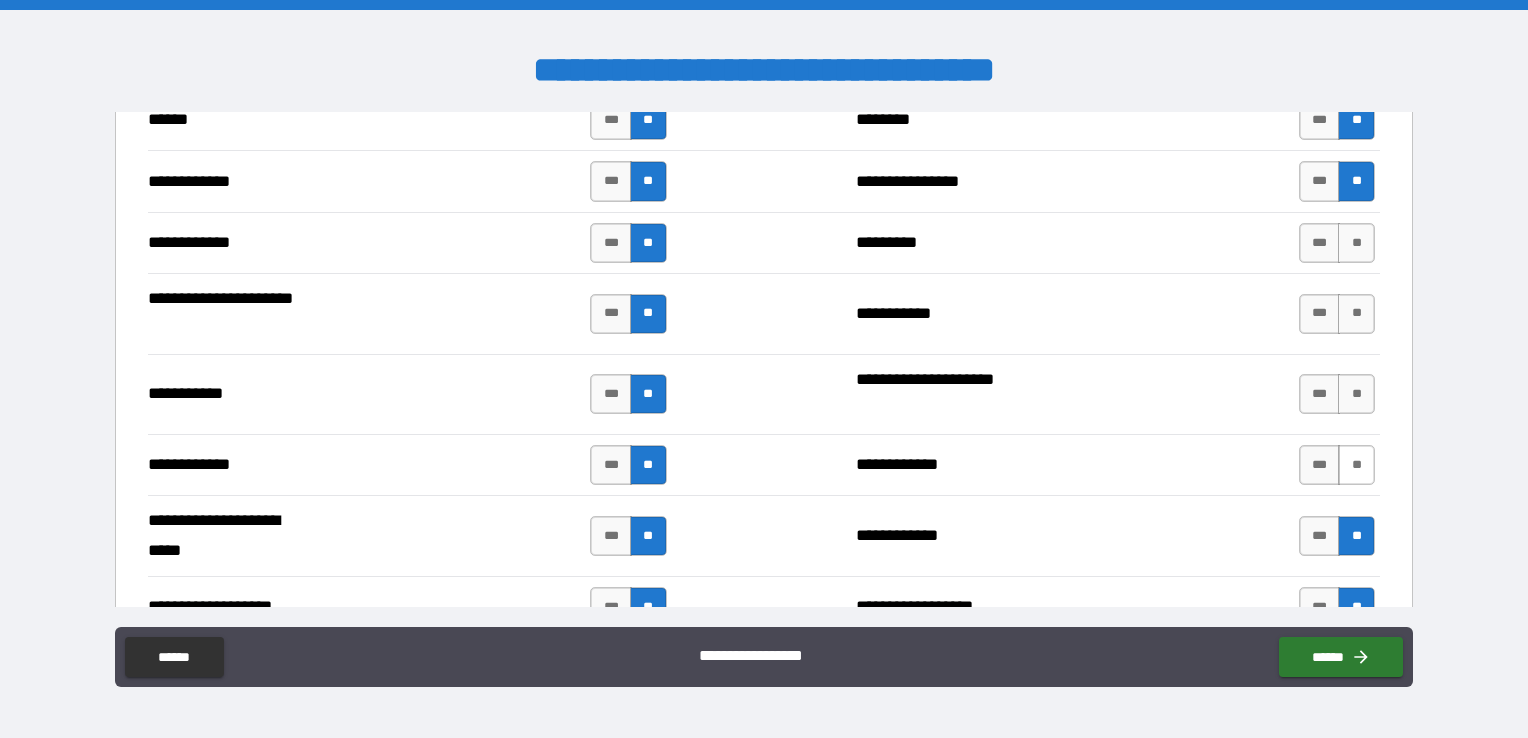 drag, startPoint x: 1355, startPoint y: 427, endPoint x: 1346, endPoint y: 438, distance: 14.21267 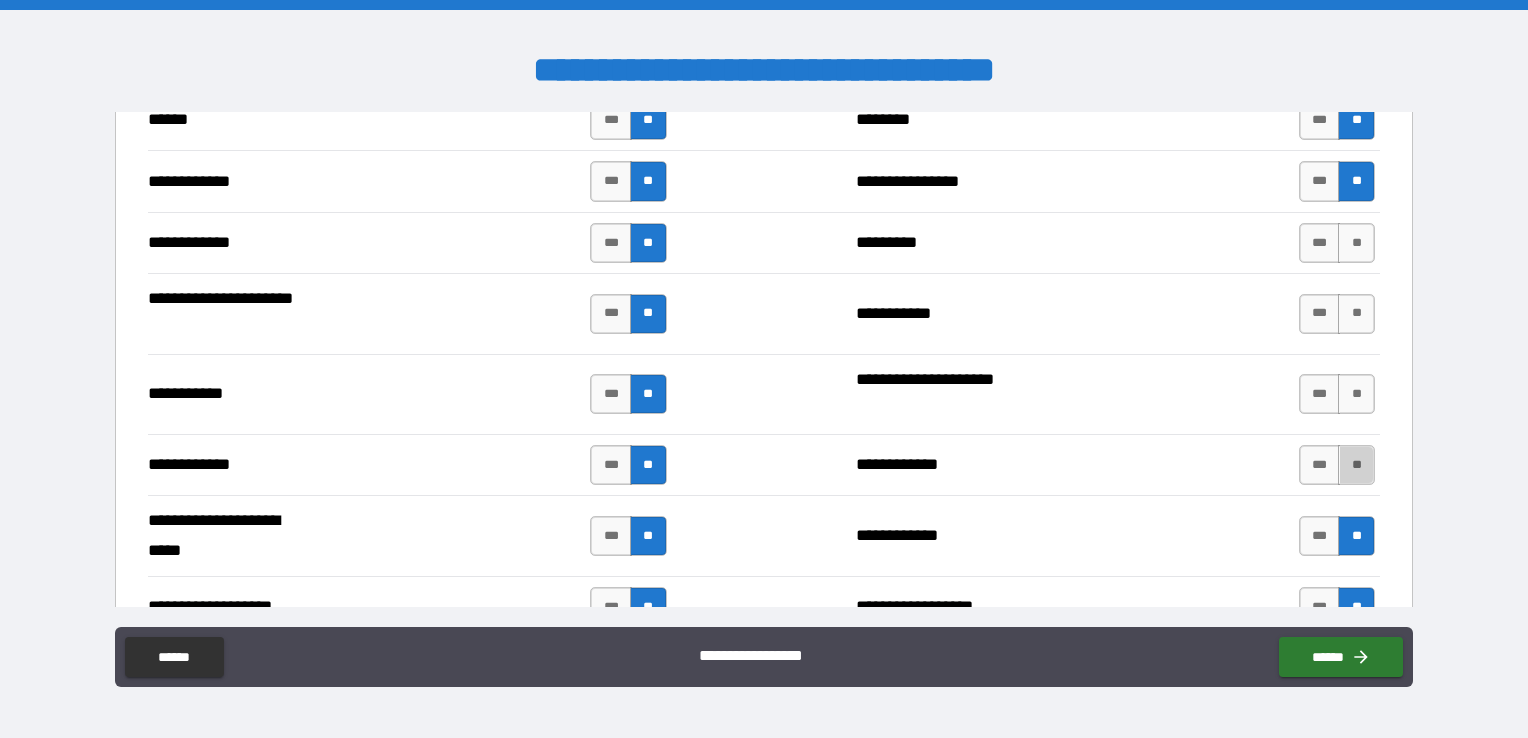 drag, startPoint x: 1339, startPoint y: 462, endPoint x: 1340, endPoint y: 405, distance: 57.00877 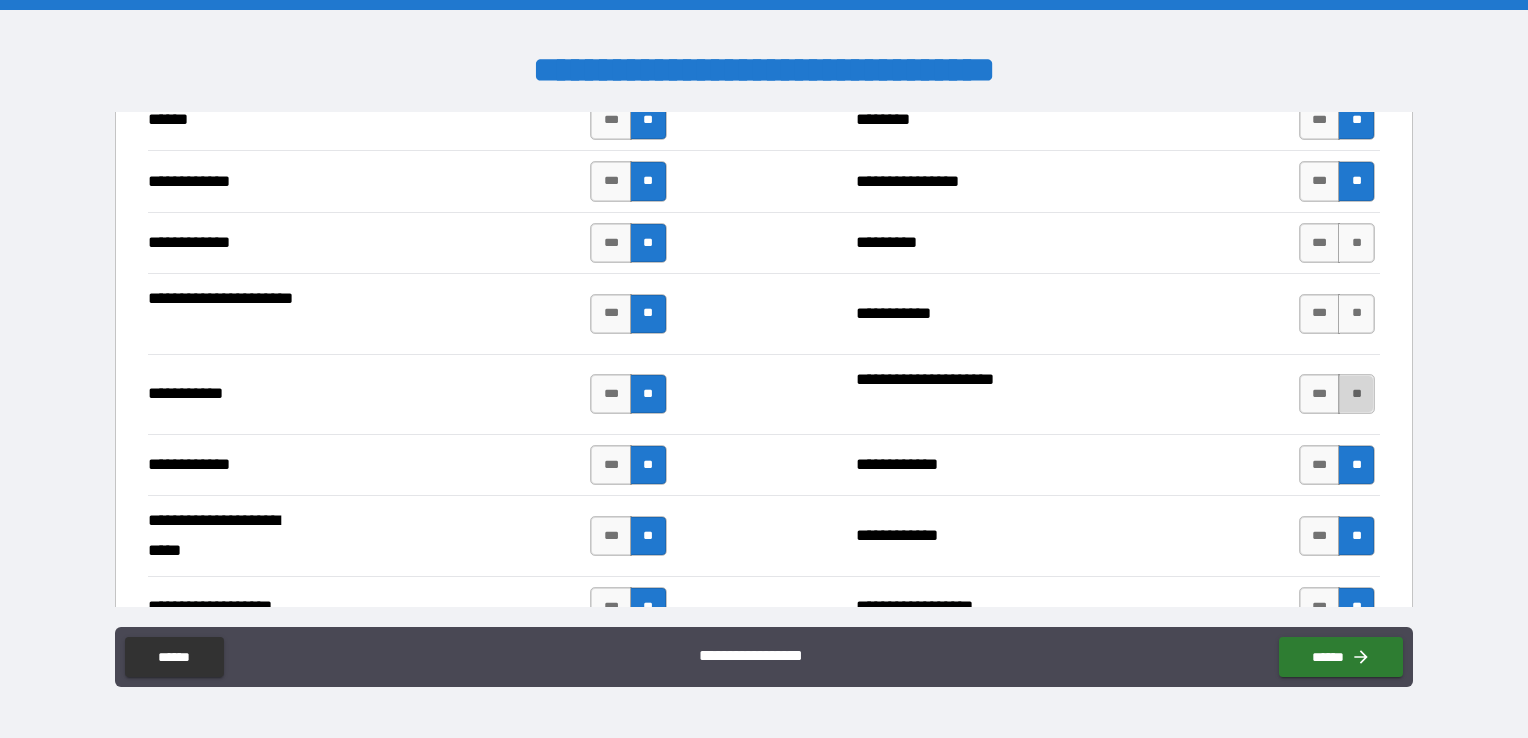 click on "**" at bounding box center (1356, 394) 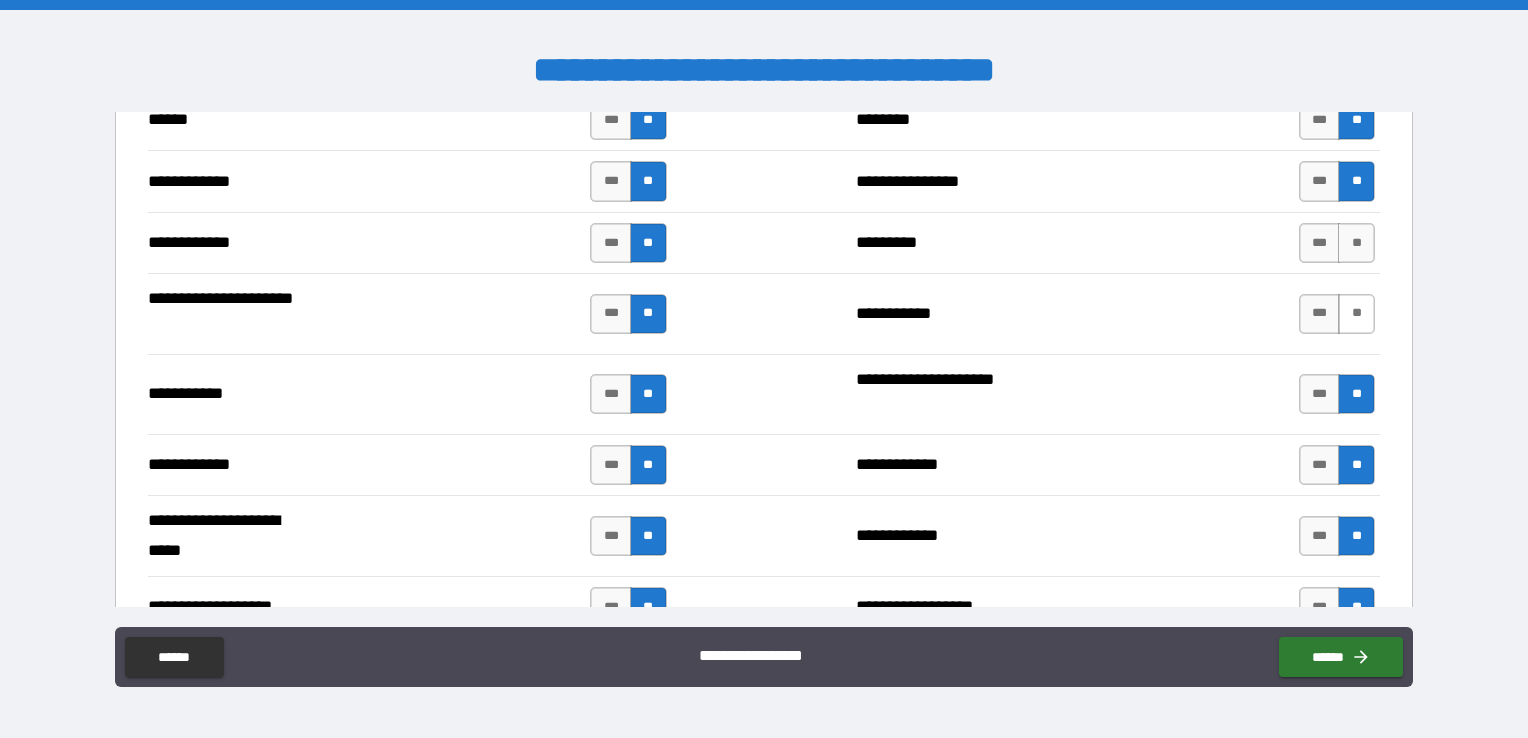 click on "**" at bounding box center (1356, 314) 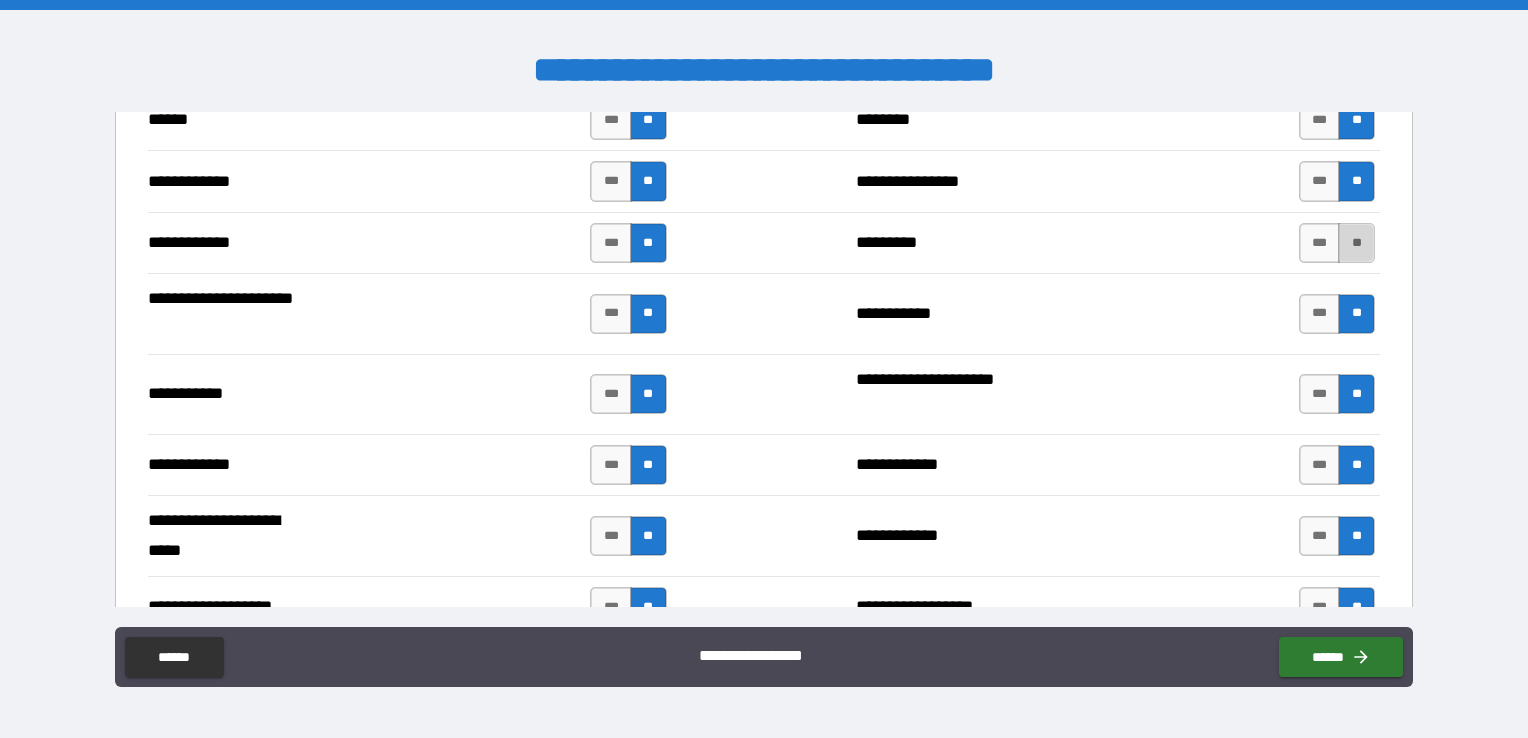 drag, startPoint x: 1357, startPoint y: 214, endPoint x: 1345, endPoint y: 225, distance: 16.27882 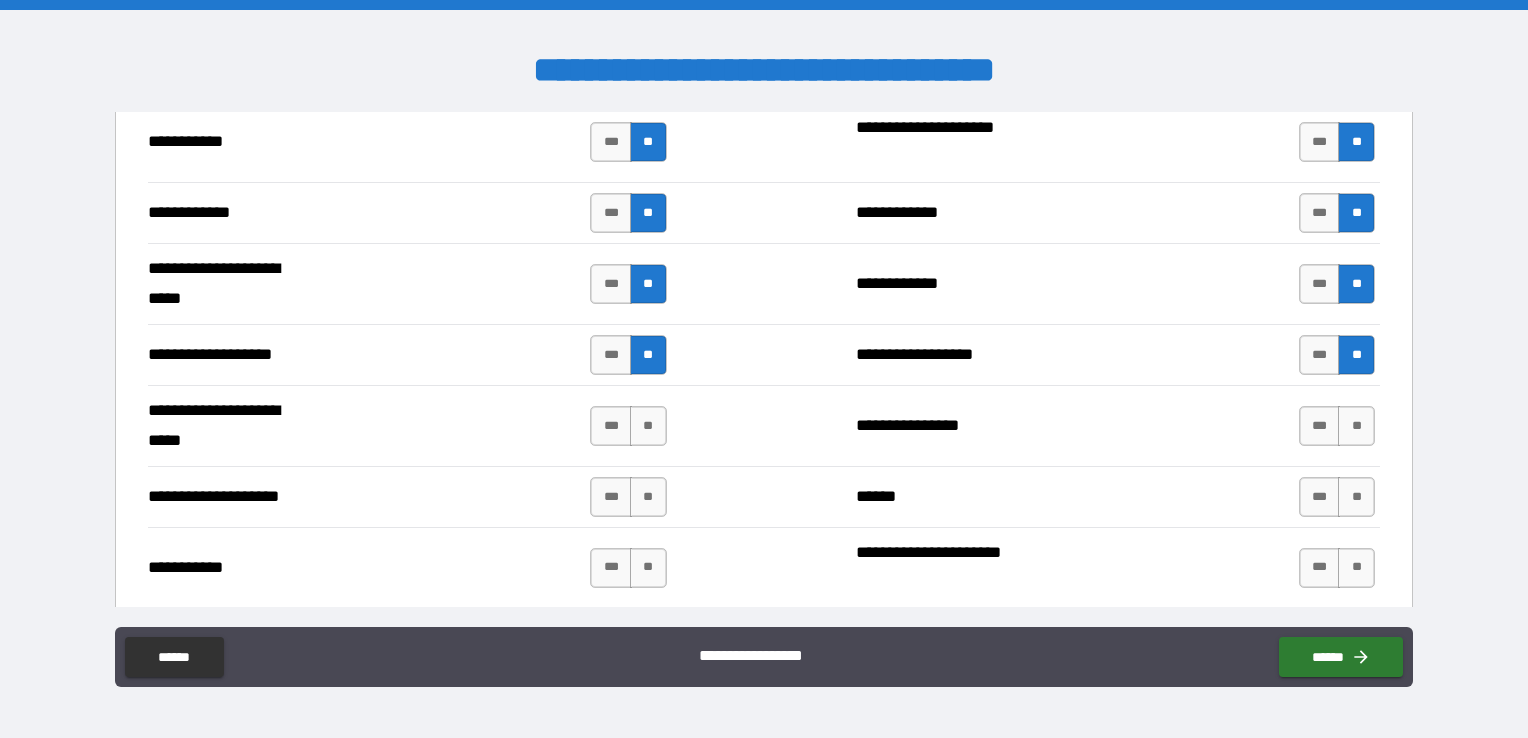 scroll, scrollTop: 4000, scrollLeft: 0, axis: vertical 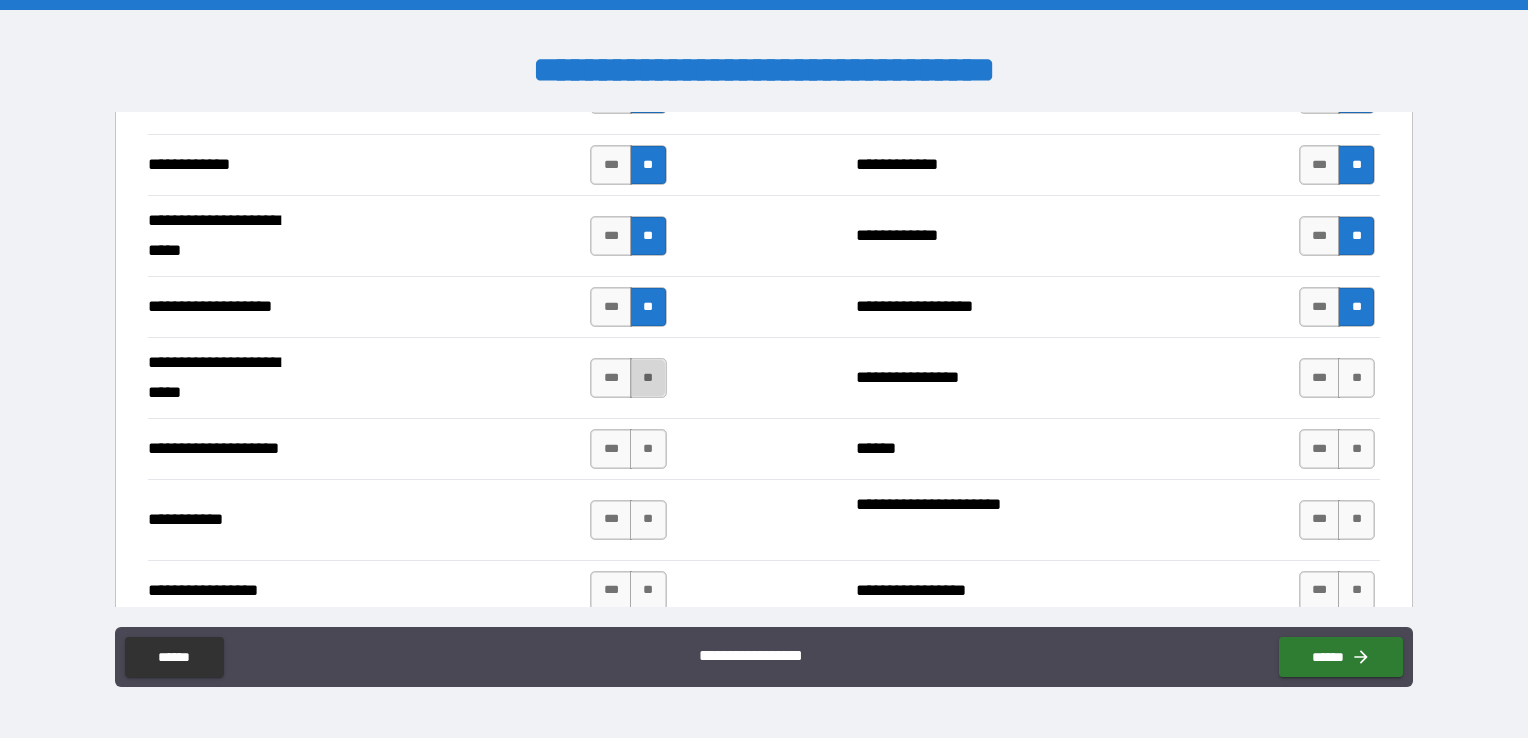 click on "**" at bounding box center (648, 378) 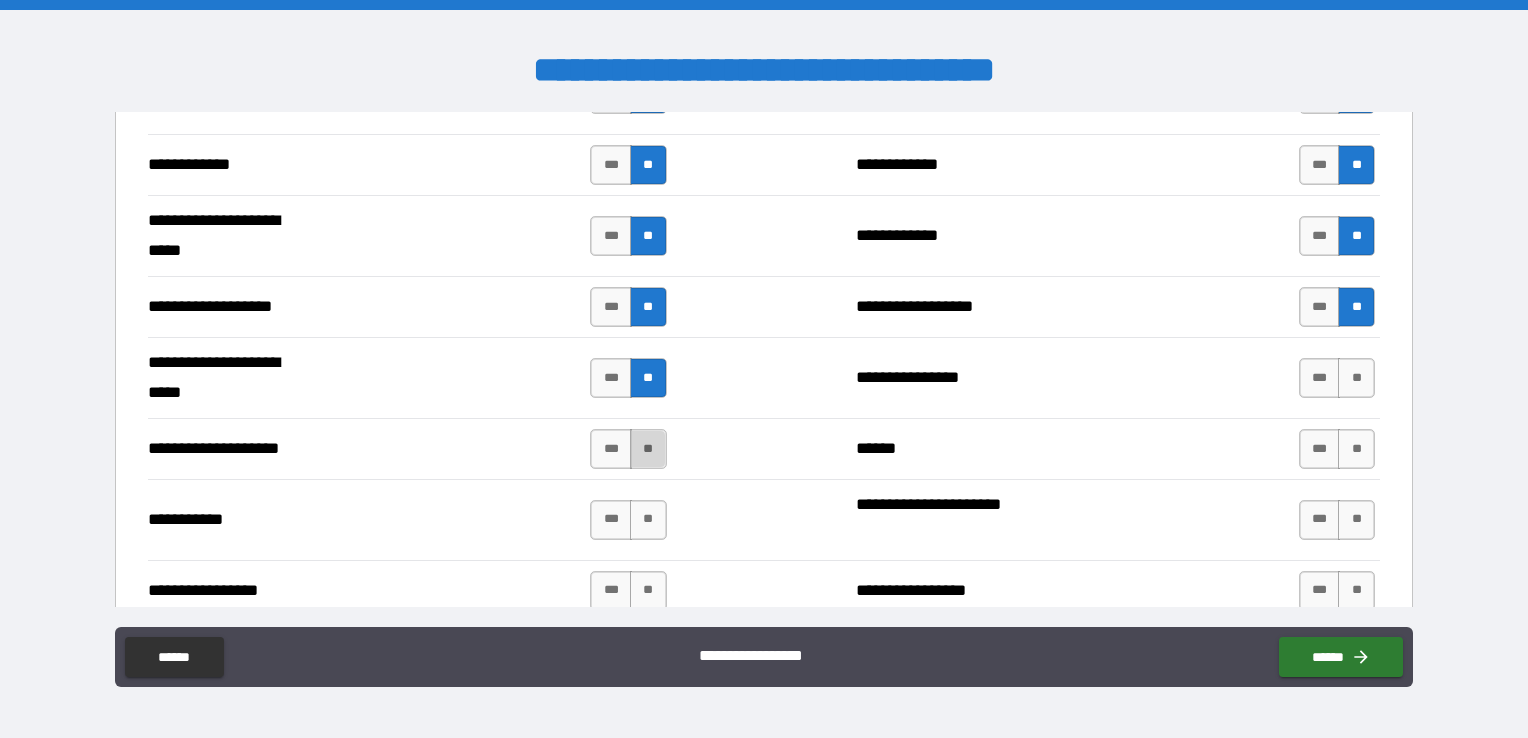 click on "**" at bounding box center (648, 449) 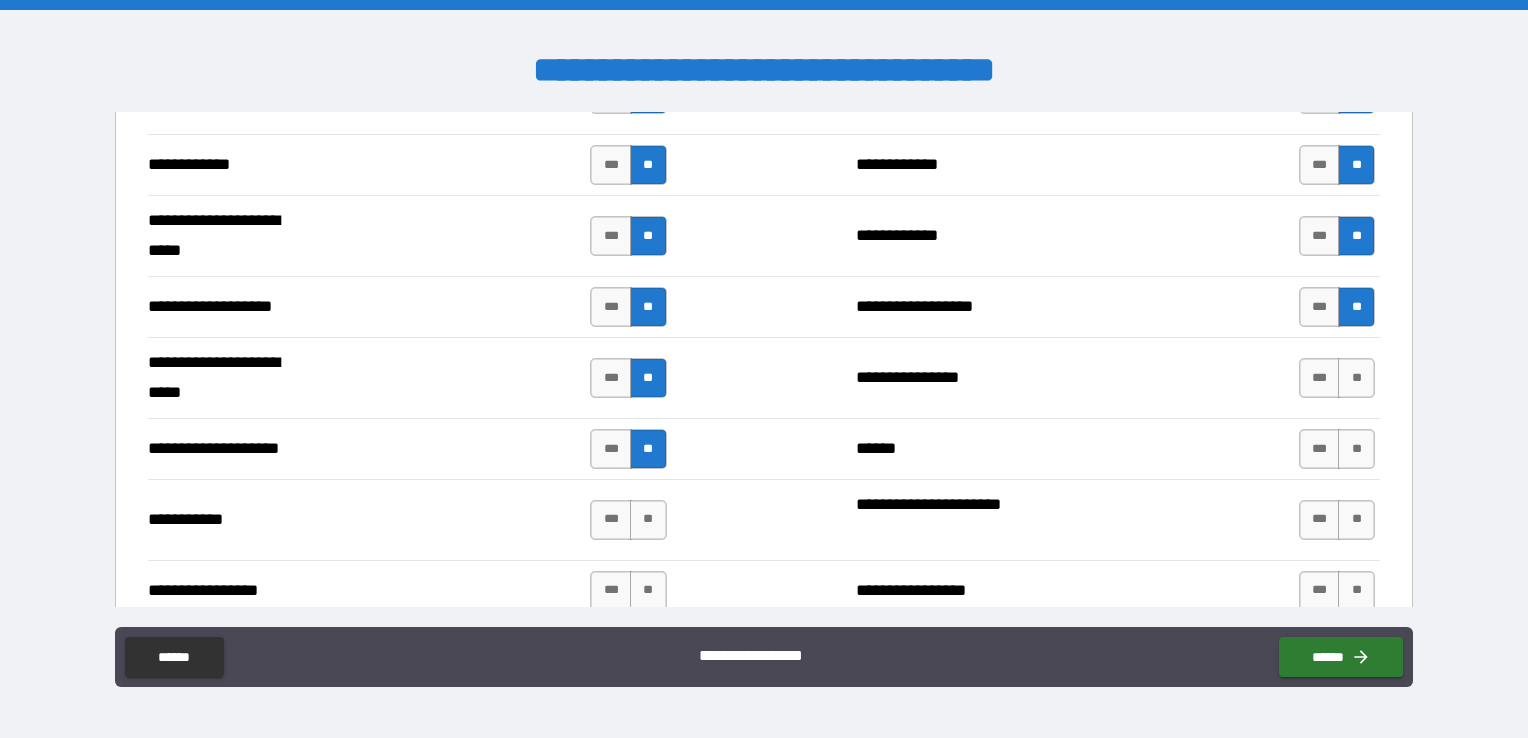 drag, startPoint x: 644, startPoint y: 505, endPoint x: 647, endPoint y: 531, distance: 26.172504 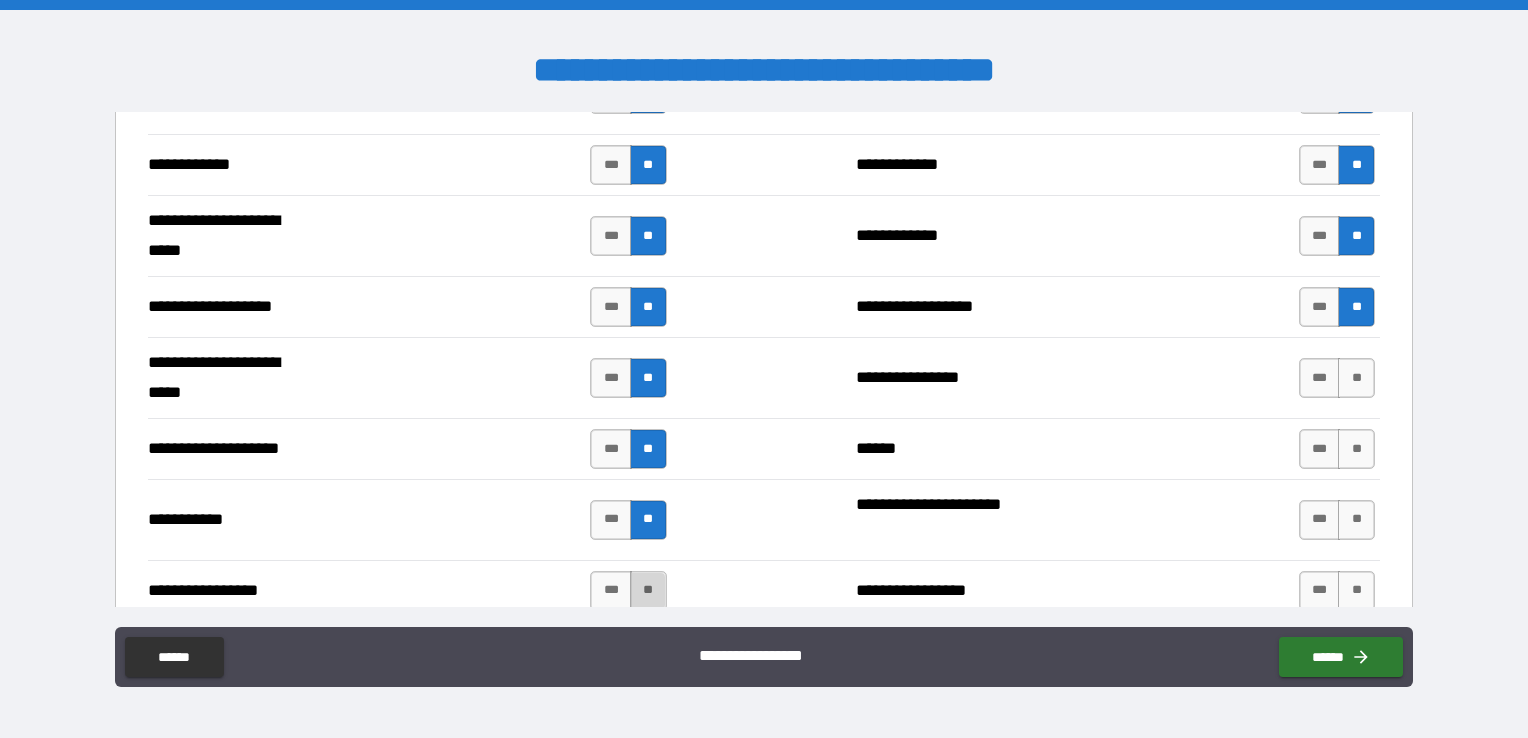 click on "**" at bounding box center (648, 591) 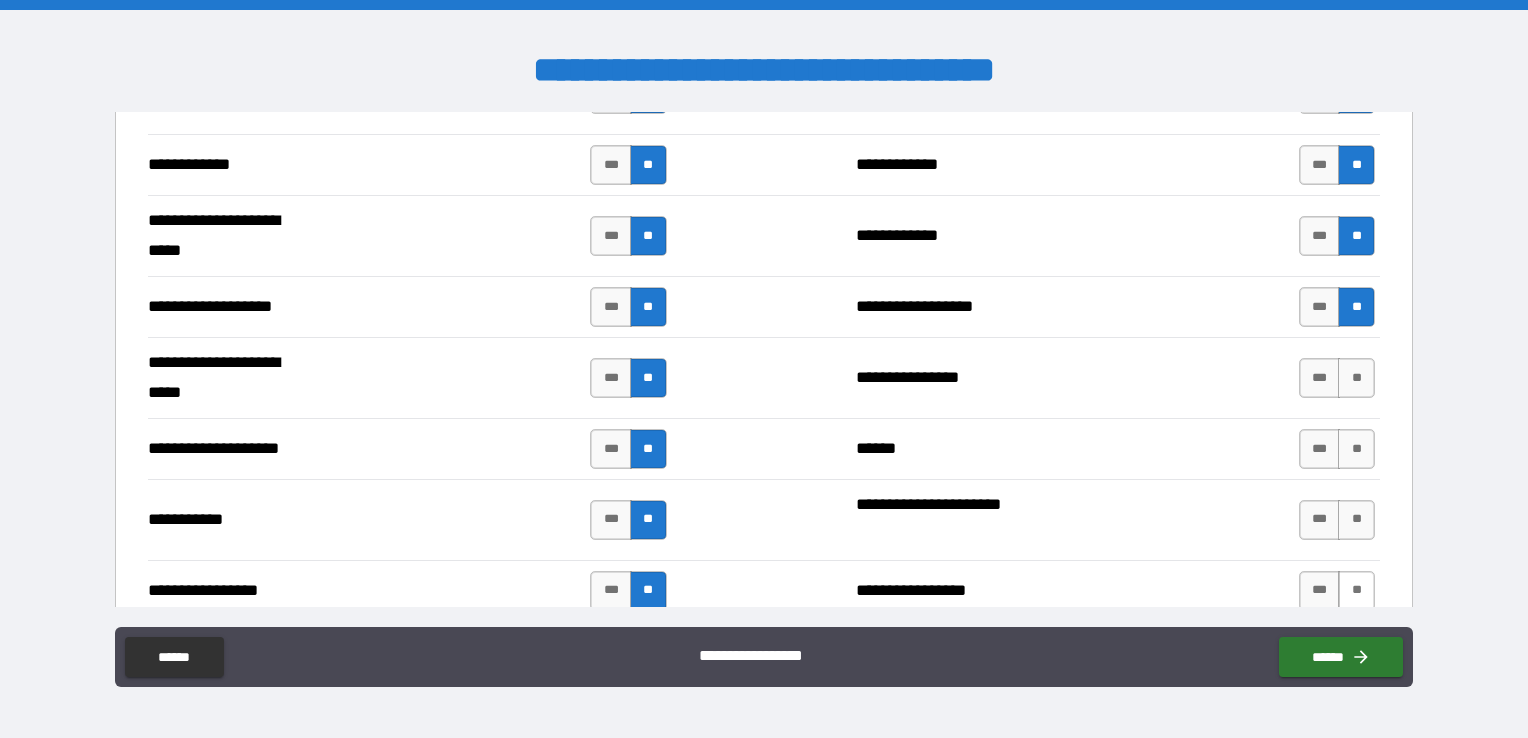 click on "**" at bounding box center (1356, 591) 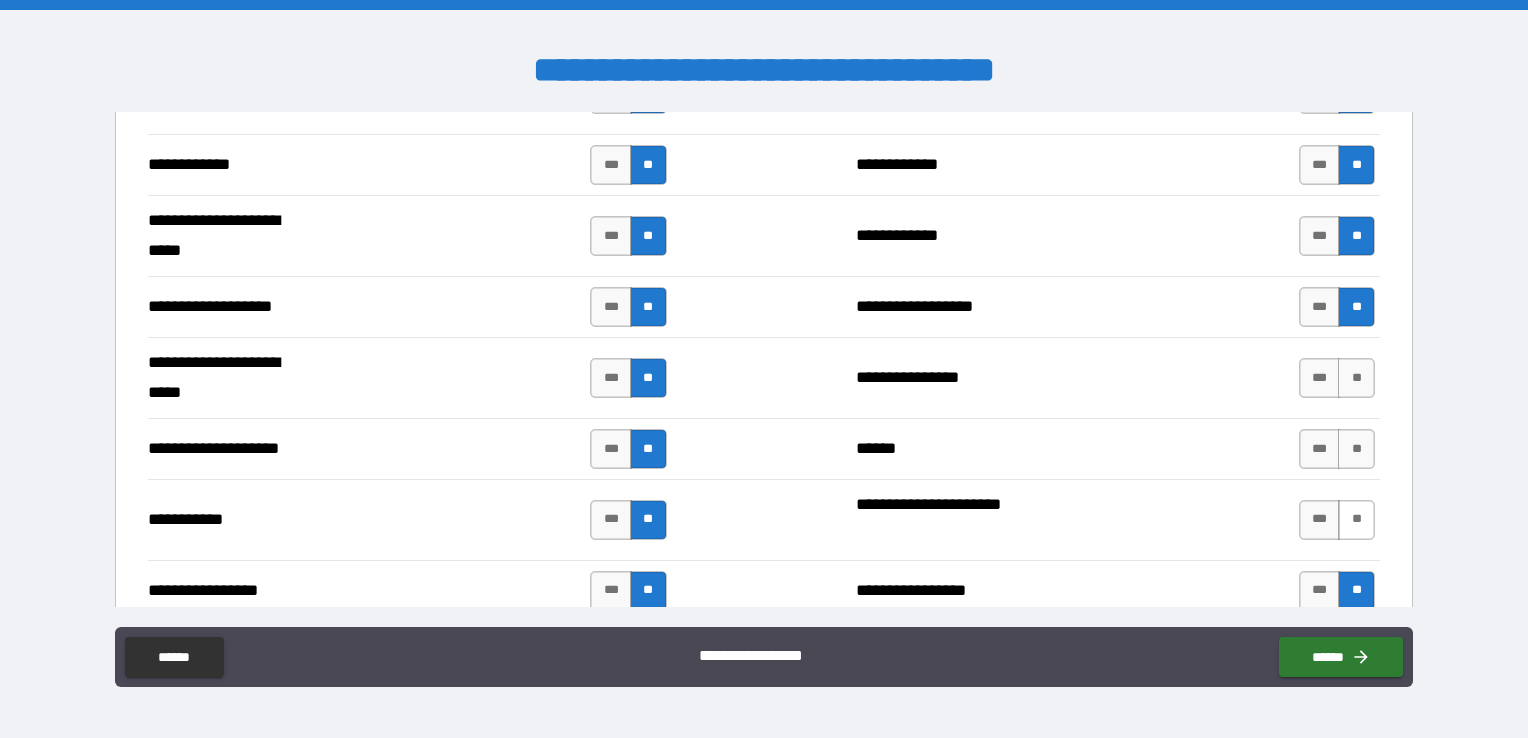 click on "**" at bounding box center (1356, 520) 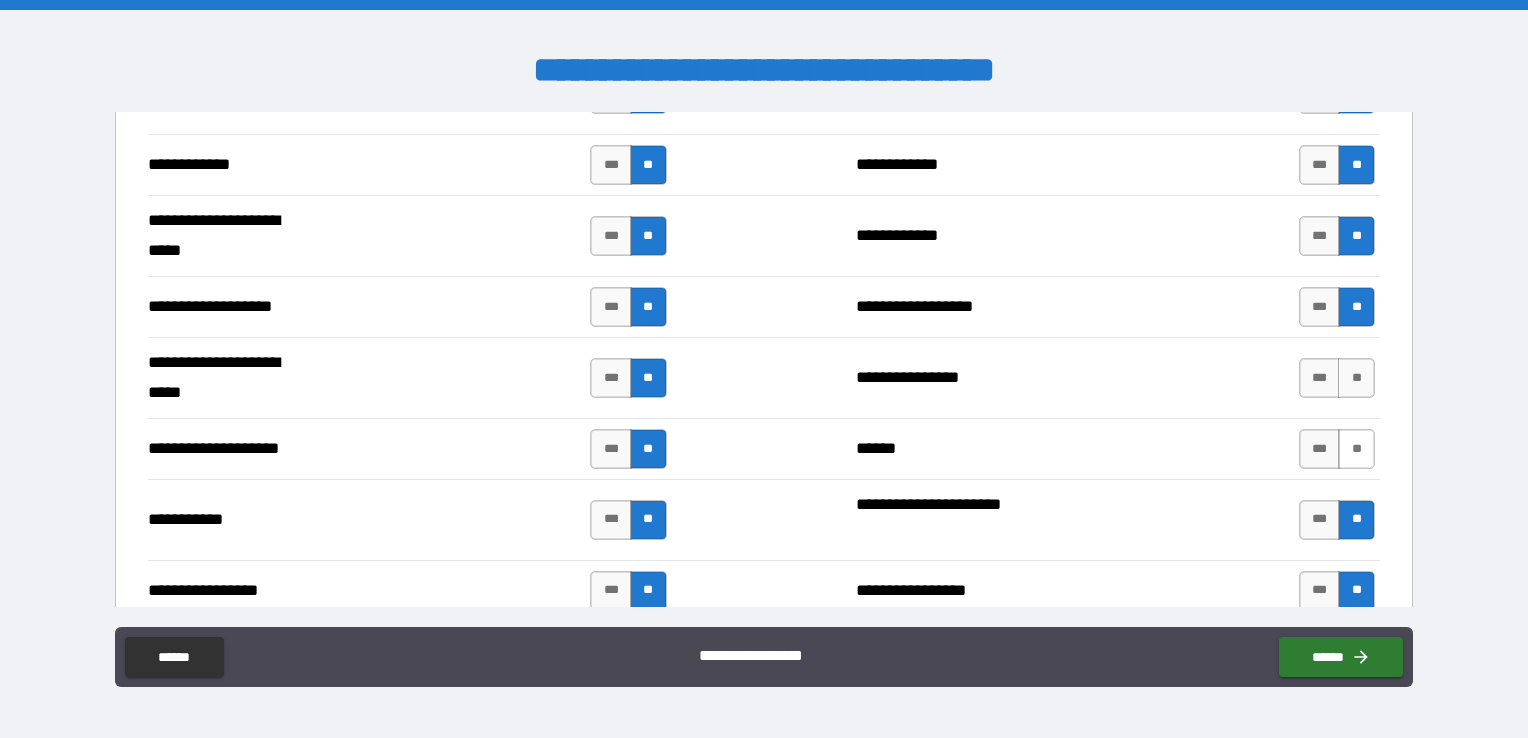 click on "**" at bounding box center [1356, 449] 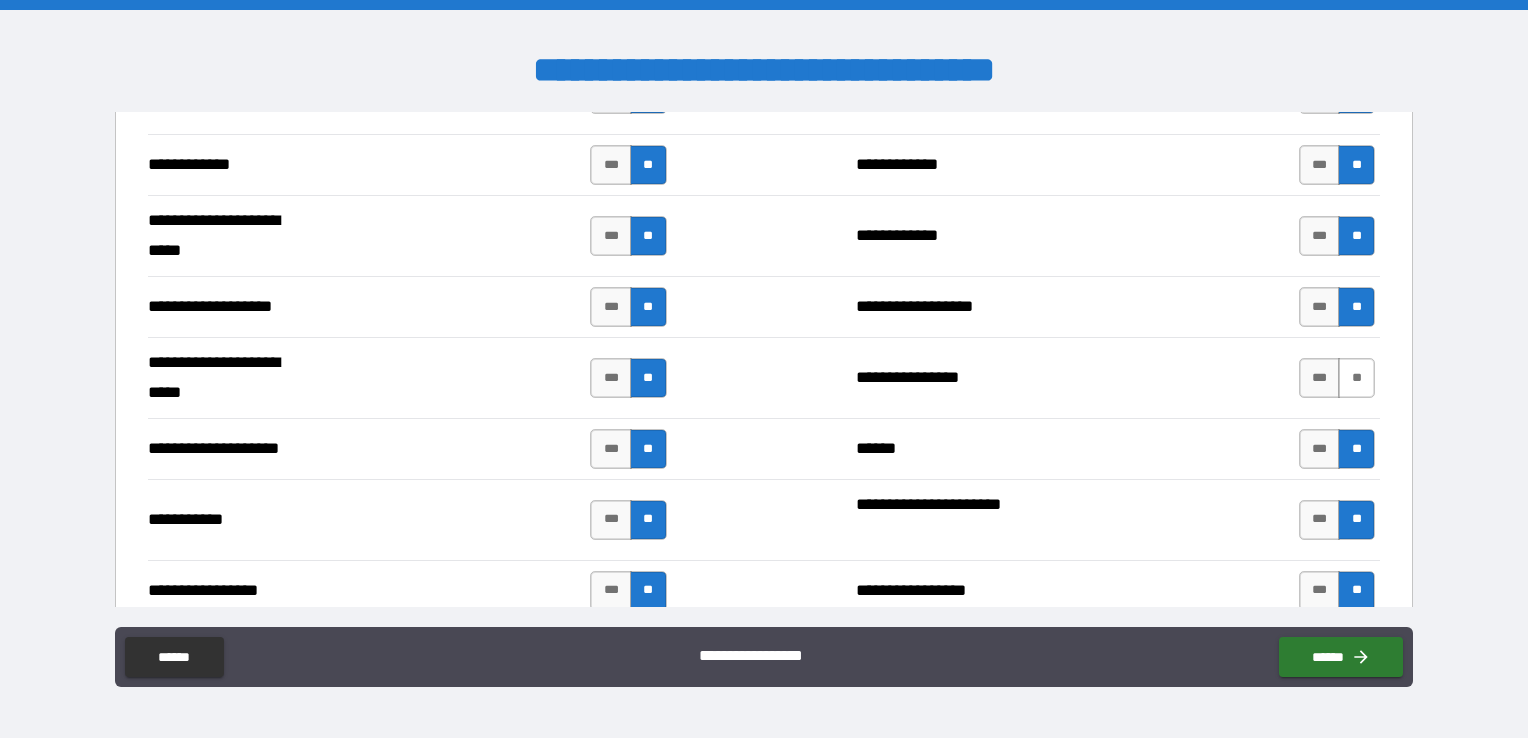 click on "**" at bounding box center (1356, 378) 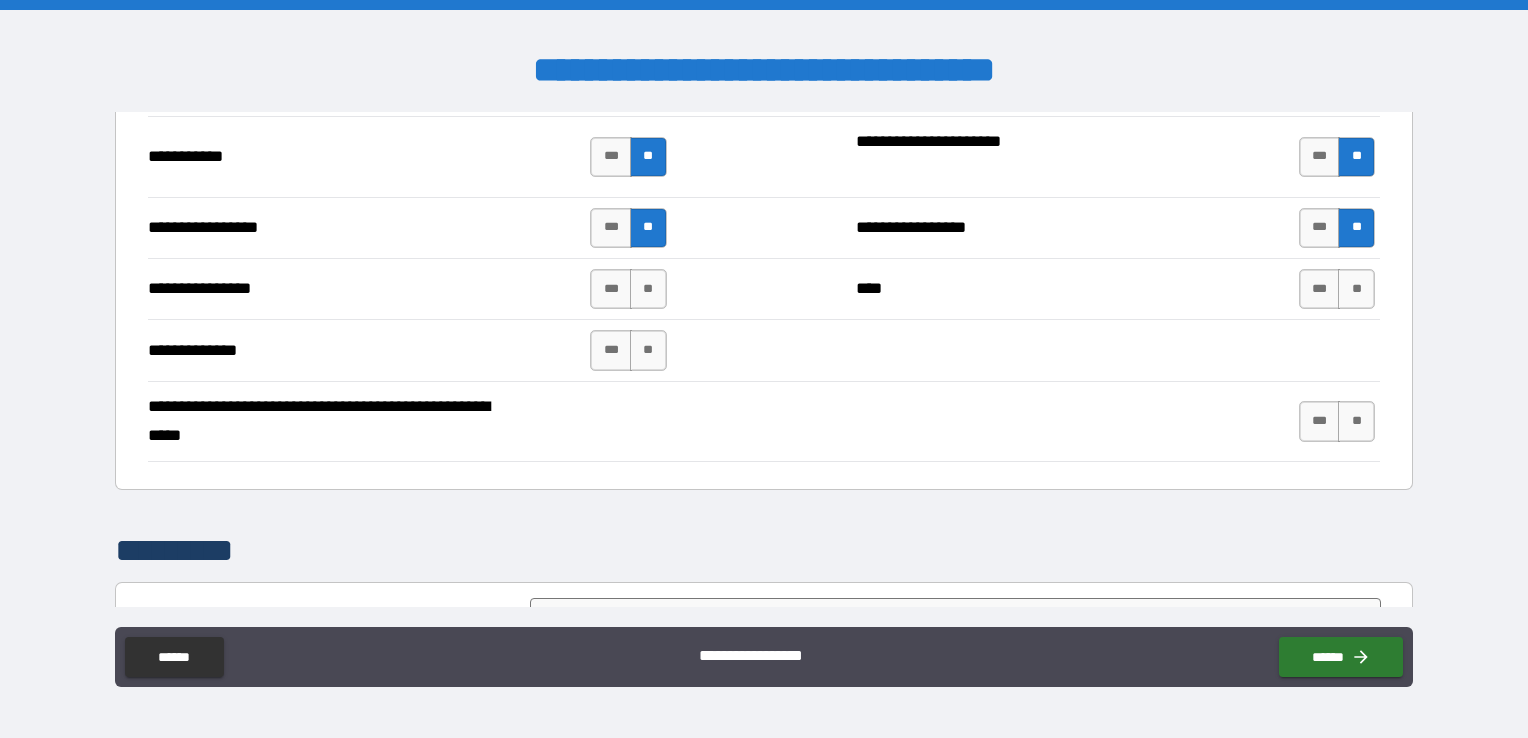 scroll, scrollTop: 4400, scrollLeft: 0, axis: vertical 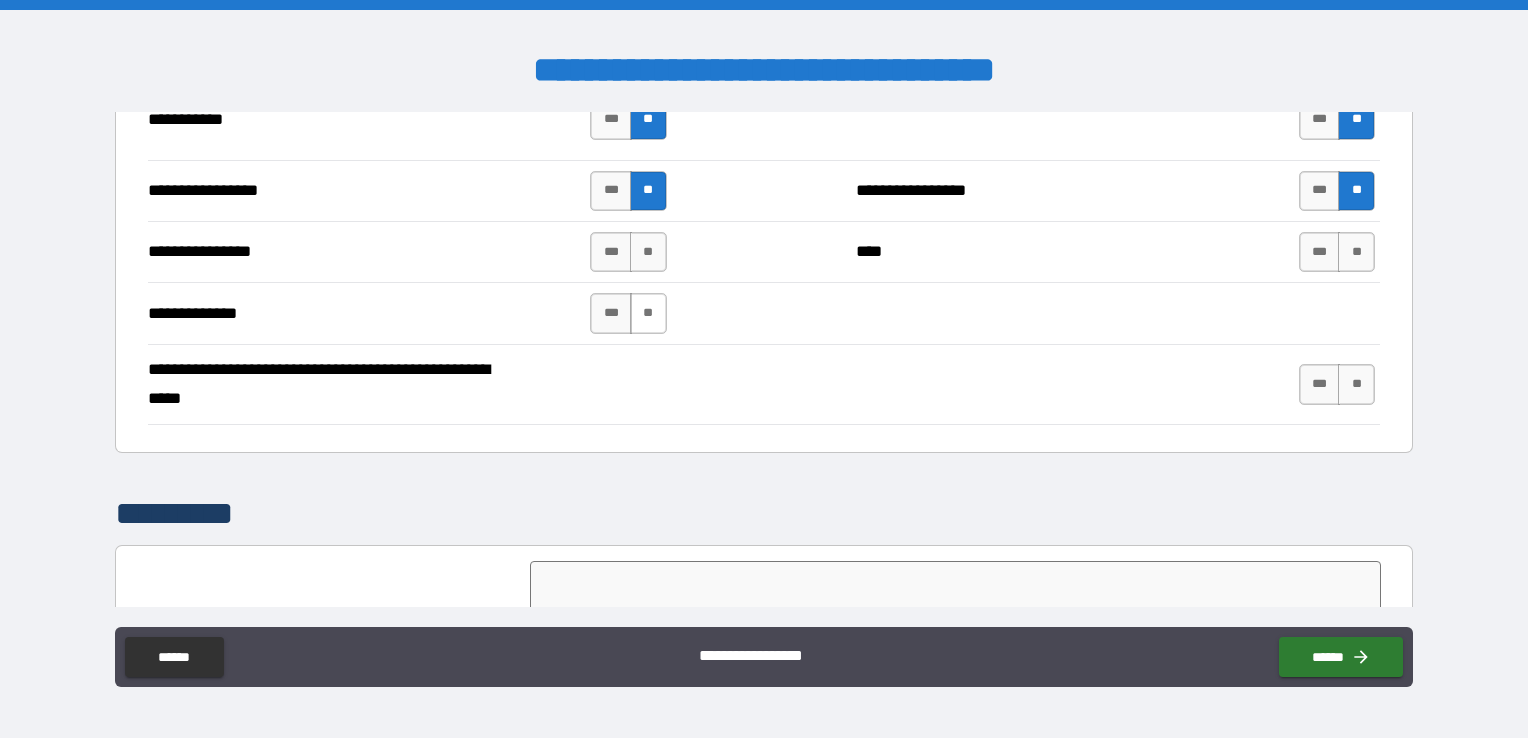 drag, startPoint x: 636, startPoint y: 243, endPoint x: 626, endPoint y: 290, distance: 48.052055 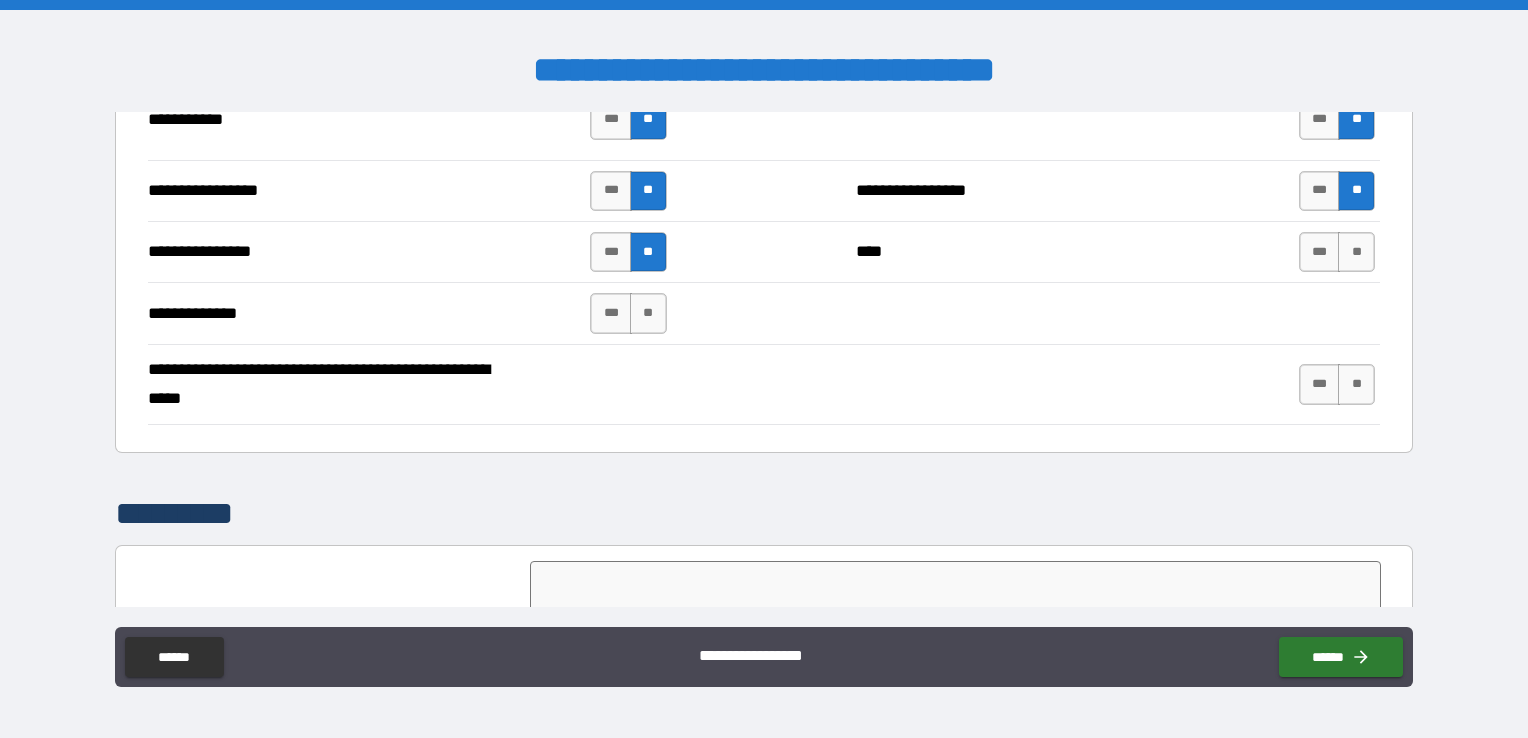 drag, startPoint x: 652, startPoint y: 302, endPoint x: 713, endPoint y: 276, distance: 66.309875 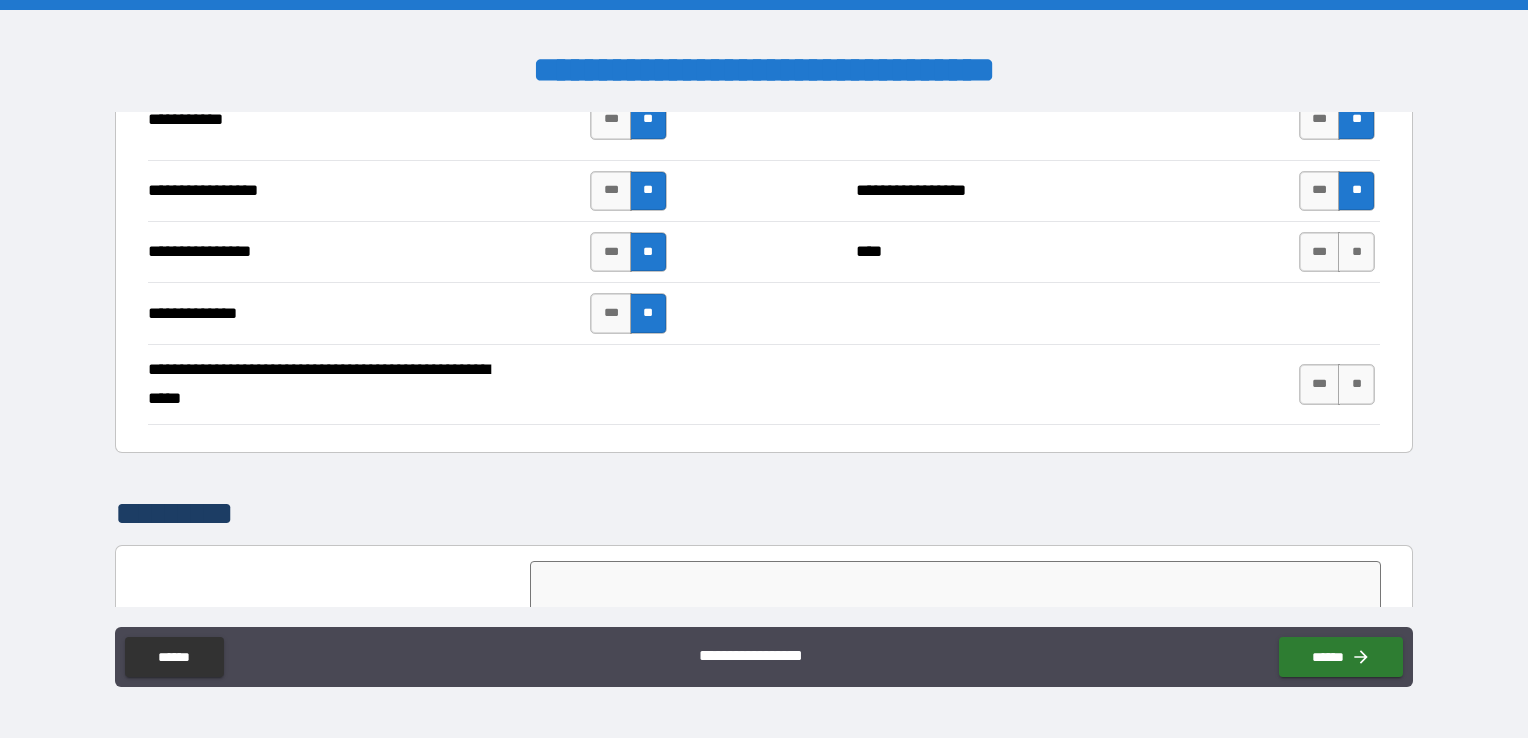 drag, startPoint x: 1349, startPoint y: 236, endPoint x: 1342, endPoint y: 274, distance: 38.63936 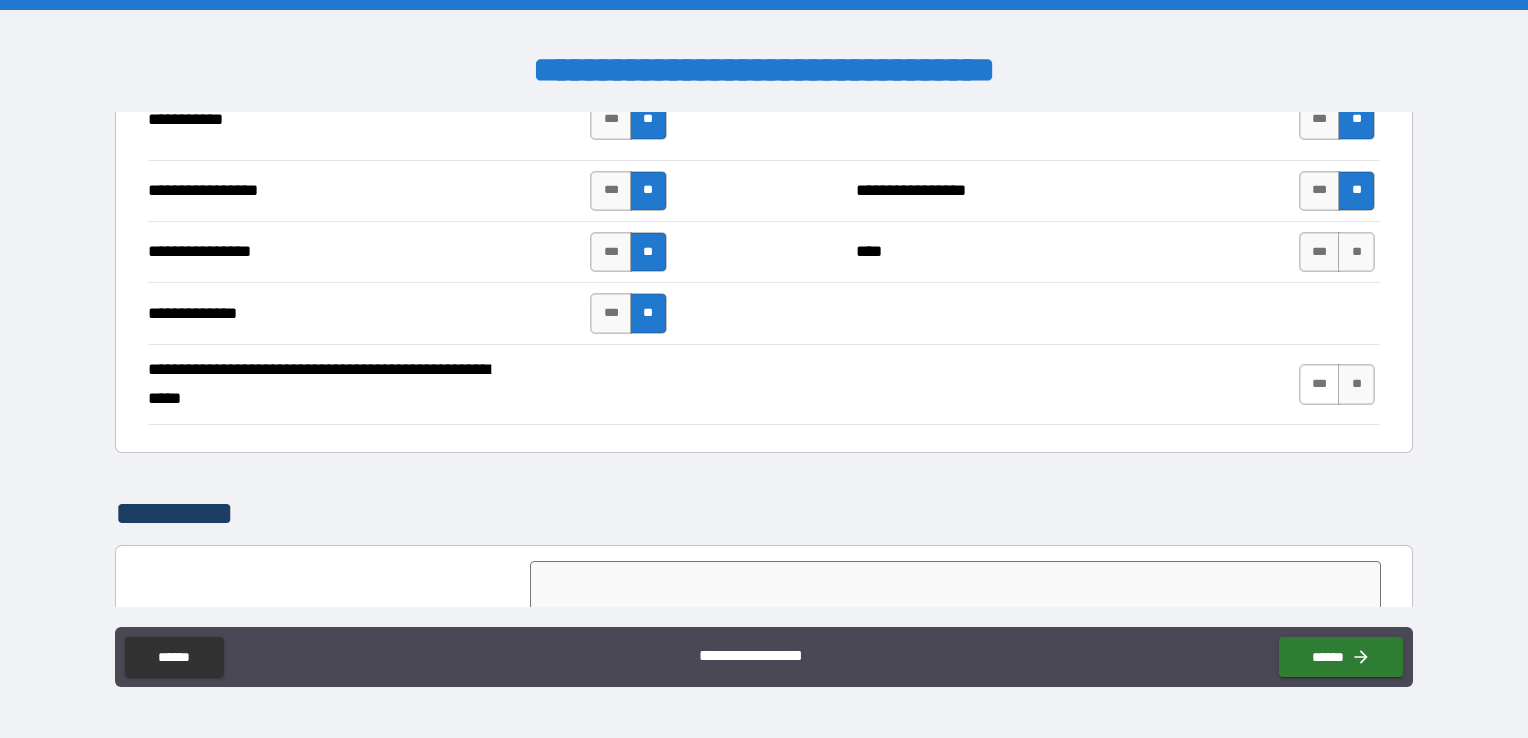 click on "**" at bounding box center [1356, 384] 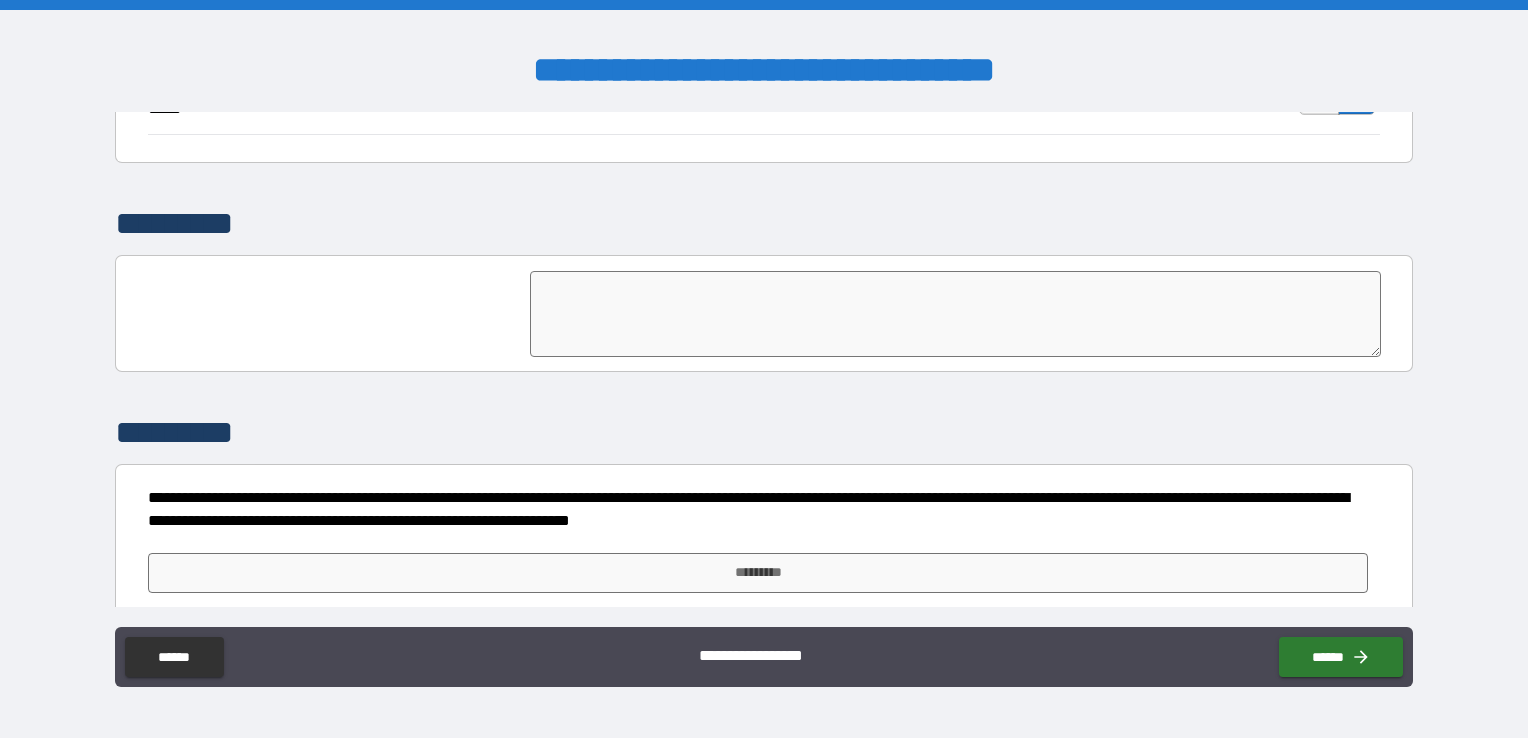 scroll, scrollTop: 4692, scrollLeft: 0, axis: vertical 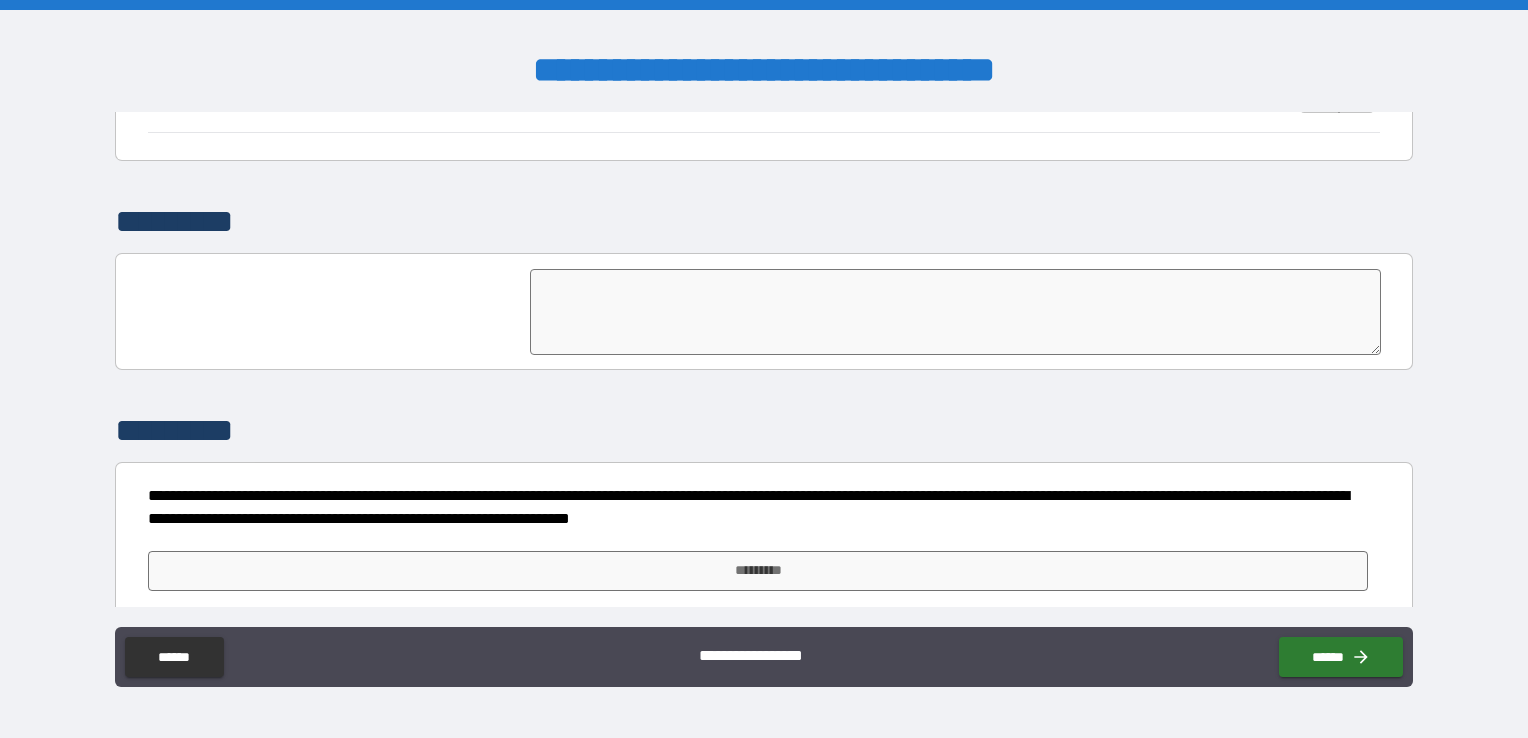 click at bounding box center [955, 312] 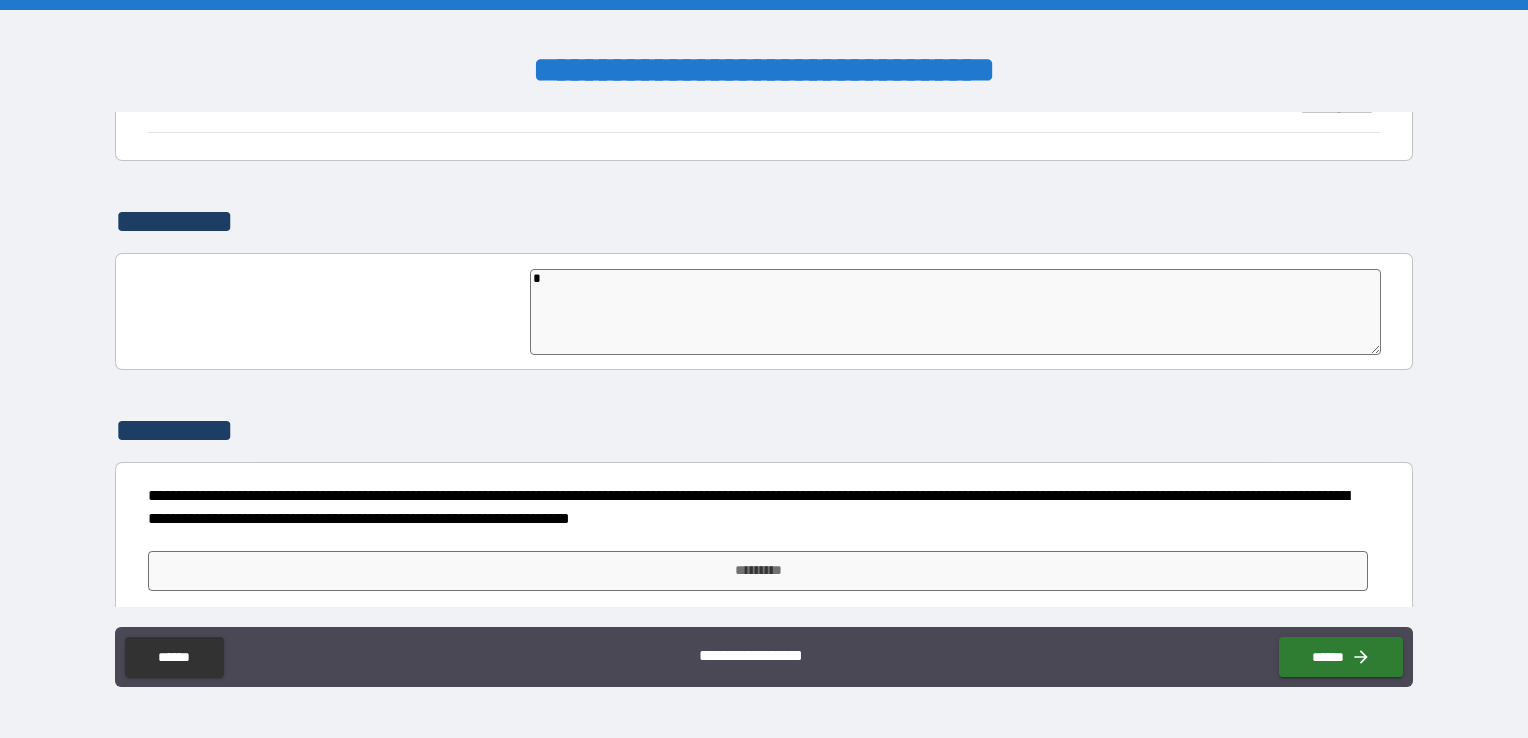 type on "**" 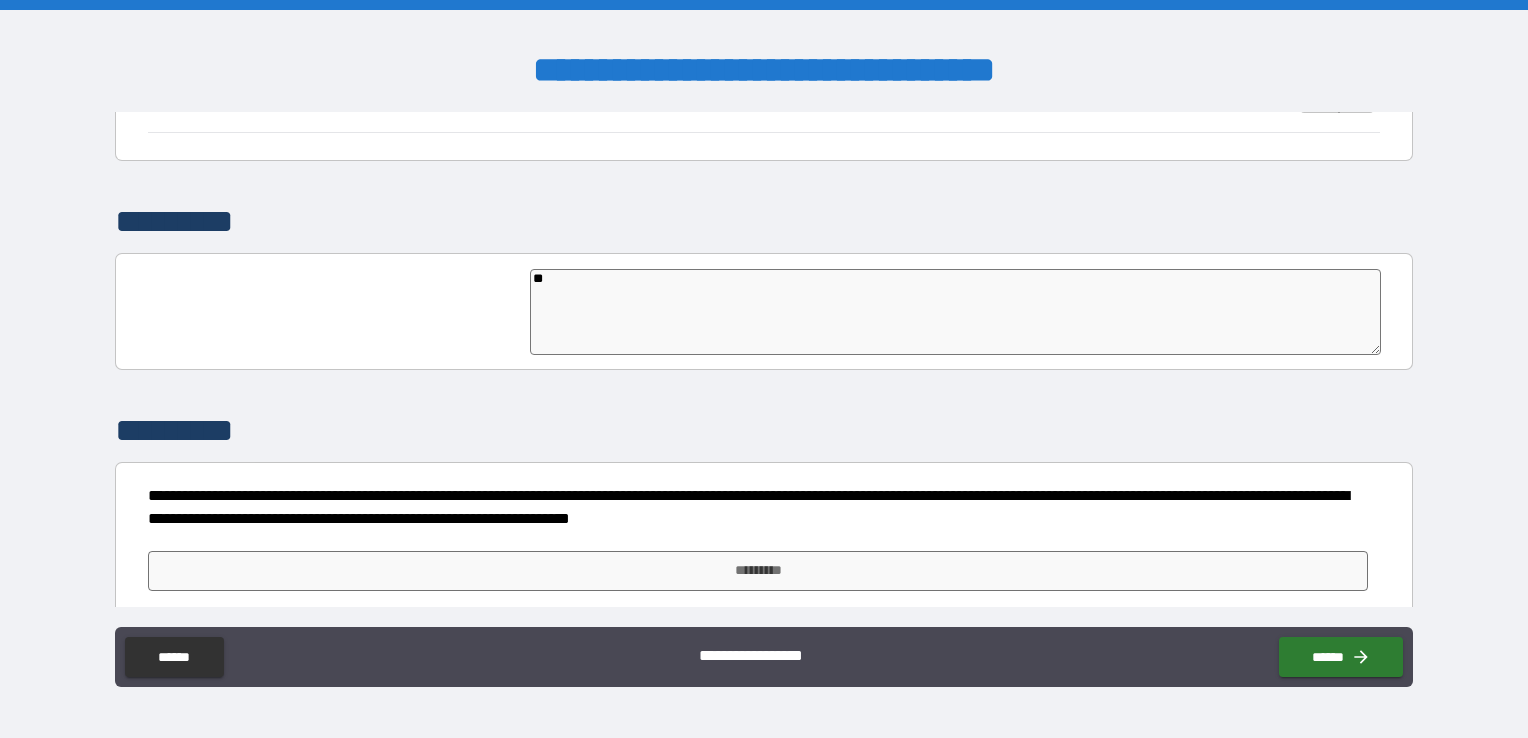type on "*" 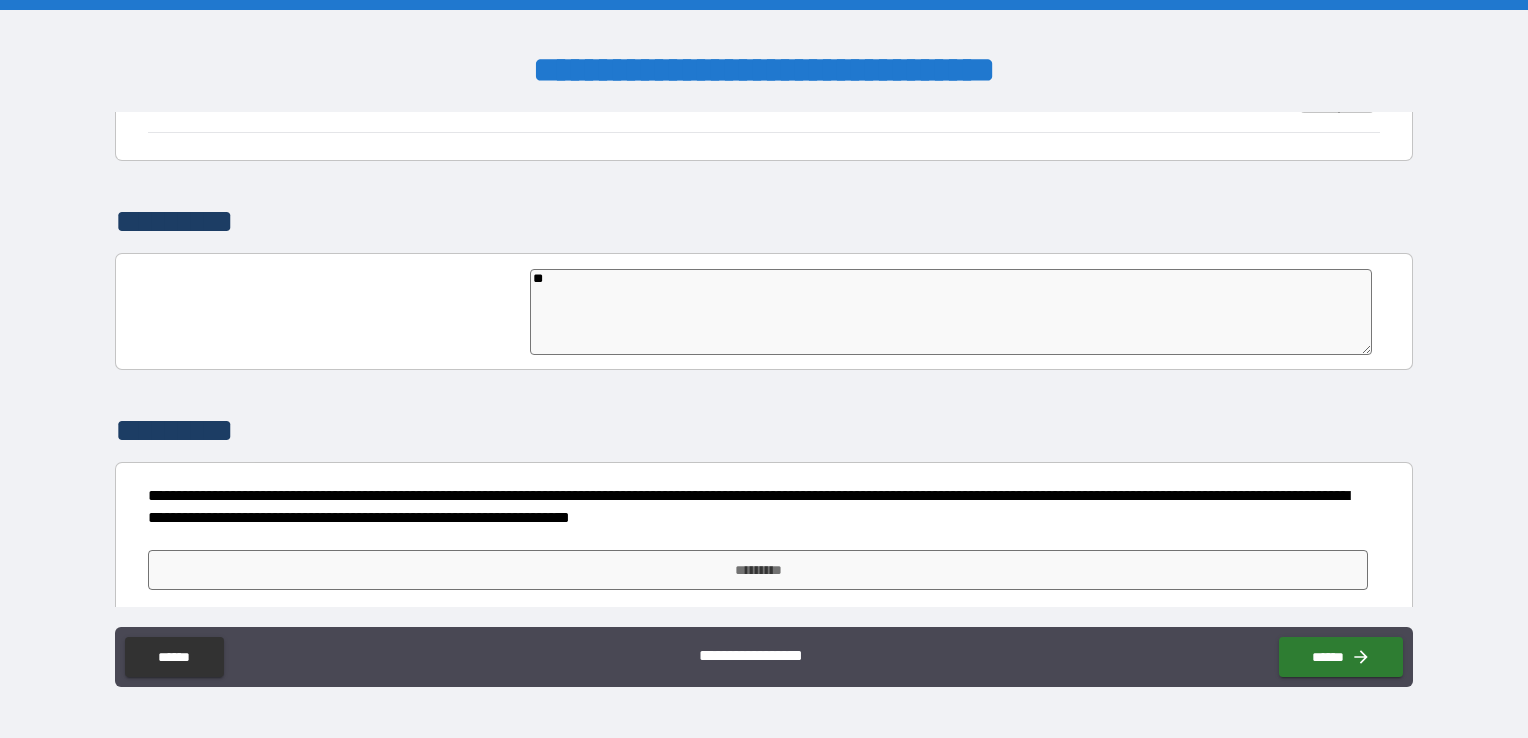 type on "***" 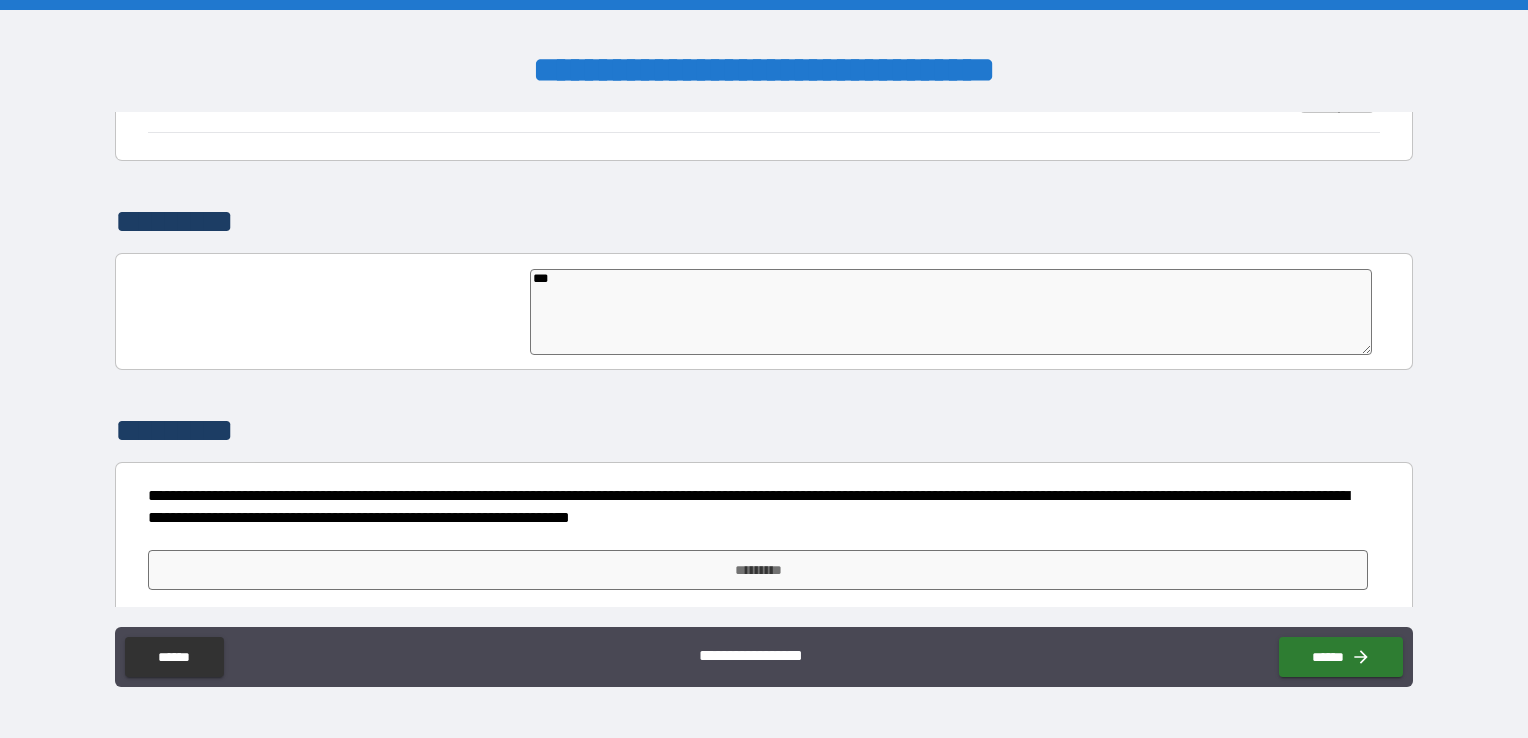 type on "****" 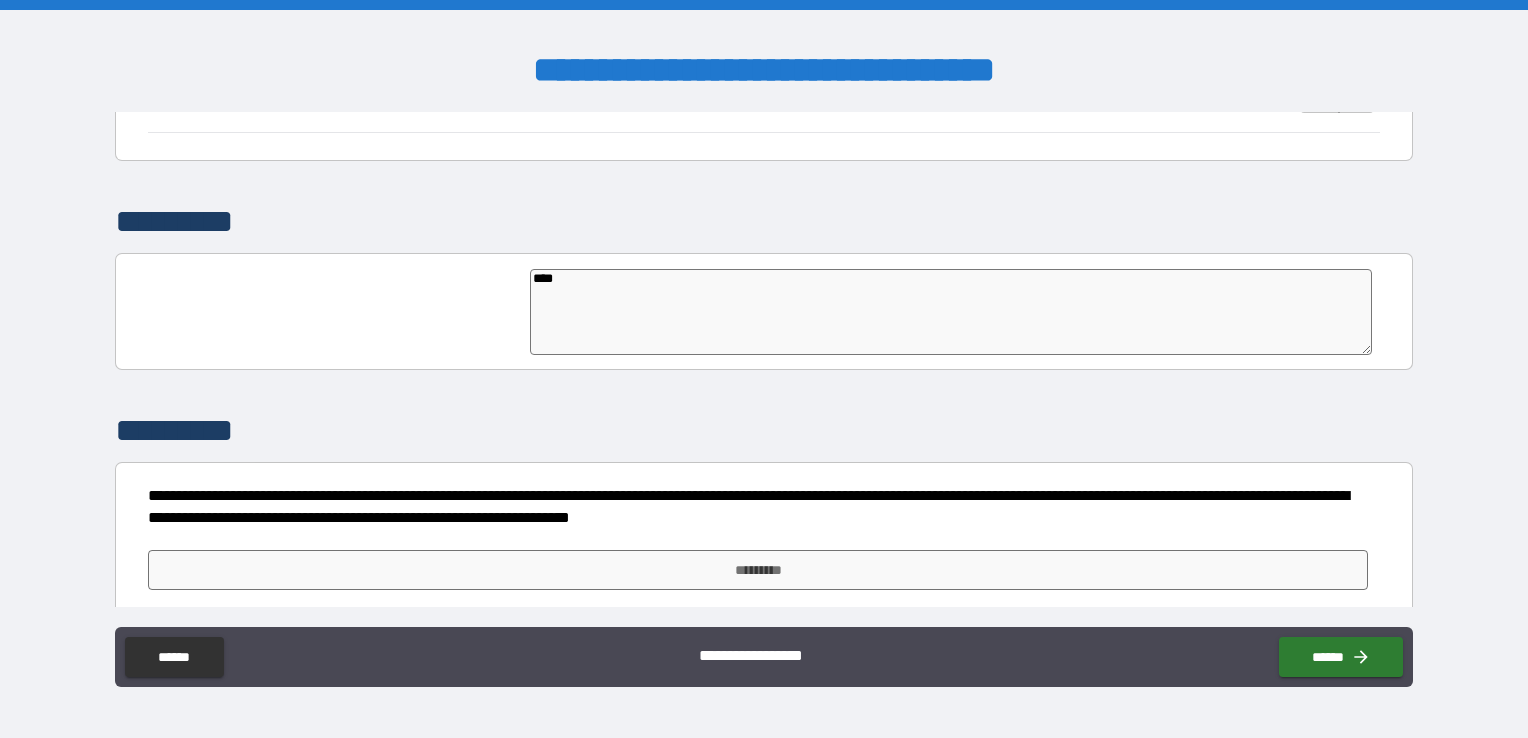 type on "*" 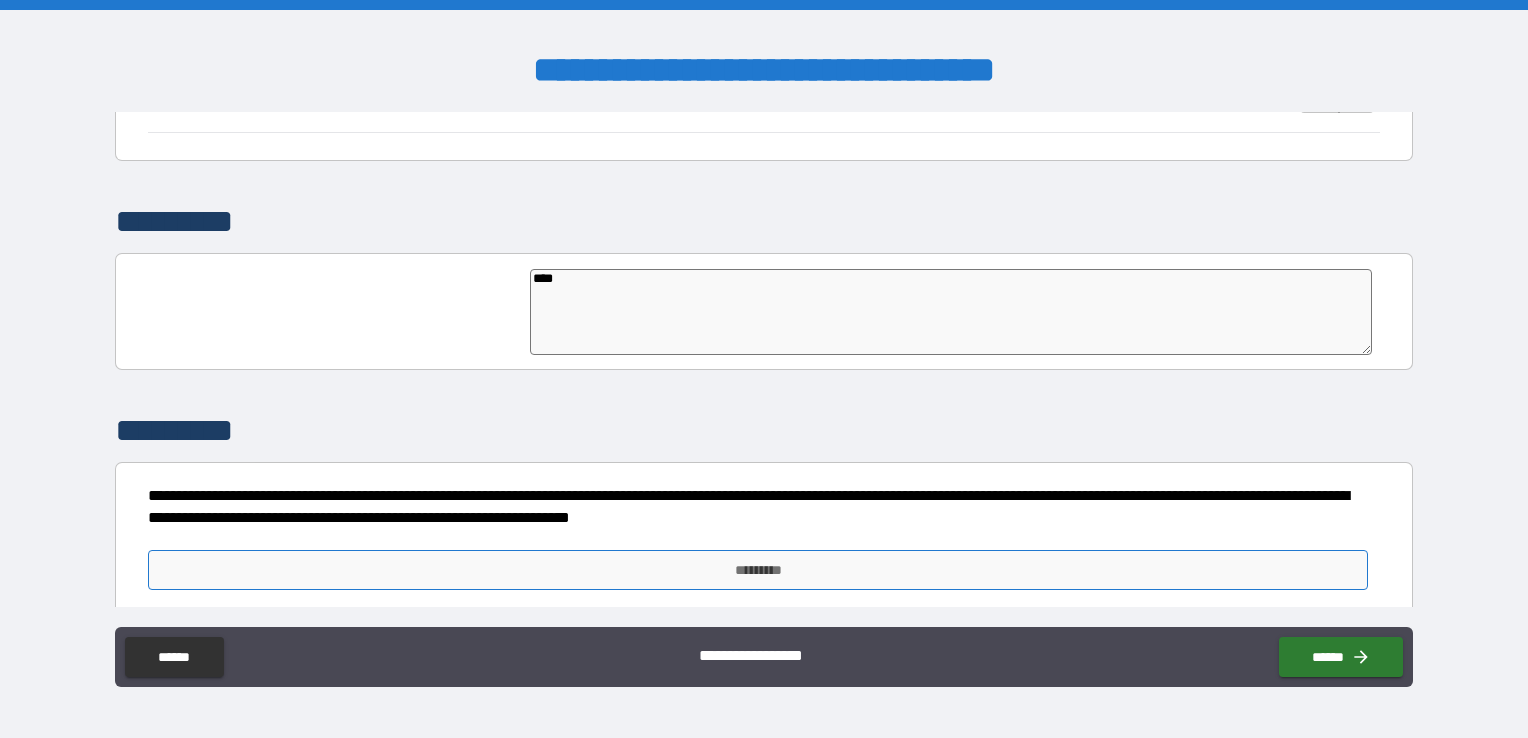 type on "****" 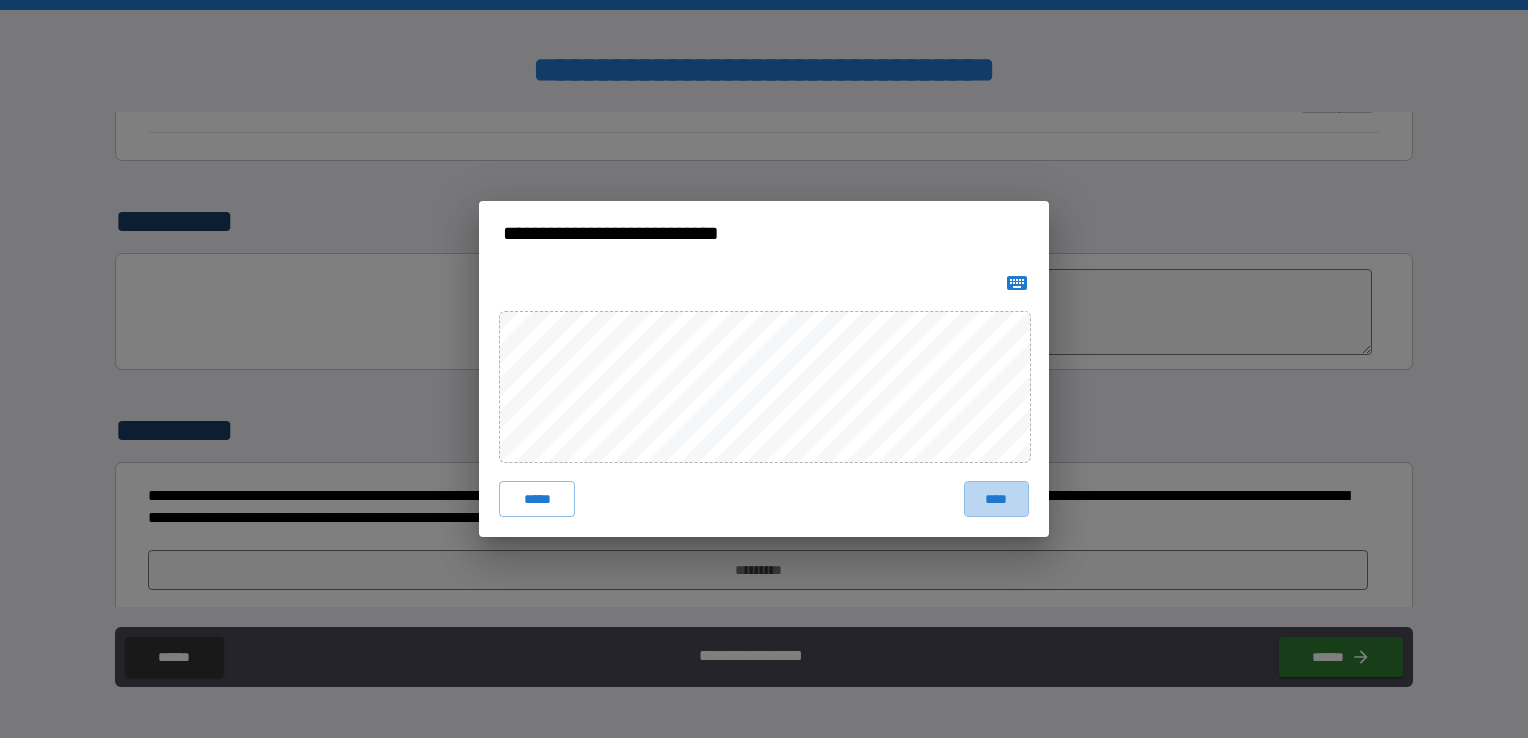 click on "****" at bounding box center [996, 499] 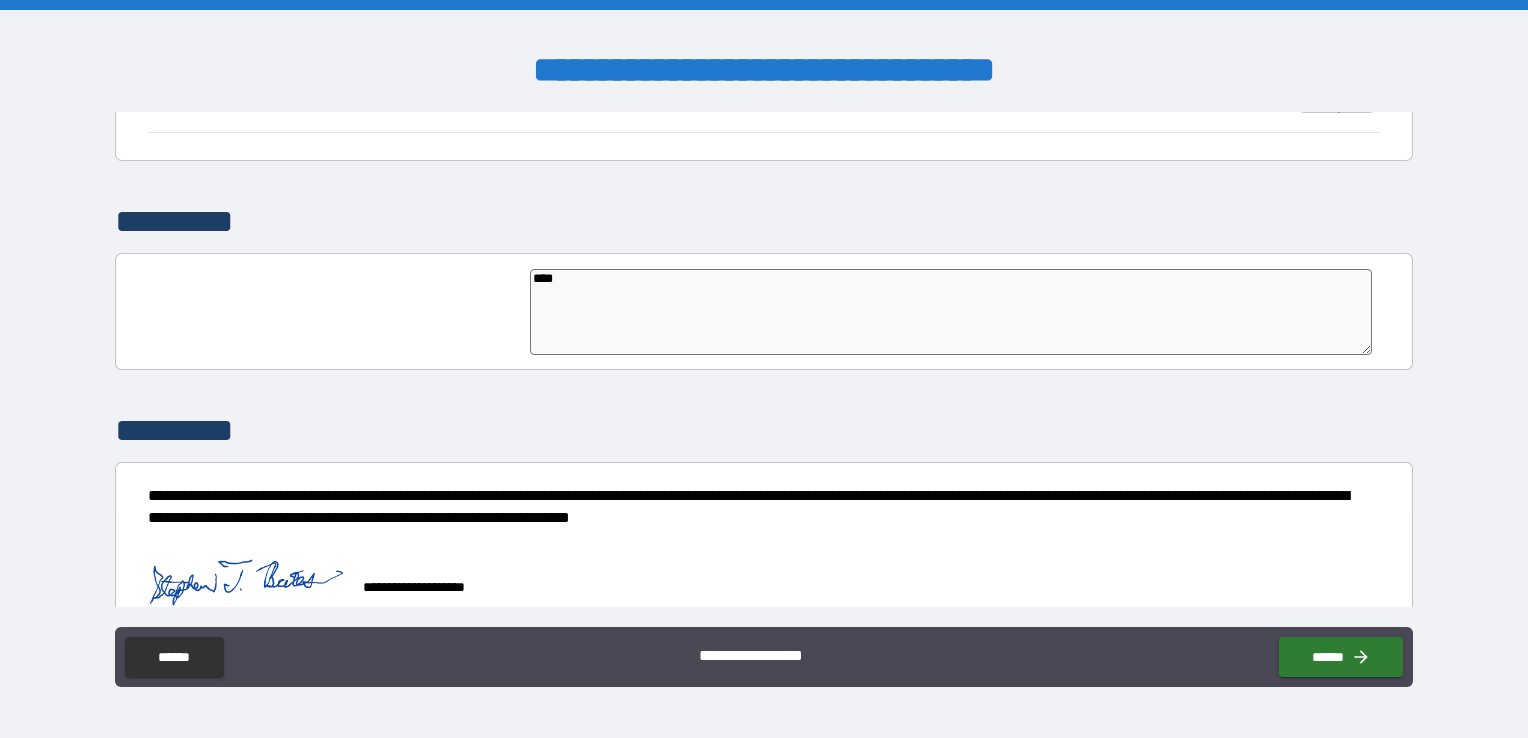 type on "*" 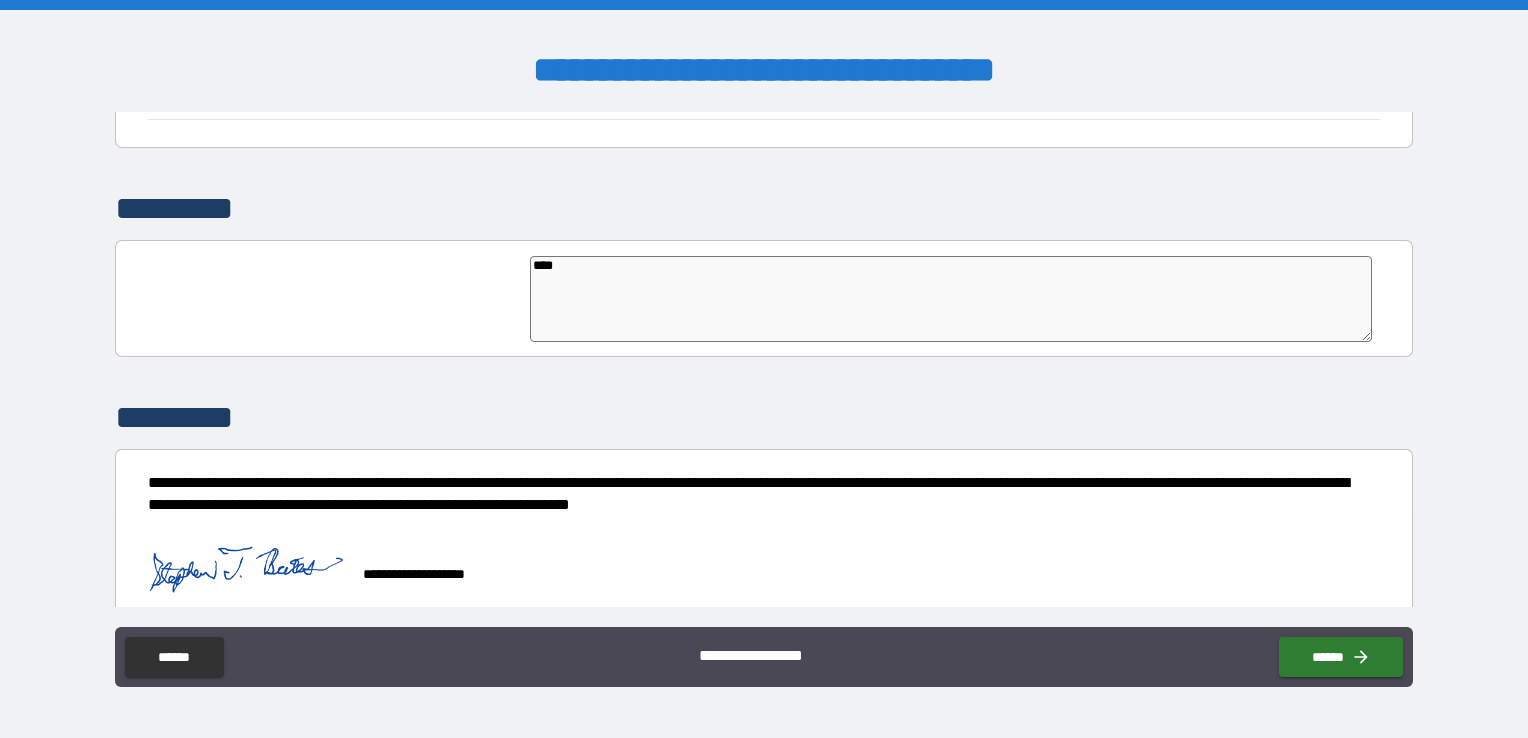 scroll, scrollTop: 4708, scrollLeft: 0, axis: vertical 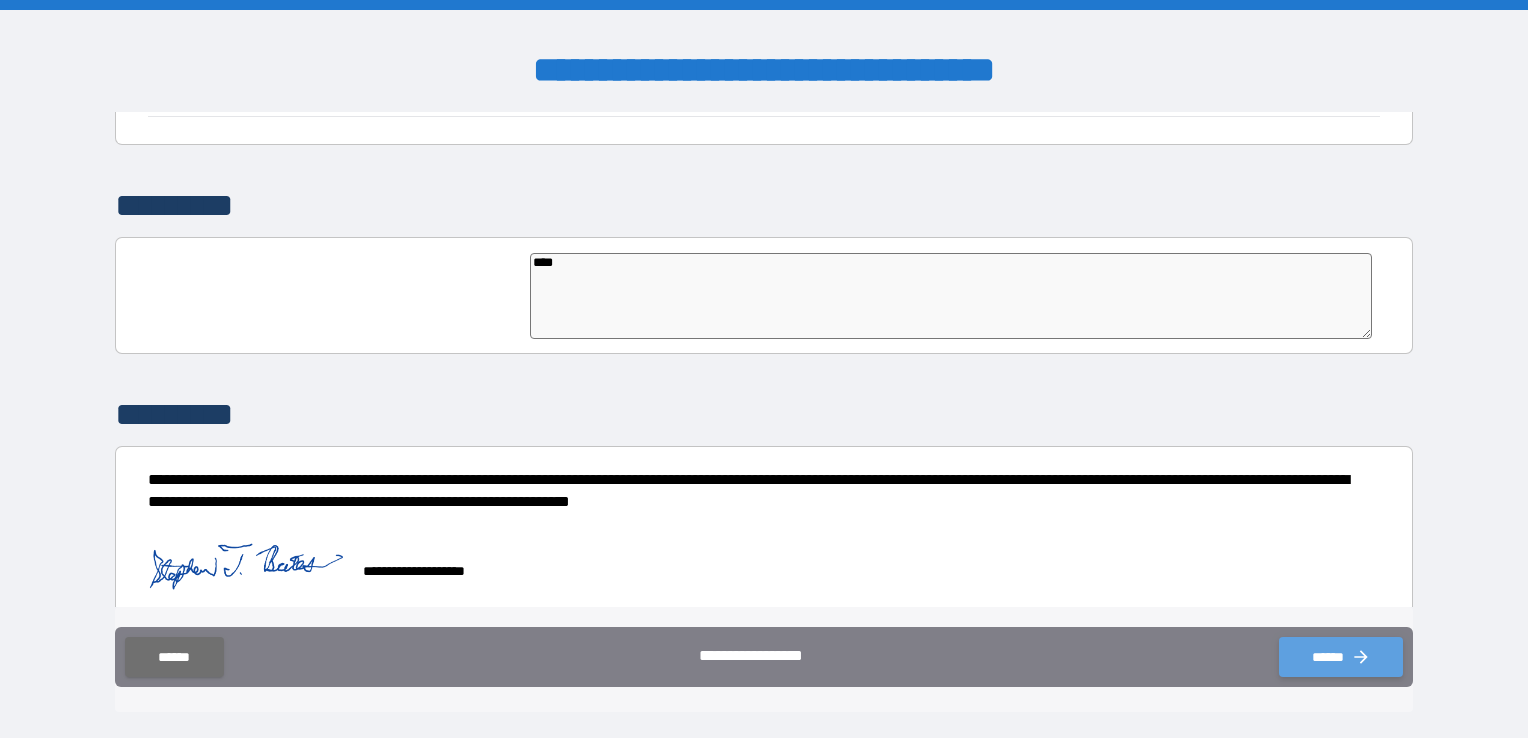 click on "******" at bounding box center (1341, 657) 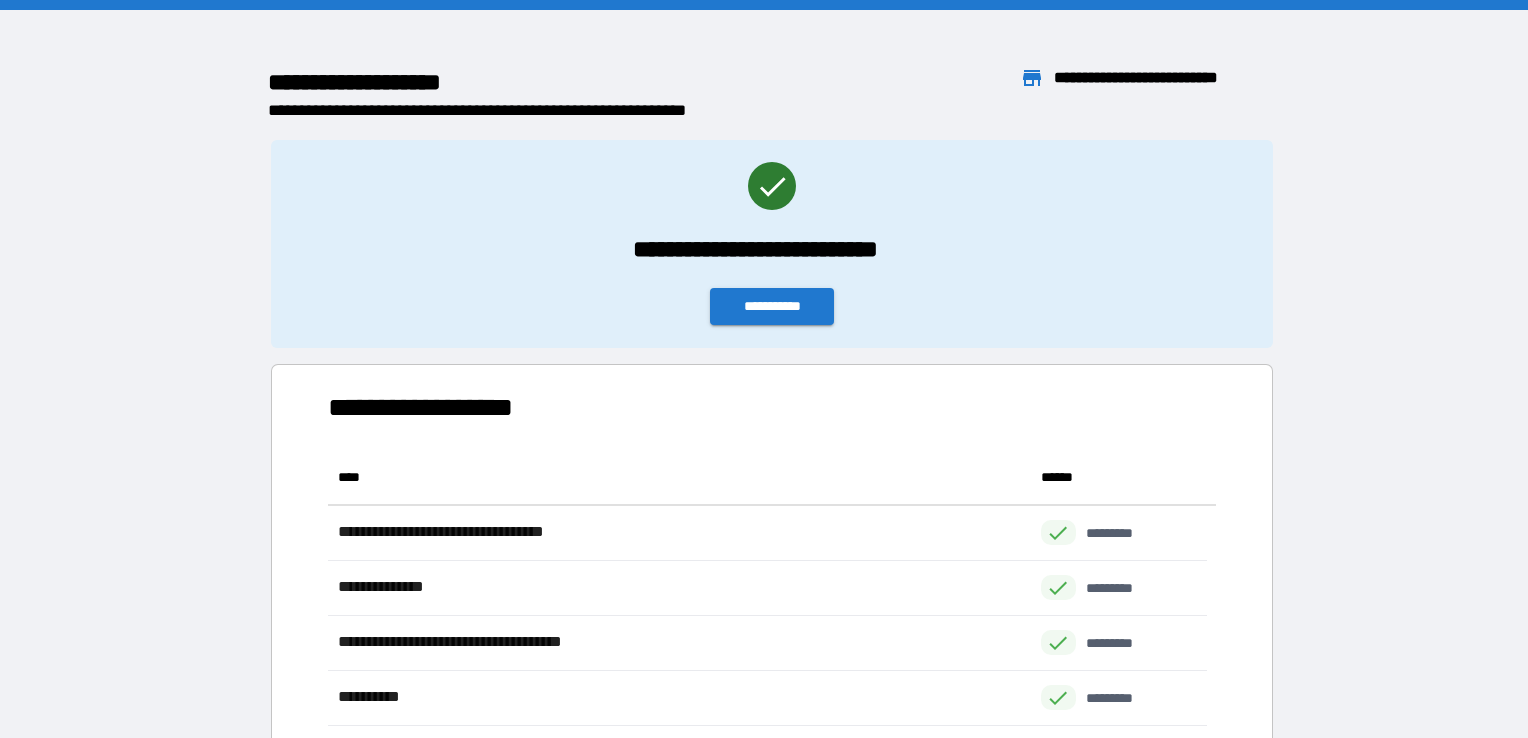 scroll, scrollTop: 16, scrollLeft: 16, axis: both 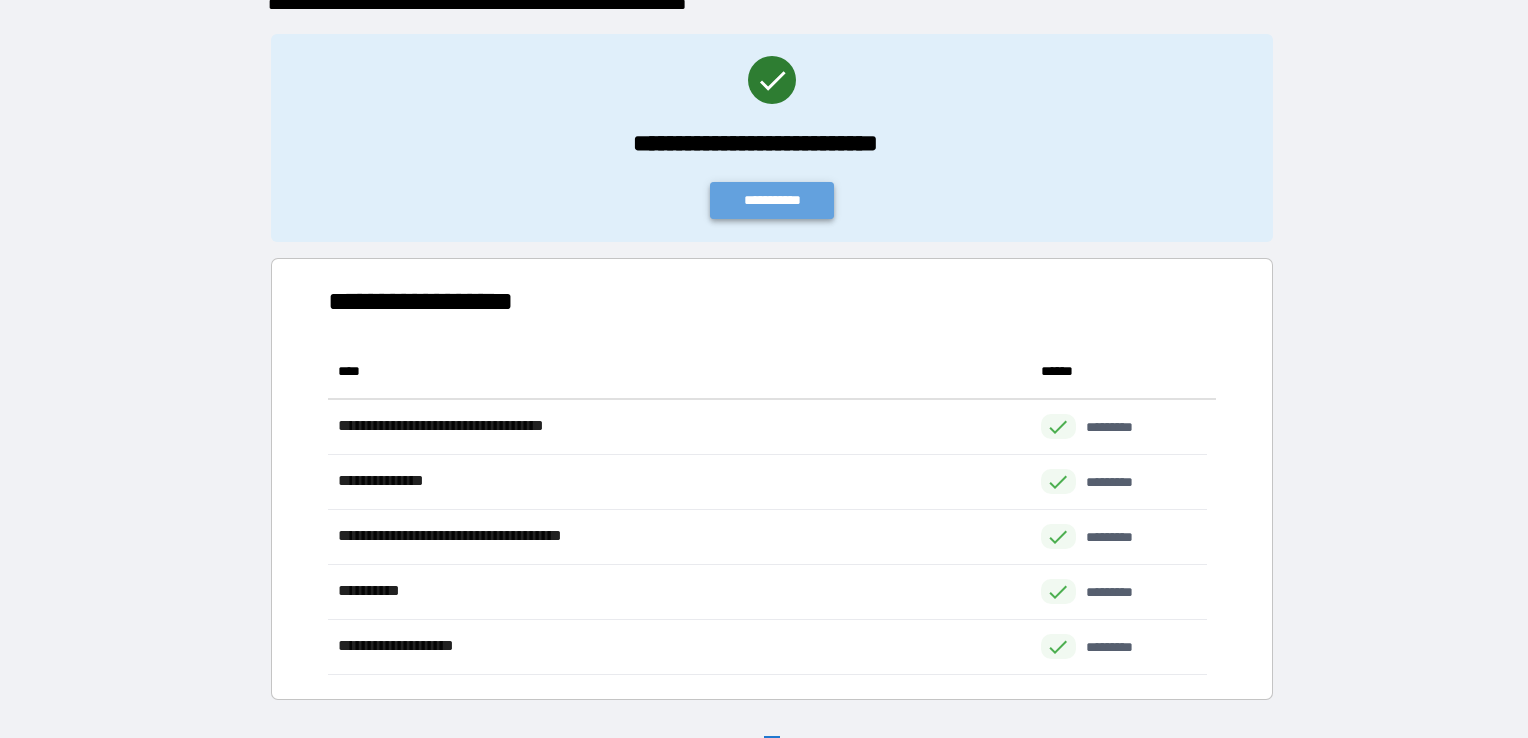 click on "**********" at bounding box center [772, 200] 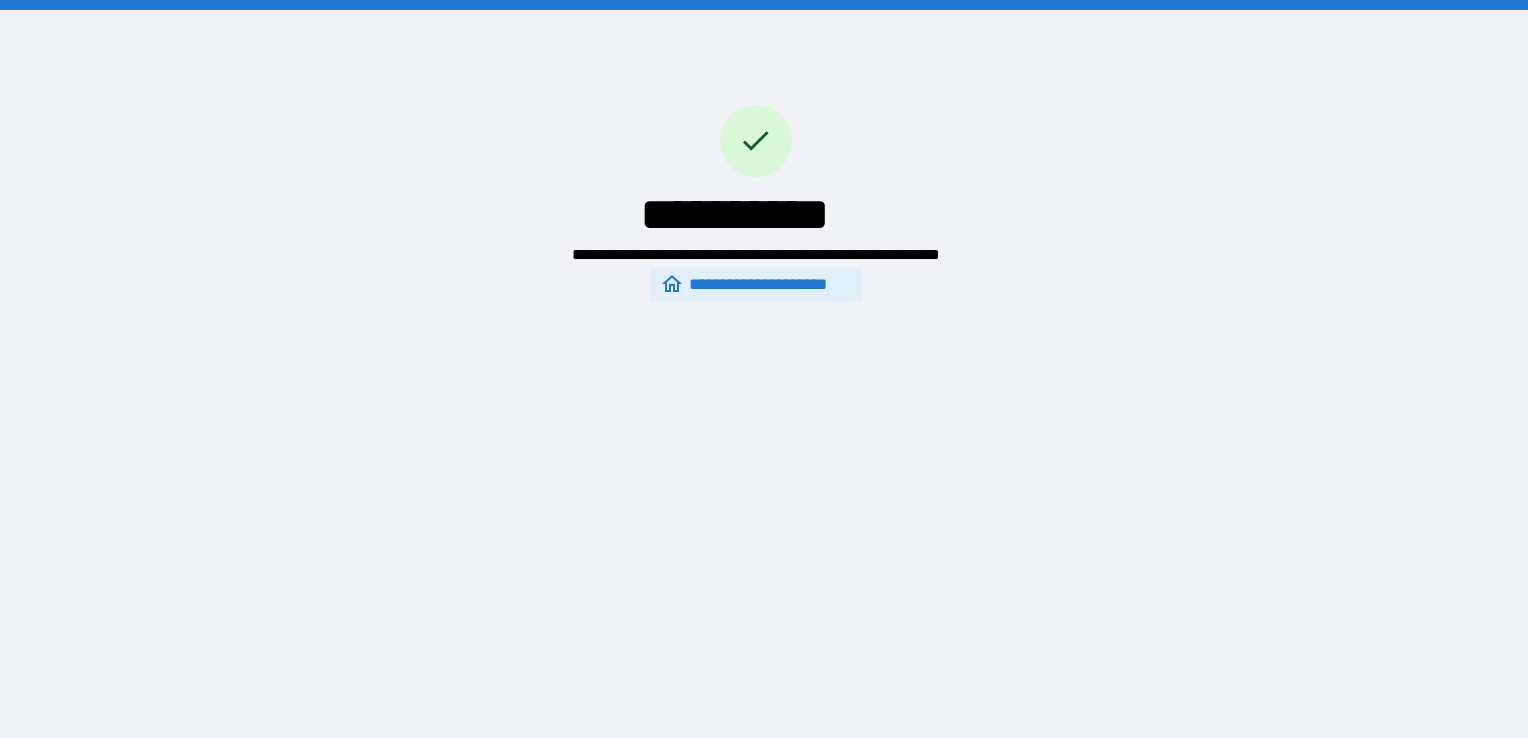 scroll, scrollTop: 0, scrollLeft: 0, axis: both 